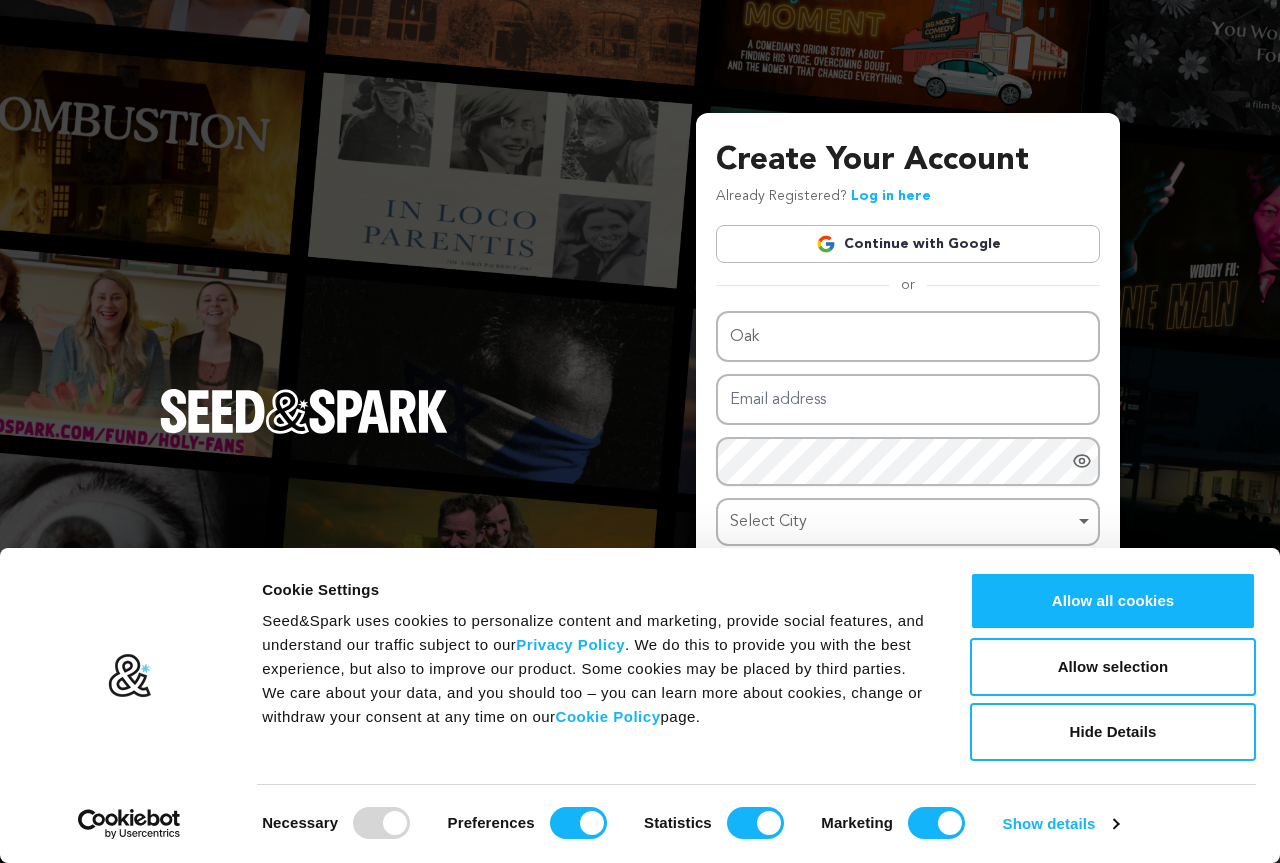 scroll, scrollTop: 0, scrollLeft: 0, axis: both 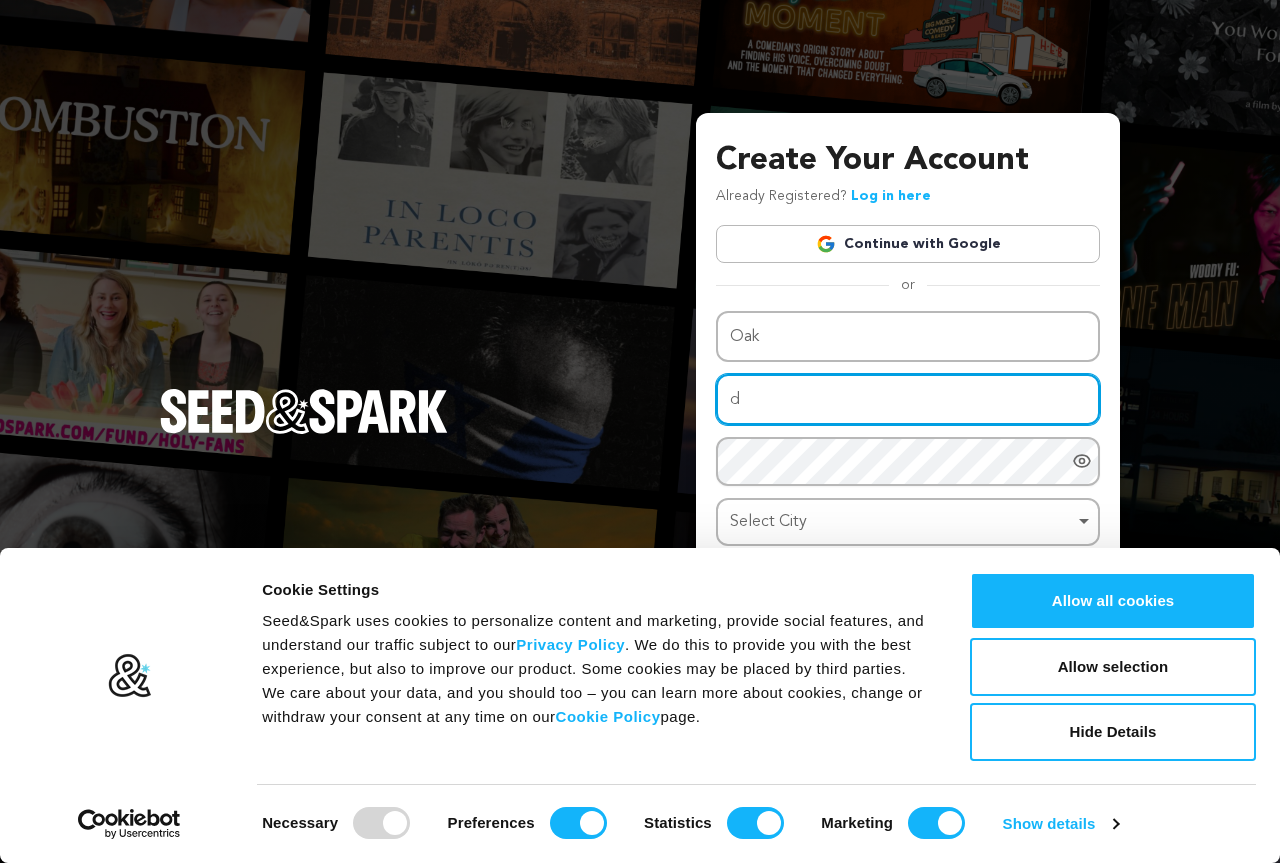 drag, startPoint x: 823, startPoint y: 380, endPoint x: 636, endPoint y: 399, distance: 187.96277 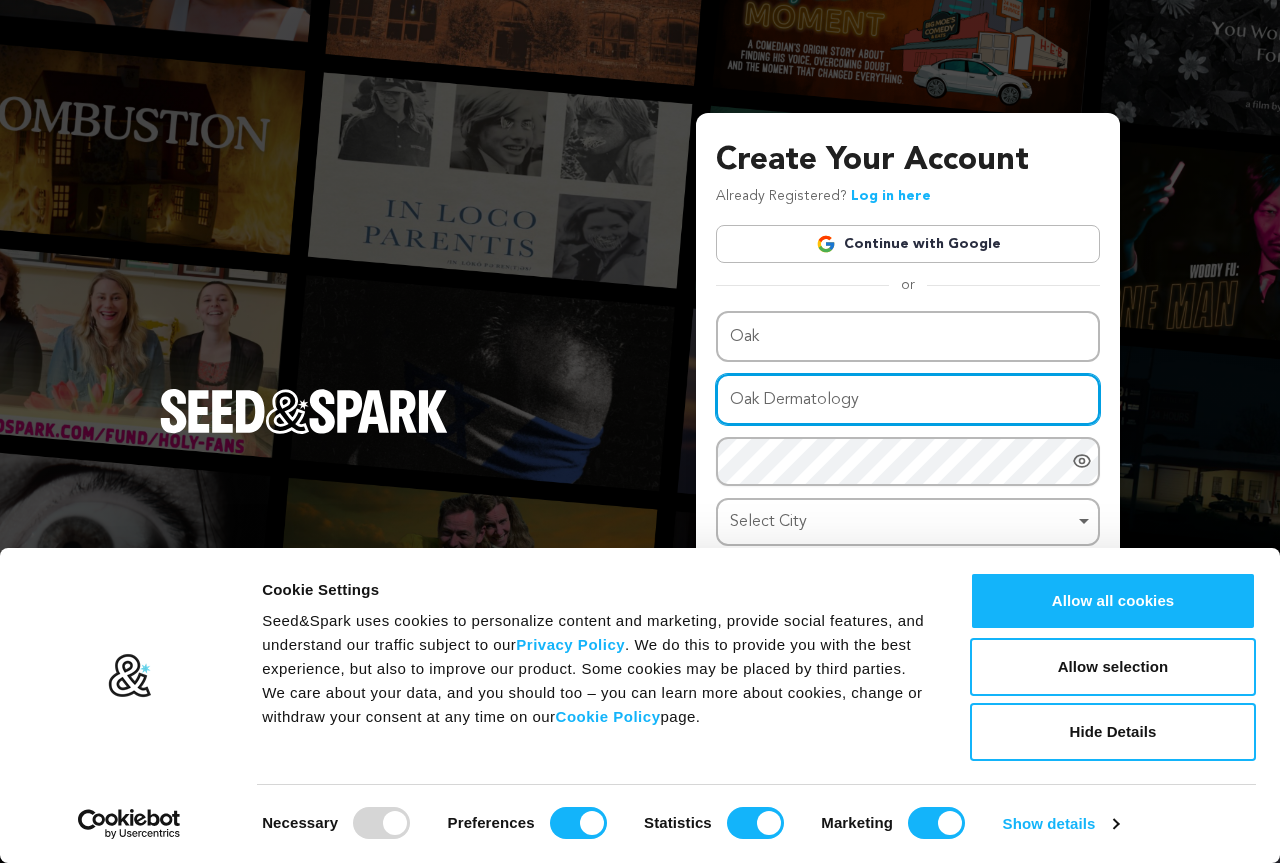 drag, startPoint x: 764, startPoint y: 401, endPoint x: 667, endPoint y: 417, distance: 98.31073 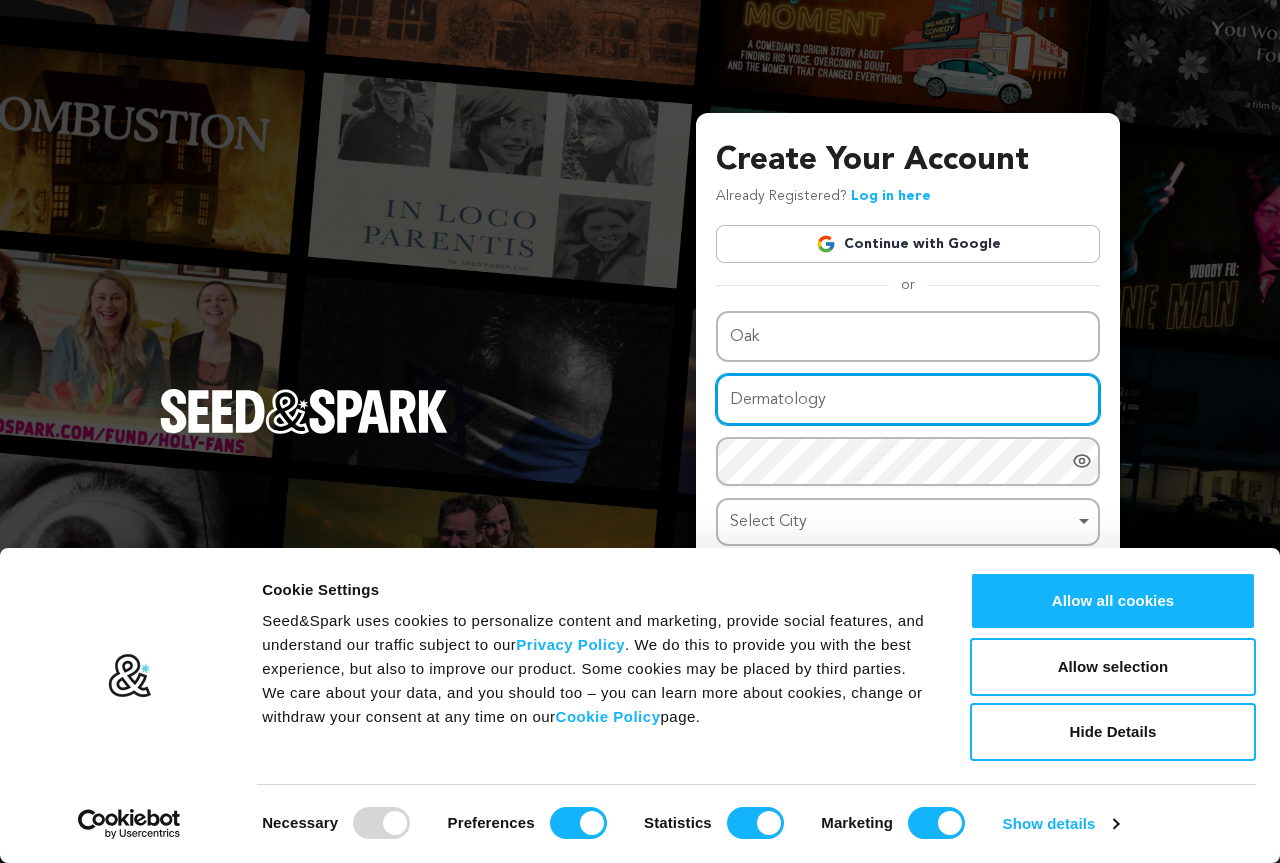 type on "Dermatology" 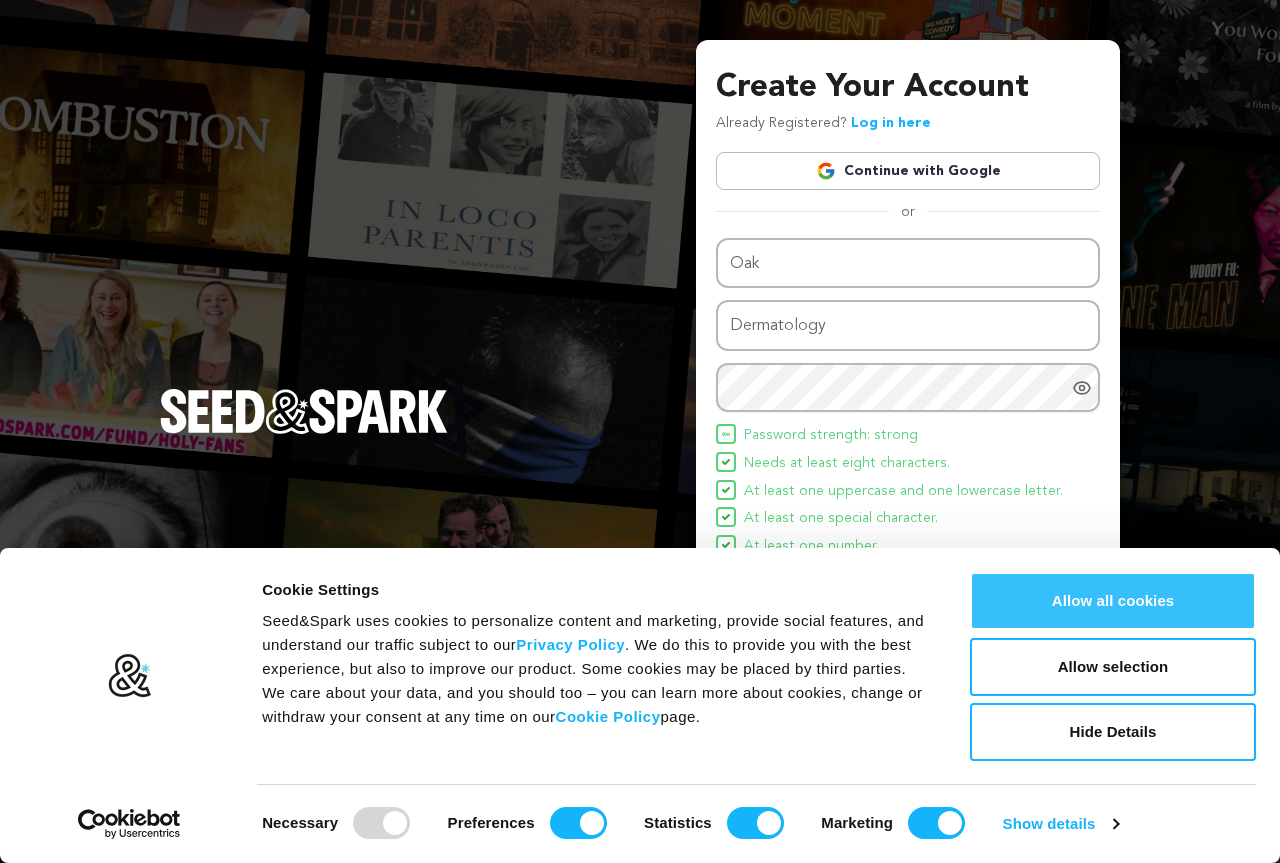 click on "Allow all cookies" at bounding box center [1113, 601] 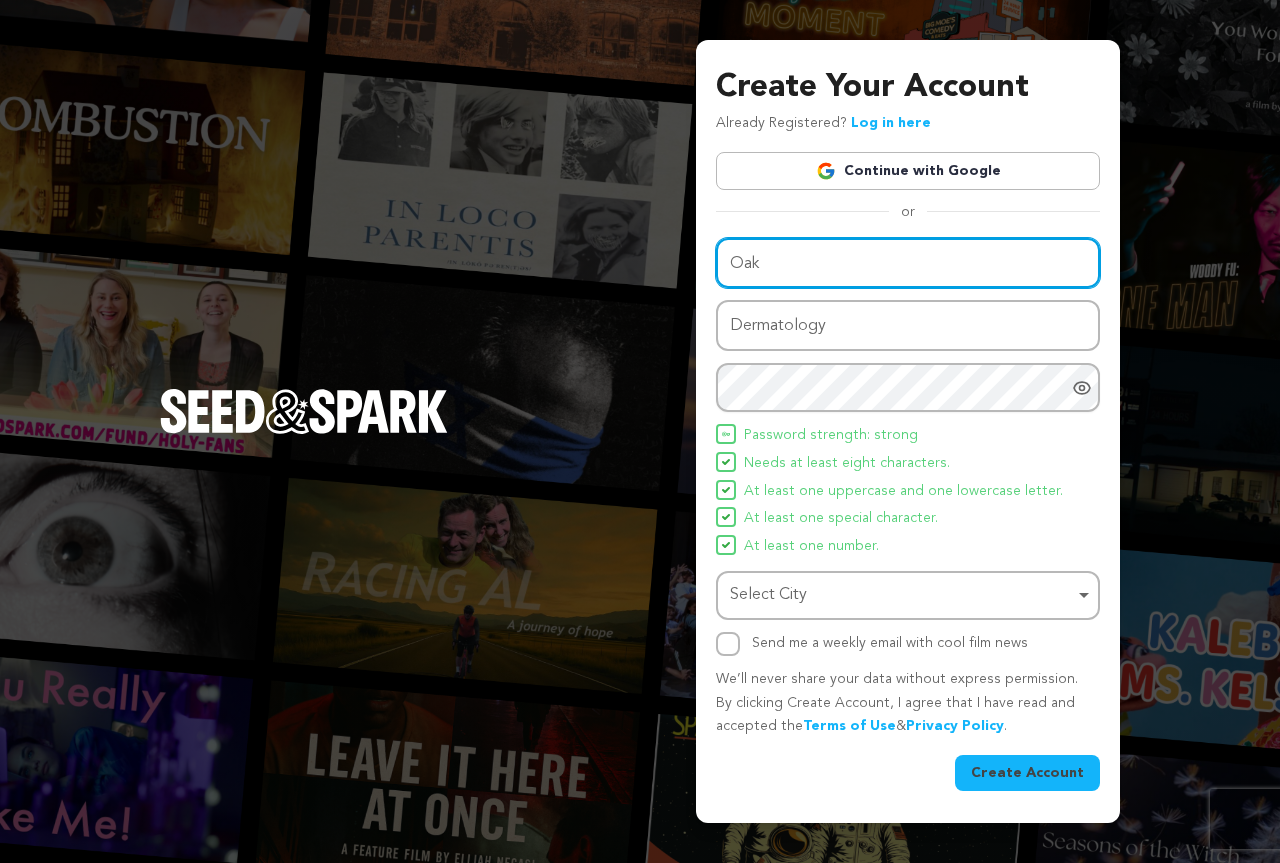 click on "Select City Remove item" at bounding box center [902, 595] 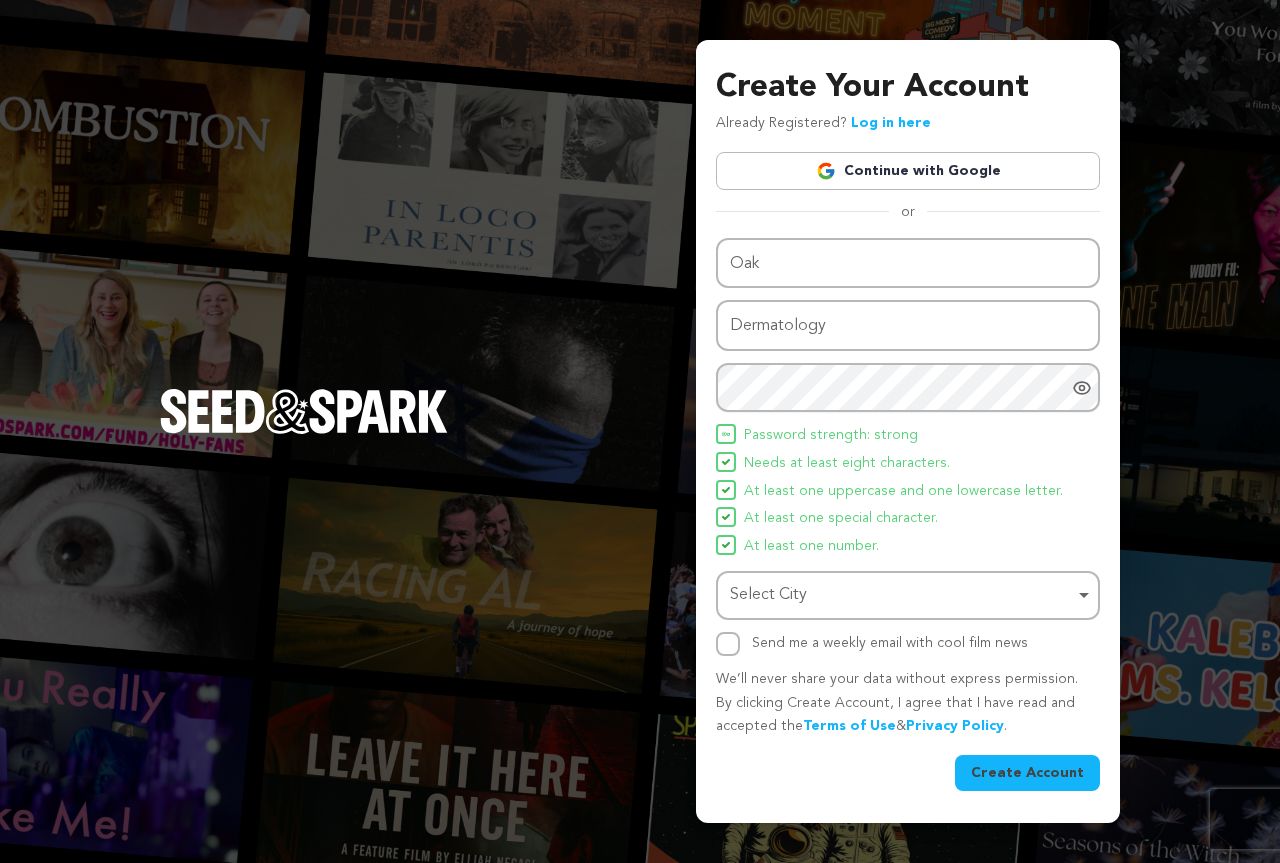 click on "Select City Remove item" at bounding box center [902, 595] 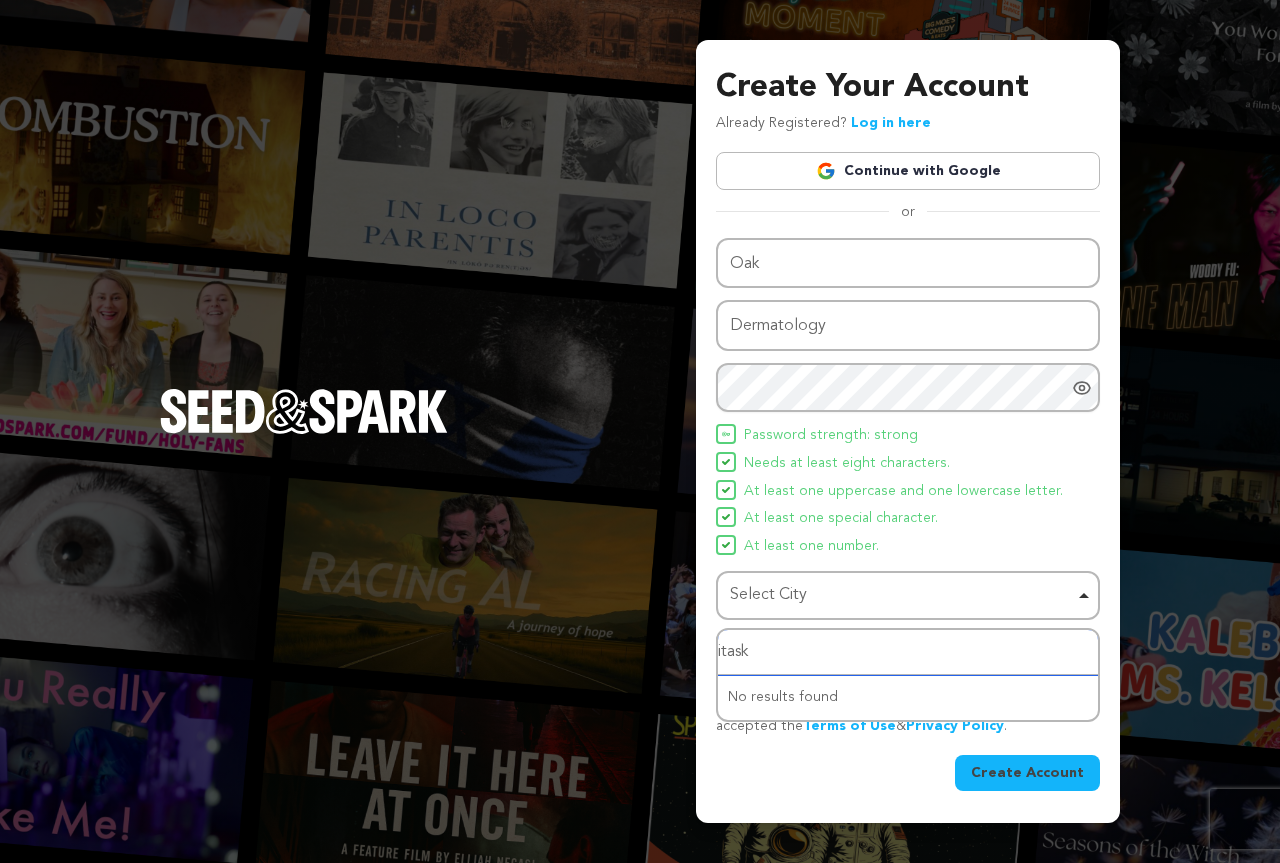 type on "itaska" 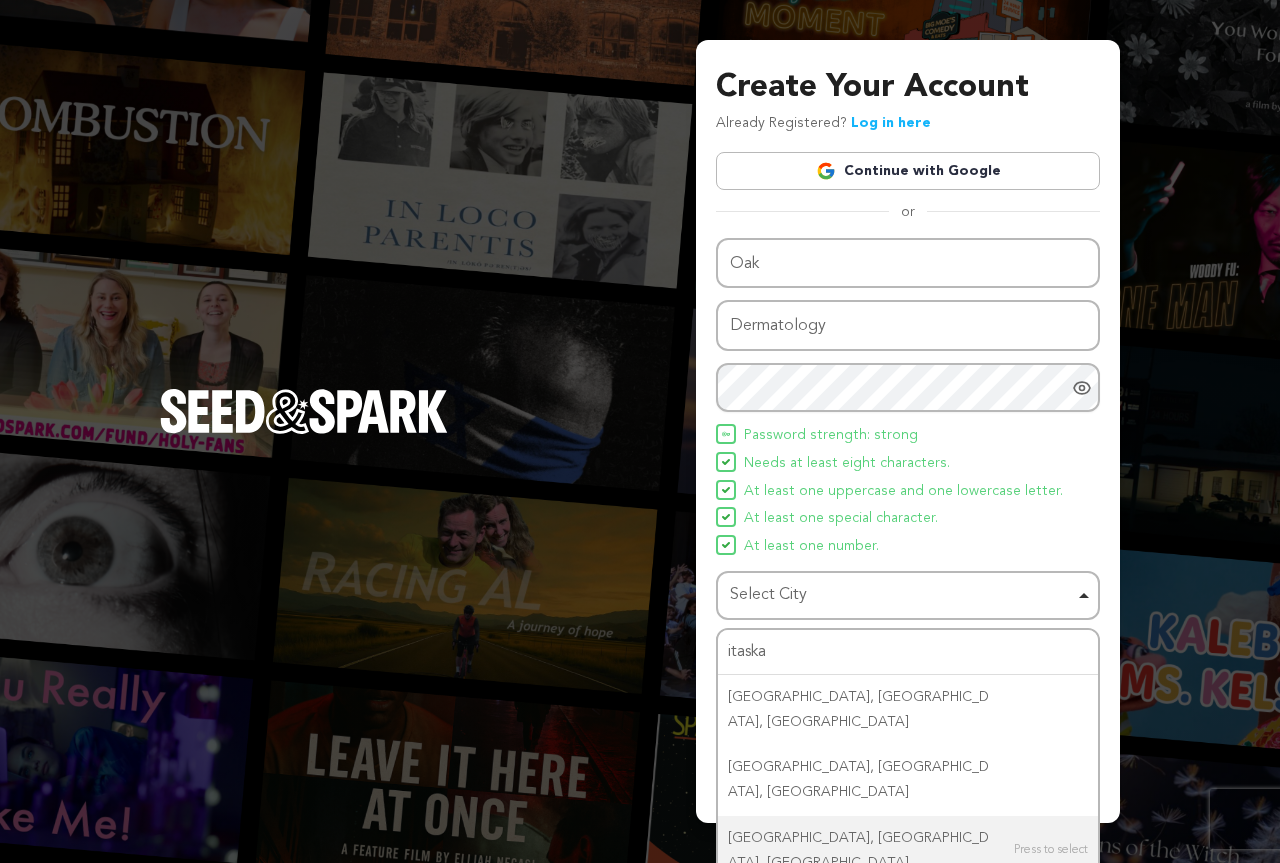type 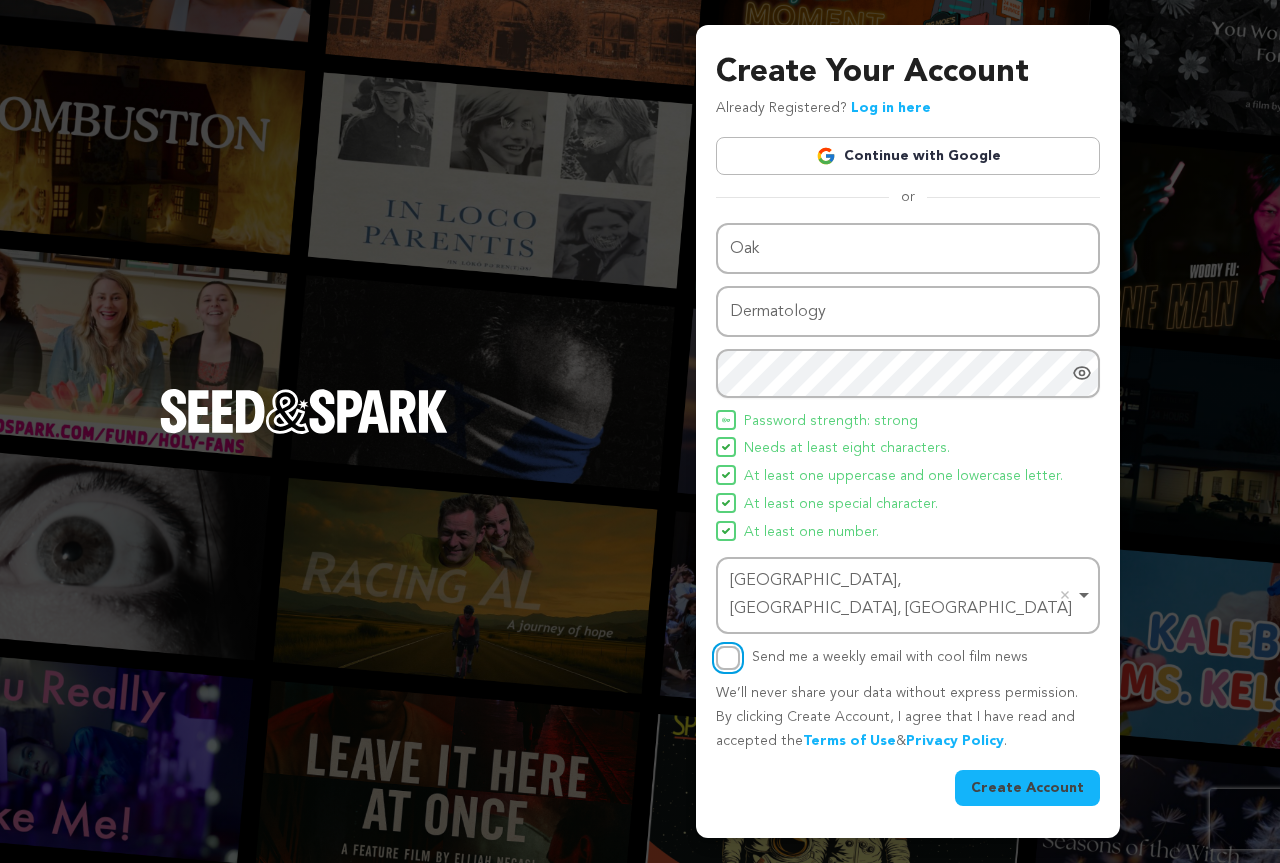 click on "Send me a weekly email with cool film news" at bounding box center (728, 658) 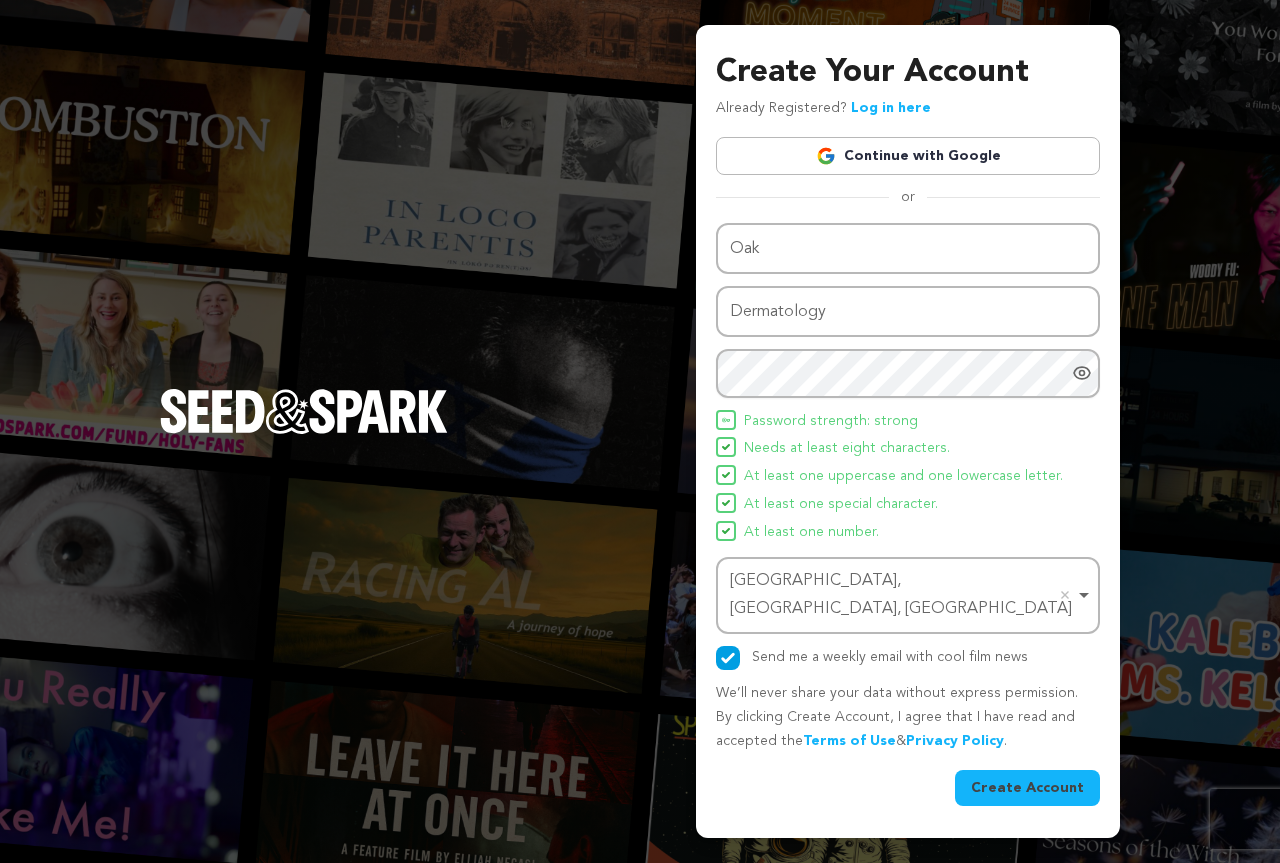 click on "Create Account" at bounding box center [1027, 788] 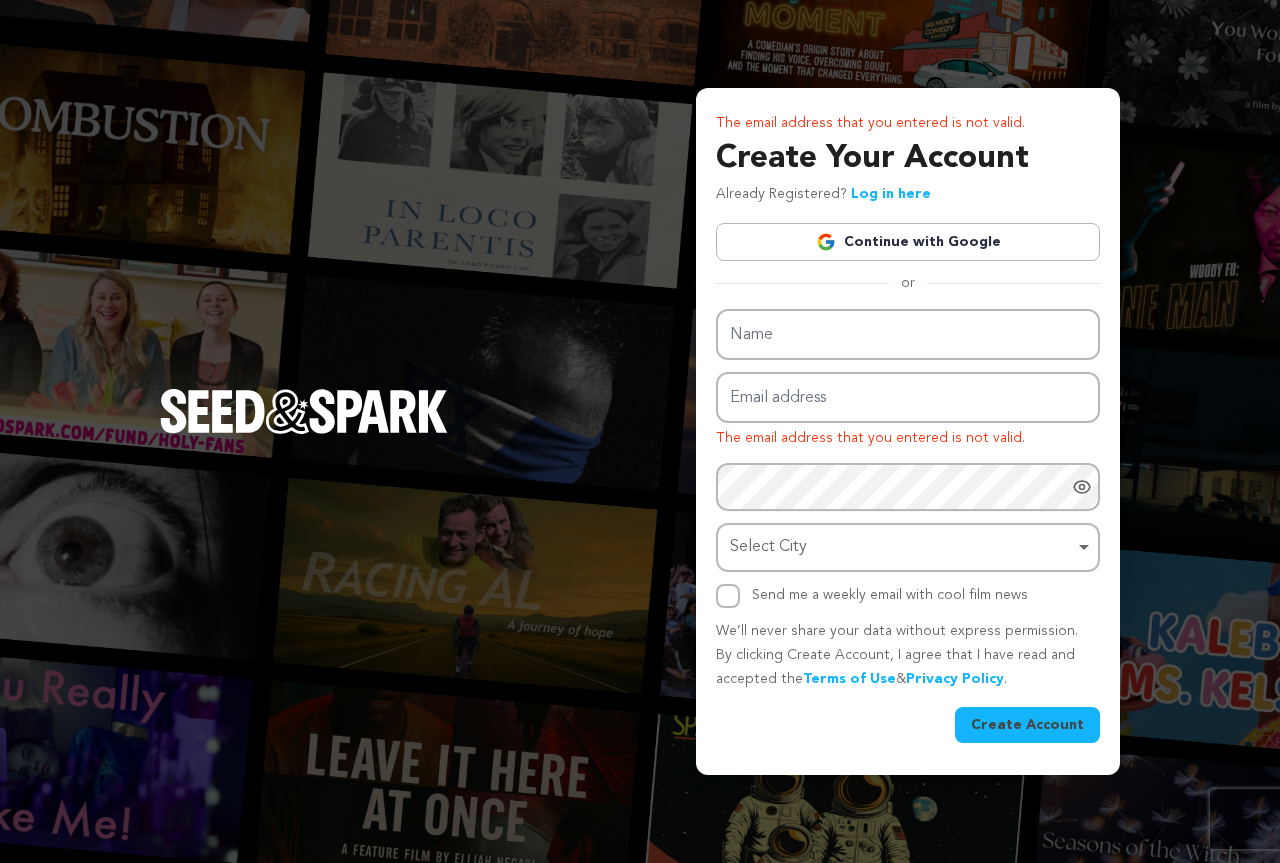 scroll, scrollTop: 0, scrollLeft: 0, axis: both 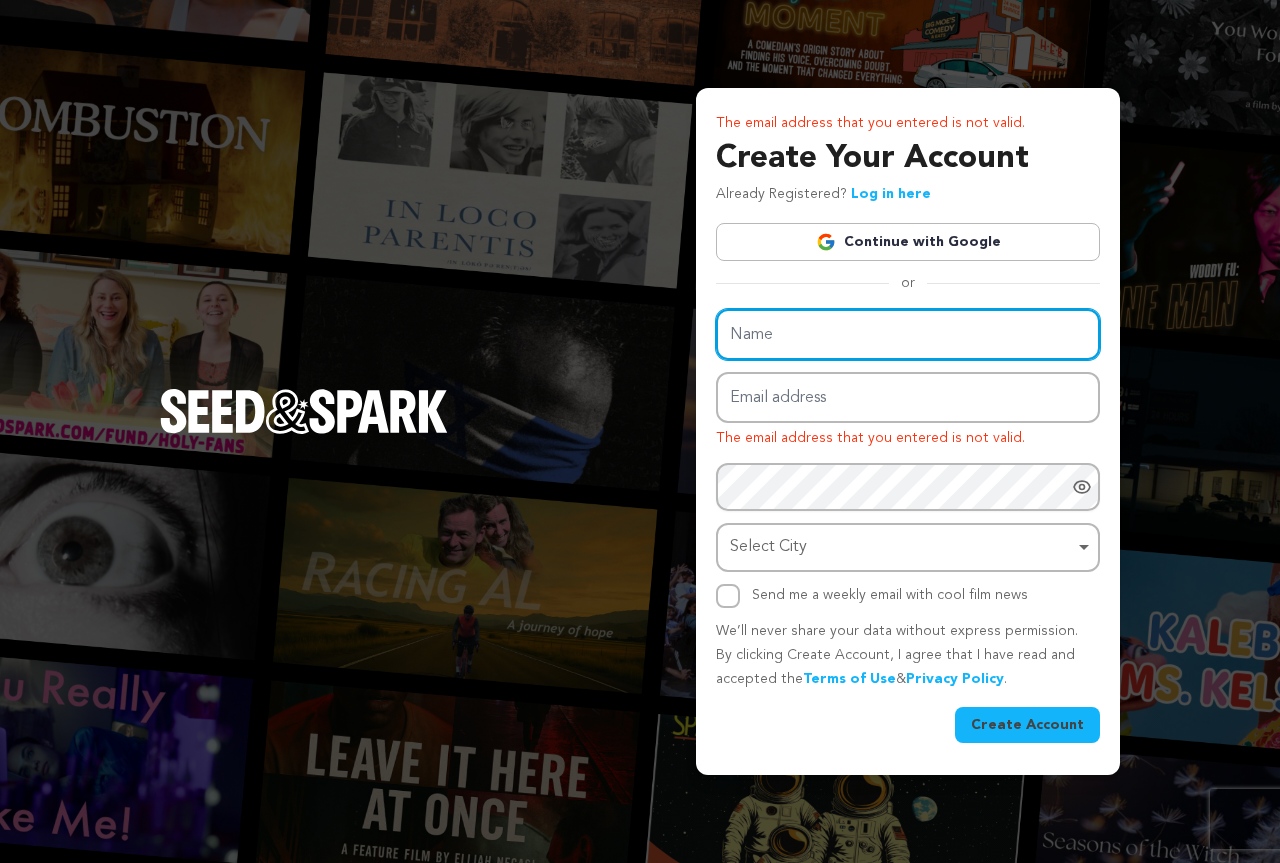 click on "Name" at bounding box center (908, 334) 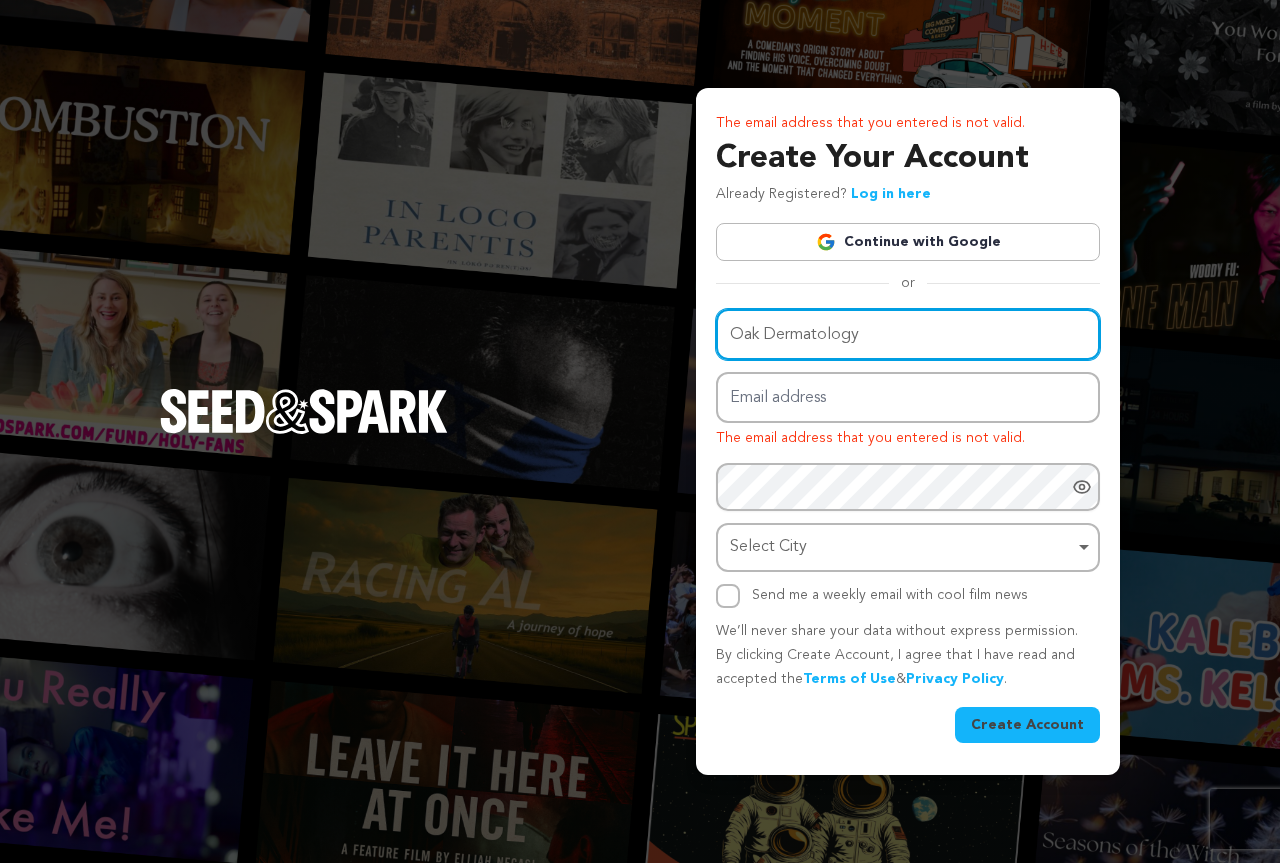 type on "Oak Dermatology" 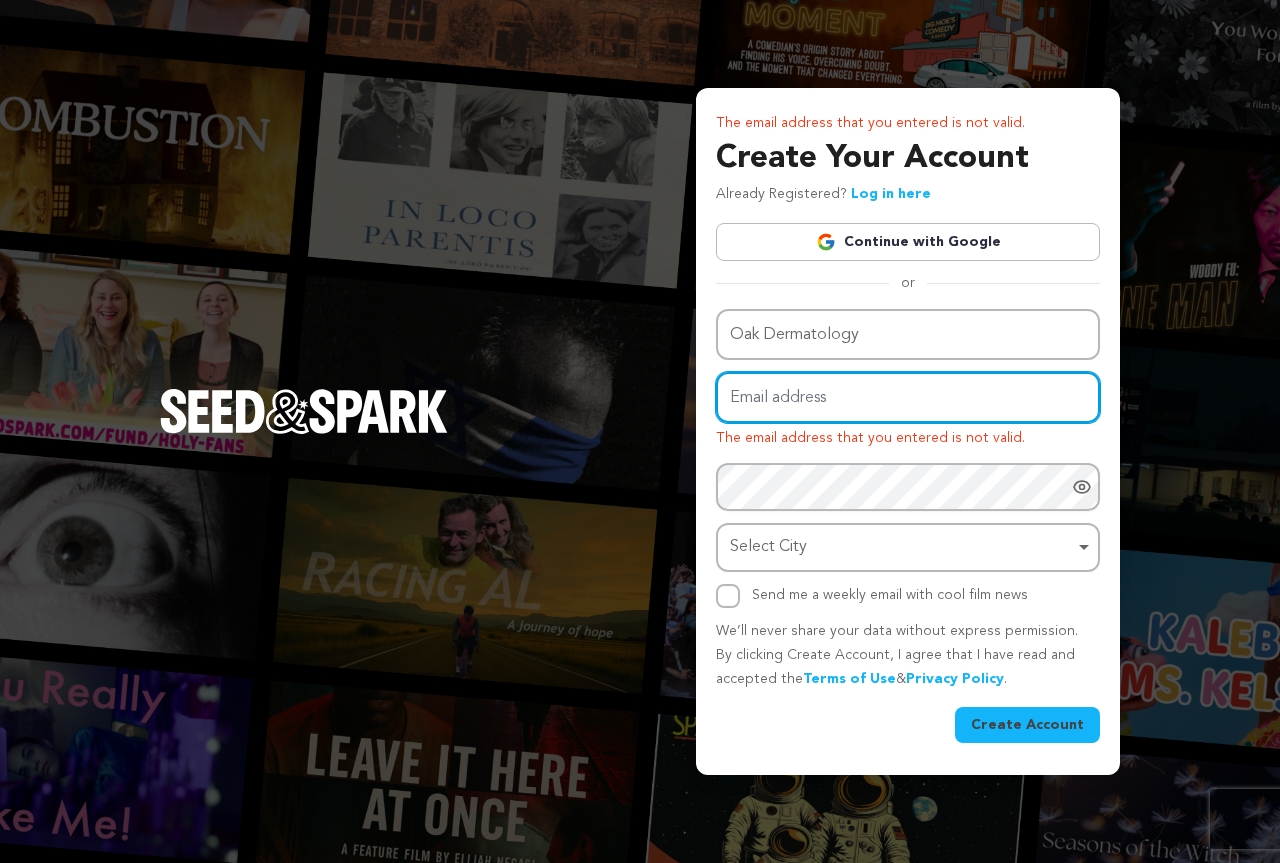 click on "Email address" at bounding box center [908, 397] 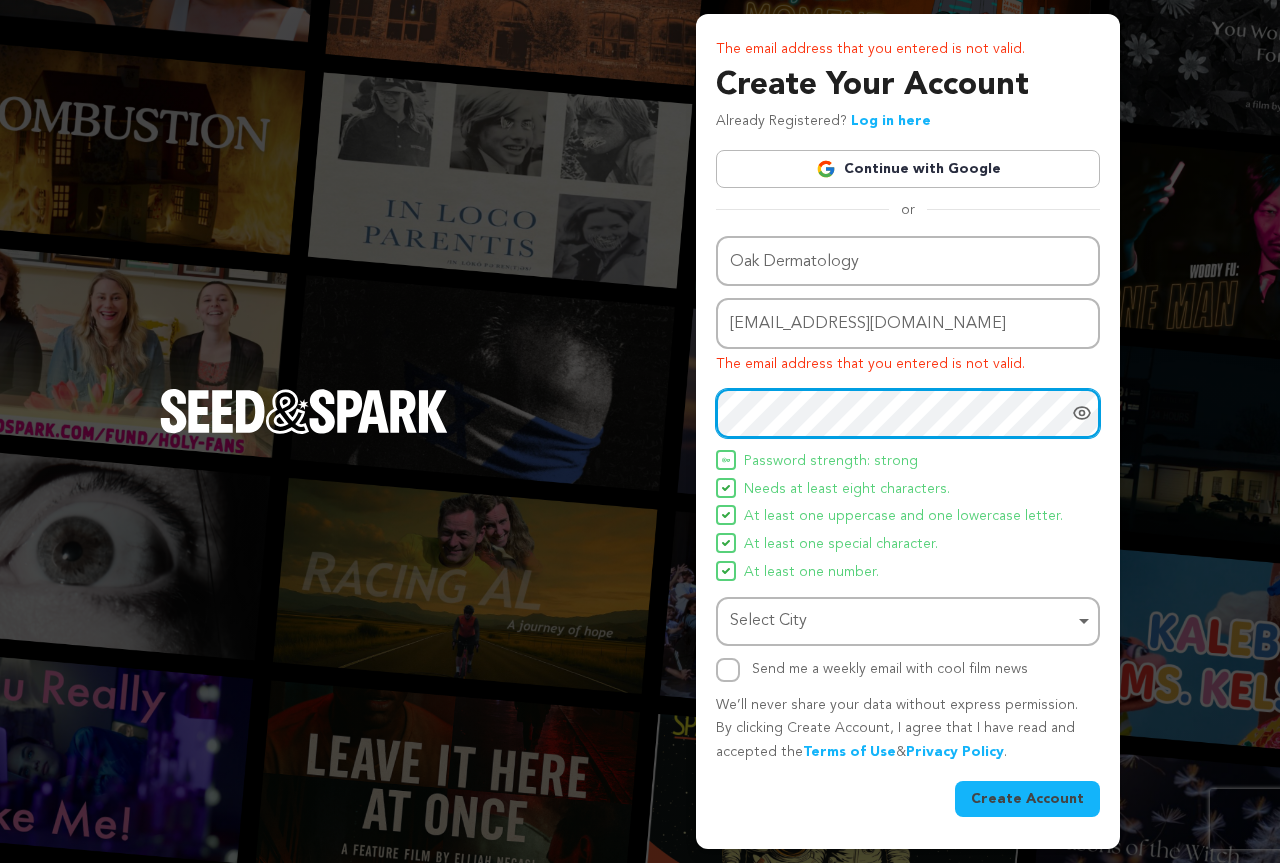 click on "Select City Remove item" at bounding box center (902, 621) 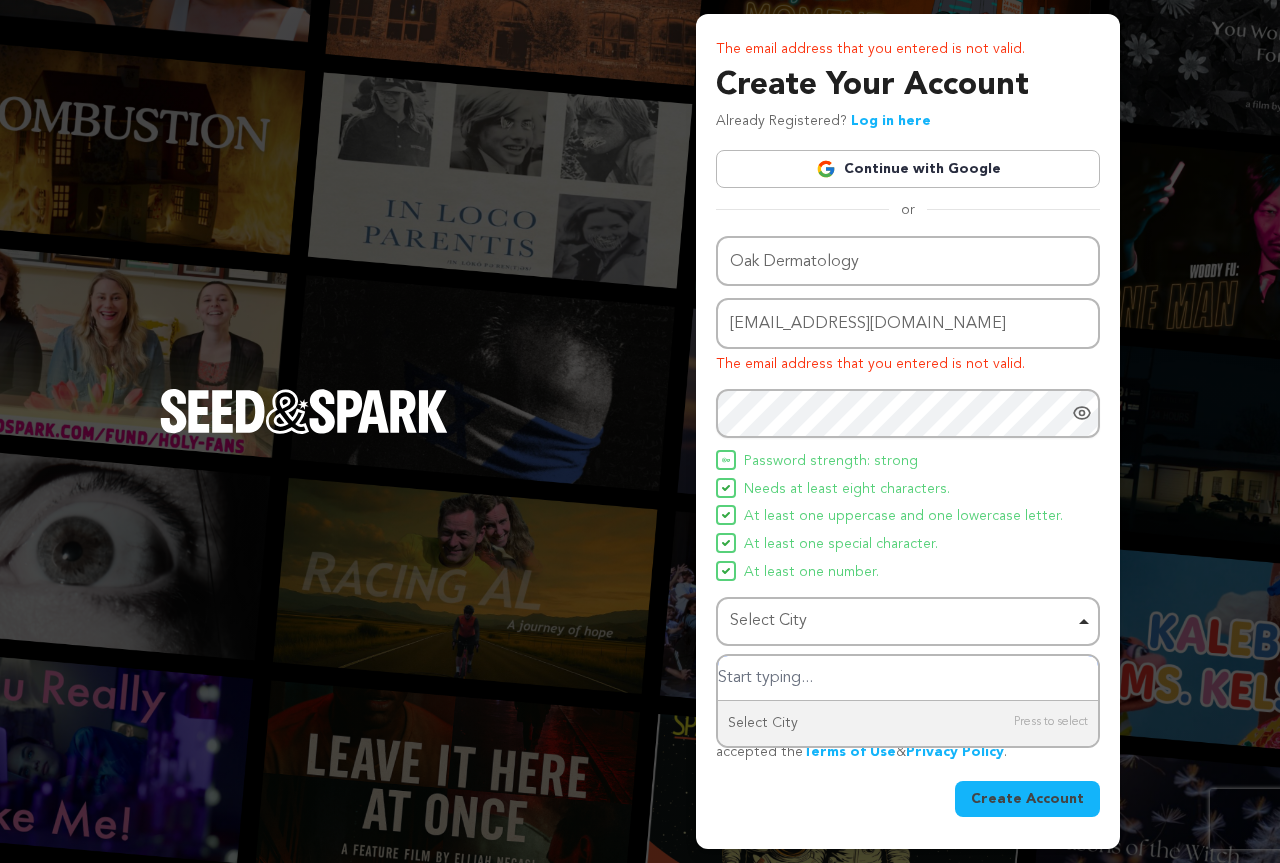 click at bounding box center (908, 678) 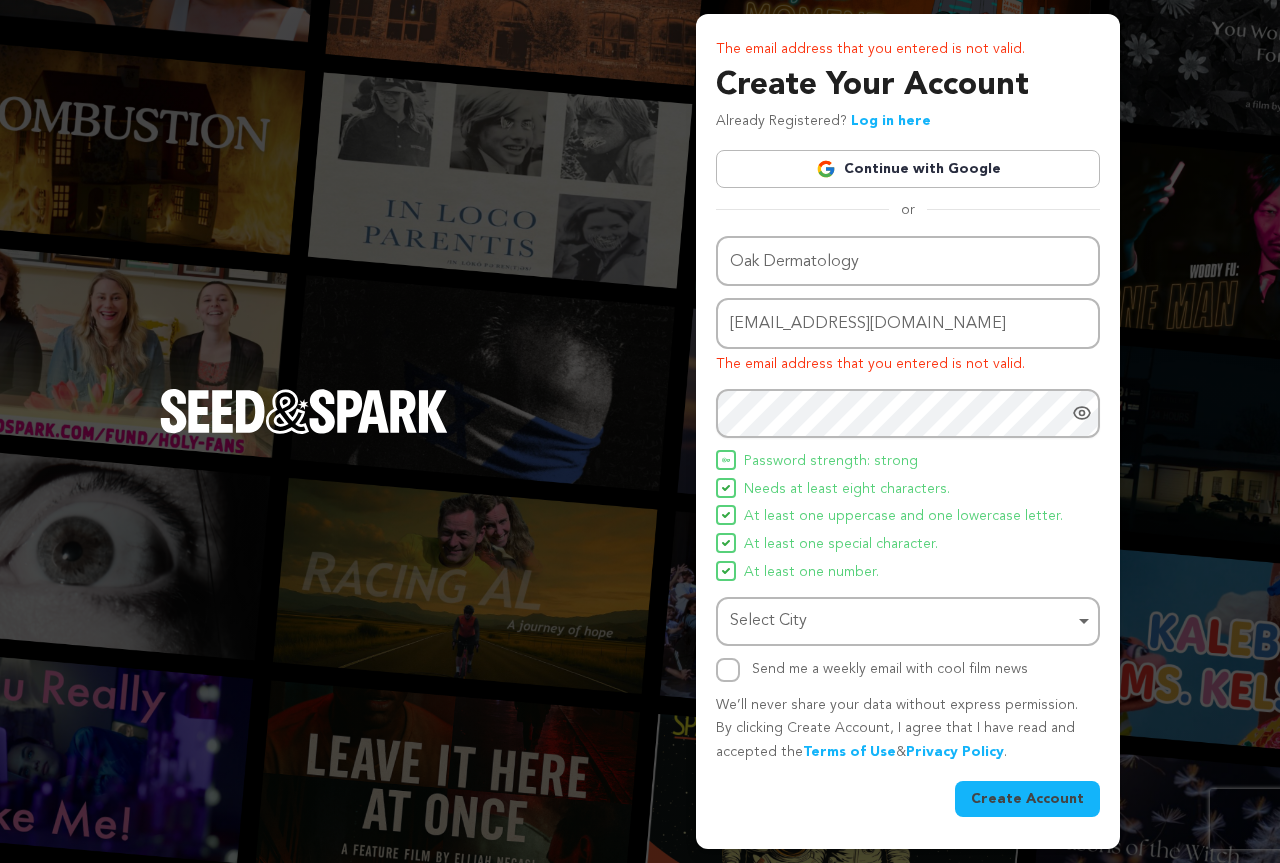 click on "Select City Remove item" at bounding box center (902, 621) 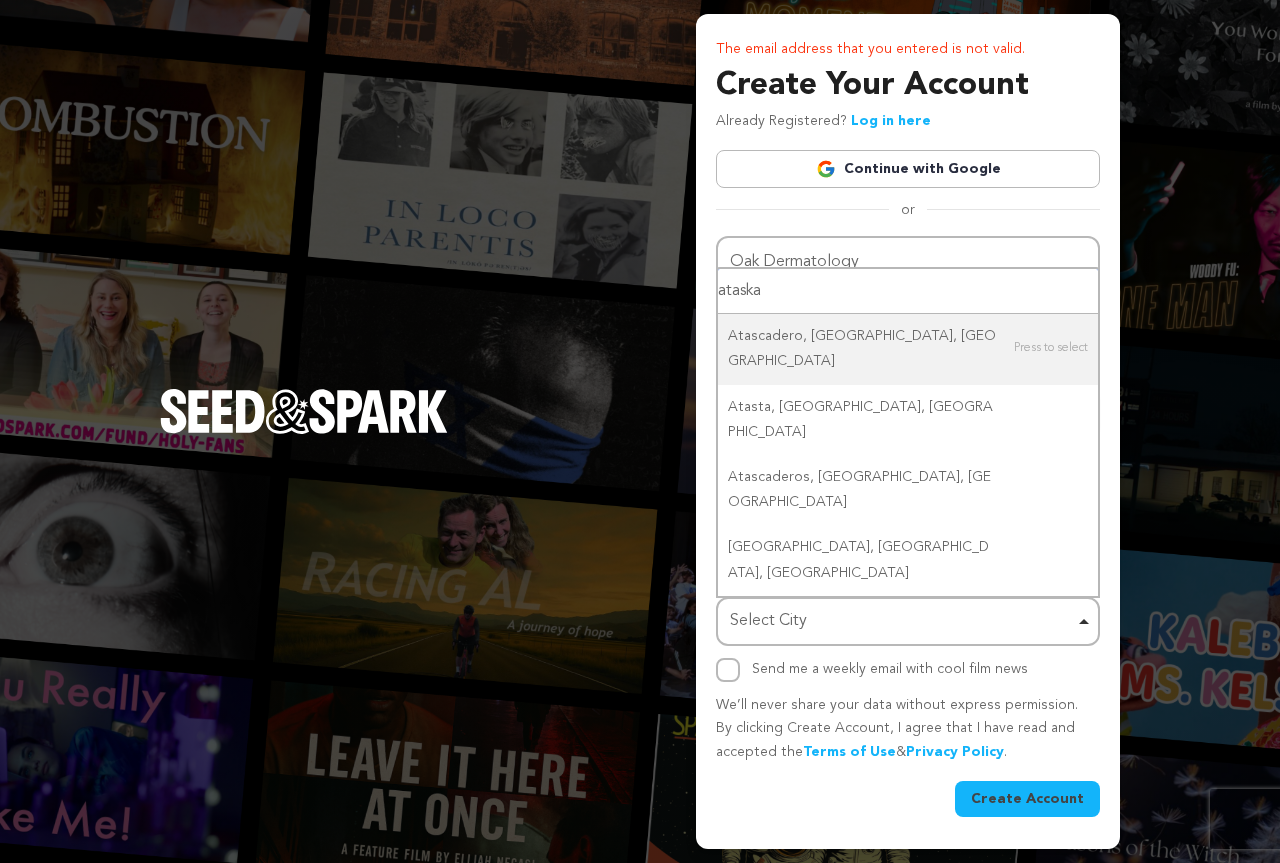 drag, startPoint x: 725, startPoint y: 398, endPoint x: 680, endPoint y: 414, distance: 47.759815 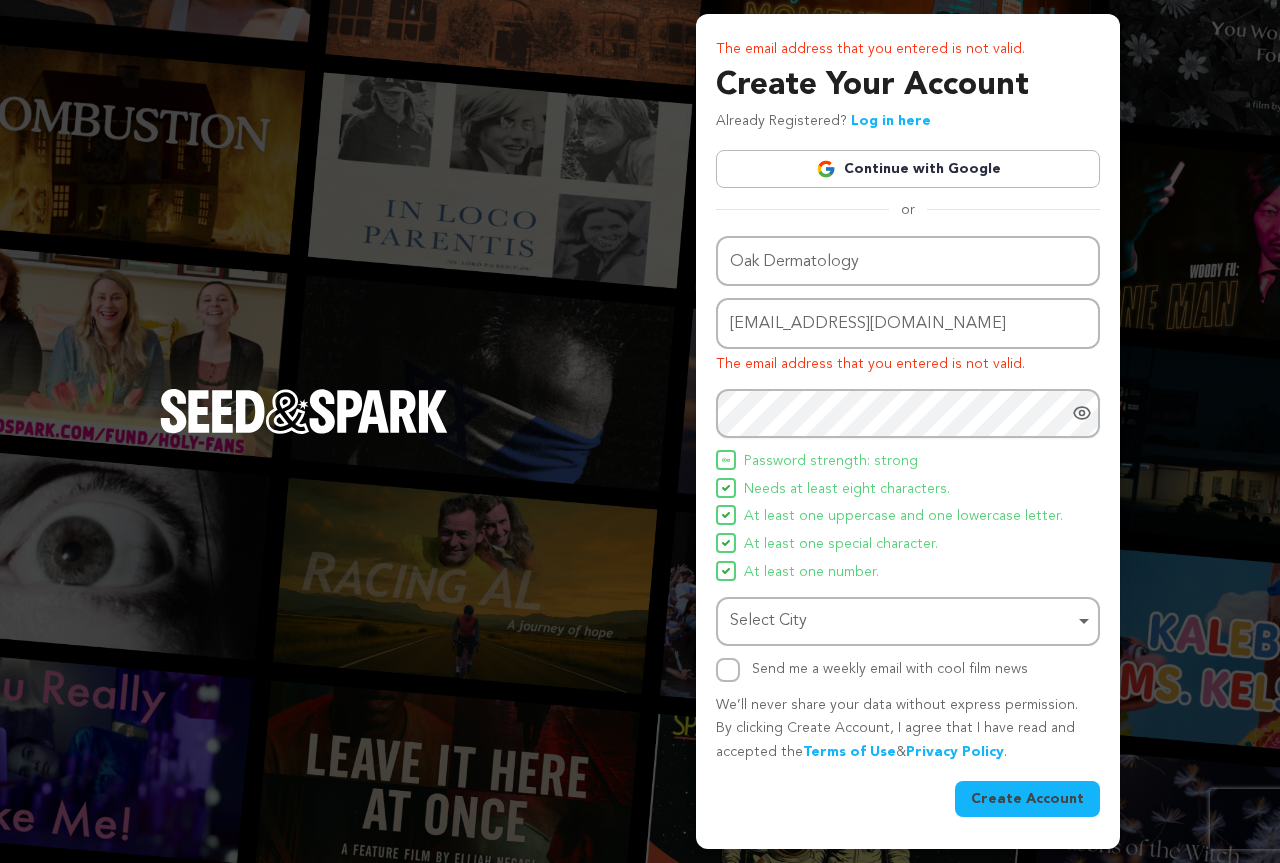 click on "Select City Remove item" at bounding box center (902, 621) 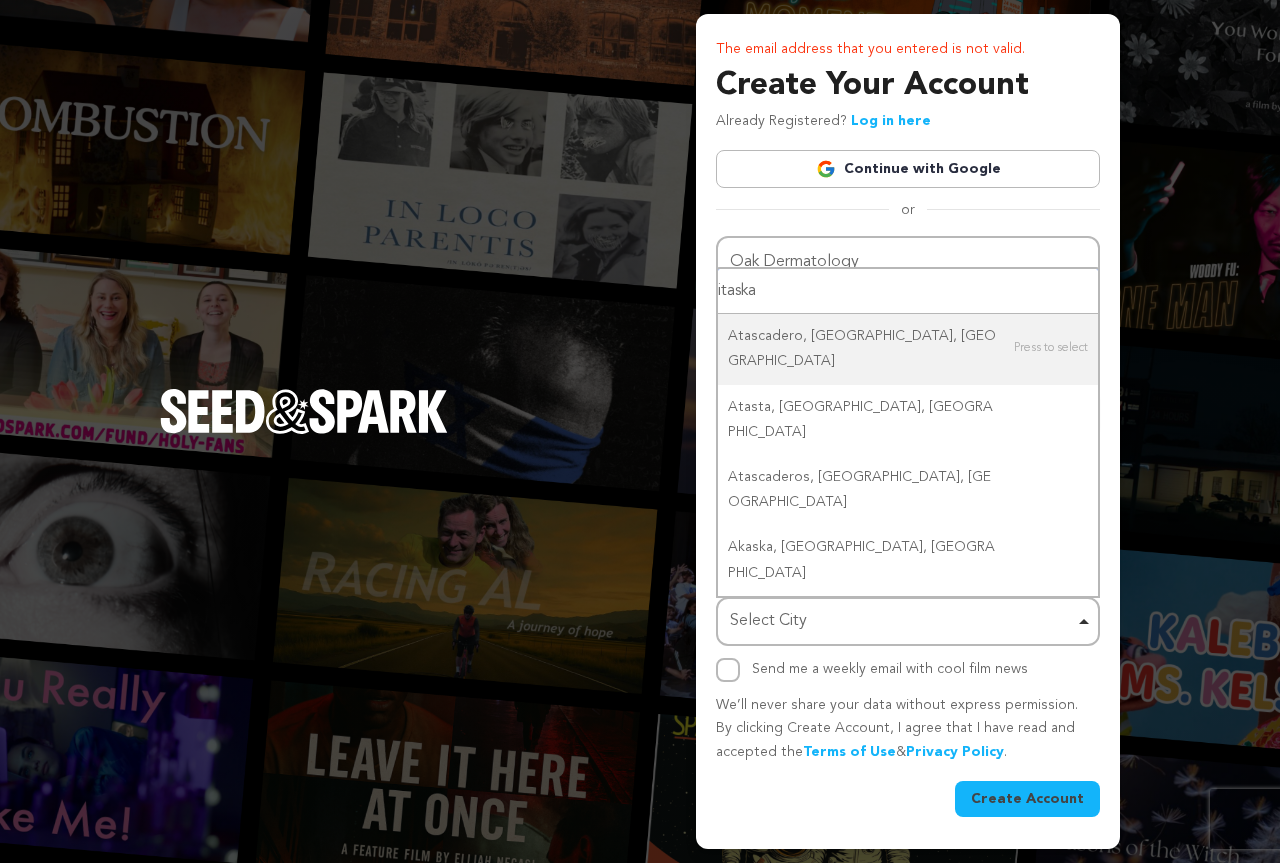click on "itaska" at bounding box center [908, 291] 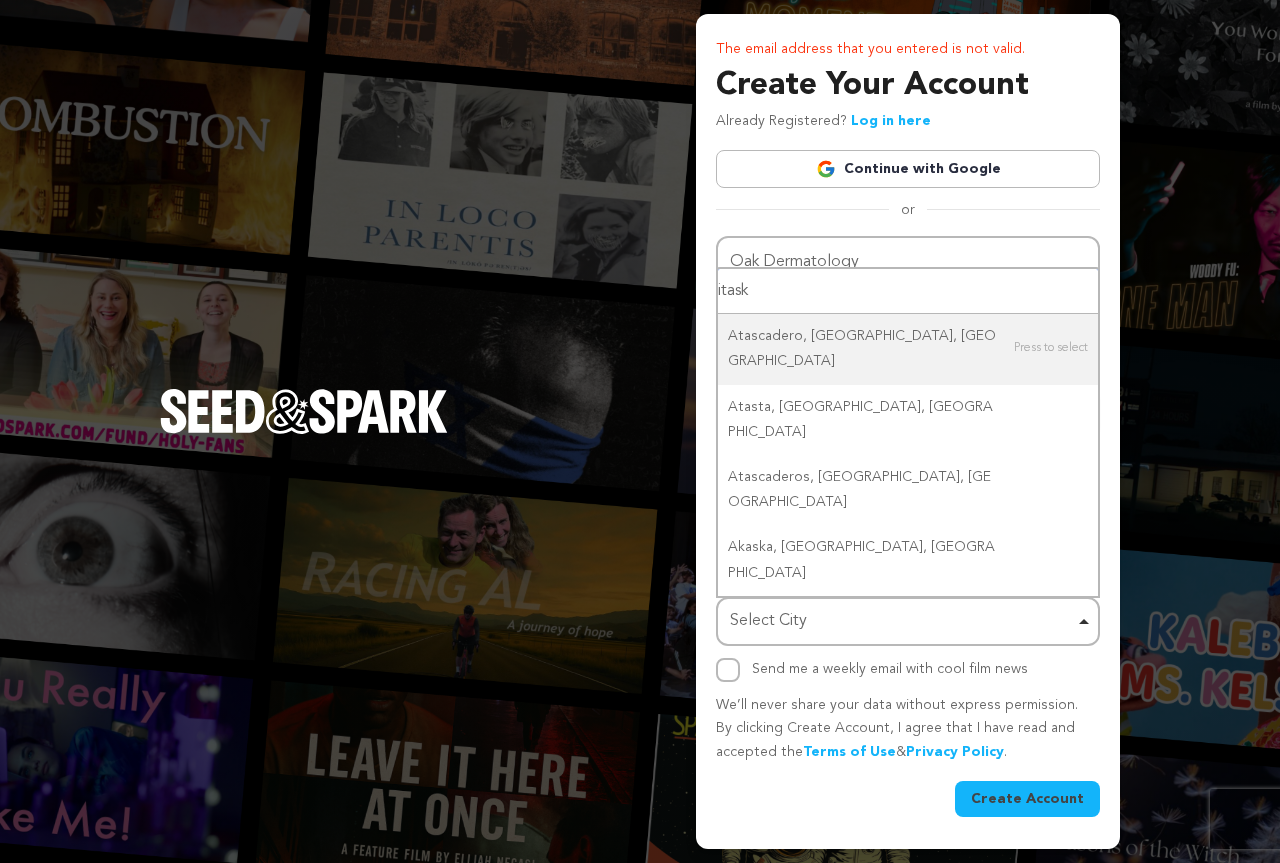 type on "itas" 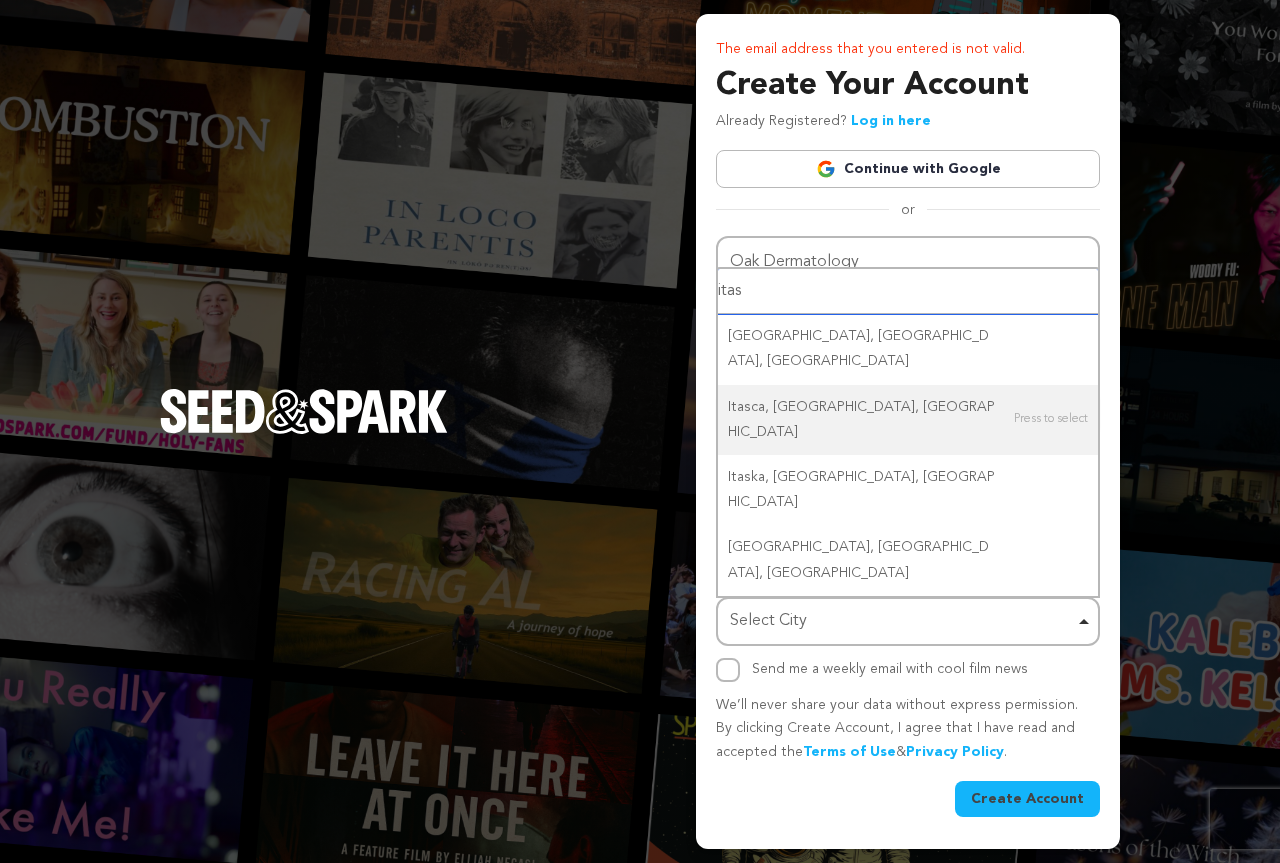 type 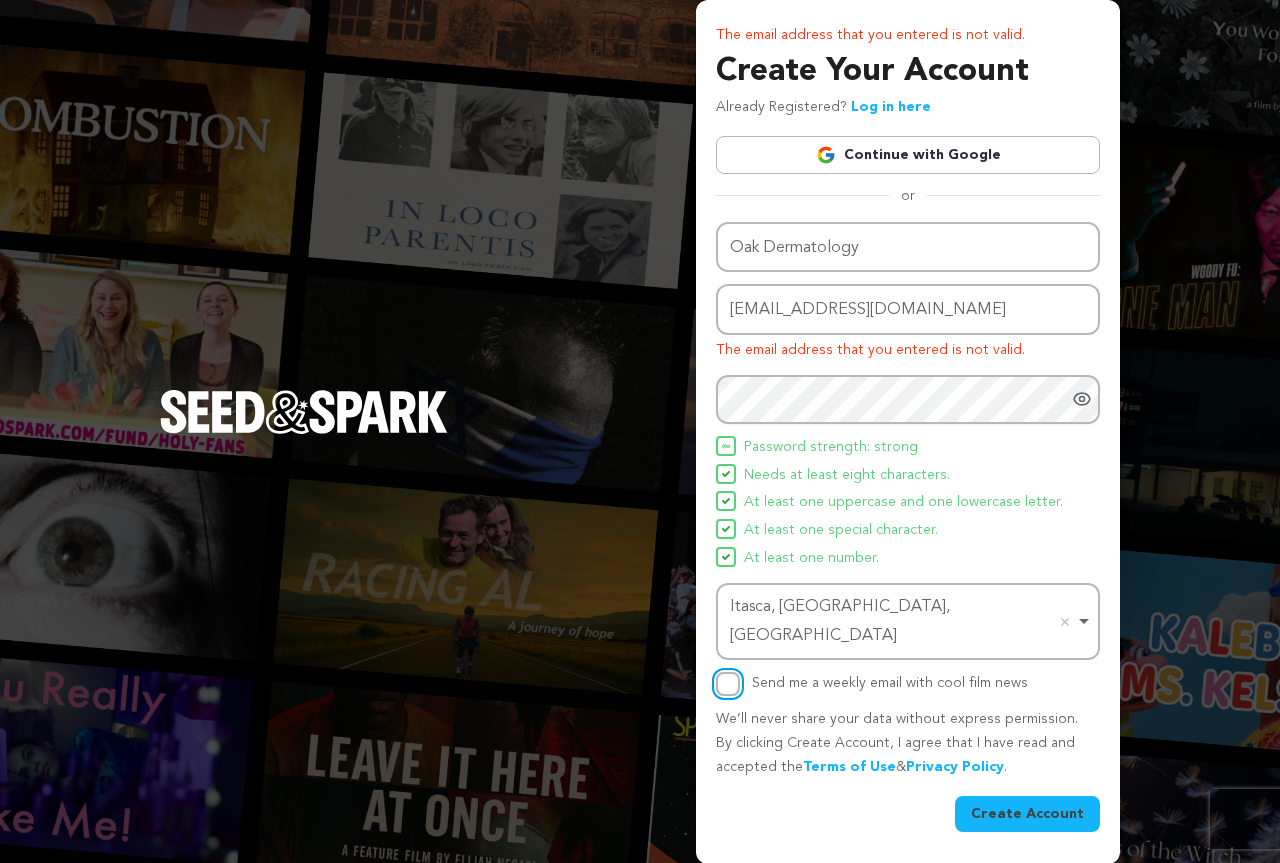 click on "Send me a weekly email with cool film news" at bounding box center [728, 684] 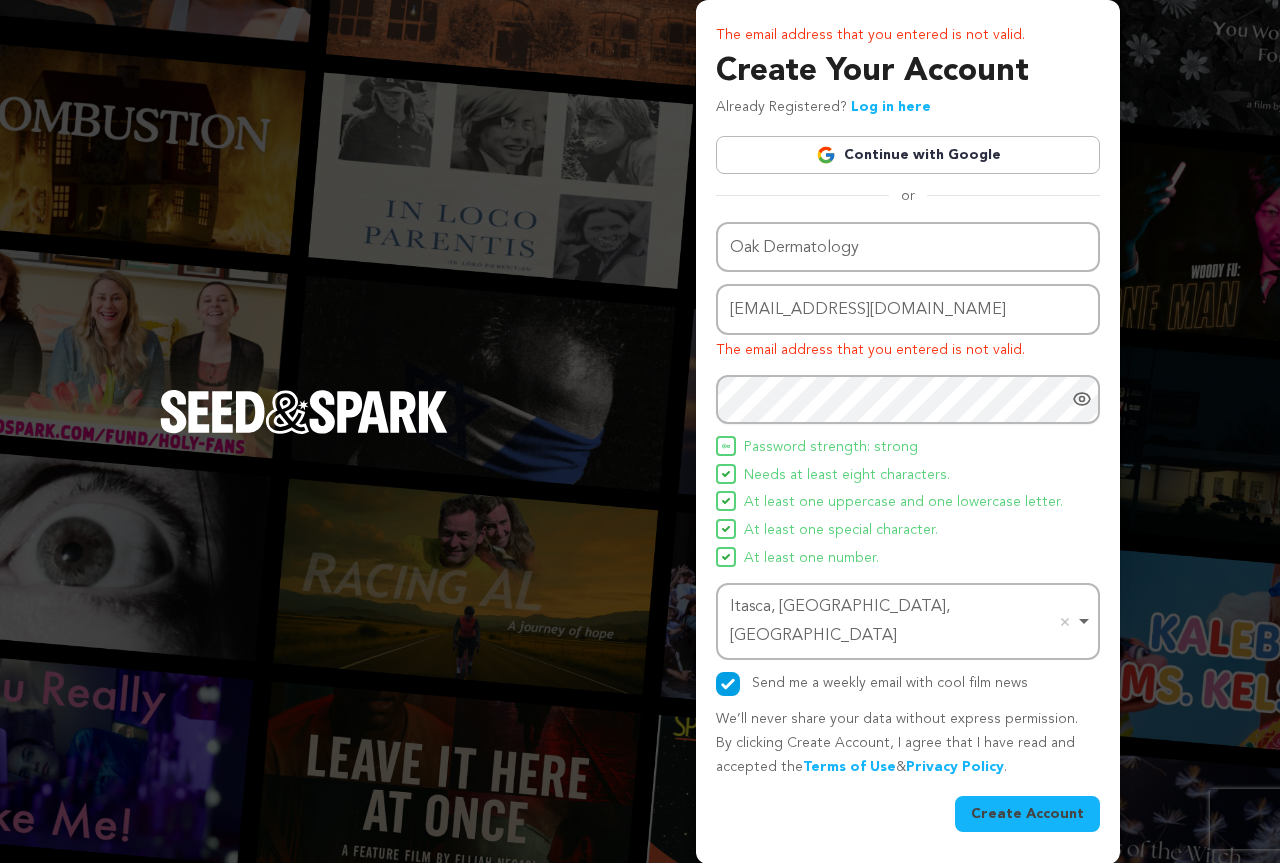 click on "Create Account" at bounding box center (1027, 814) 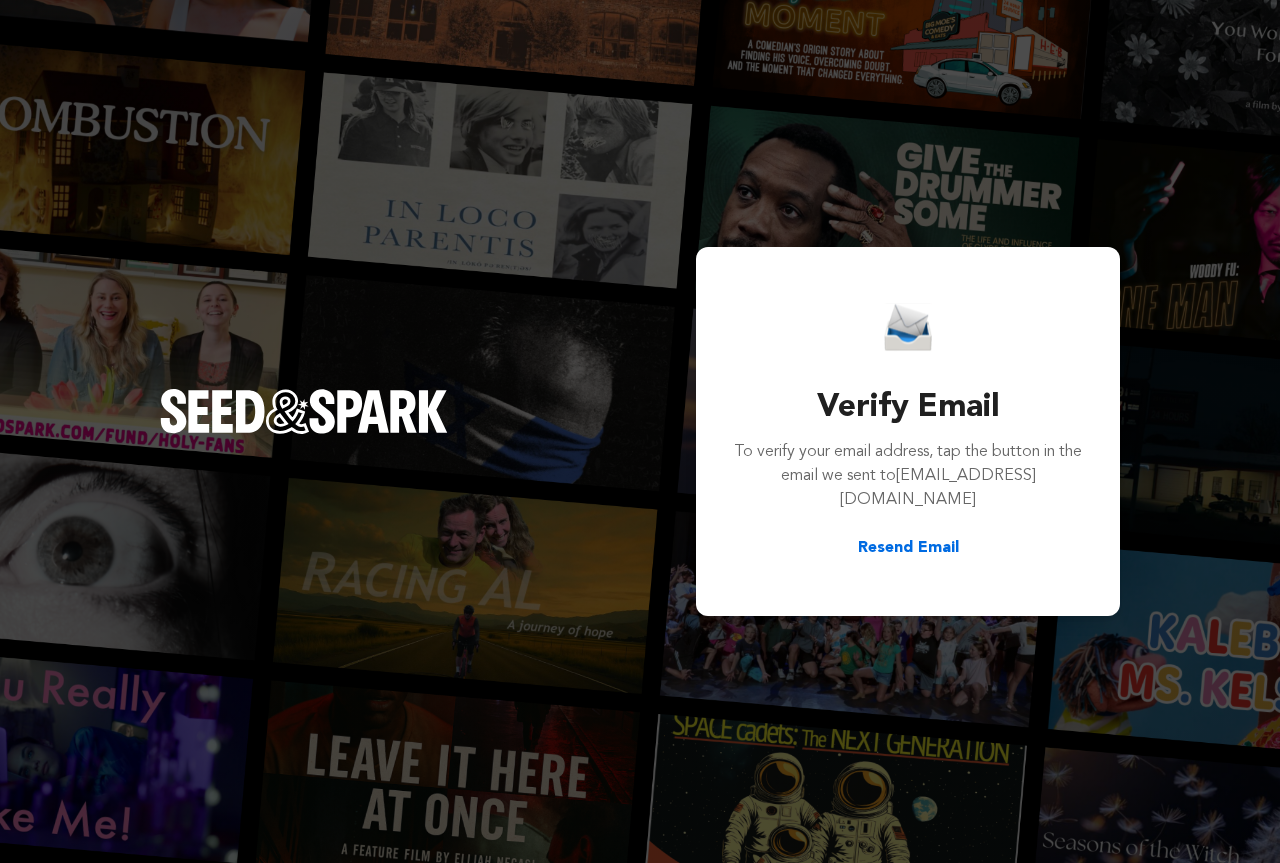 scroll, scrollTop: 0, scrollLeft: 0, axis: both 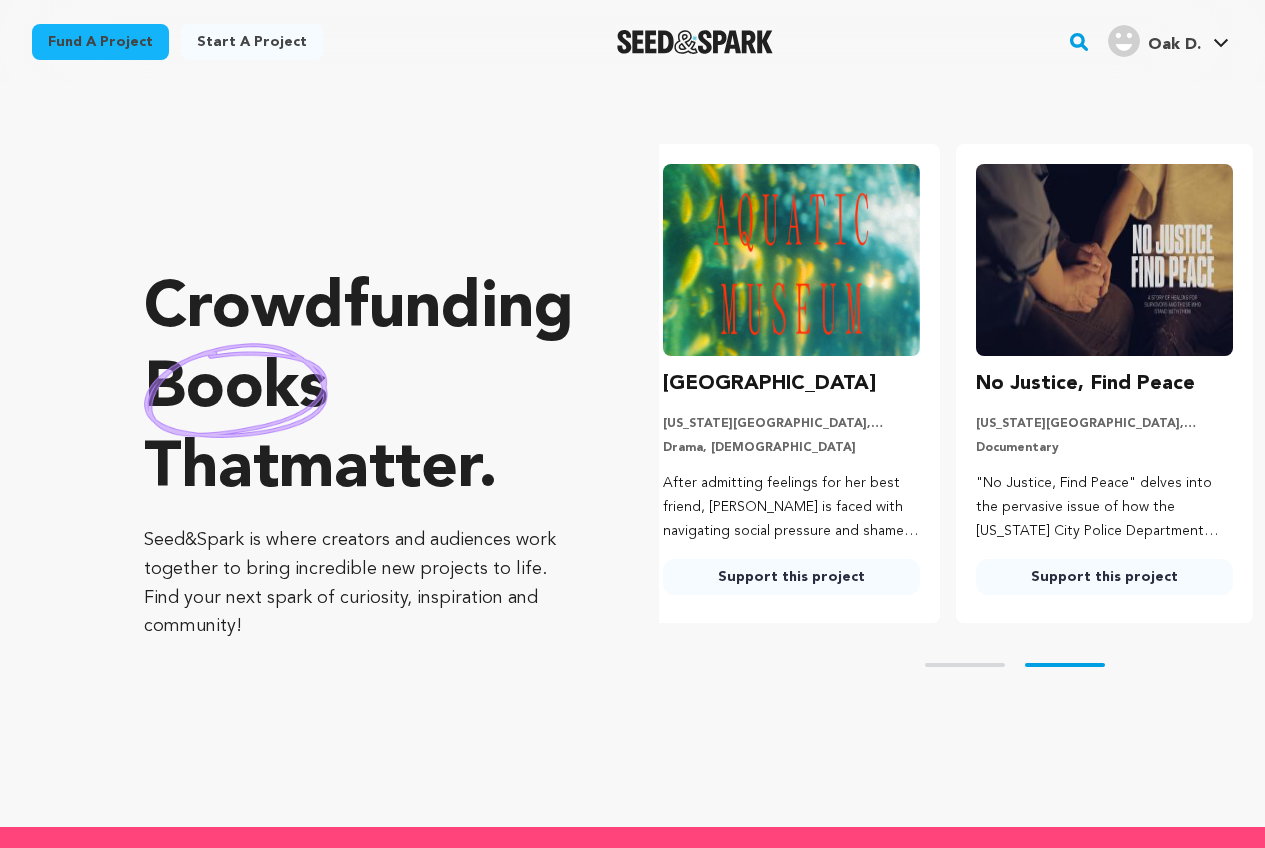 click on "Start a project" at bounding box center (252, 42) 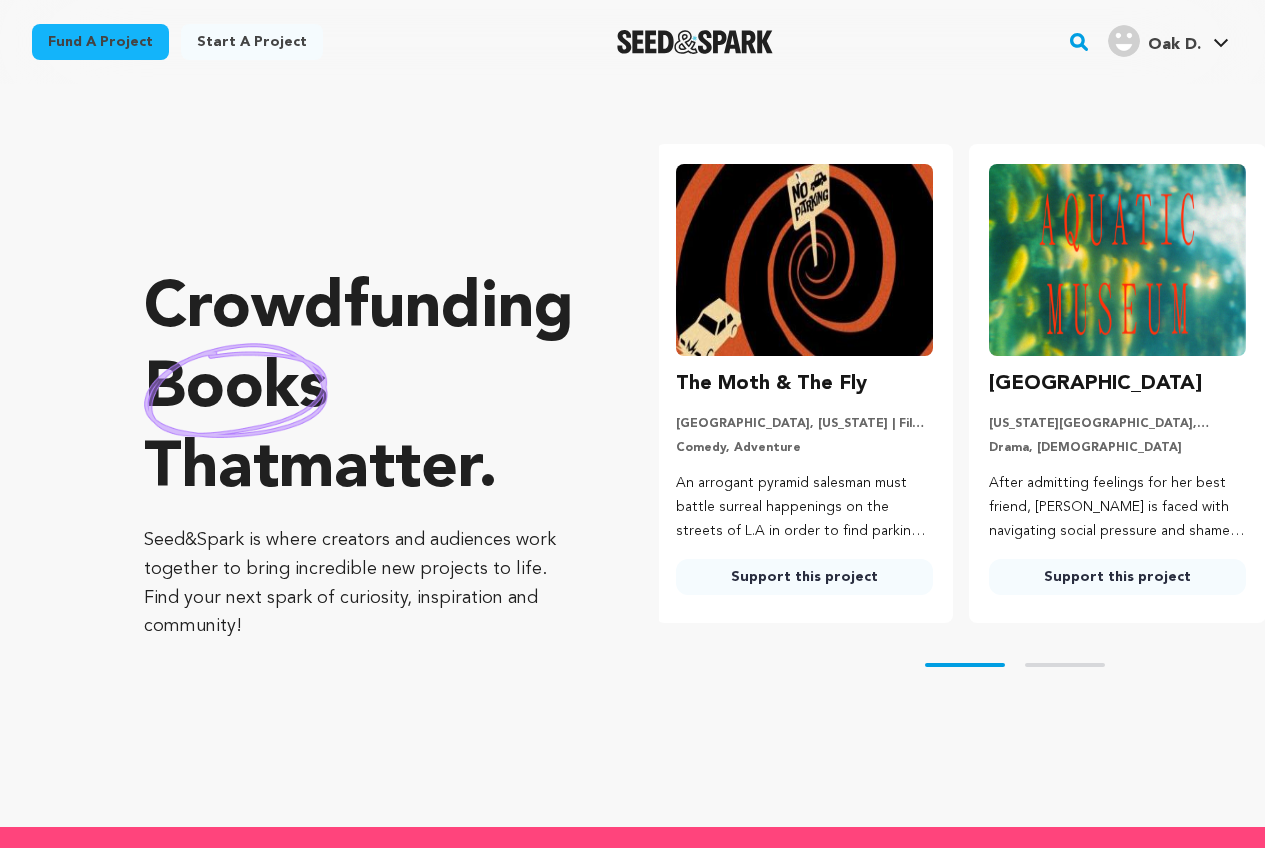 scroll, scrollTop: 0, scrollLeft: 0, axis: both 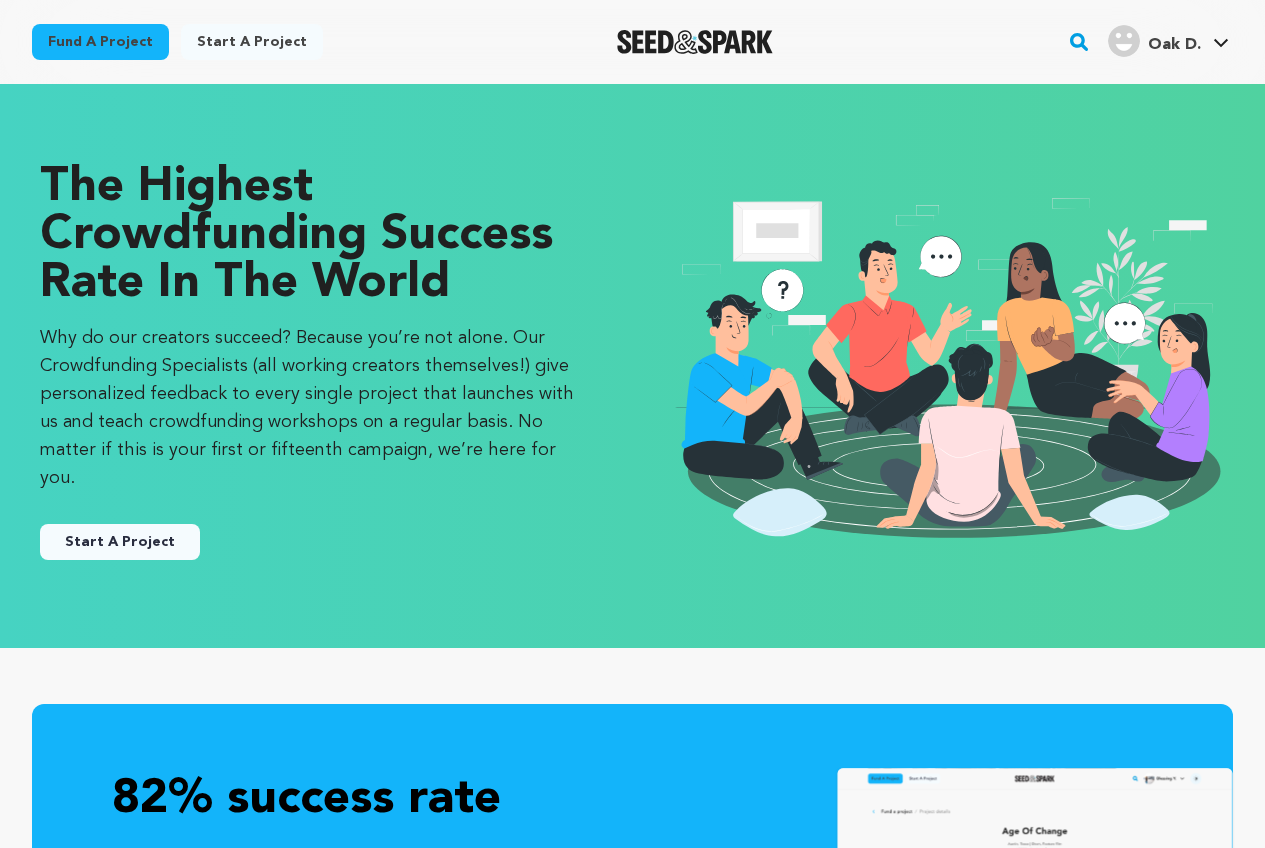 click on "Start A Project" at bounding box center (120, 542) 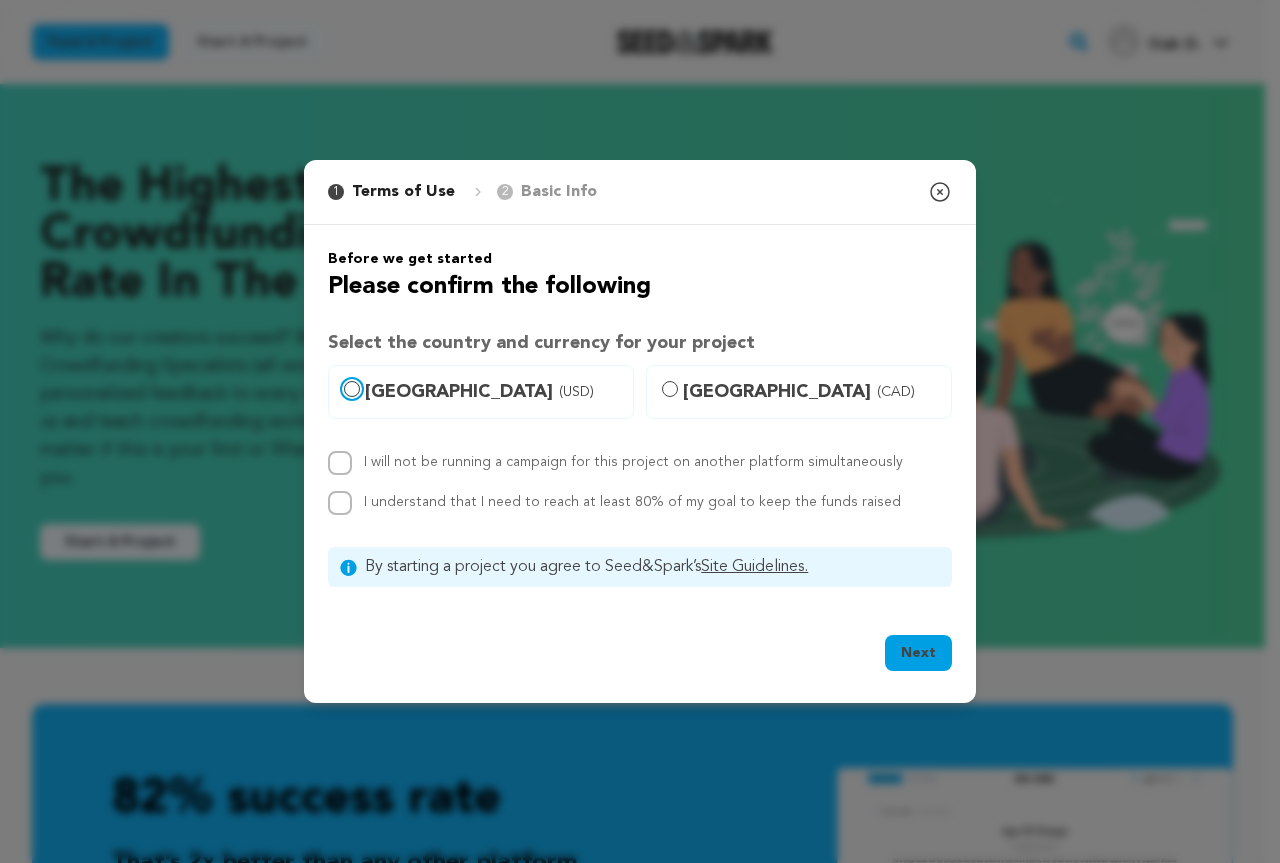 click on "United States
(USD)" at bounding box center (352, 389) 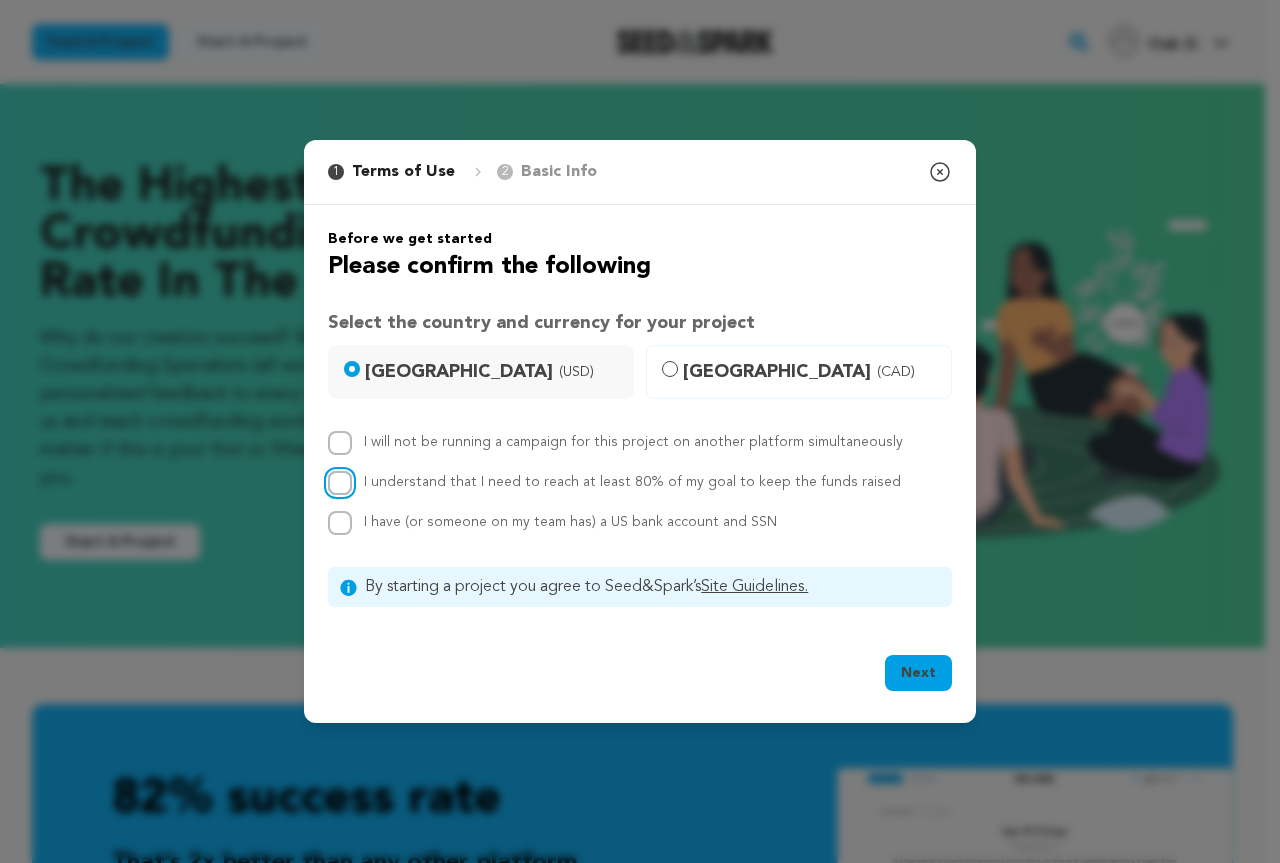 click on "I understand that I need to reach at least 80% of my goal to keep the
funds raised" at bounding box center (340, 483) 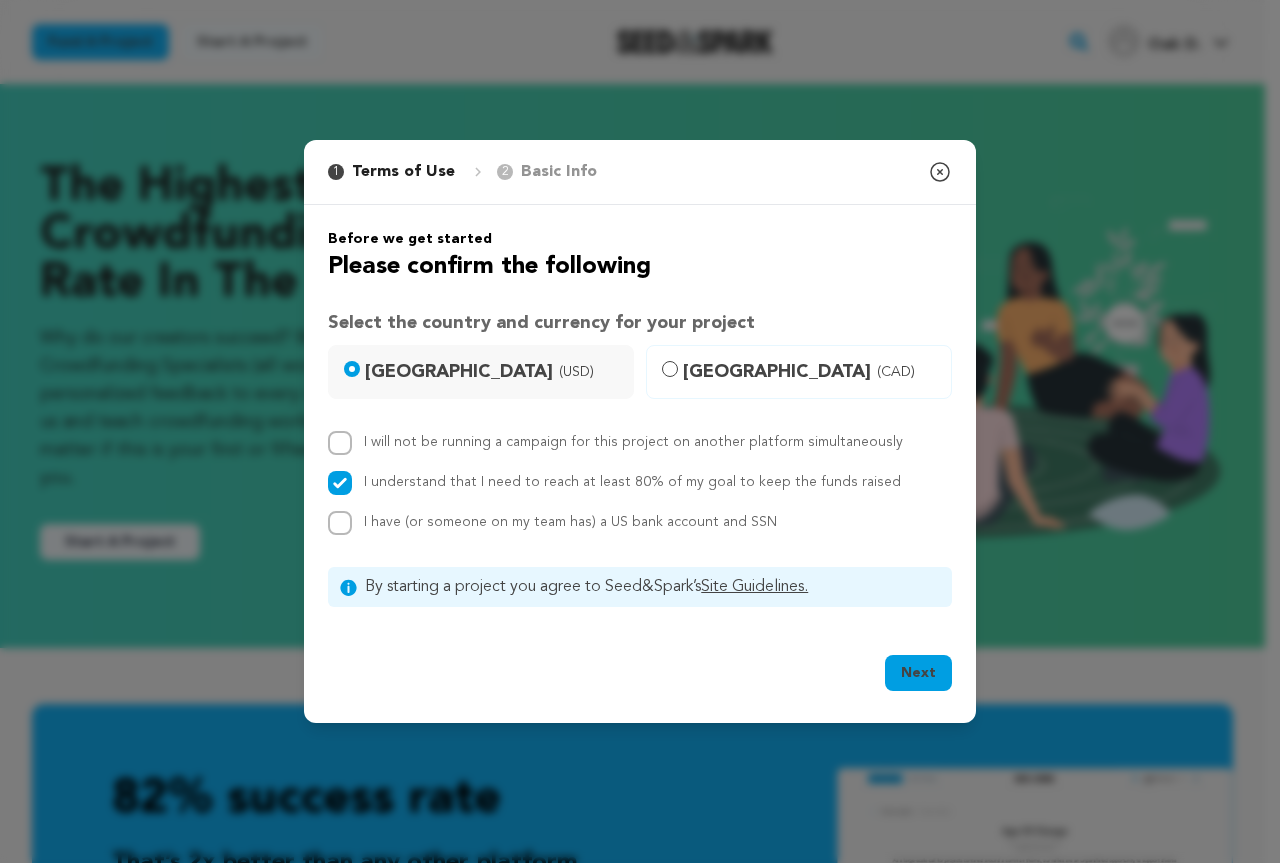 click on "Next" at bounding box center (918, 673) 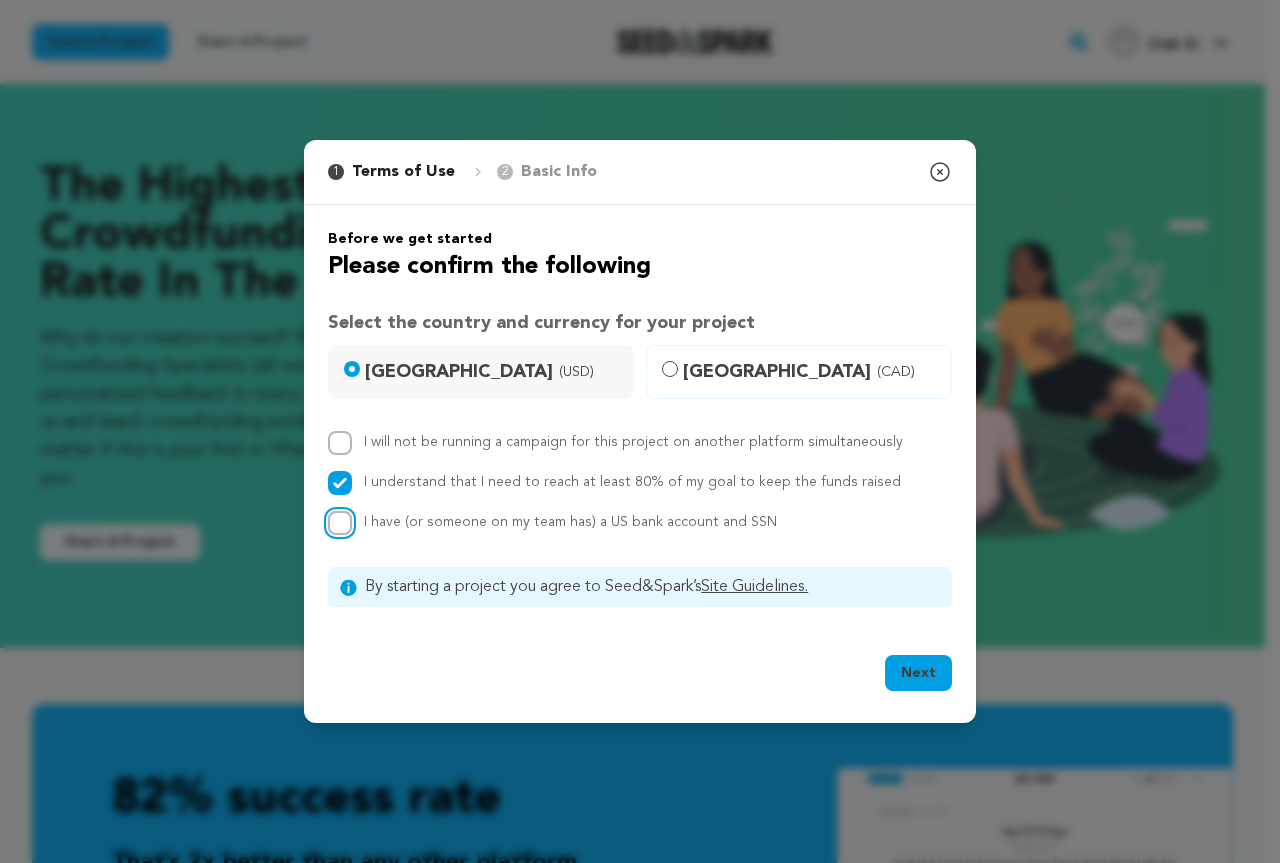 click on "I have (or someone on my team has) a US bank account and SSN" at bounding box center [340, 523] 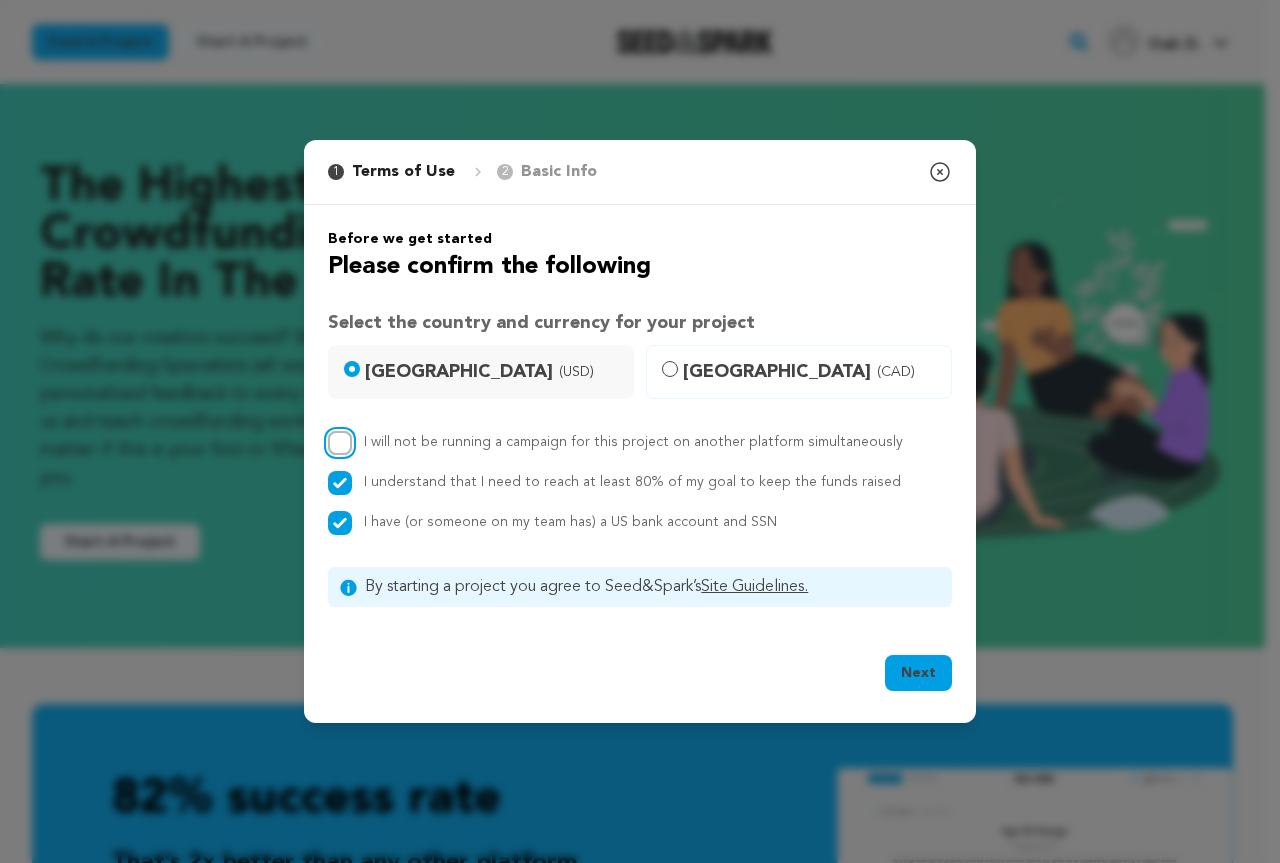 click on "I will not be running a campaign for this project on another platform
simultaneously" at bounding box center [340, 443] 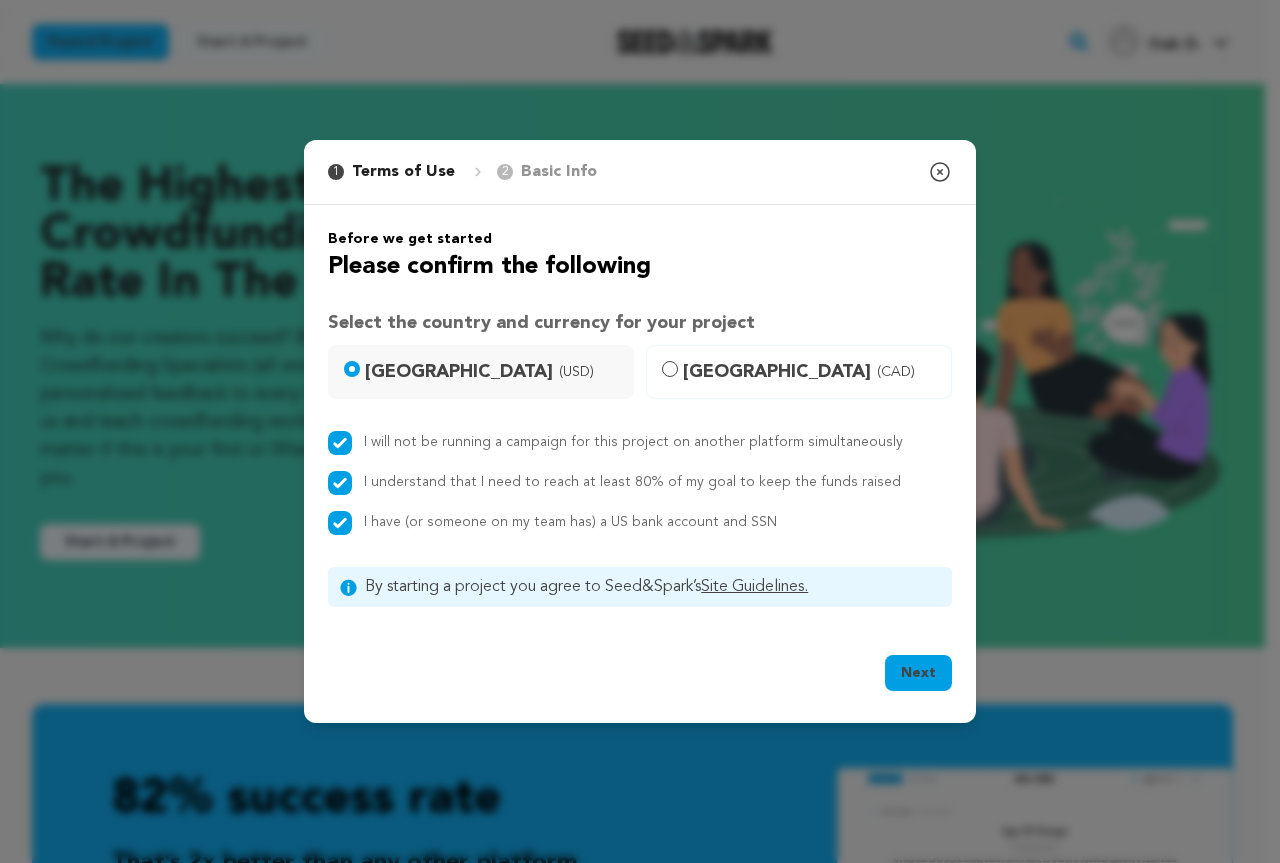 click on "Next" at bounding box center (918, 673) 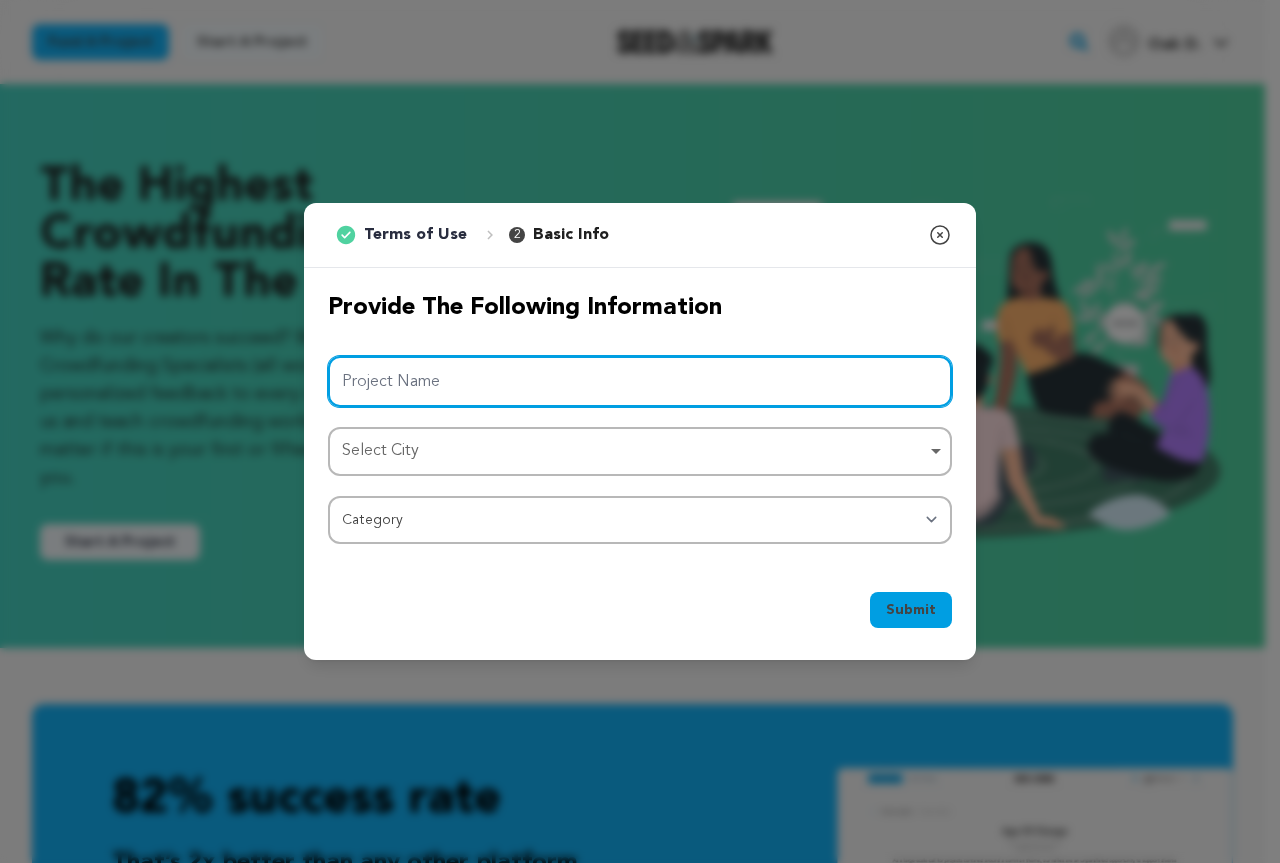 click on "Project Name" at bounding box center [640, 381] 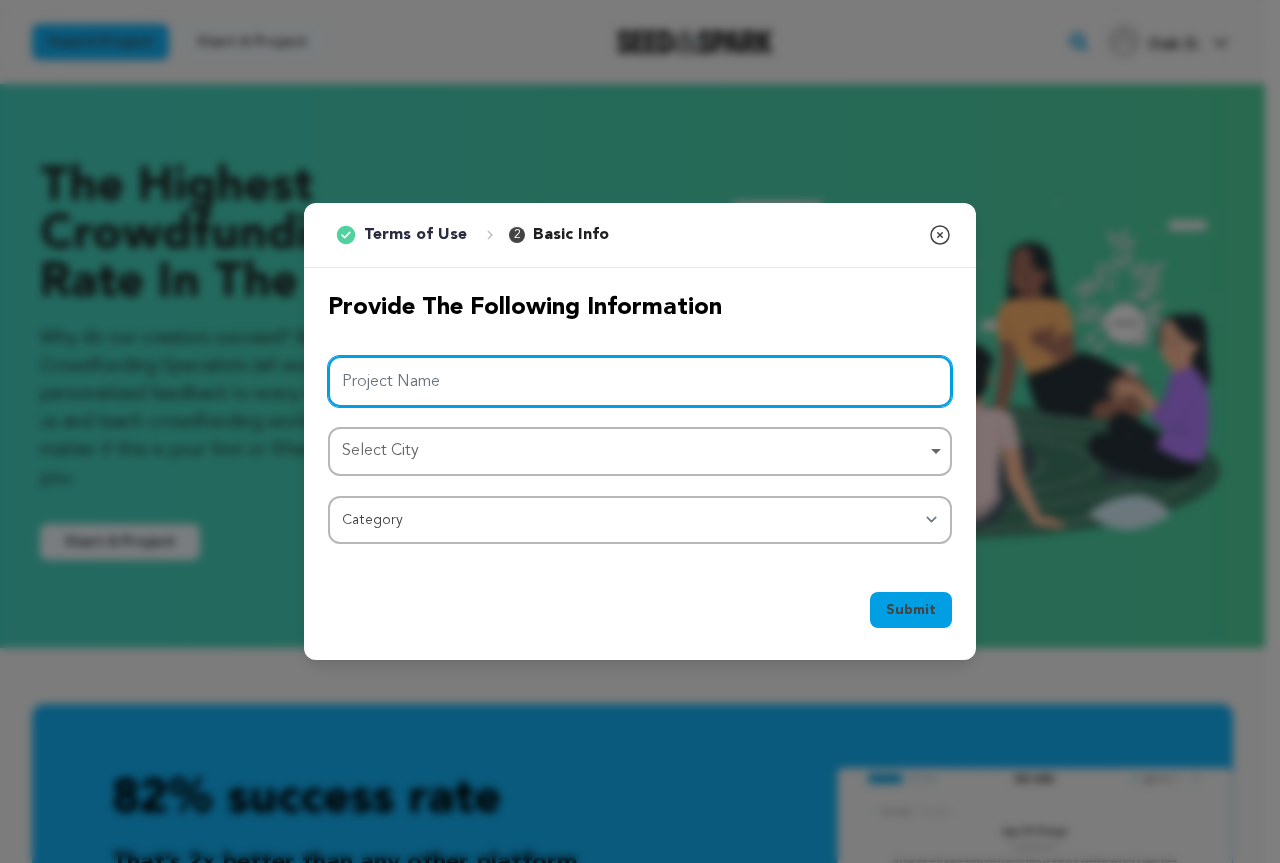 click on "Project Name" at bounding box center [640, 381] 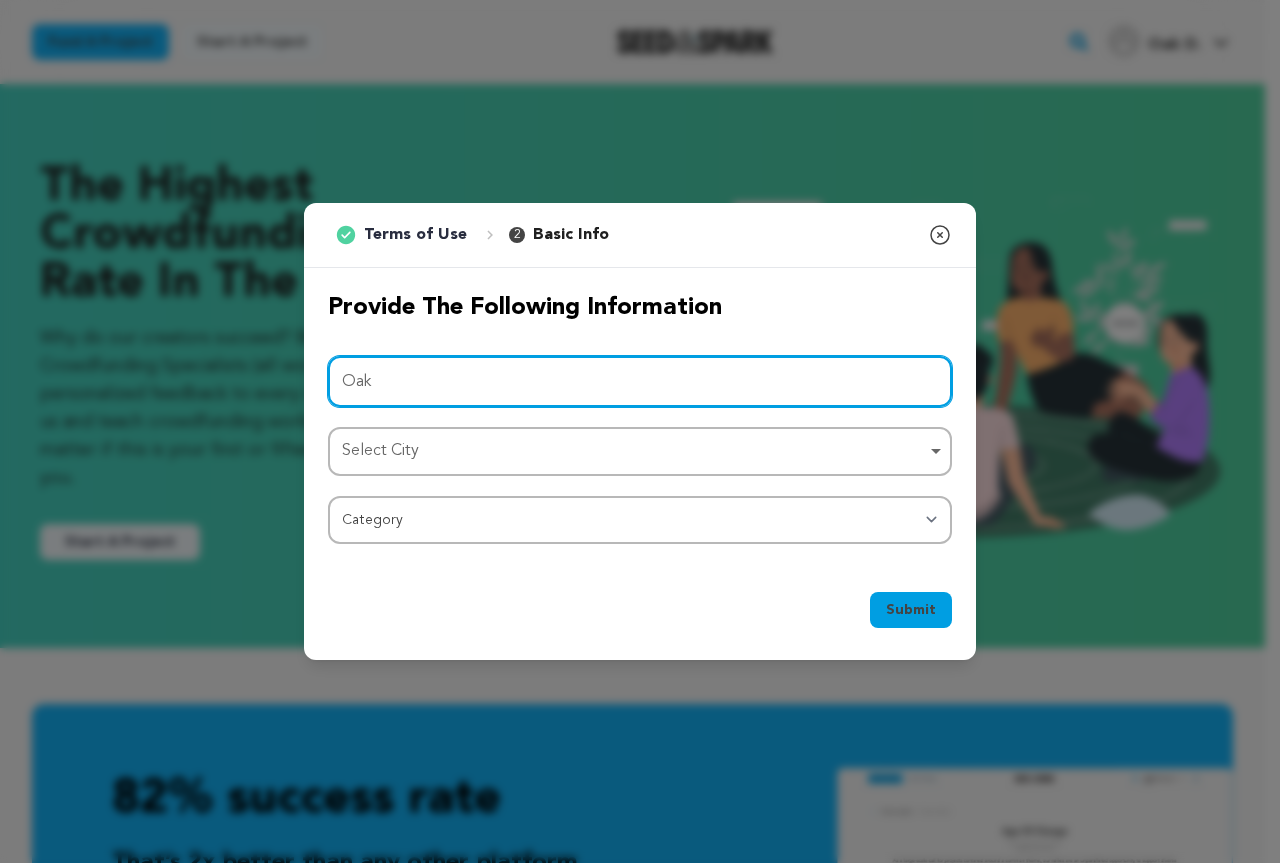 paste on "Oak Dermatology" 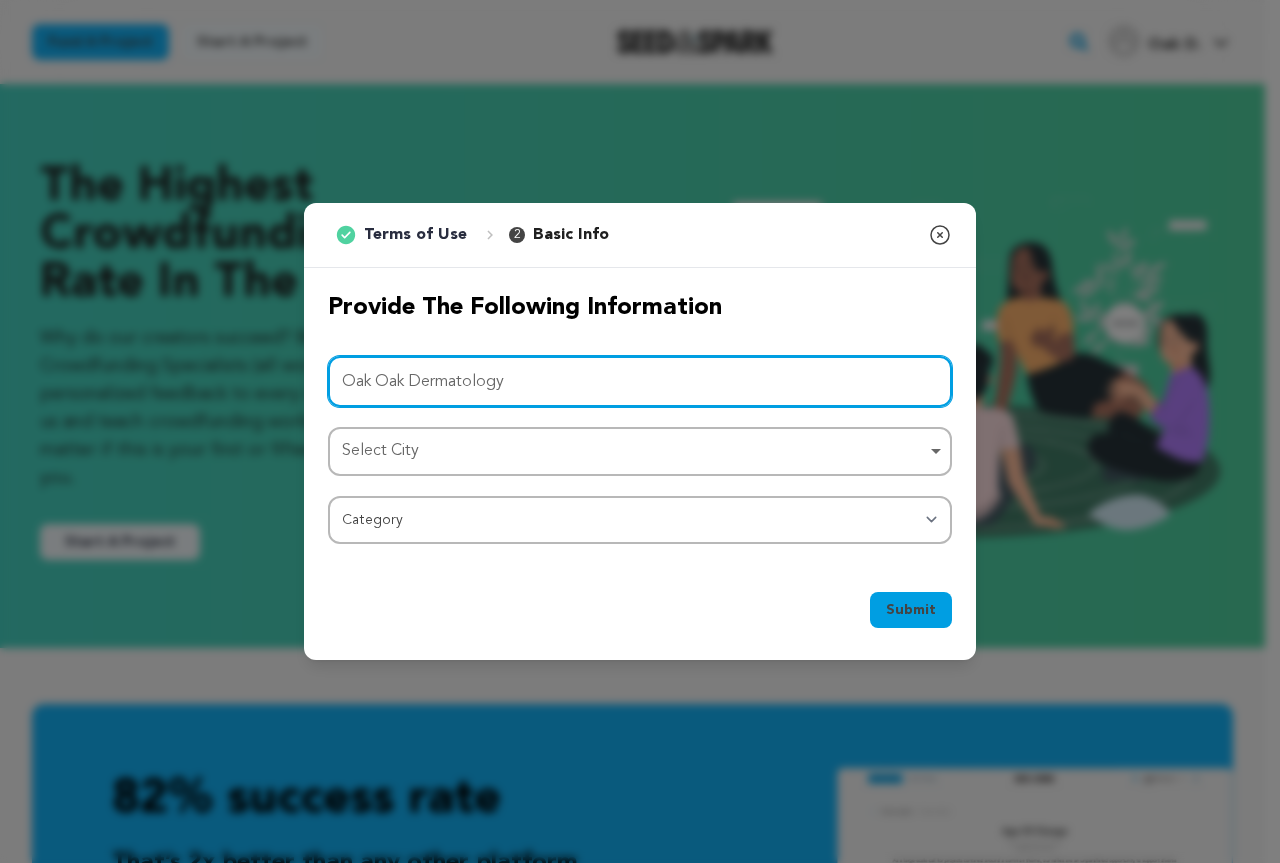drag, startPoint x: 374, startPoint y: 379, endPoint x: 187, endPoint y: 424, distance: 192.33824 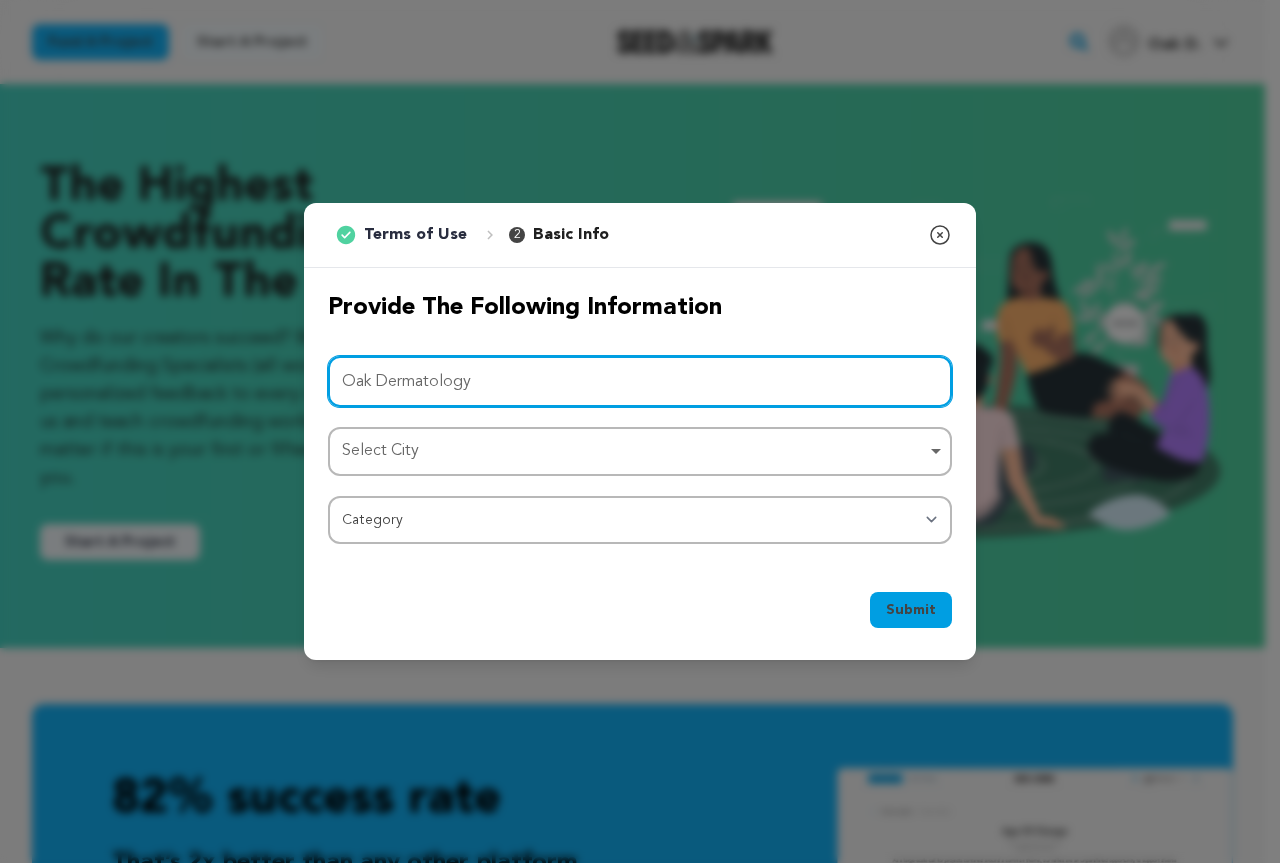 click on "Select City Remove item" at bounding box center [634, 451] 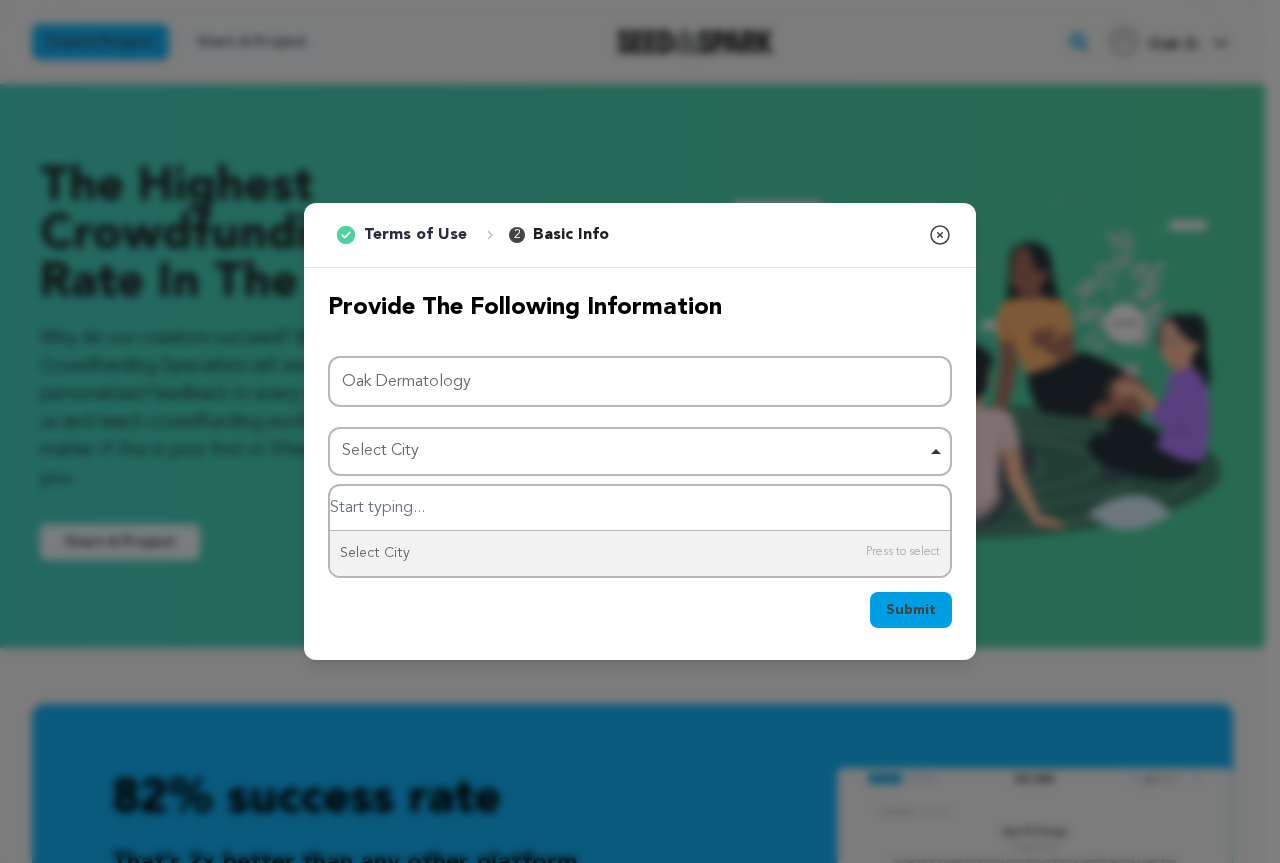 click at bounding box center [640, 508] 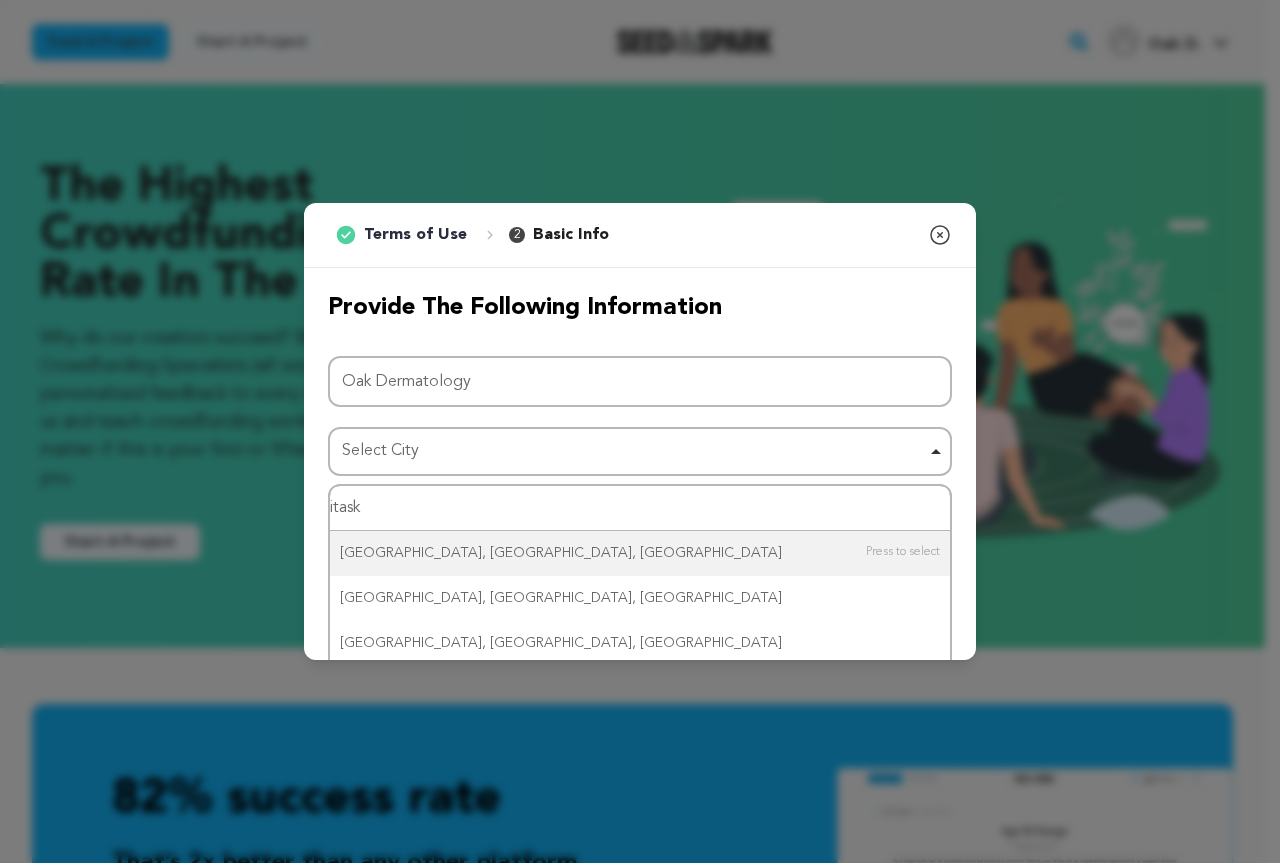 type on "itaska" 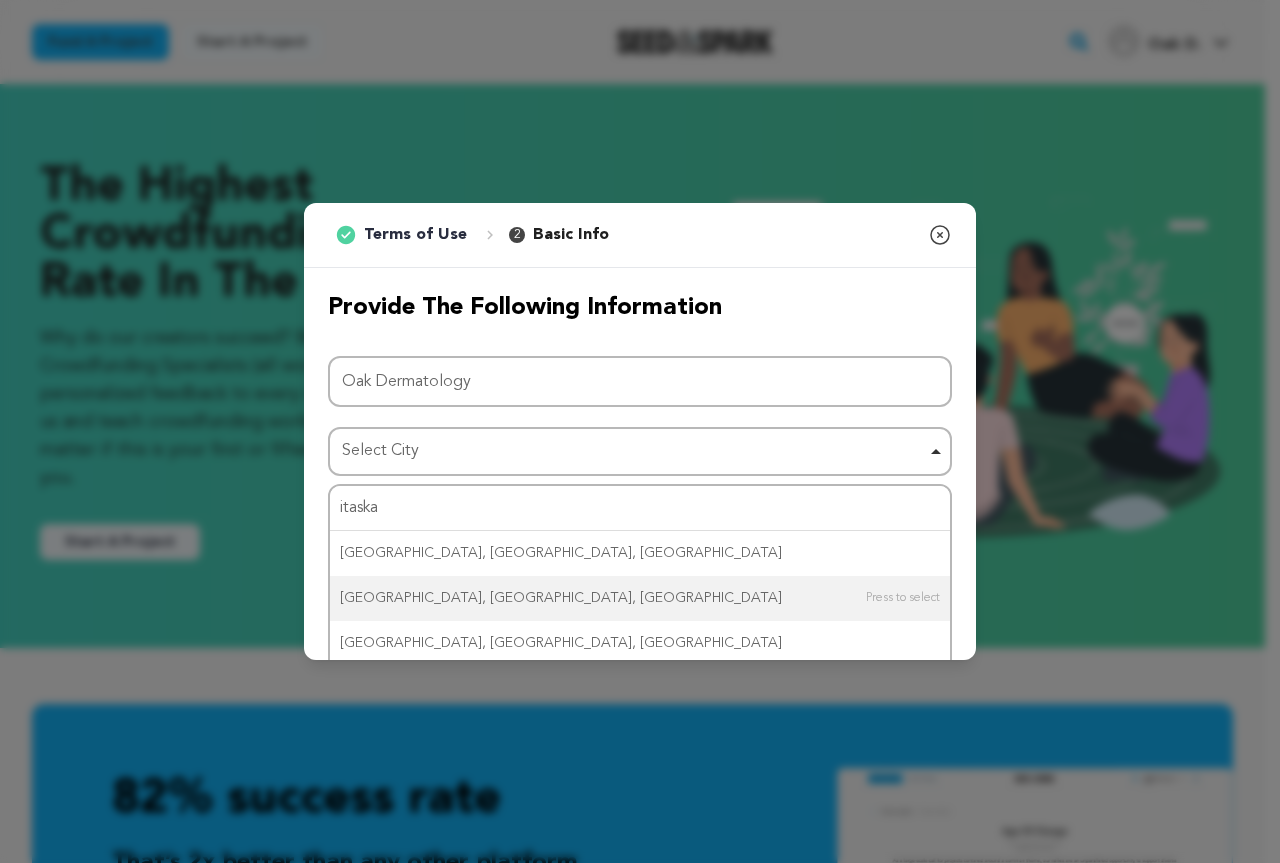 type 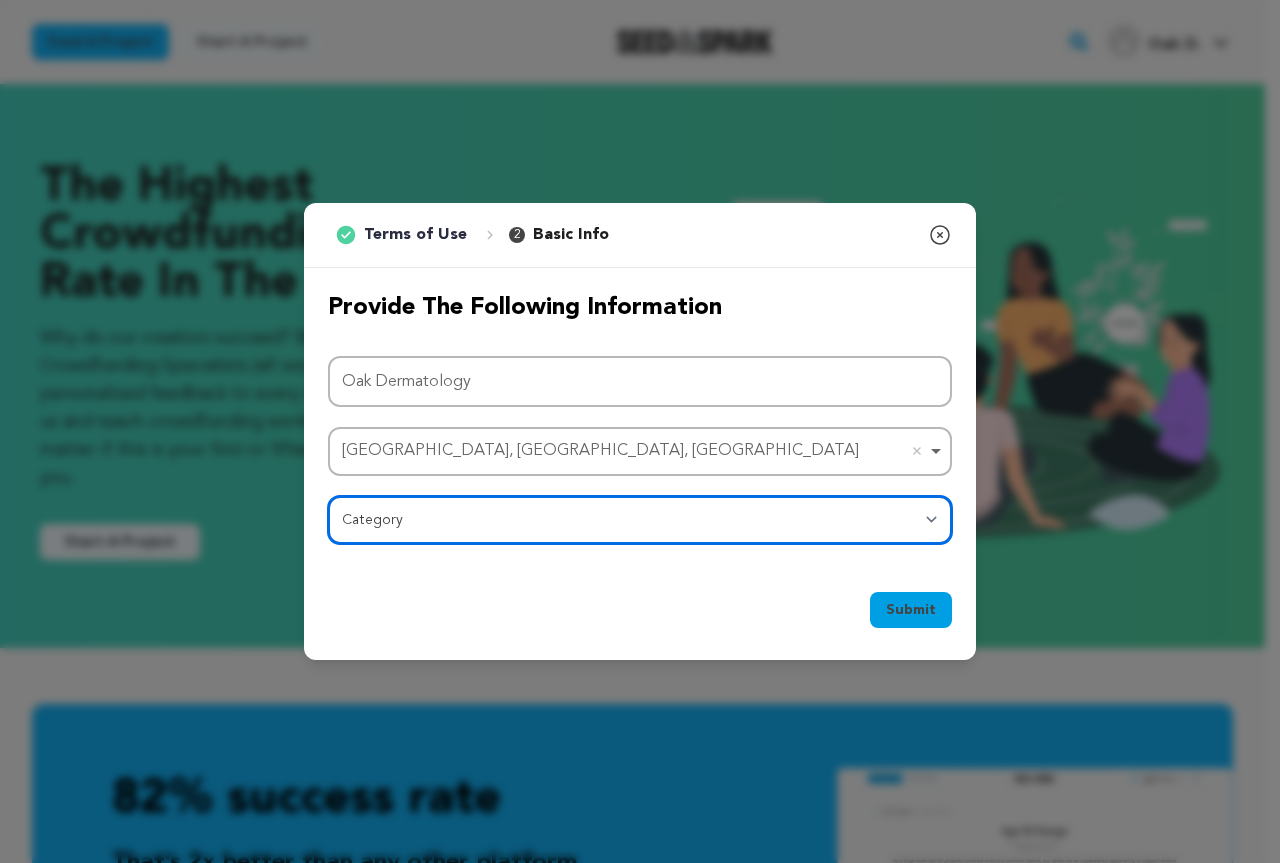 click on "Category
Film Feature
Film Short
Series
Film Festival
Company
Music Video
VR Experience
Comics
Artist Residency
Art & Photography
Collective
Dance
Games
Music
Radio & Podcasts
Orgs & Companies
Writing & Publishing
Venue & Spaces
Theatre" at bounding box center (640, 520) 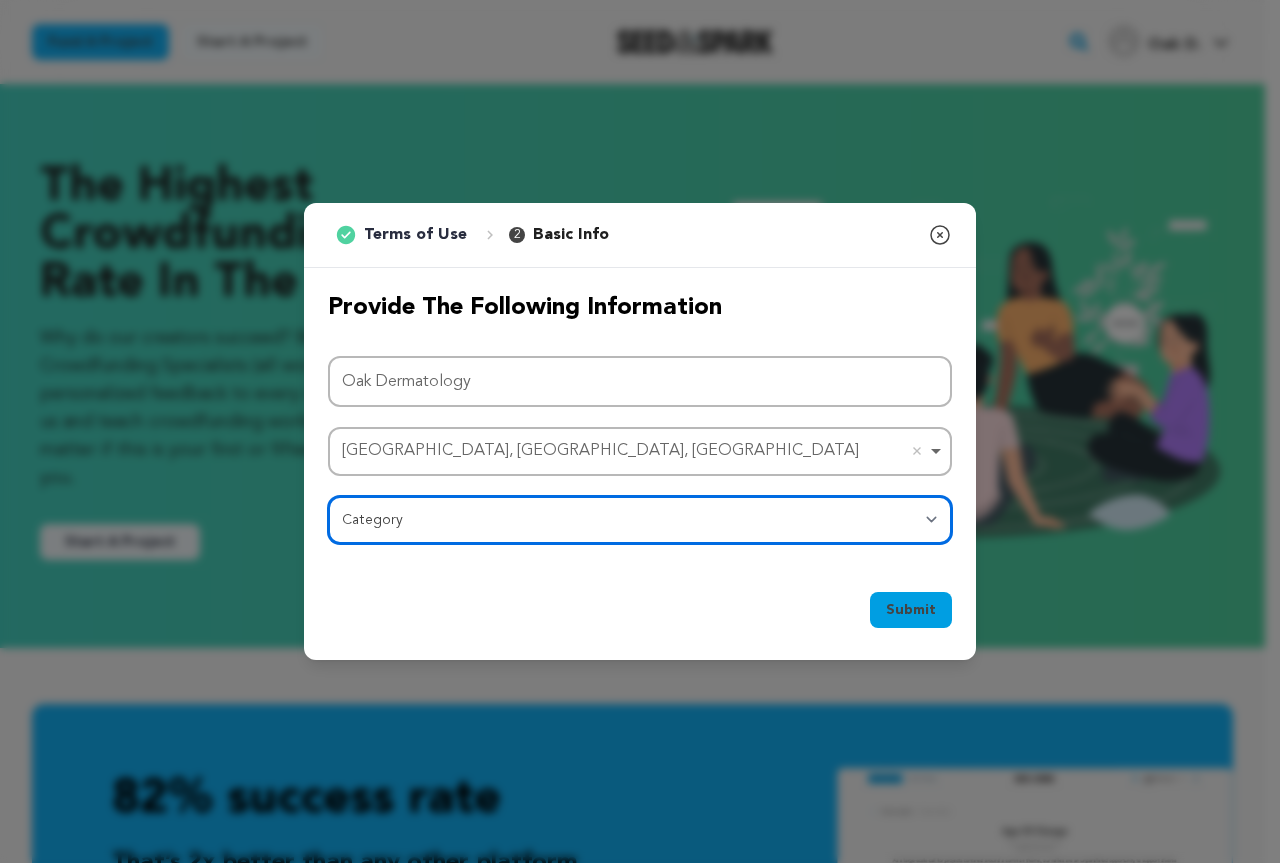 click on "Category
Film Feature
Film Short
Series
Film Festival
Company
Music Video
VR Experience
Comics
Artist Residency
Art & Photography
Collective
Dance
Games
Music
Radio & Podcasts
Orgs & Companies
Writing & Publishing
Venue & Spaces
Theatre" at bounding box center [640, 520] 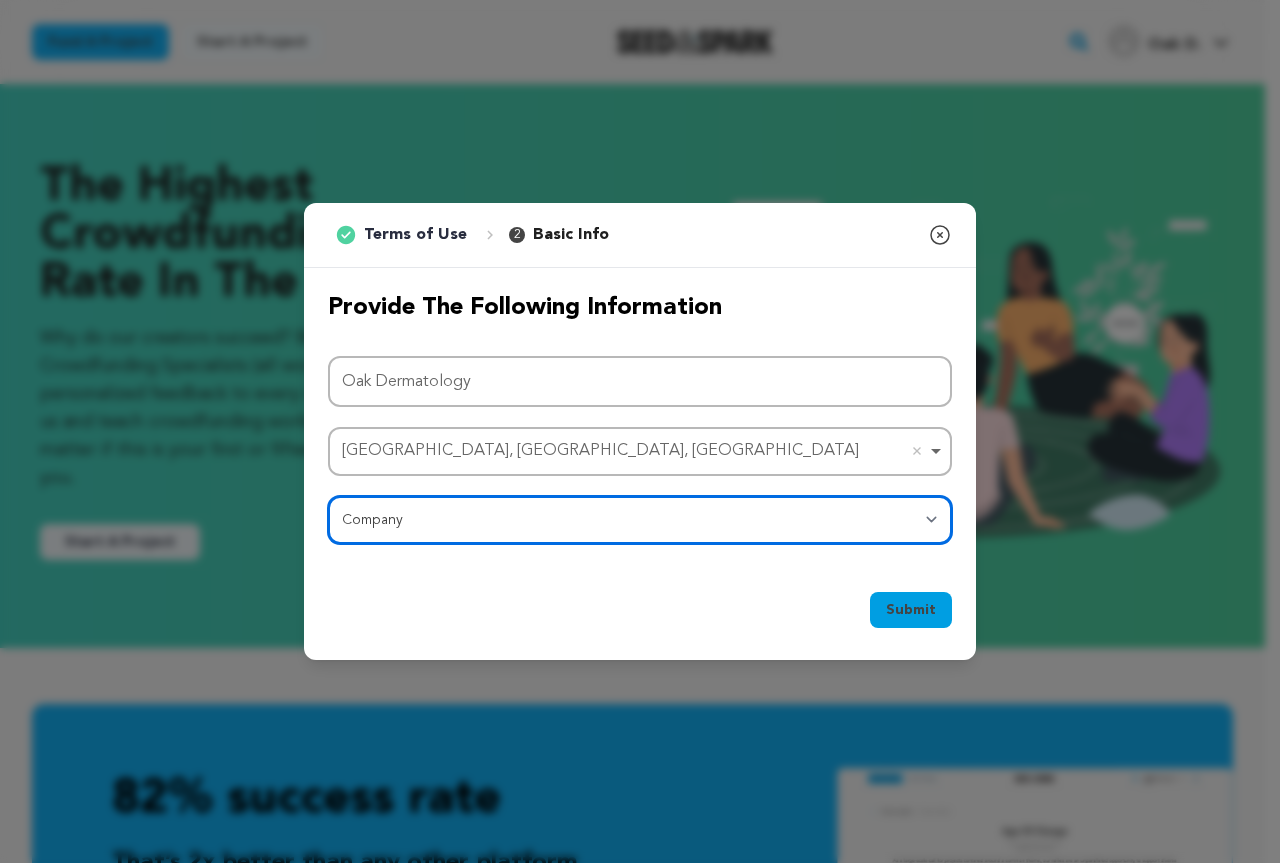 click on "Category
Film Feature
Film Short
Series
Film Festival
Company
Music Video
VR Experience
Comics
Artist Residency
Art & Photography
Collective
Dance
Games
Music
Radio & Podcasts
Orgs & Companies
Writing & Publishing
Venue & Spaces
Theatre" at bounding box center [640, 520] 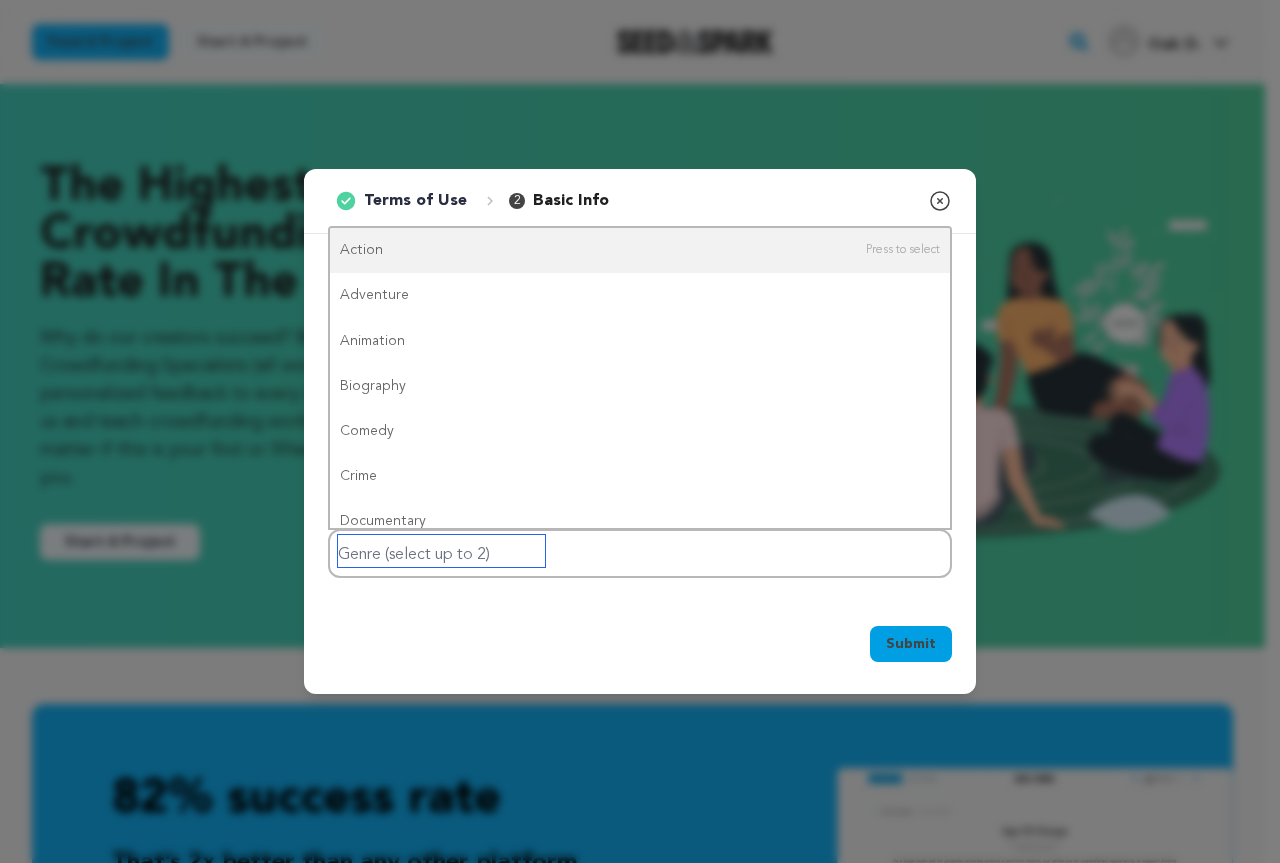 click at bounding box center [441, 551] 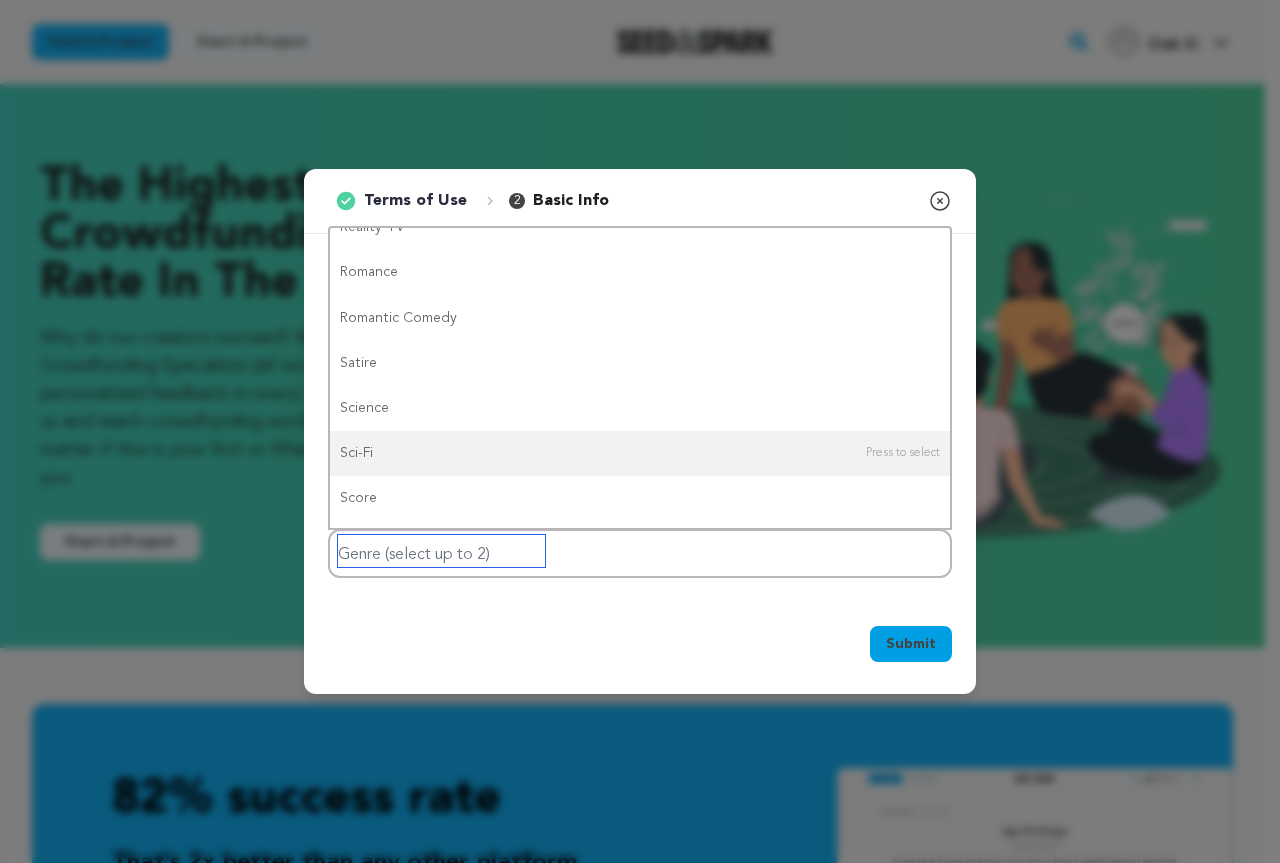 scroll, scrollTop: 1098, scrollLeft: 0, axis: vertical 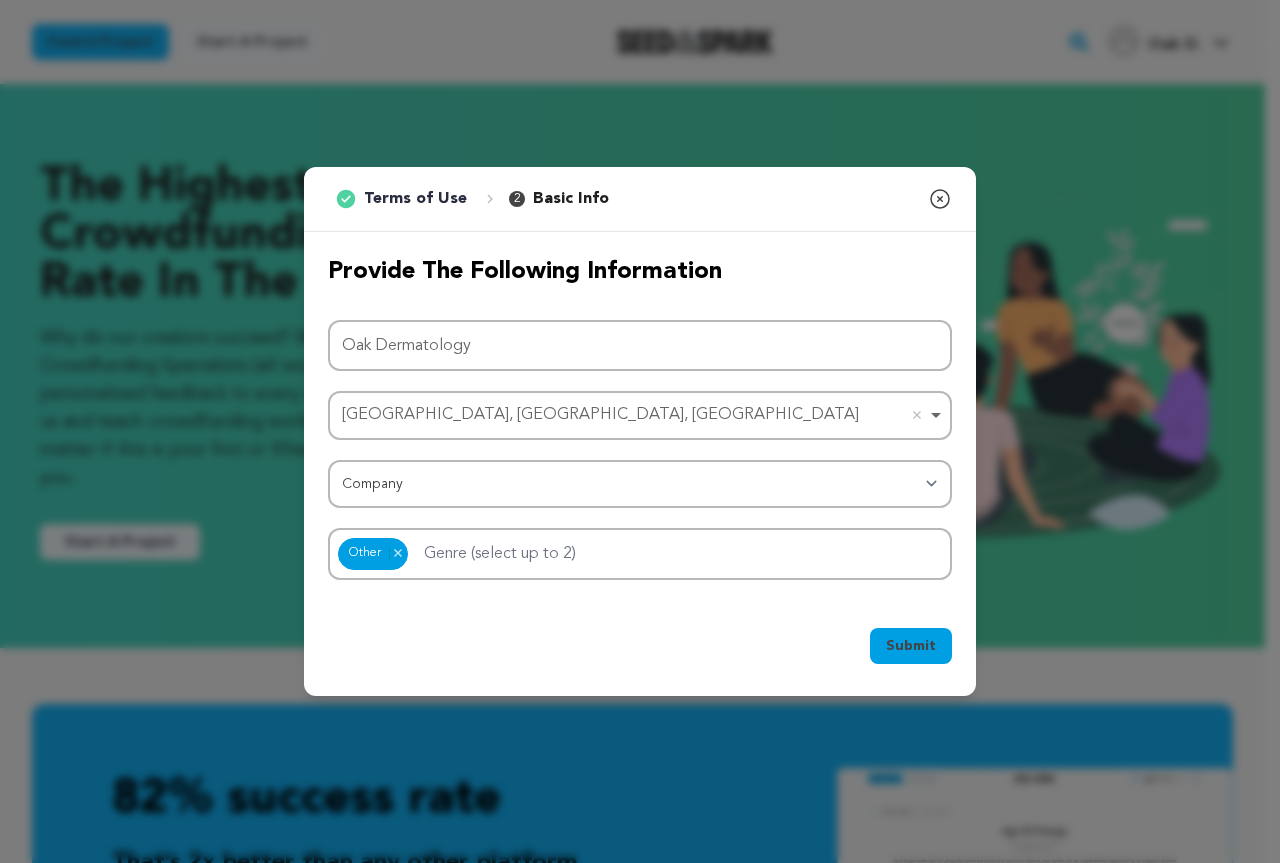 click on "Submit" at bounding box center (911, 646) 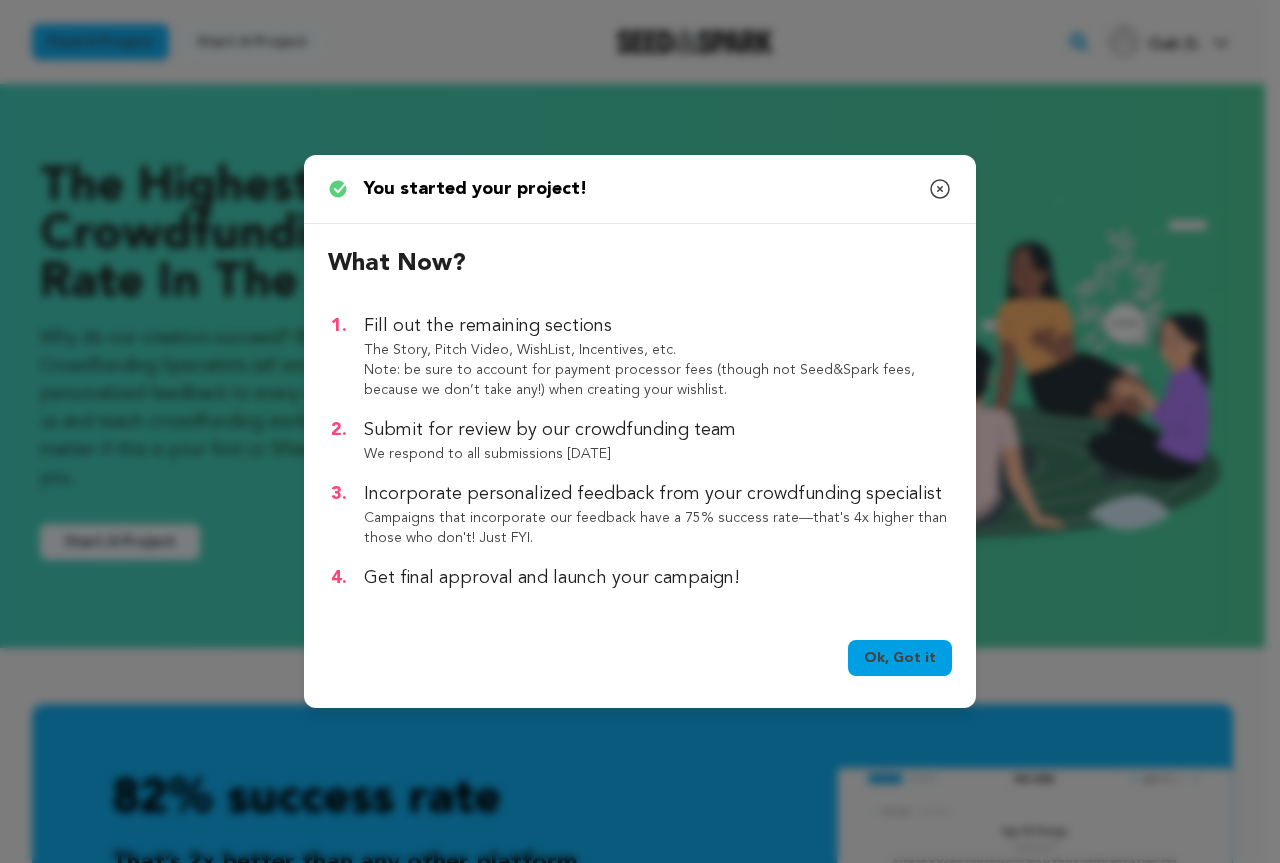click on "Ok, Got it" at bounding box center (900, 658) 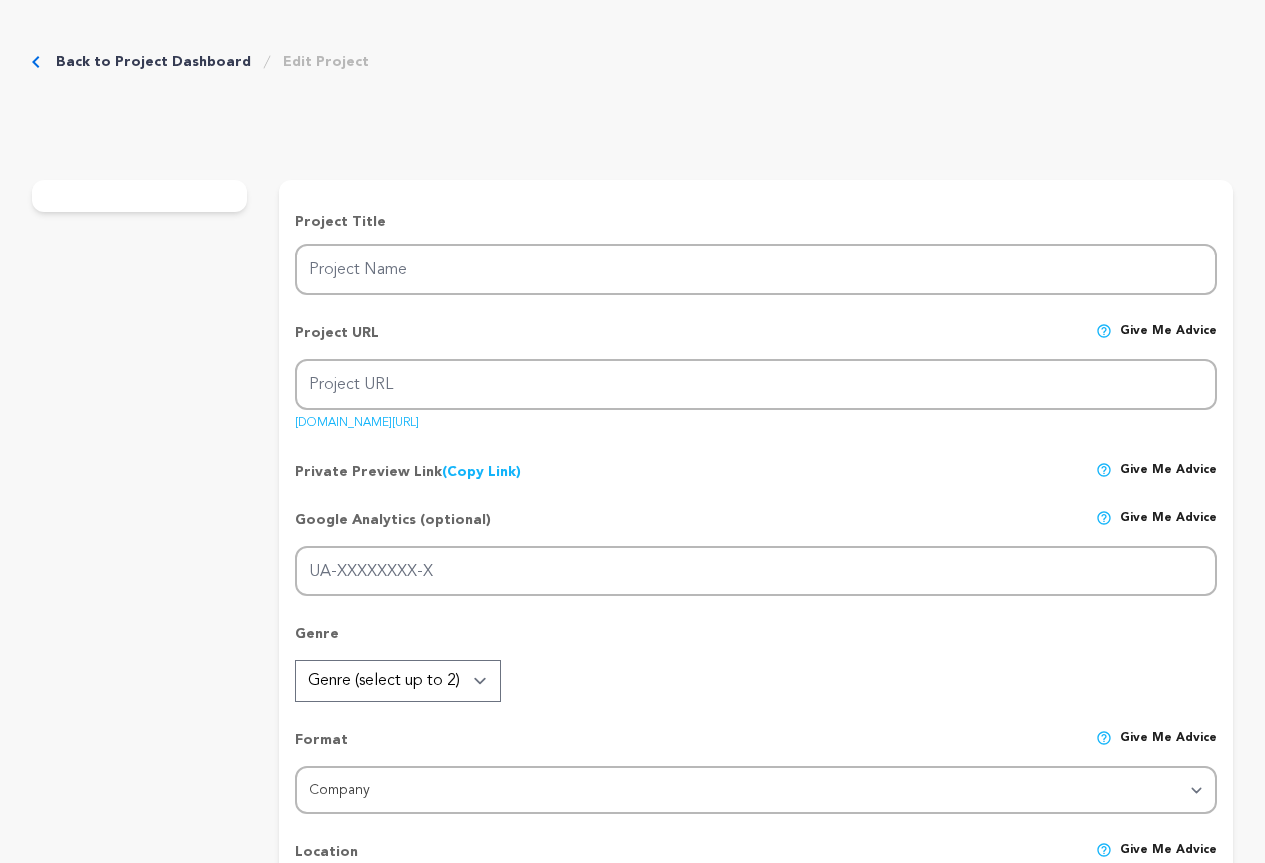 scroll, scrollTop: 0, scrollLeft: 0, axis: both 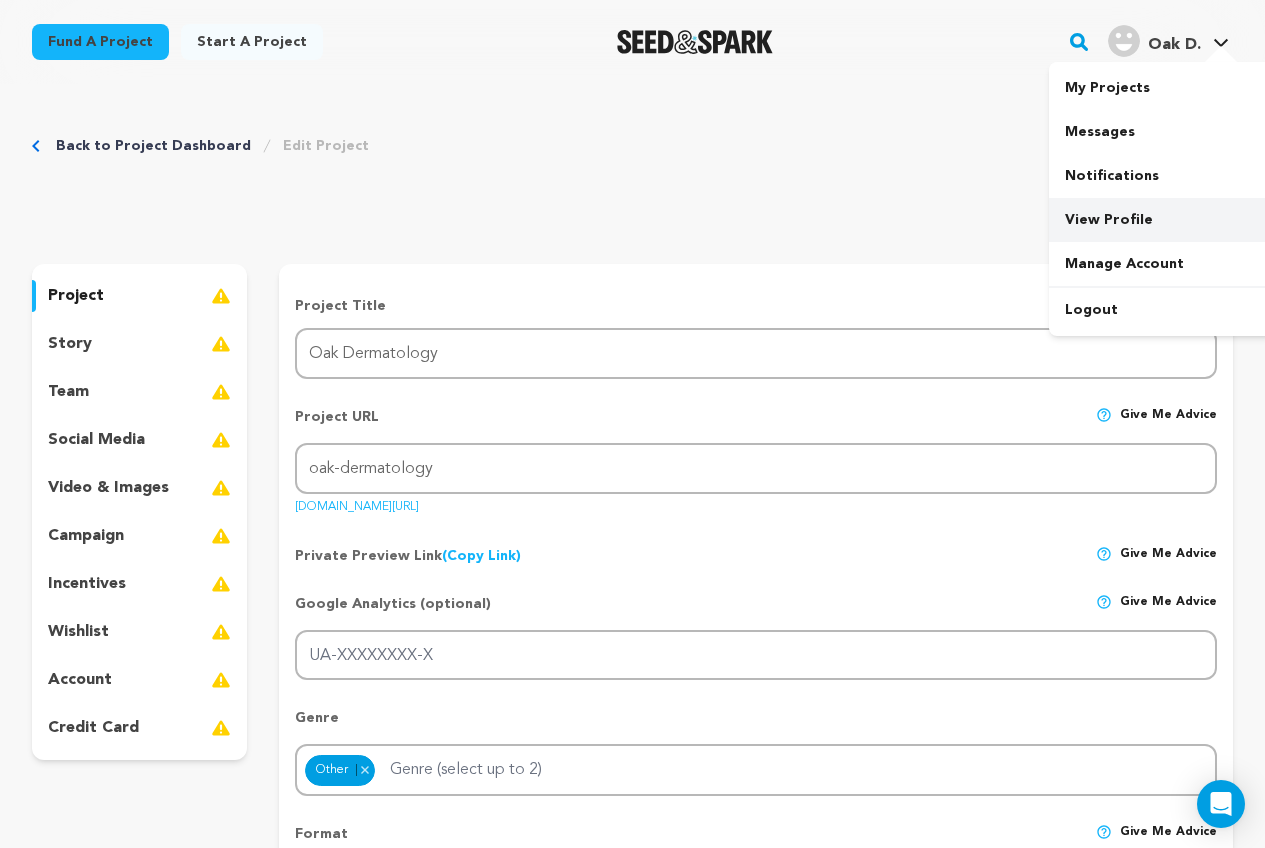 click on "View Profile" at bounding box center (1161, 220) 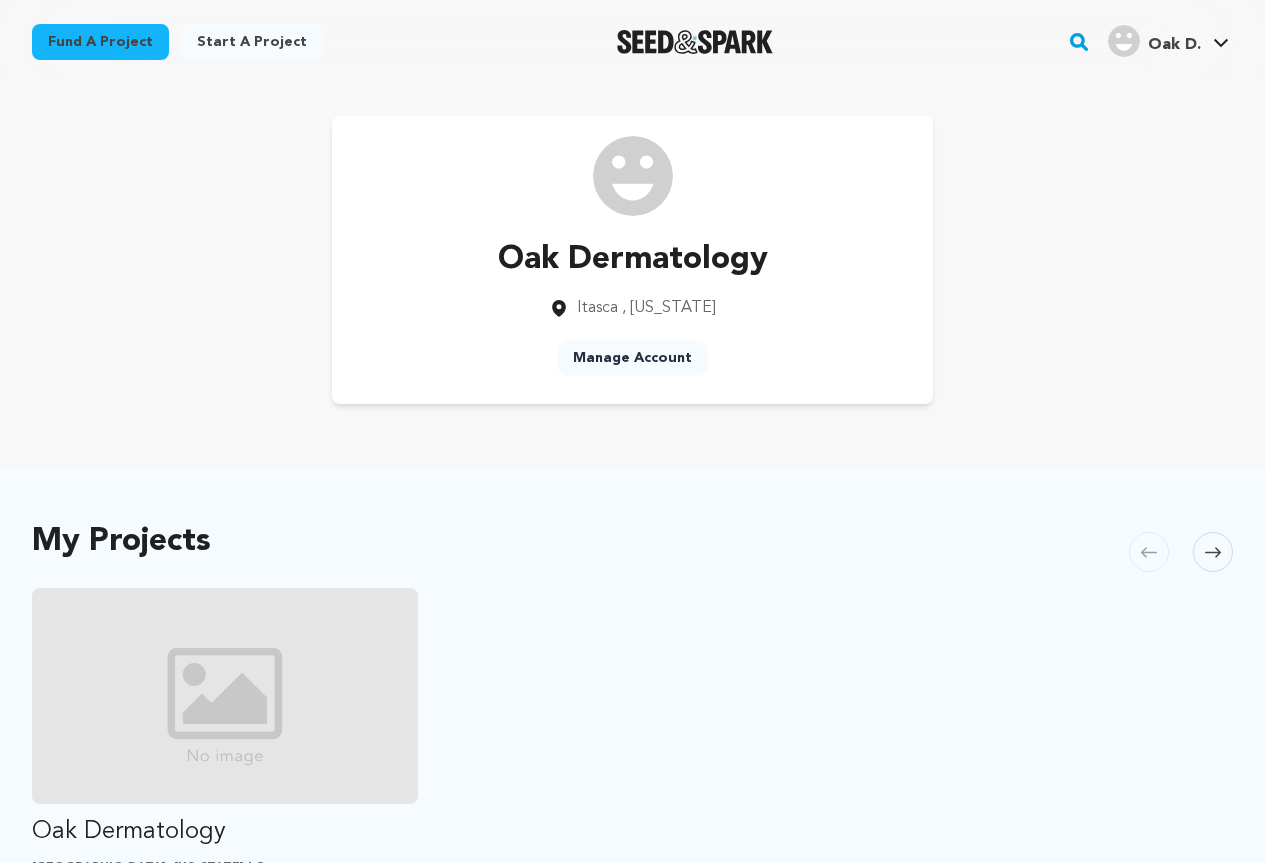 scroll, scrollTop: 0, scrollLeft: 0, axis: both 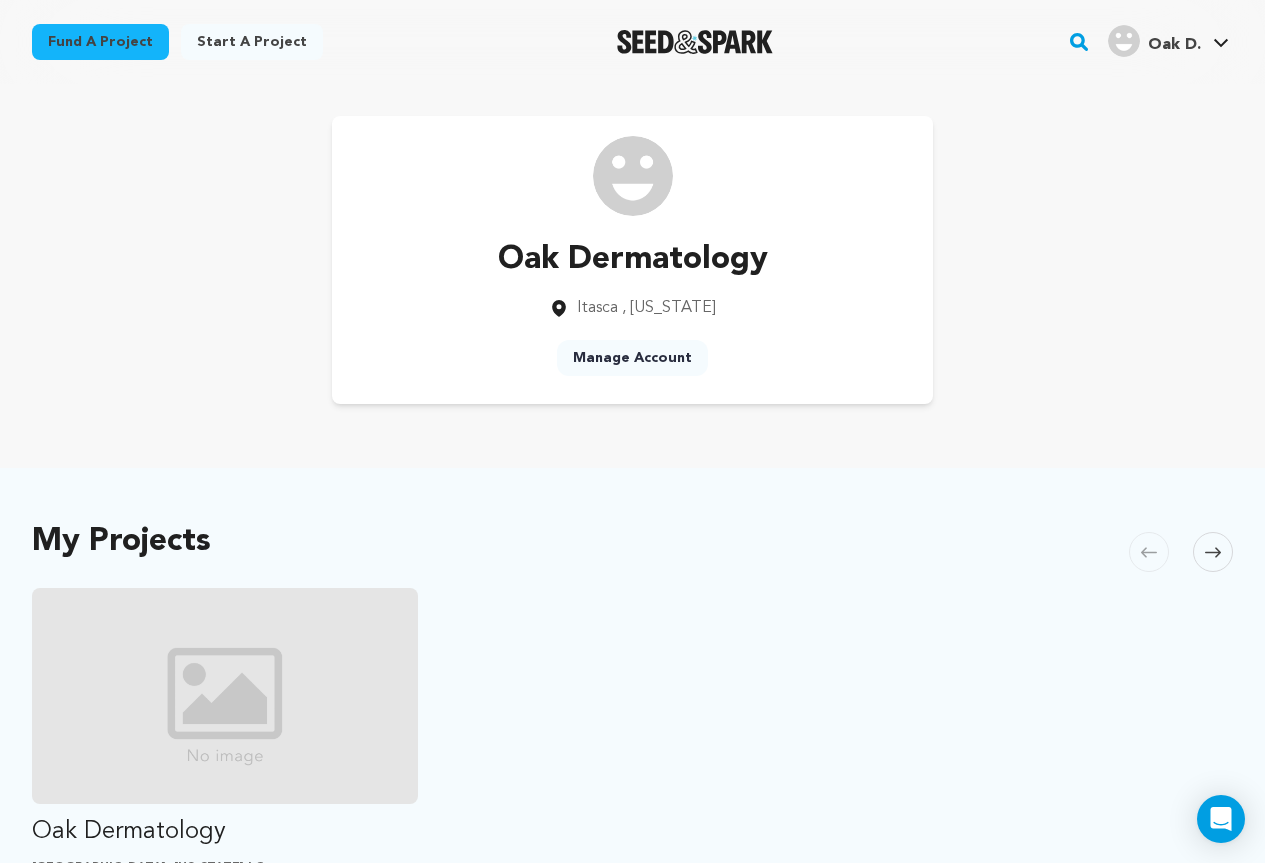 click on "Manage Account" at bounding box center (632, 358) 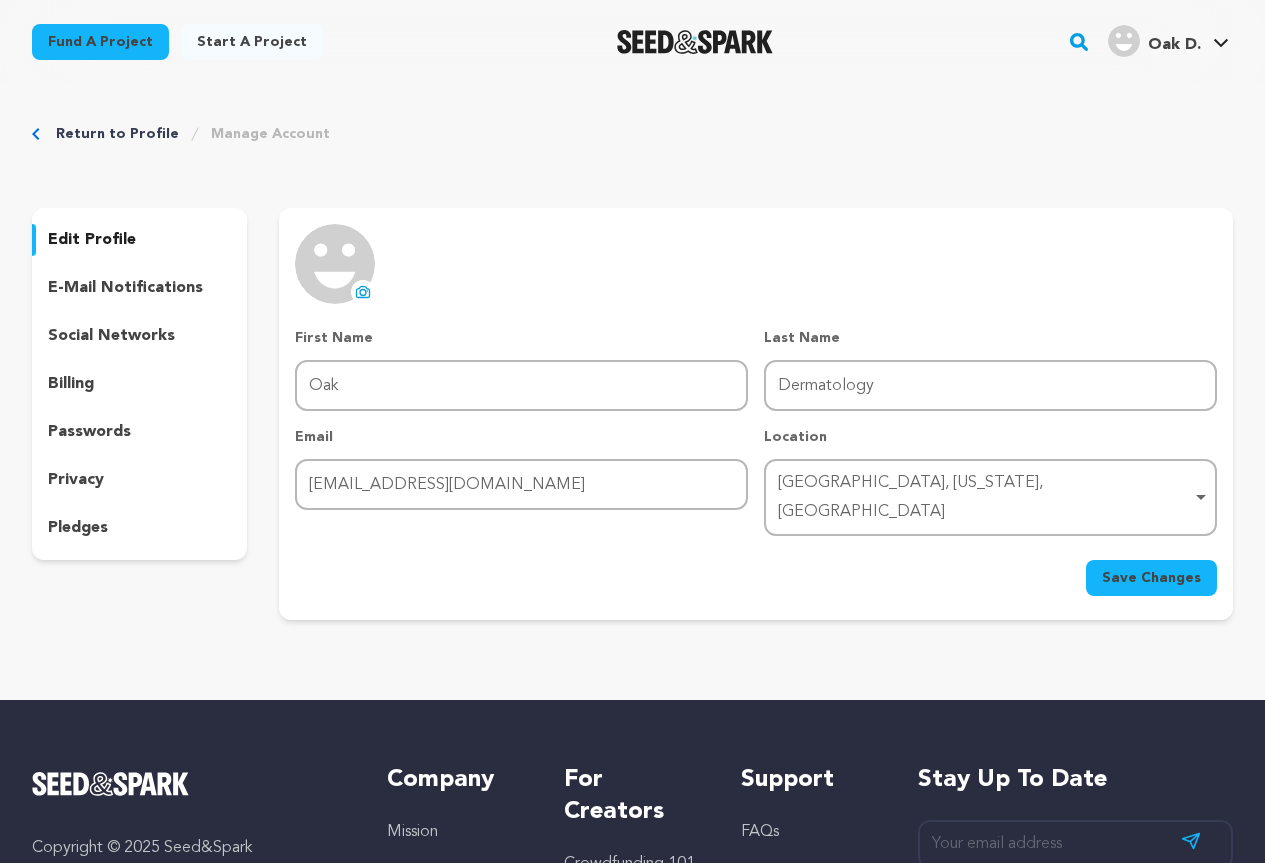 scroll, scrollTop: 0, scrollLeft: 0, axis: both 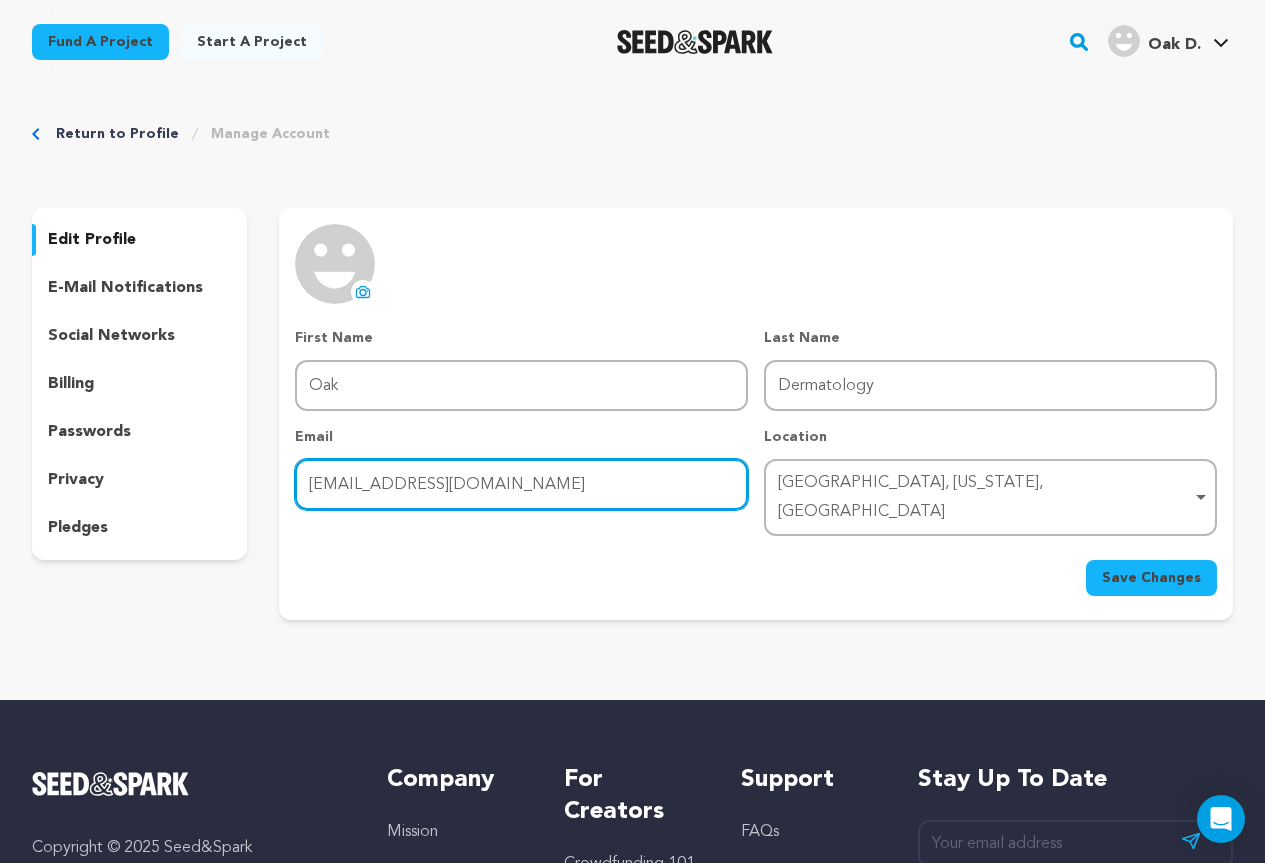 drag, startPoint x: 526, startPoint y: 483, endPoint x: 538, endPoint y: 451, distance: 34.176014 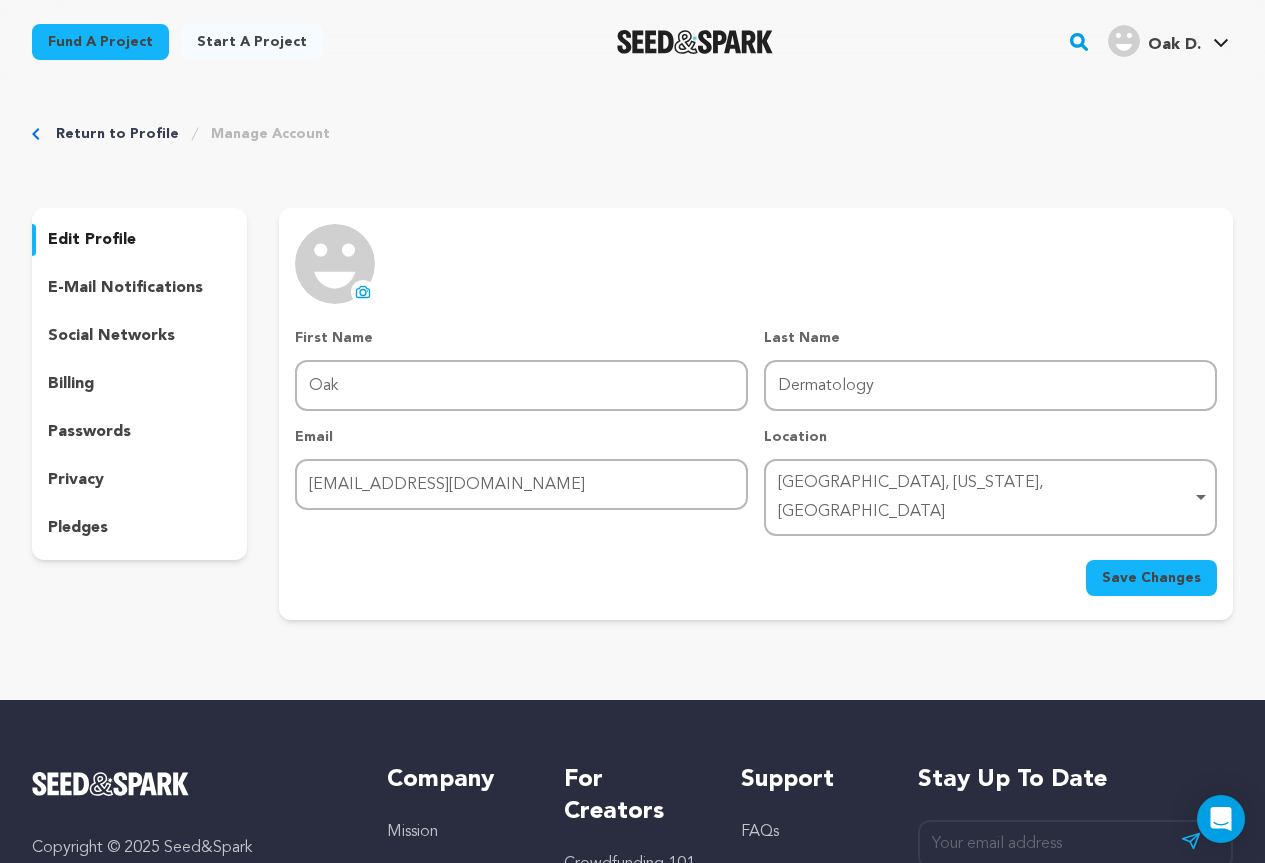 click on "Return to Profile
Manage Account
edit profile
e-mail notifications
social networks
billing
passwords
privacy" at bounding box center [632, 376] 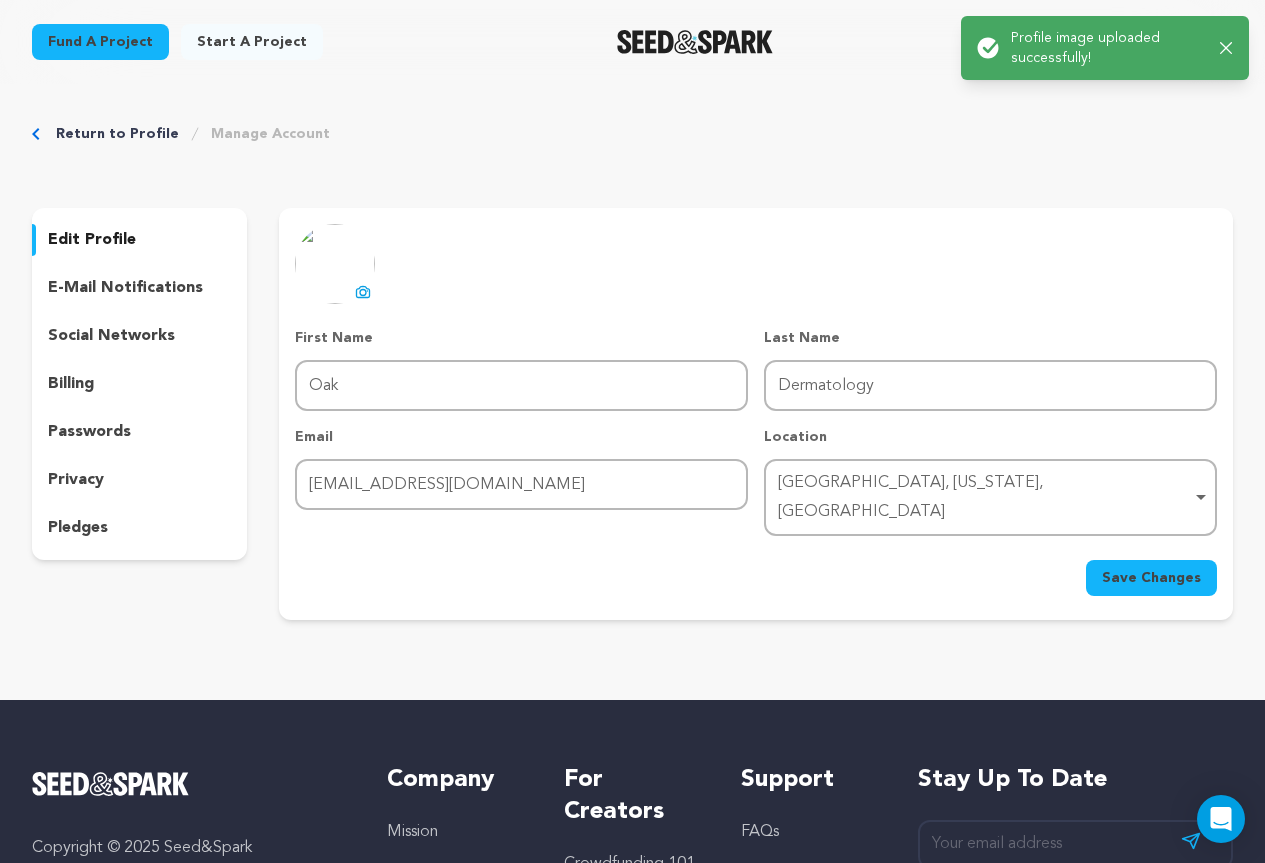 click on "Save Changes" at bounding box center [1151, 578] 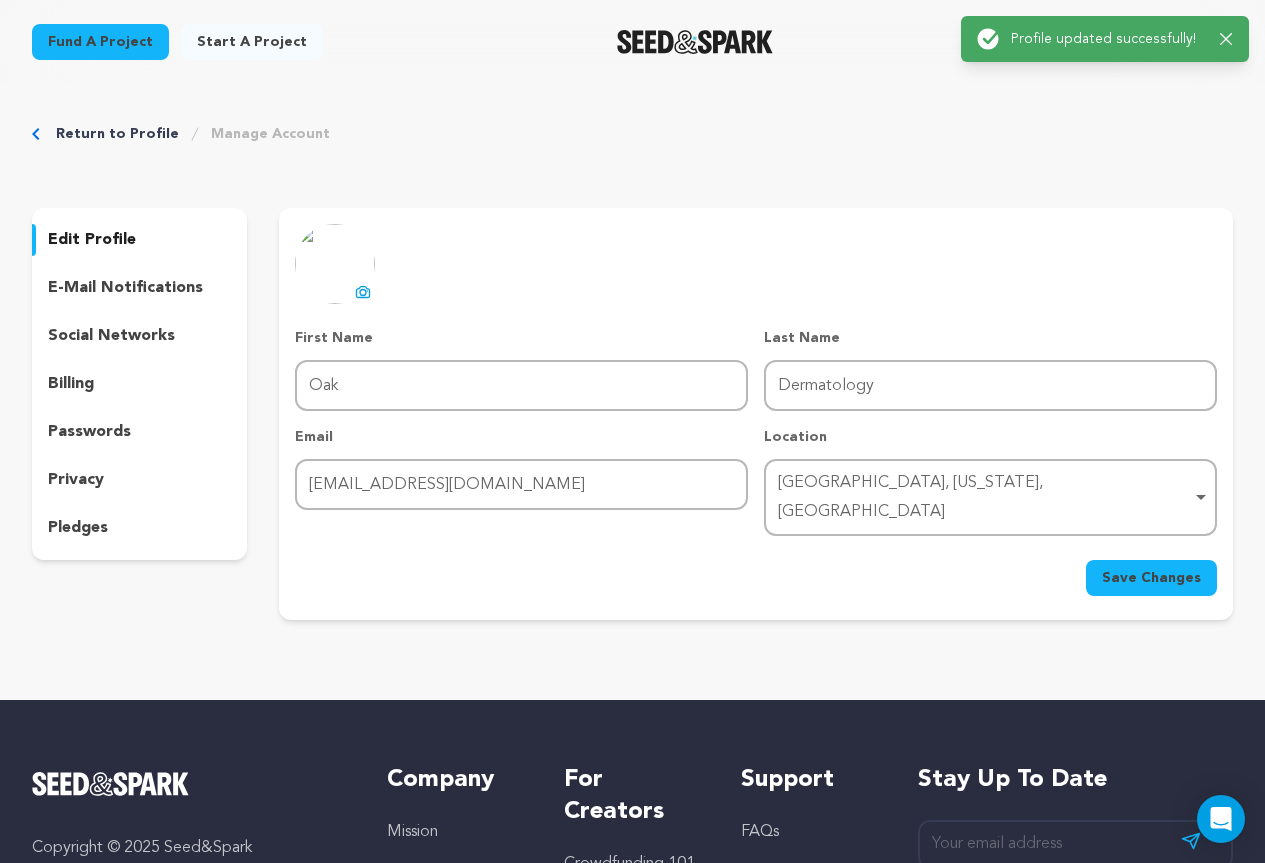 click on "e-mail notifications" at bounding box center [125, 288] 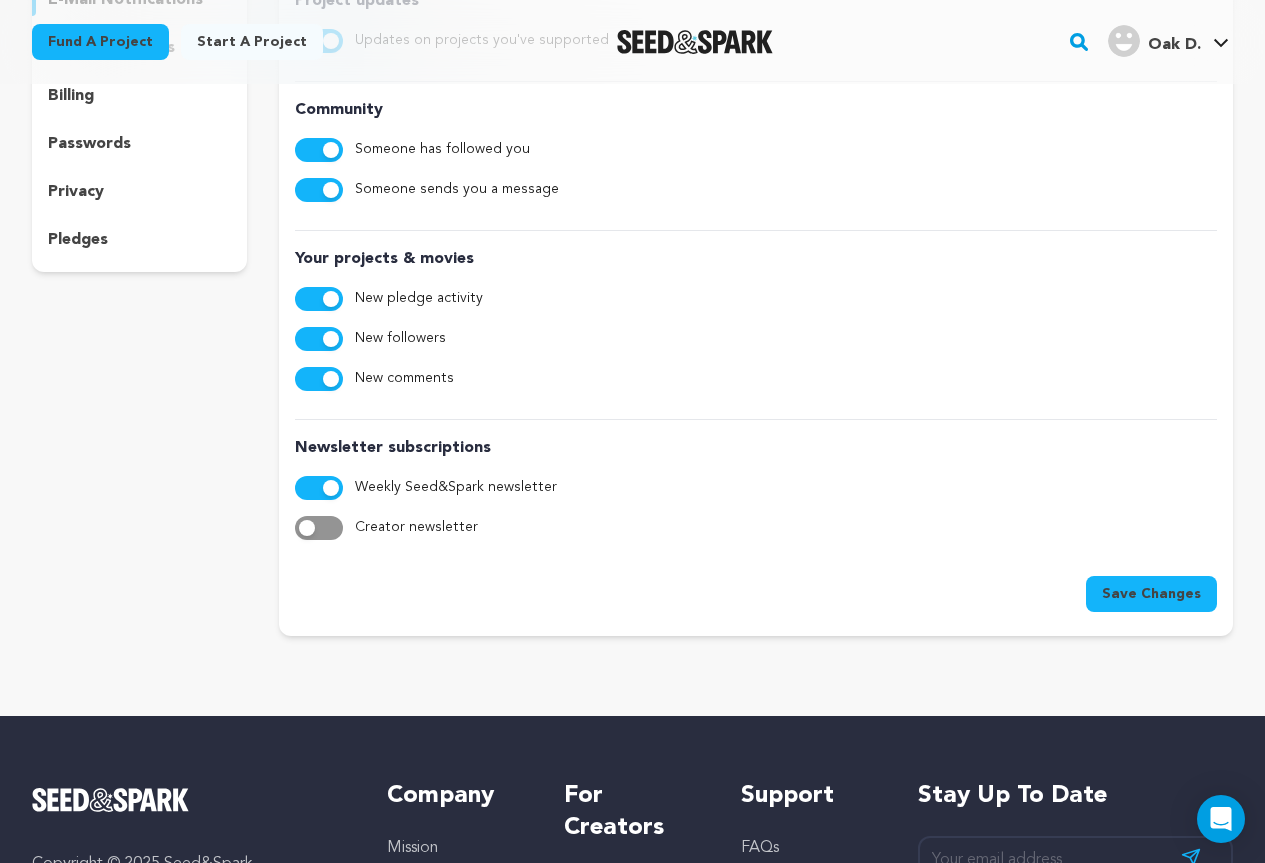 scroll, scrollTop: 0, scrollLeft: 0, axis: both 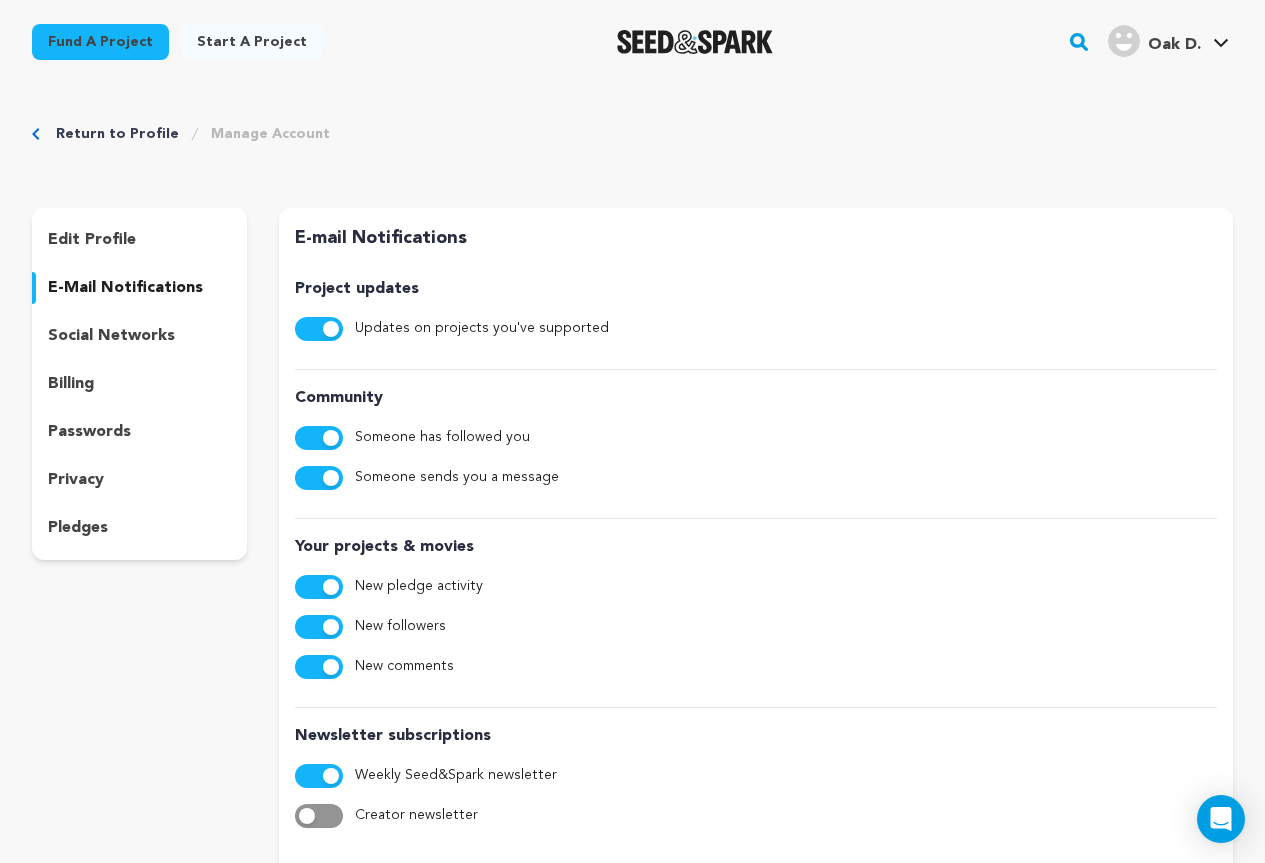click on "social networks" at bounding box center (111, 336) 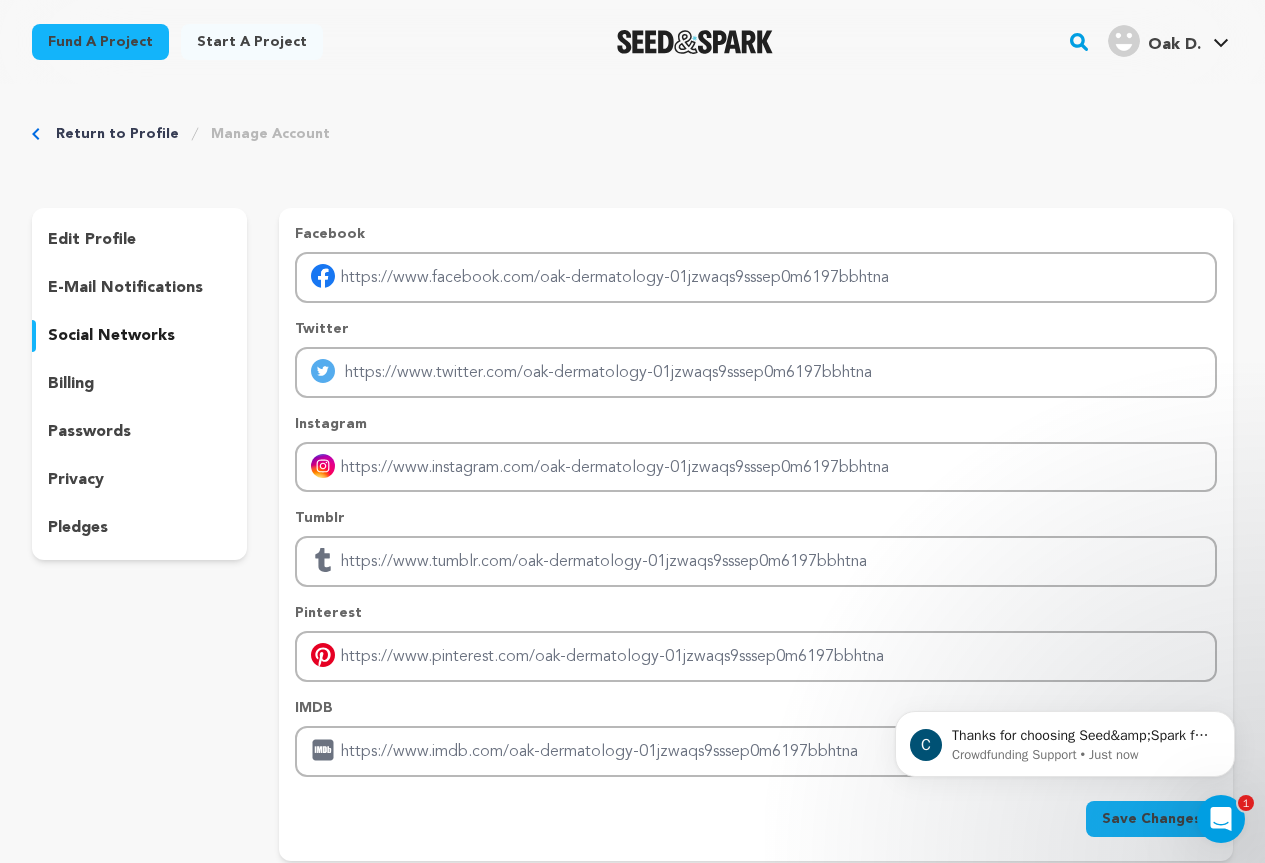 scroll, scrollTop: 0, scrollLeft: 0, axis: both 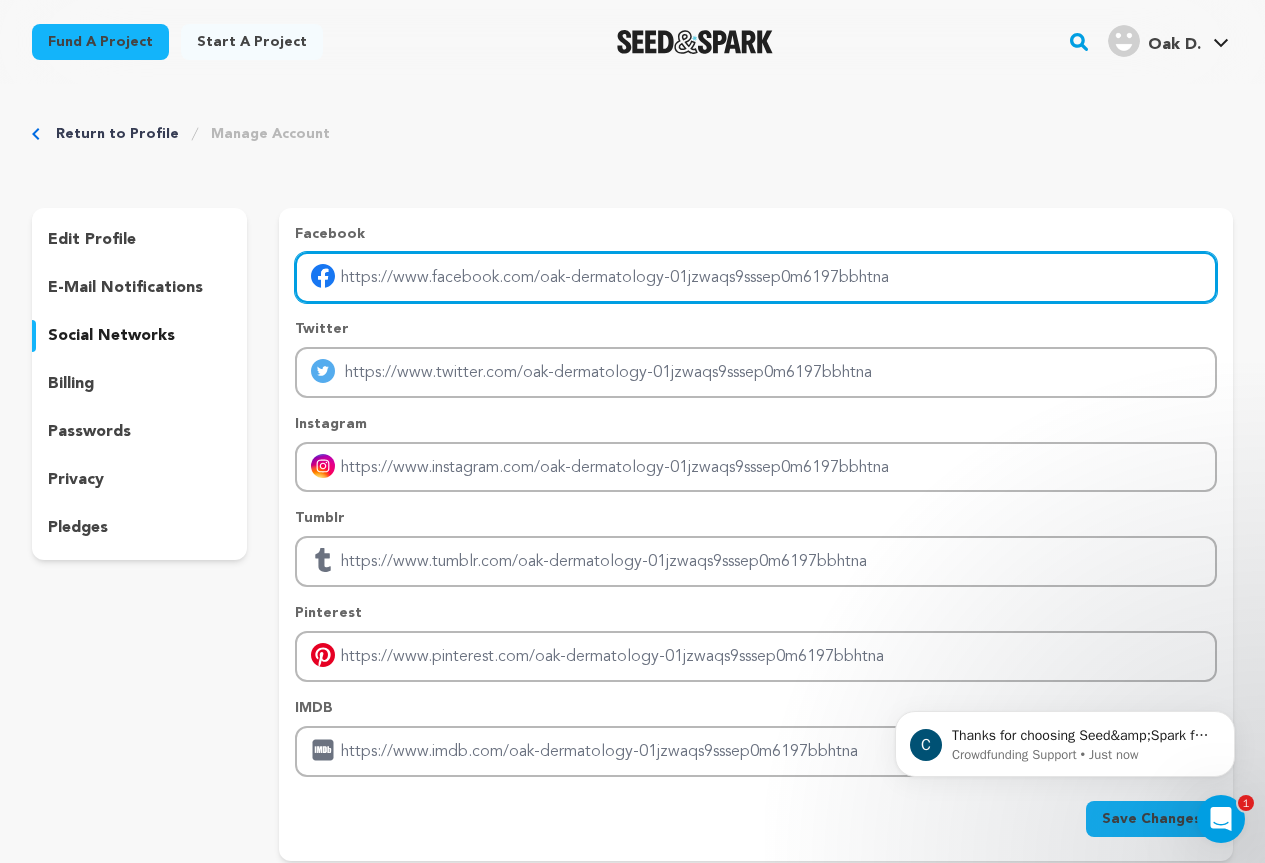 click at bounding box center [756, 277] 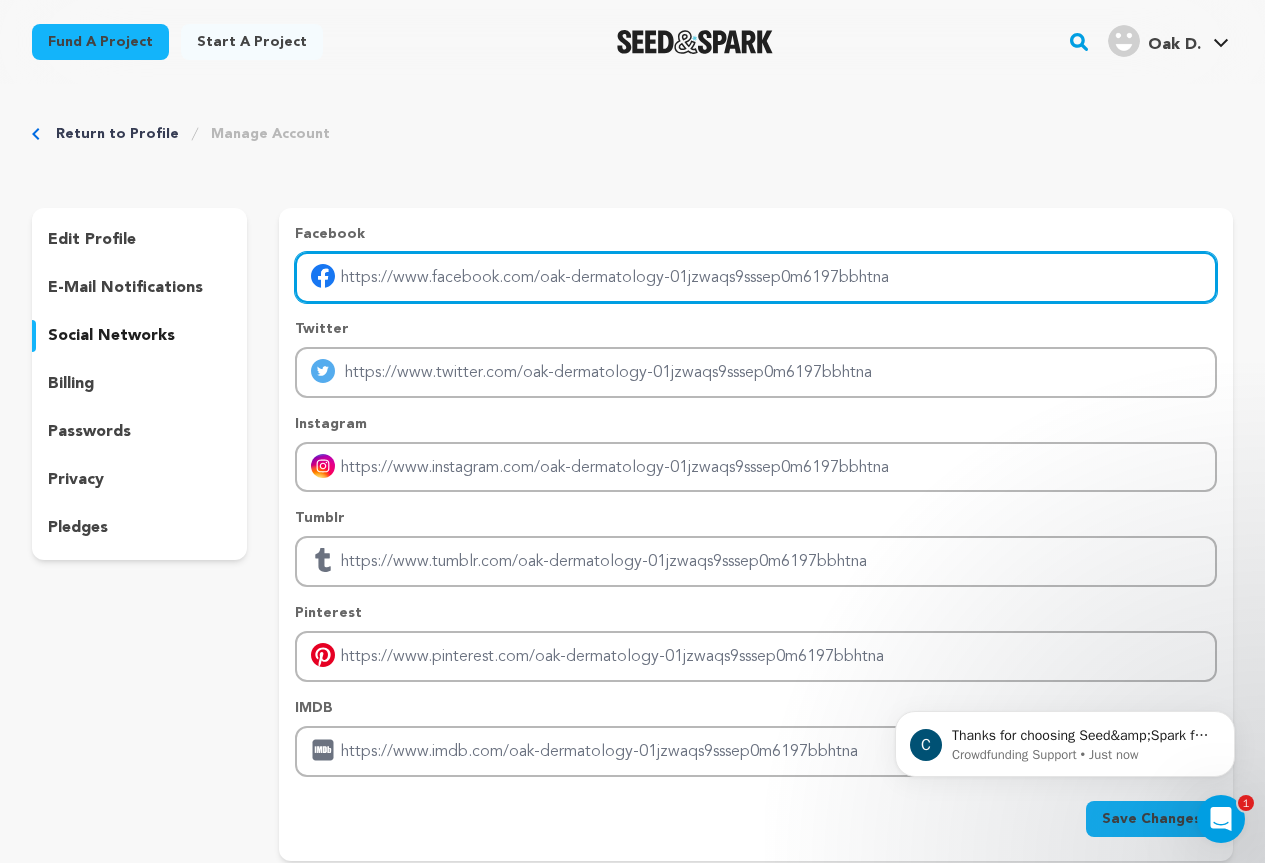type on "https://www.facebook.com/oakdermatology/" 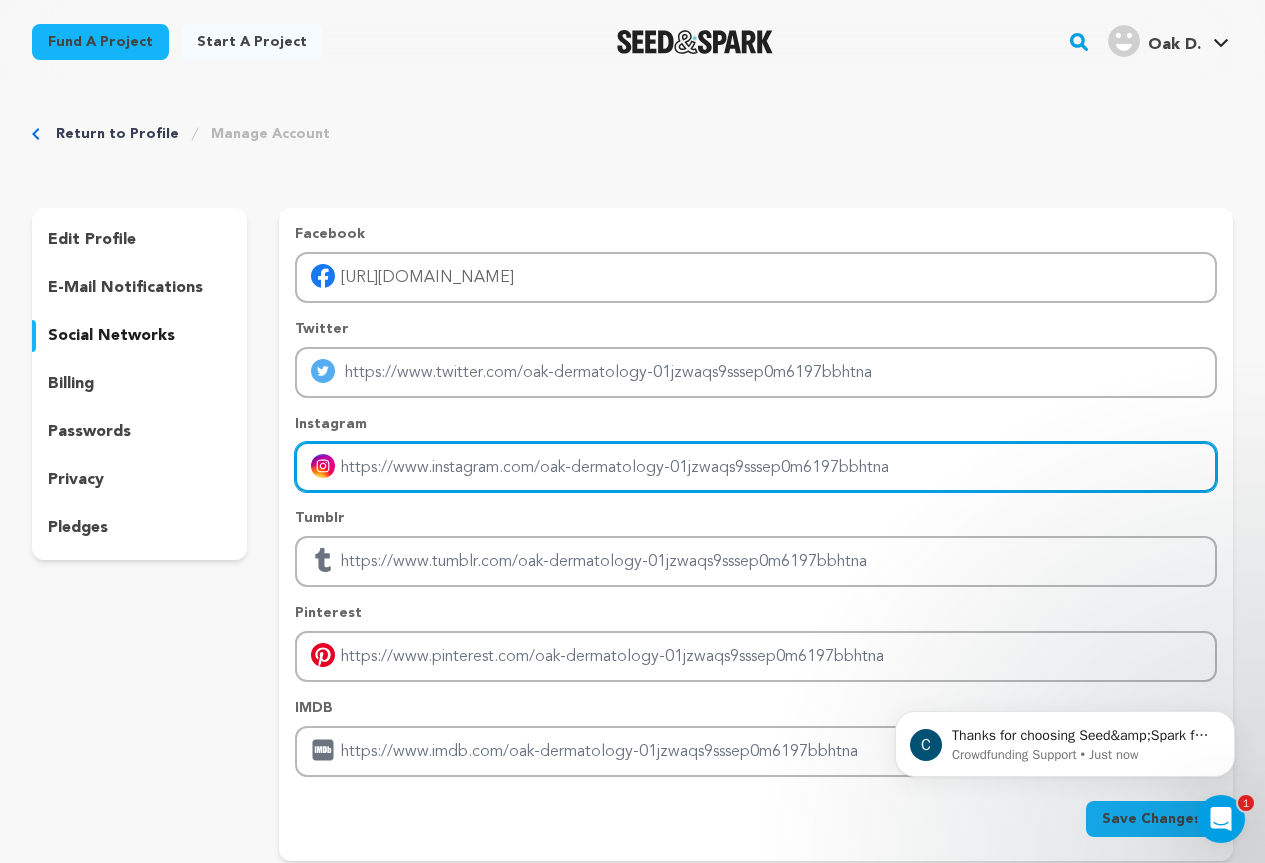 click at bounding box center [756, 467] 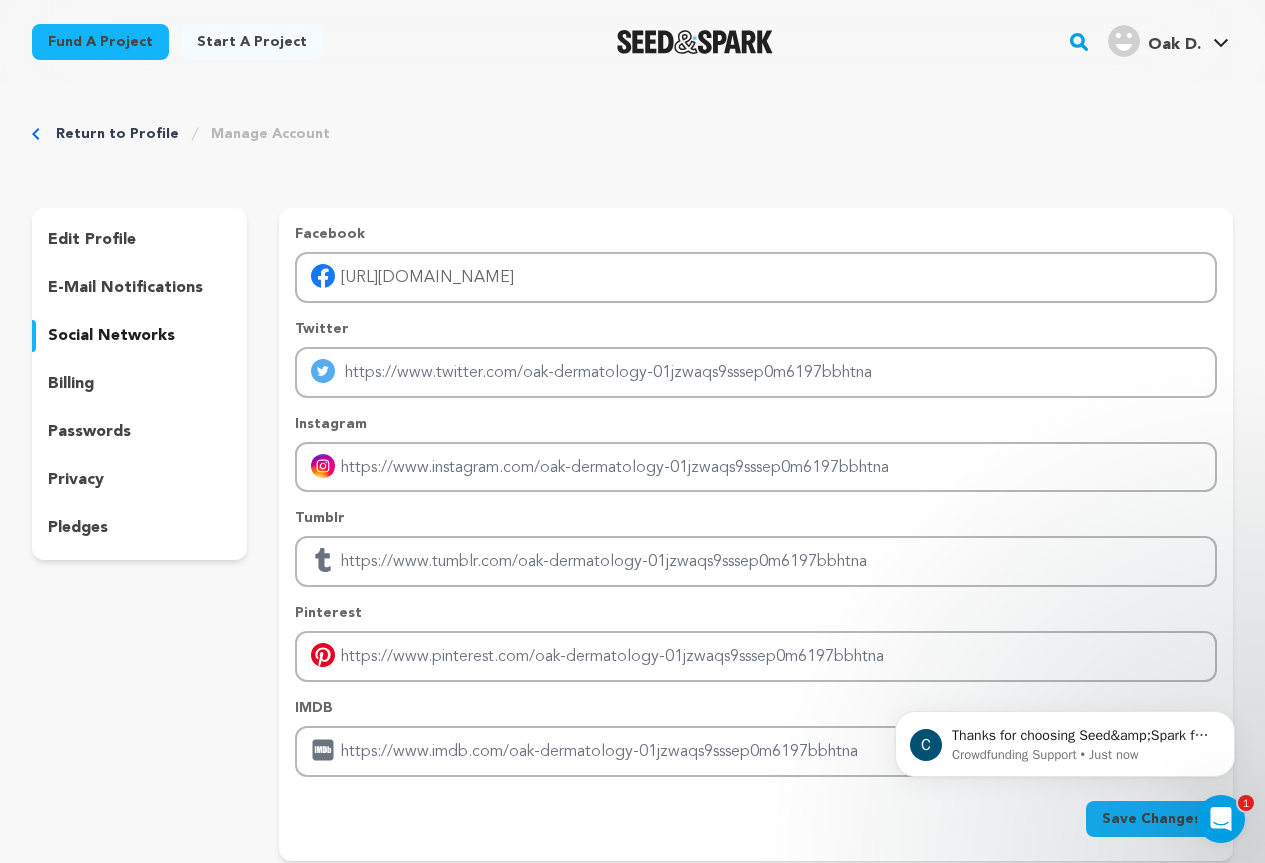 click on "Return to Profile
Manage Account" at bounding box center (632, 134) 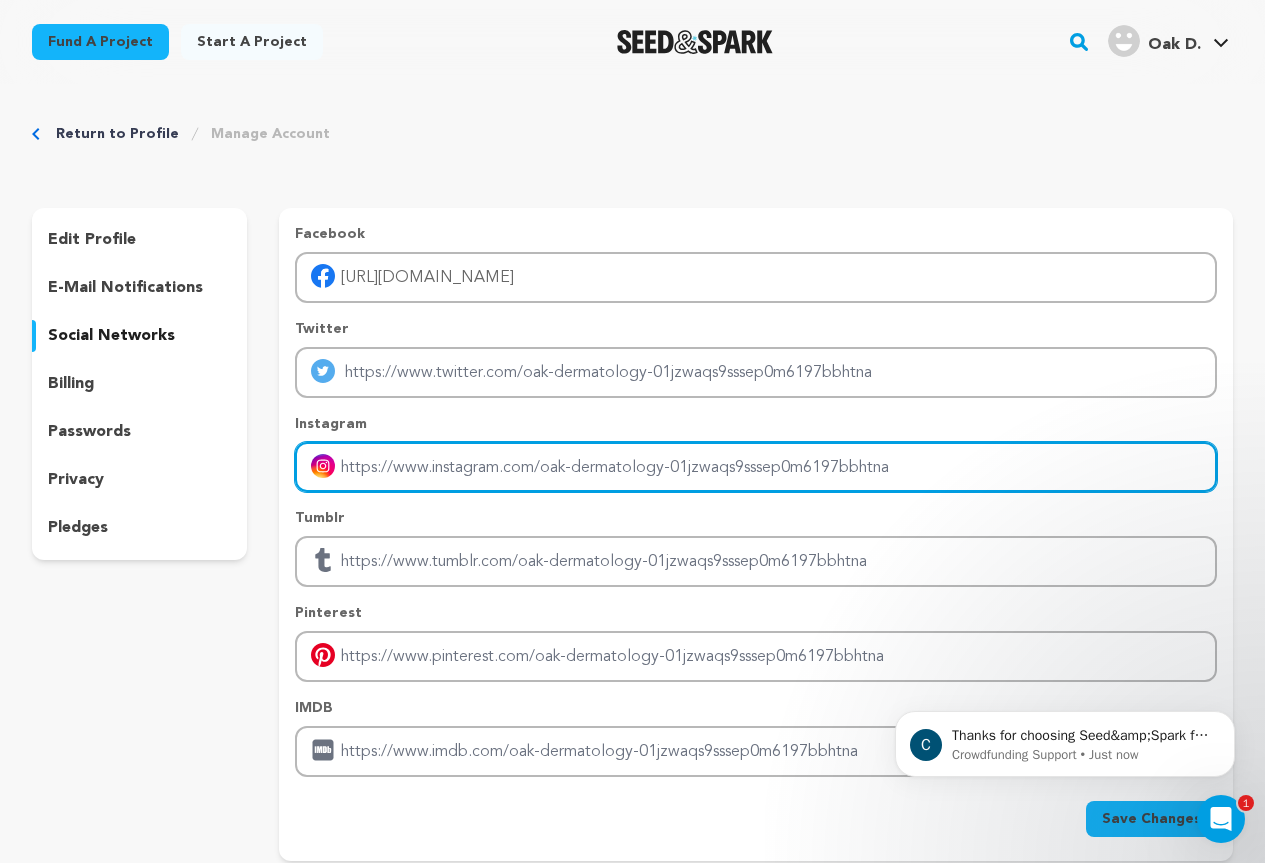click at bounding box center [756, 467] 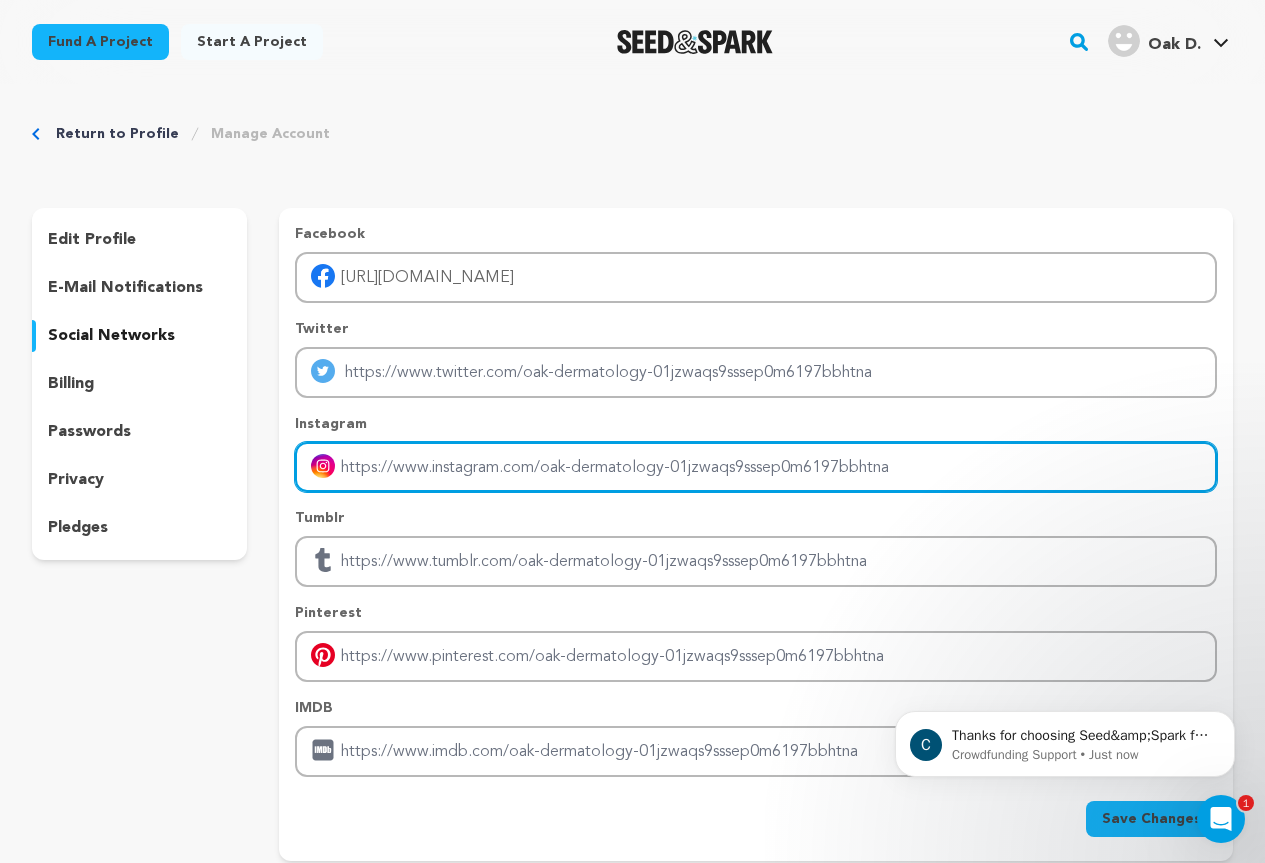 paste on "[URL][DOMAIN_NAME]" 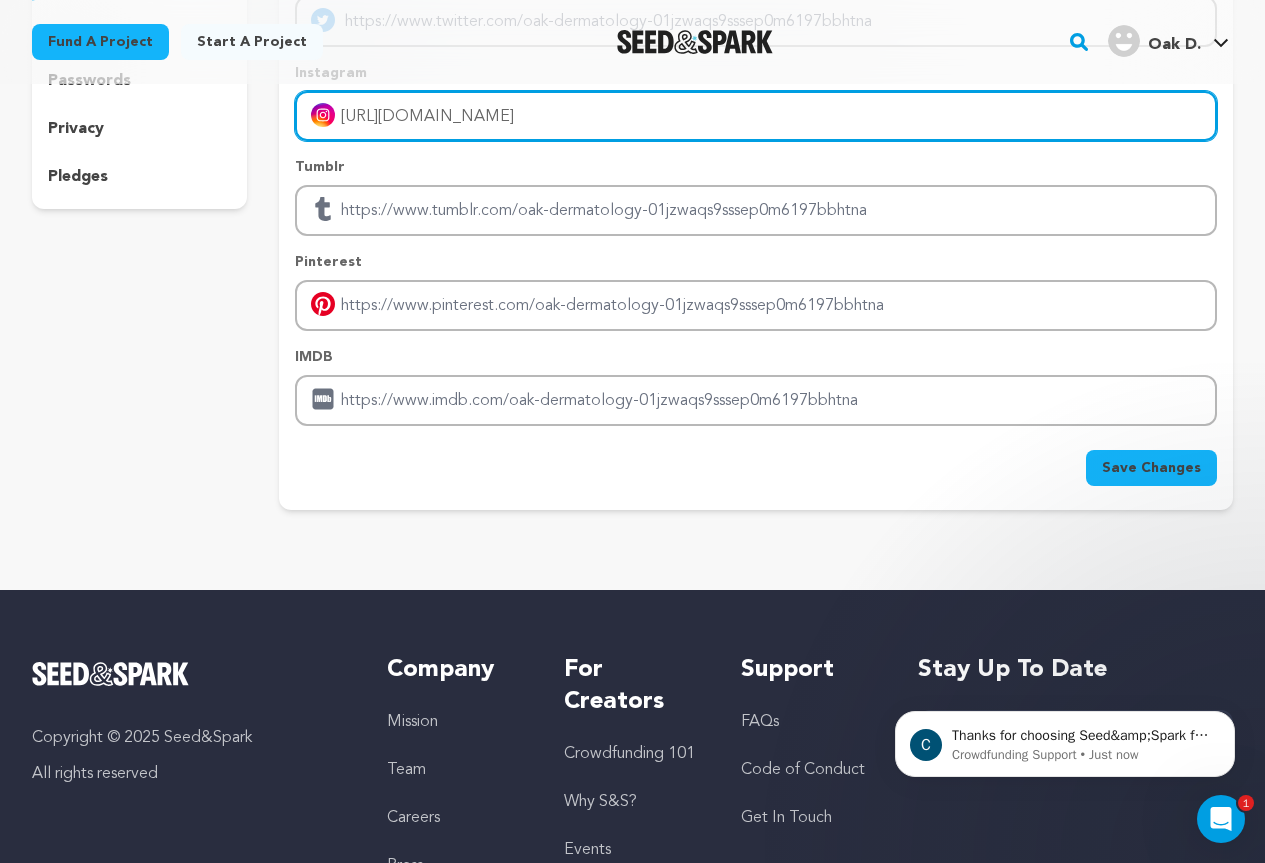 scroll, scrollTop: 400, scrollLeft: 0, axis: vertical 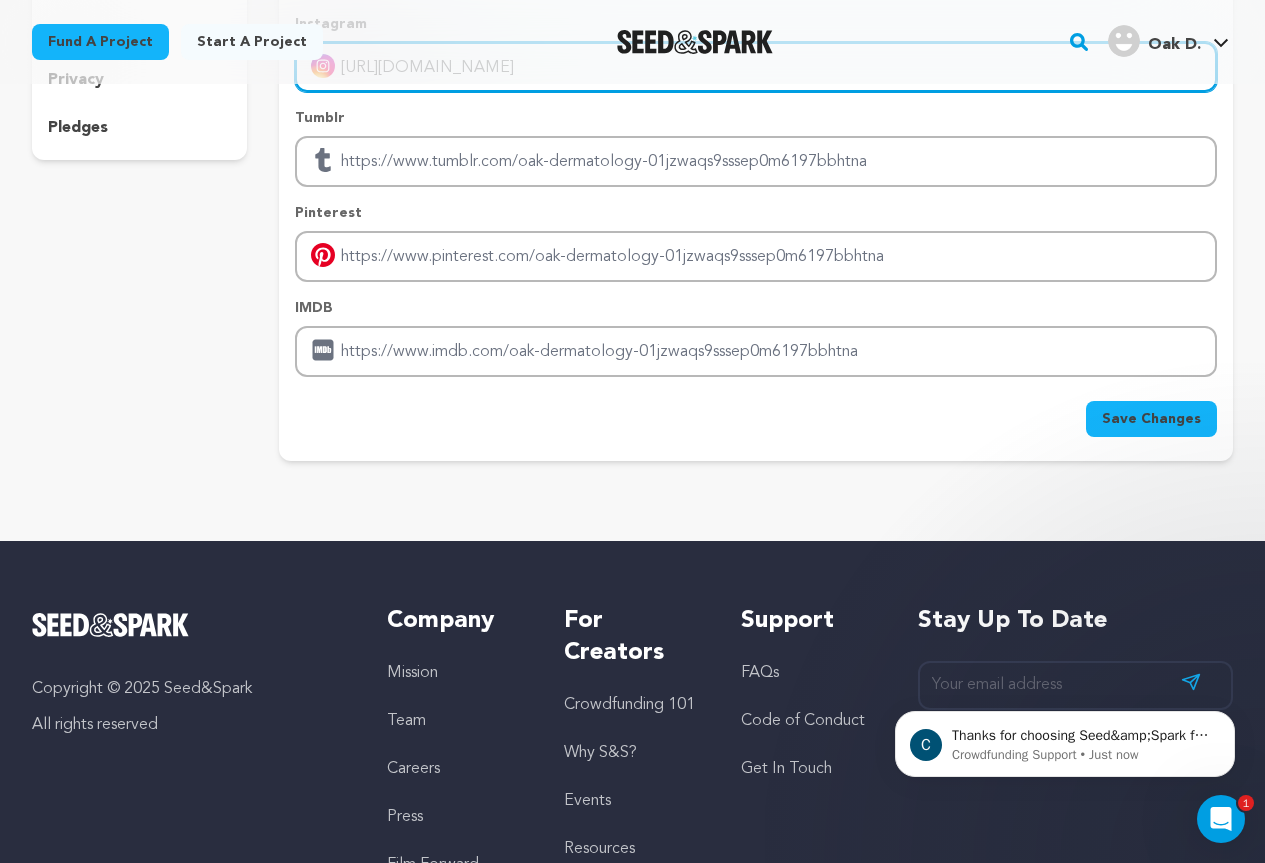 type on "https://www.instagram.com/oakderm/" 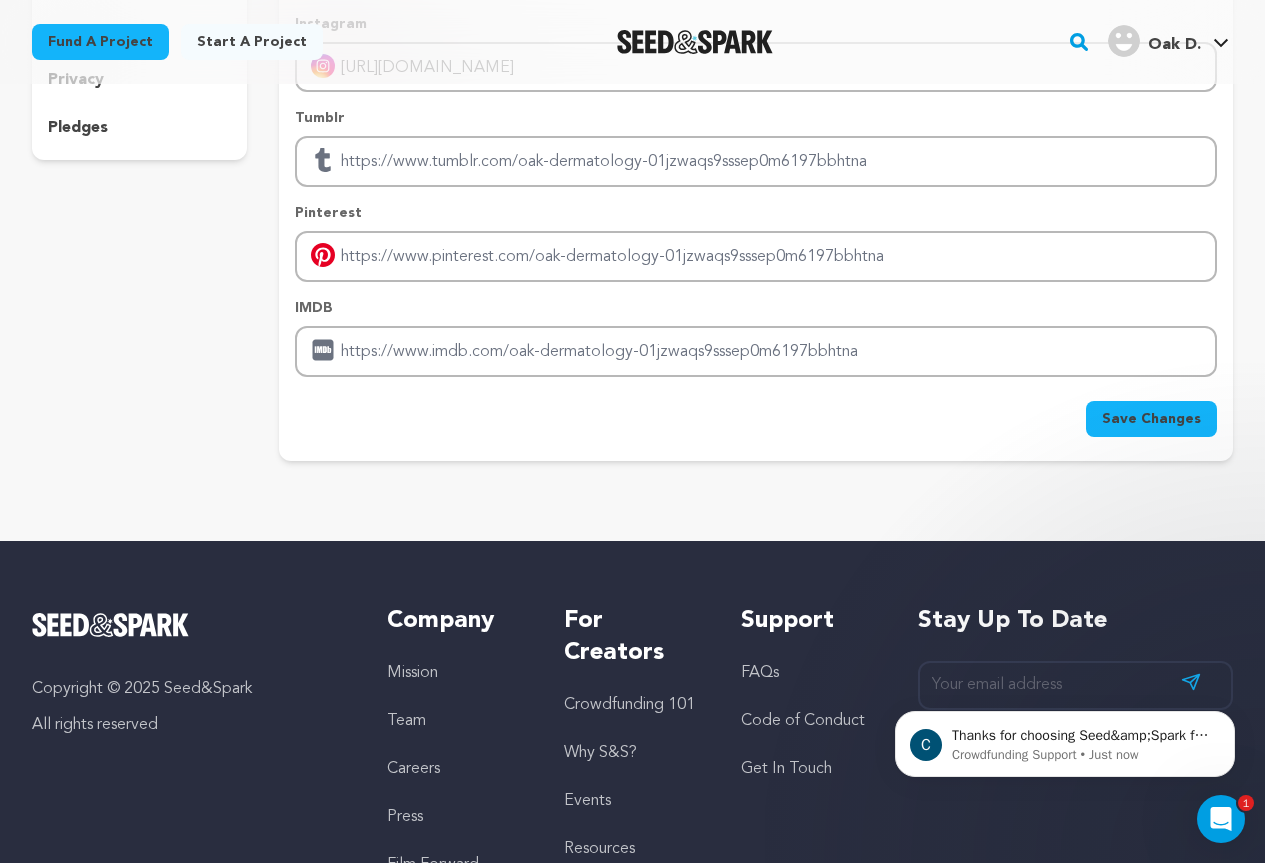 click on "Save Changes" at bounding box center (1151, 419) 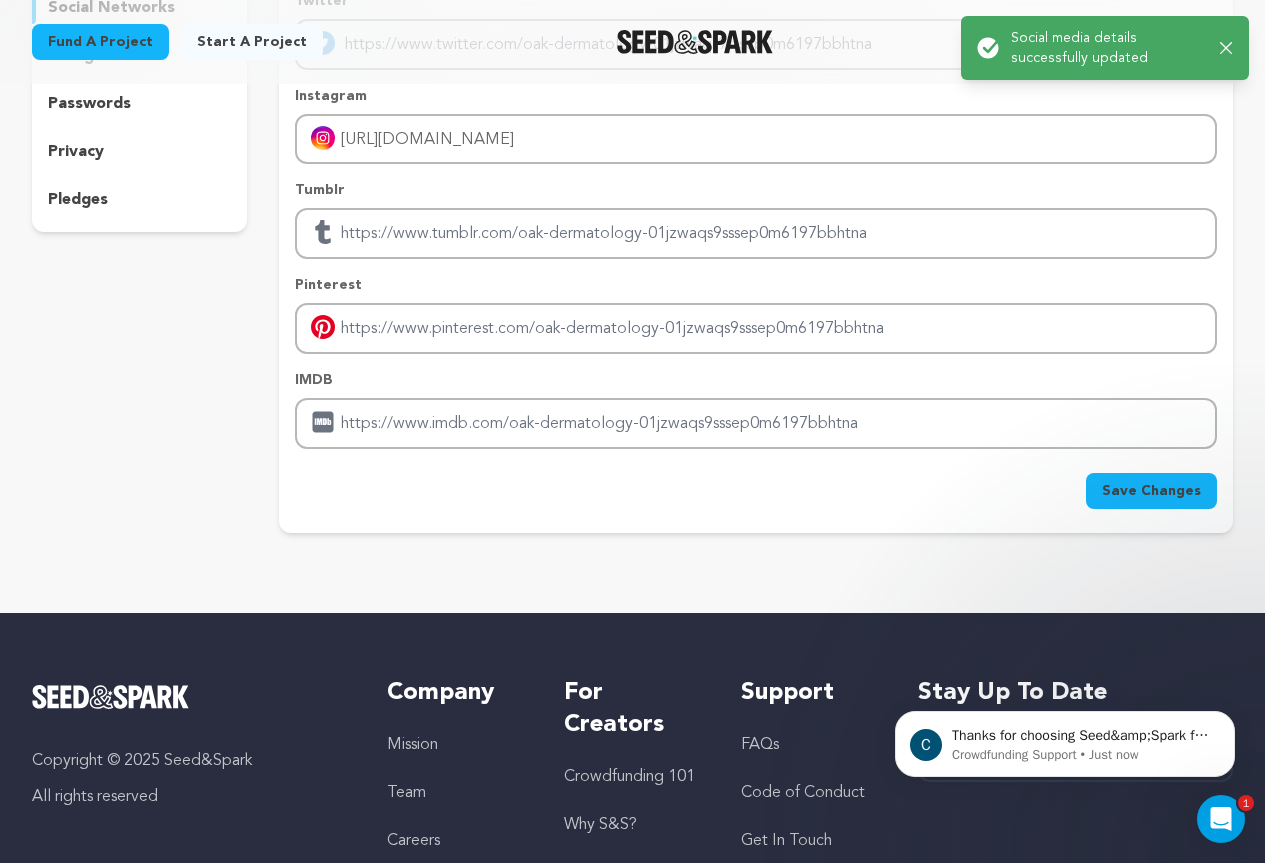 scroll, scrollTop: 100, scrollLeft: 0, axis: vertical 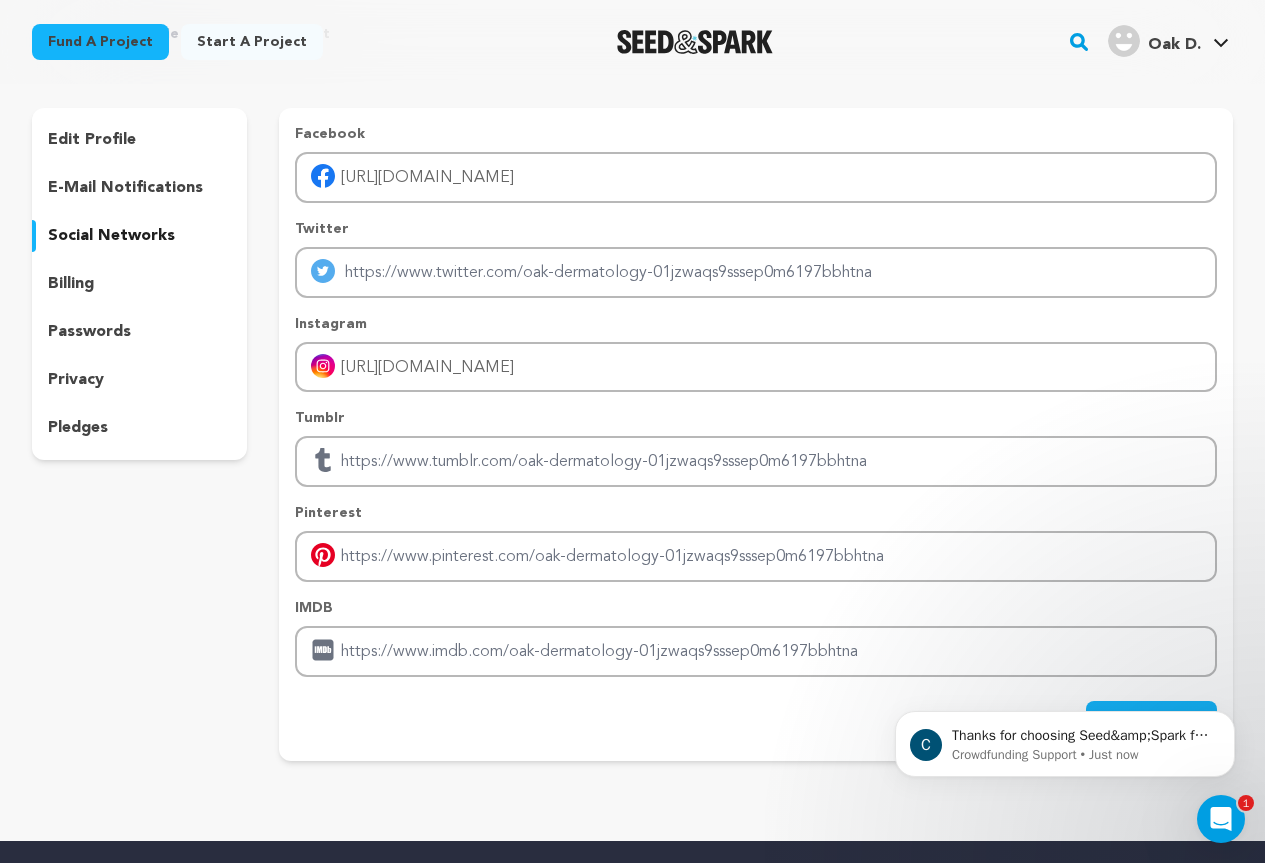 click on "privacy" at bounding box center [76, 380] 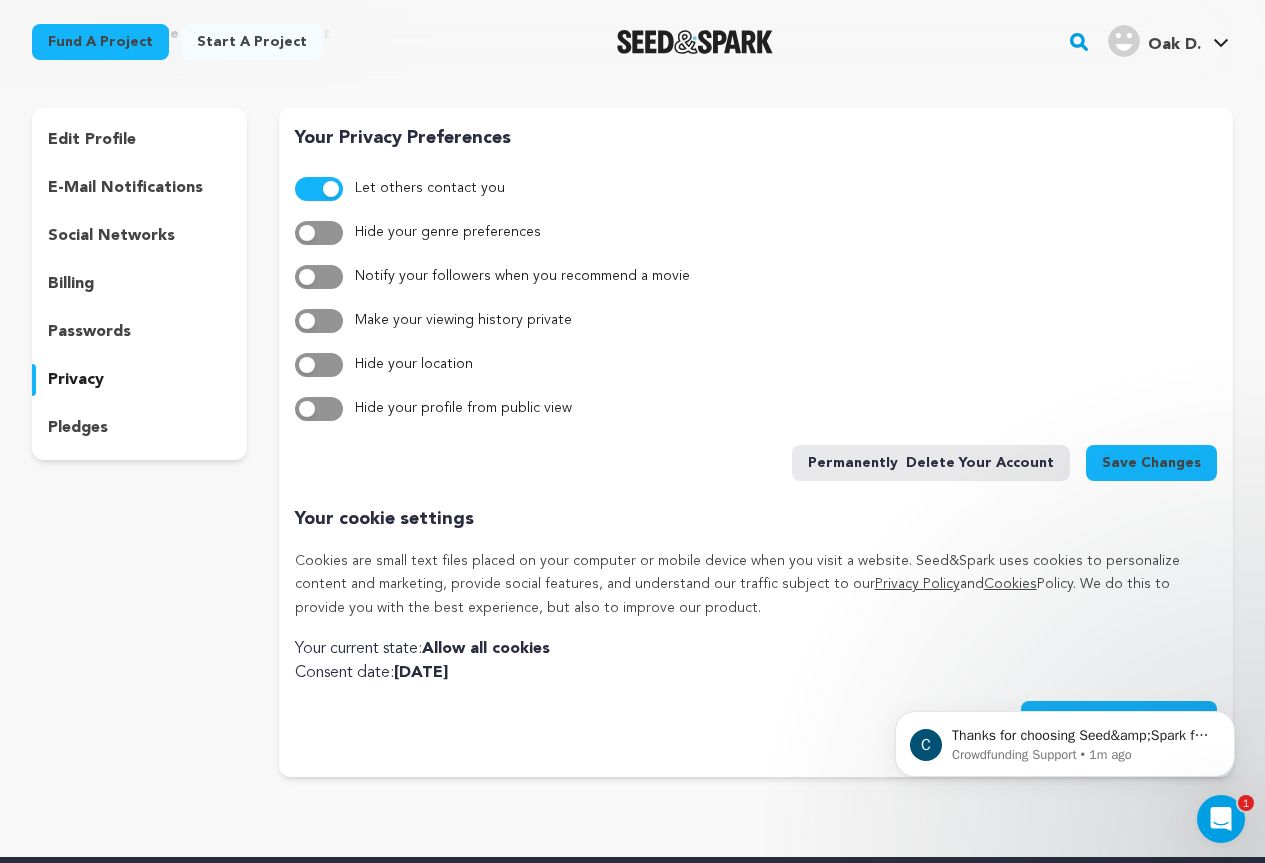 click on "pledges" at bounding box center (78, 428) 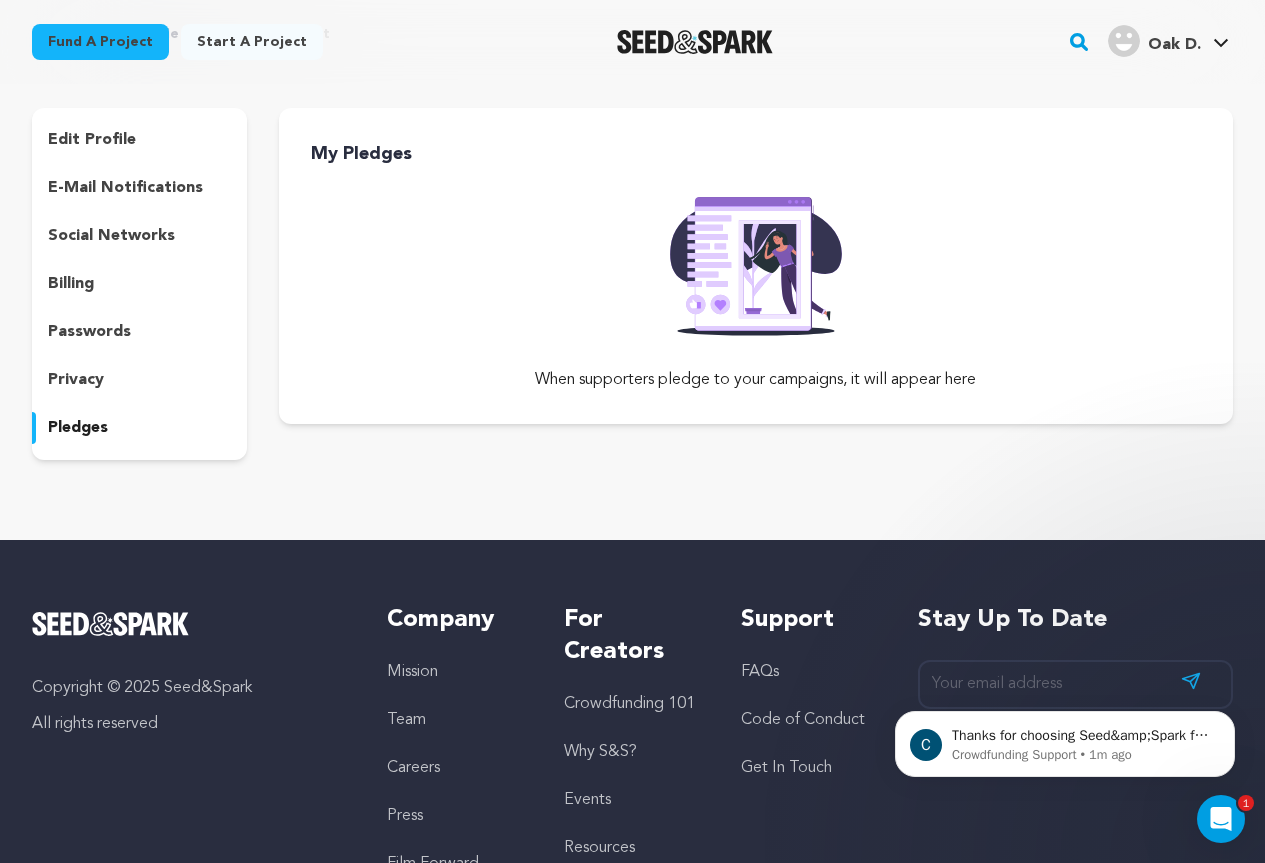 click on "privacy" at bounding box center (76, 380) 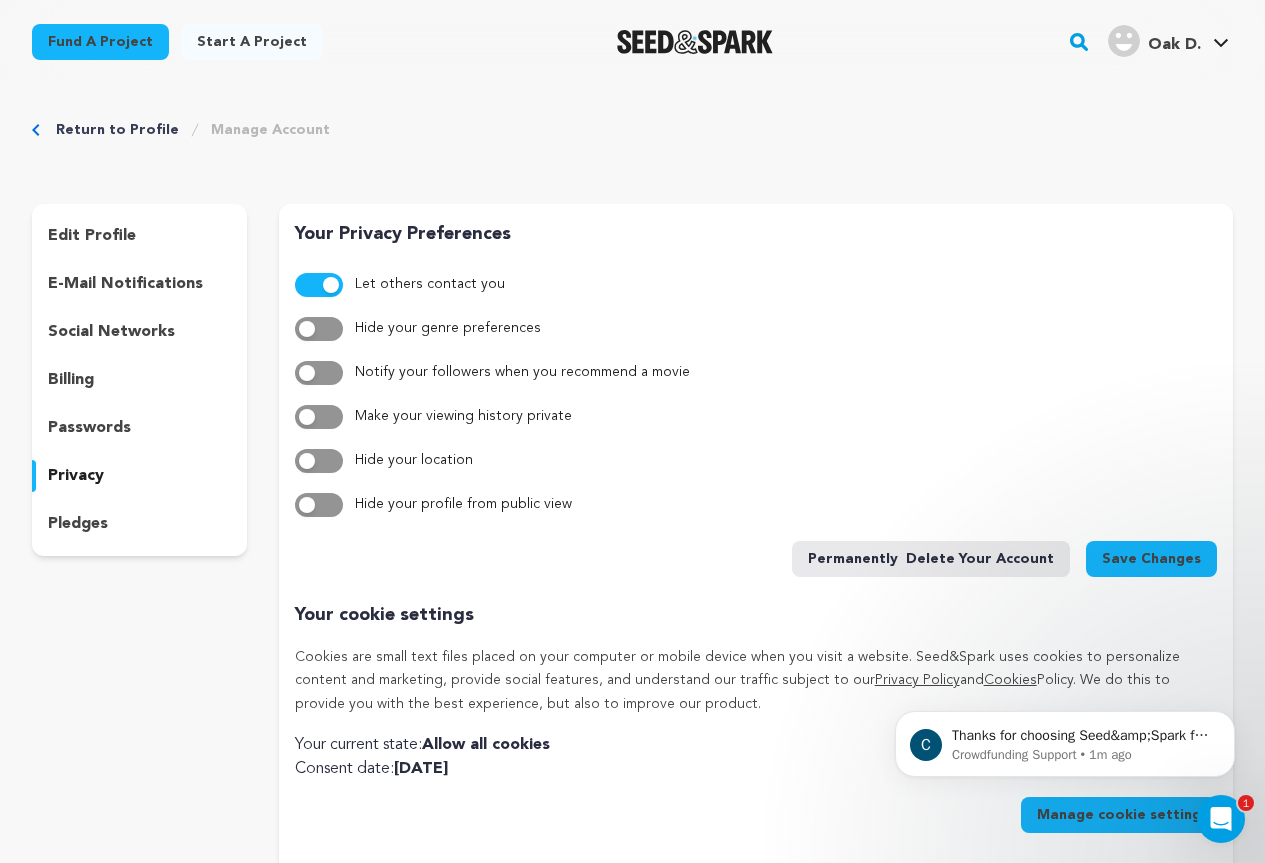 scroll, scrollTop: 0, scrollLeft: 0, axis: both 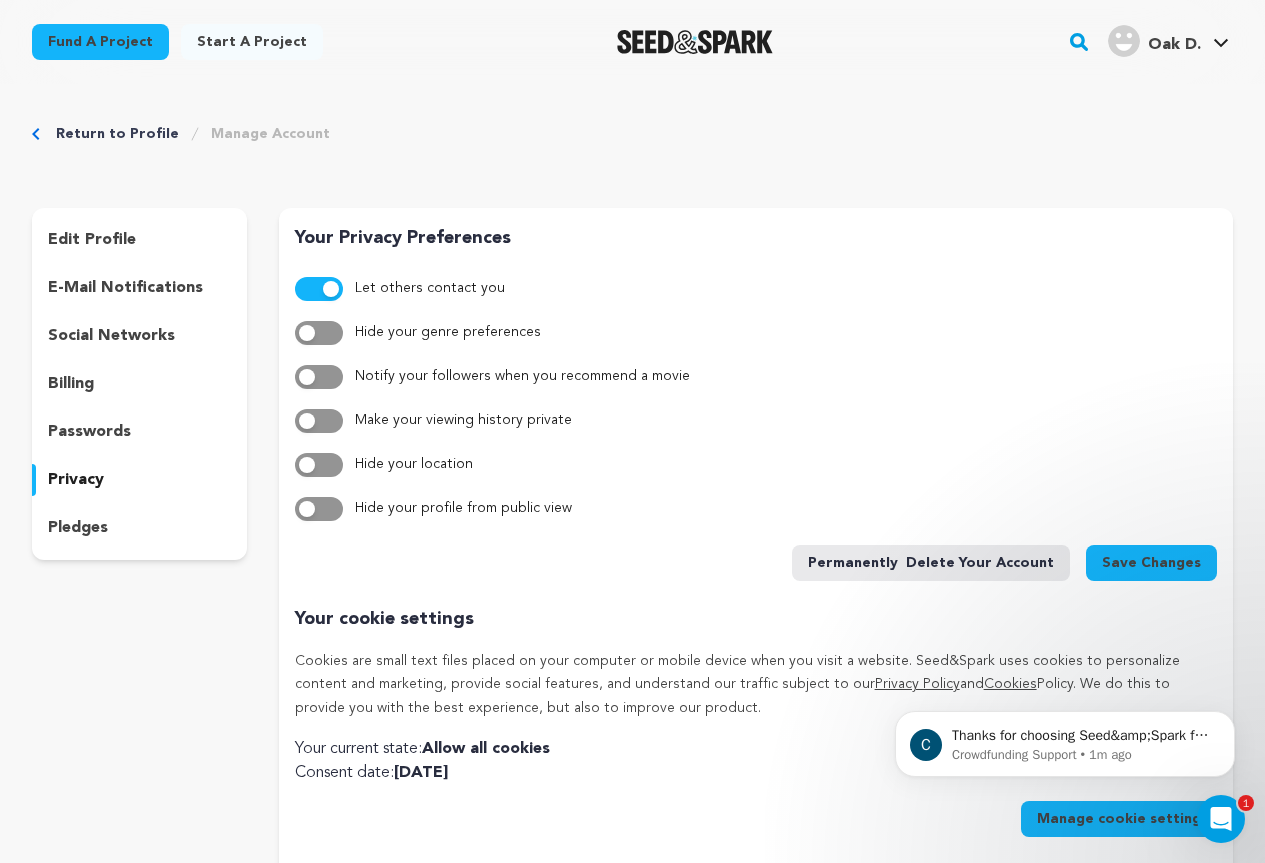 click on "social networks" at bounding box center [111, 336] 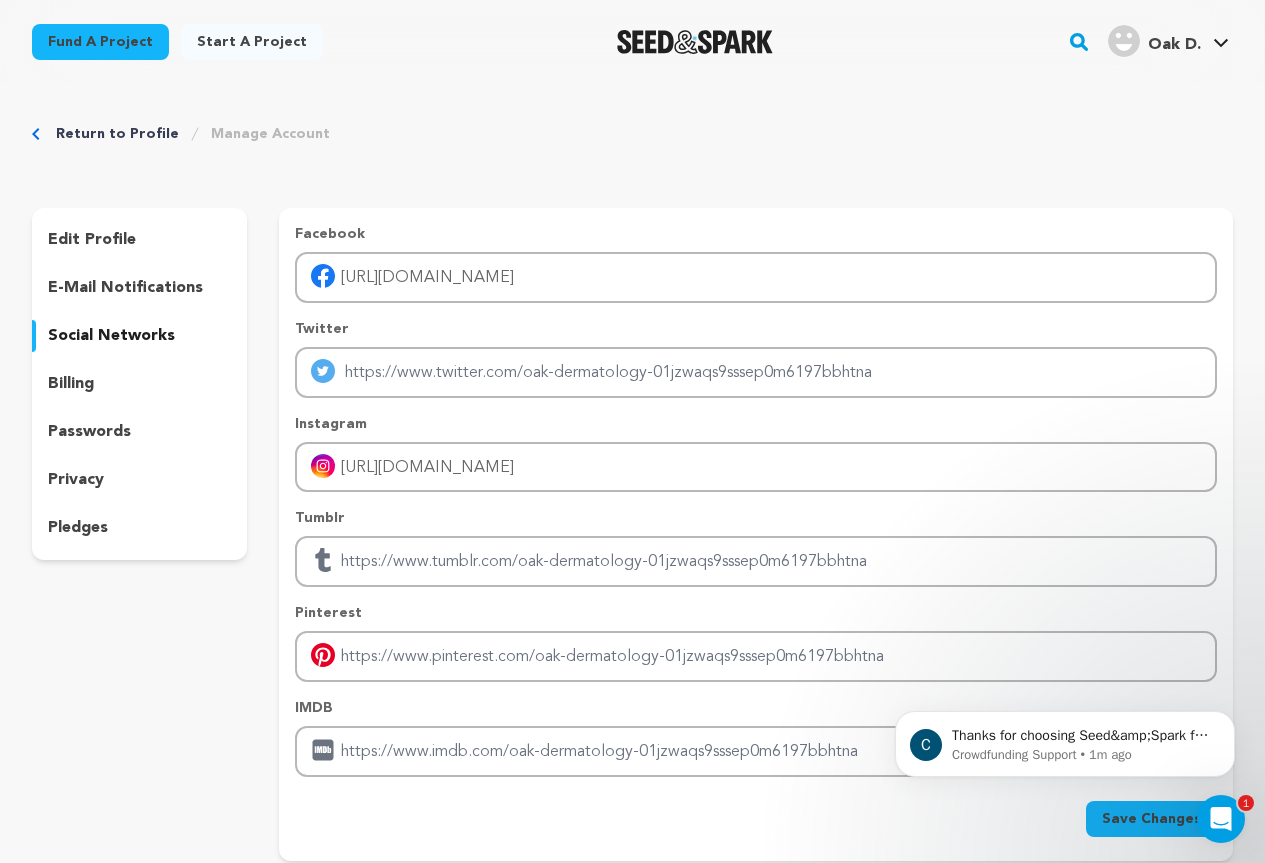click on "Manage Account" at bounding box center (270, 134) 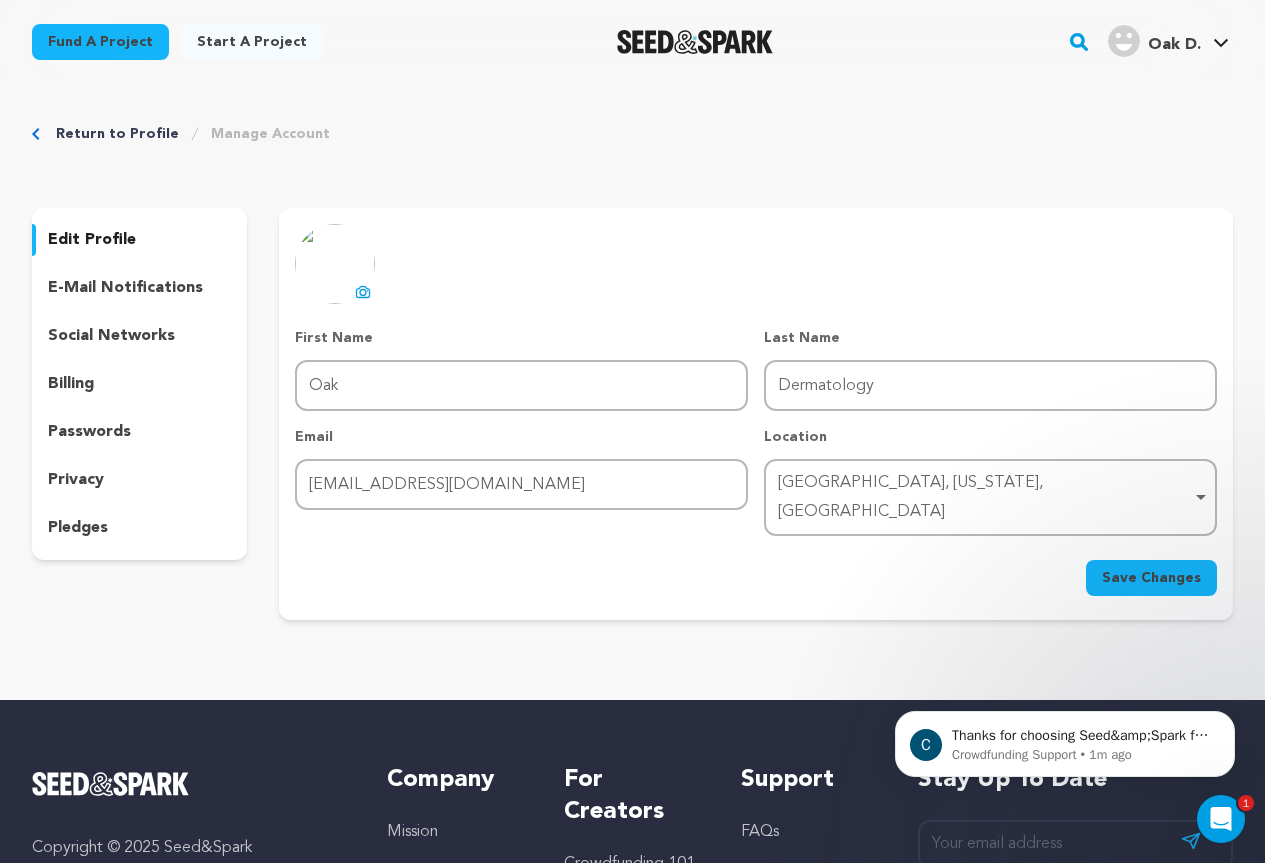 click on "Manage Account" at bounding box center (270, 134) 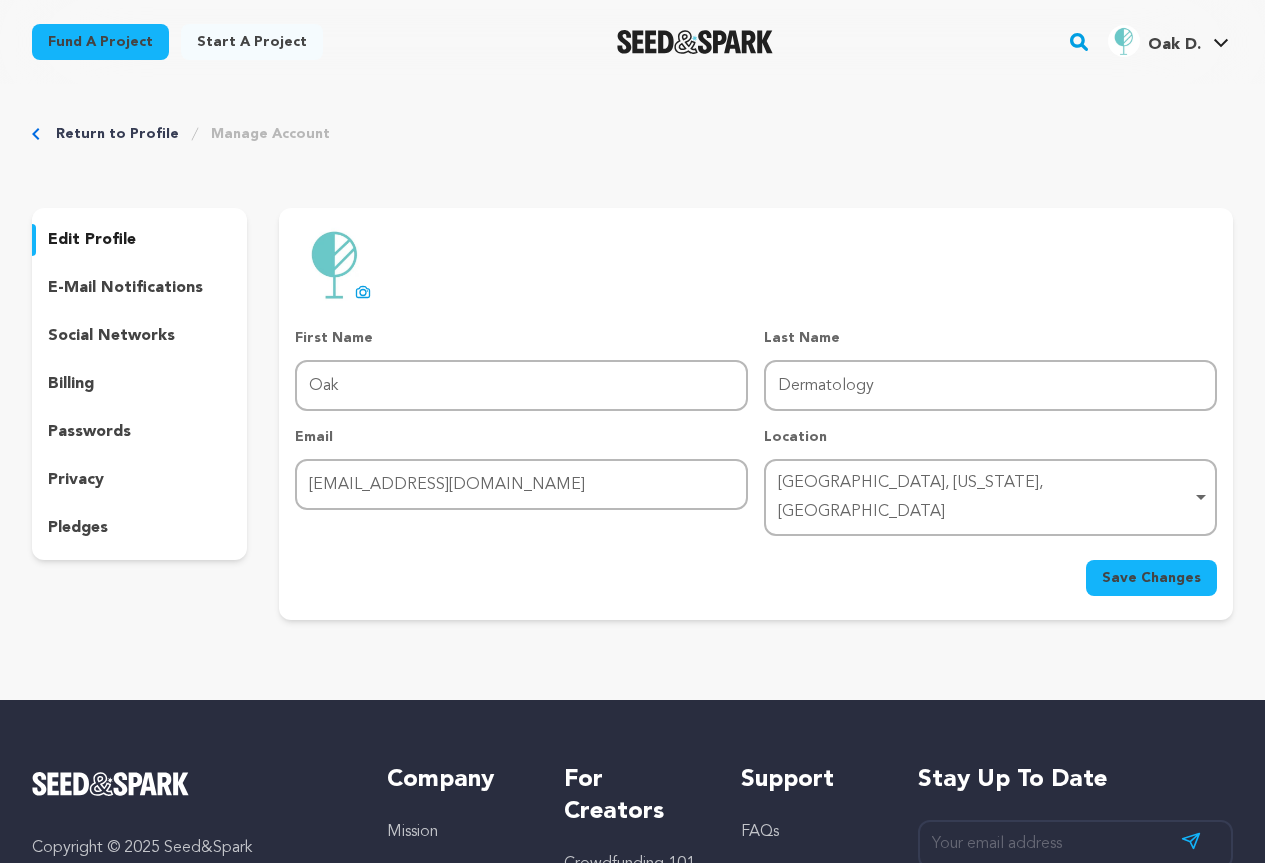 scroll, scrollTop: 0, scrollLeft: 0, axis: both 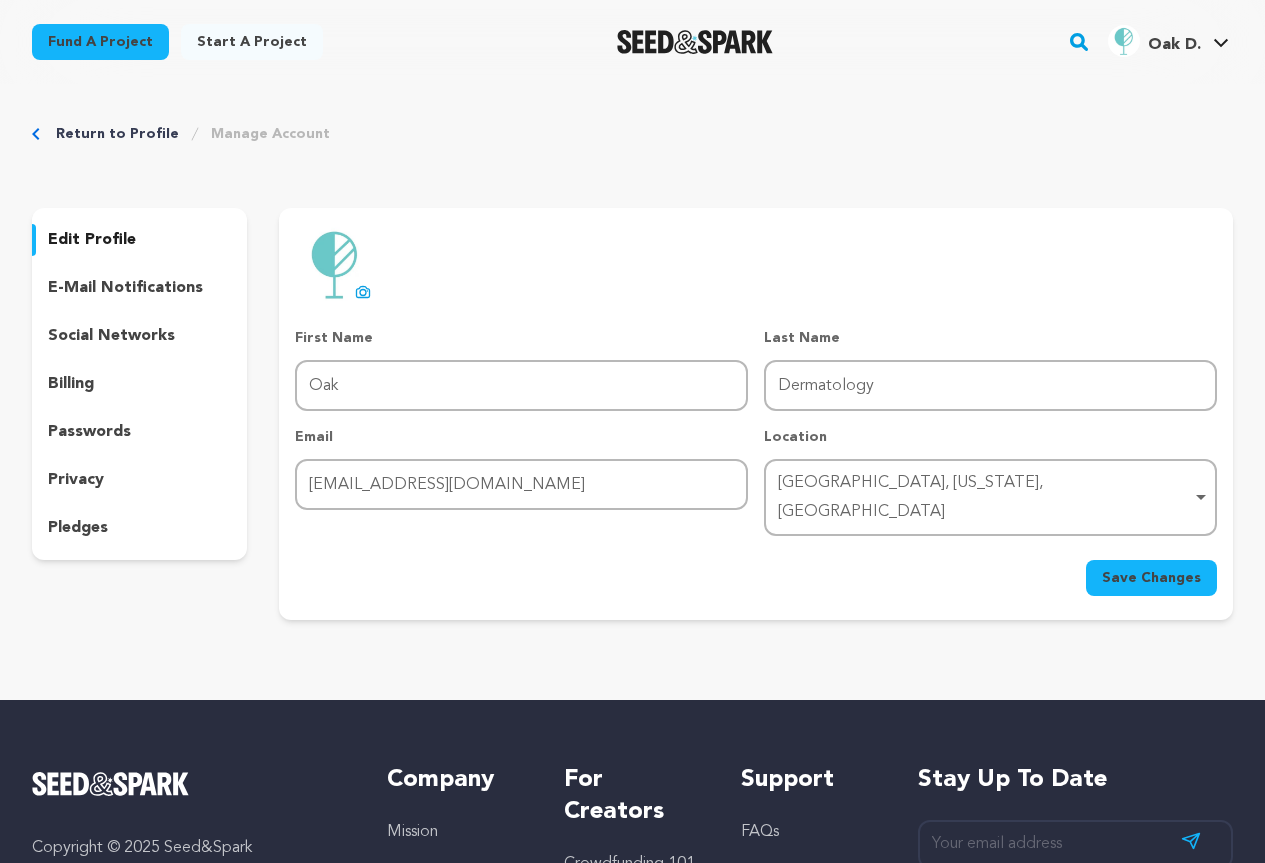 click on "Return to Profile" at bounding box center [117, 134] 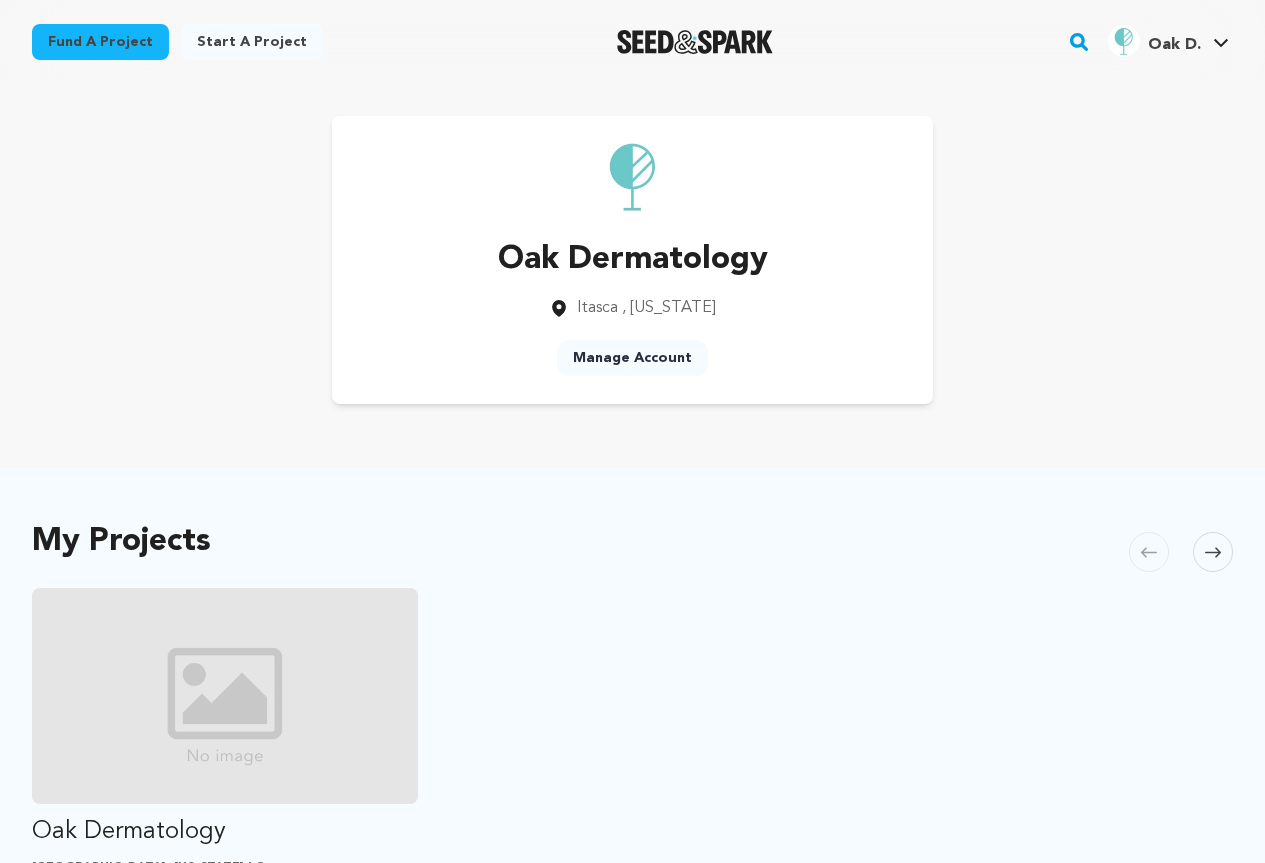 scroll, scrollTop: 0, scrollLeft: 0, axis: both 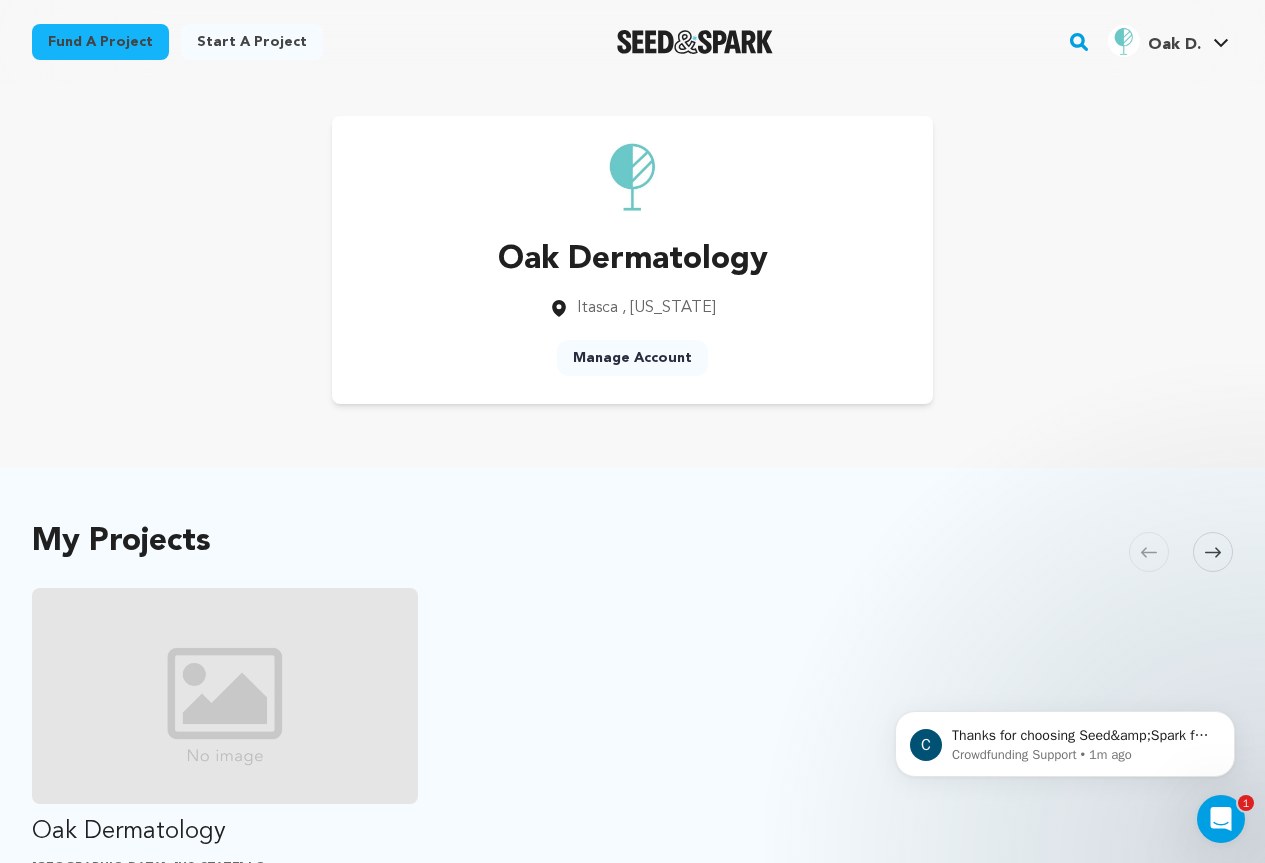 click on "Manage Account" at bounding box center (632, 358) 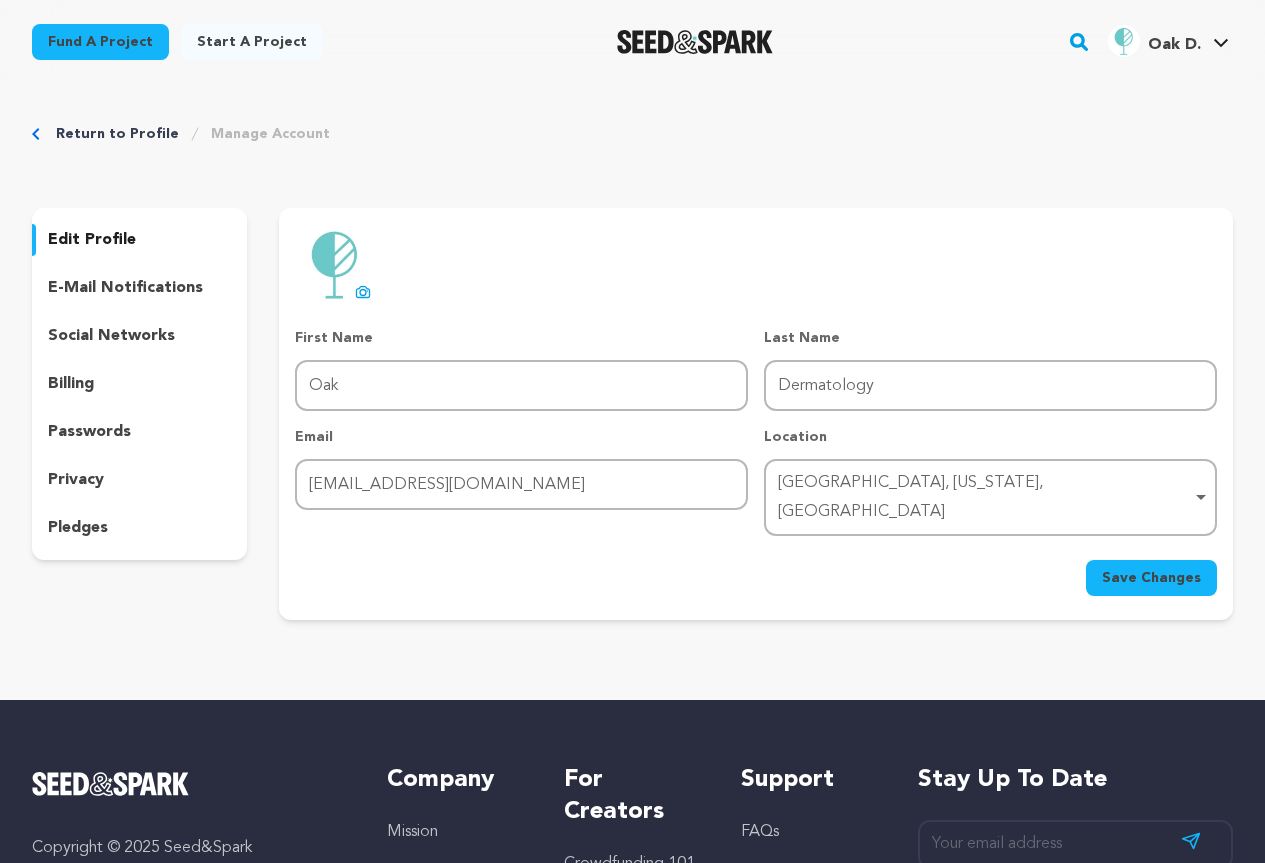 scroll, scrollTop: 0, scrollLeft: 0, axis: both 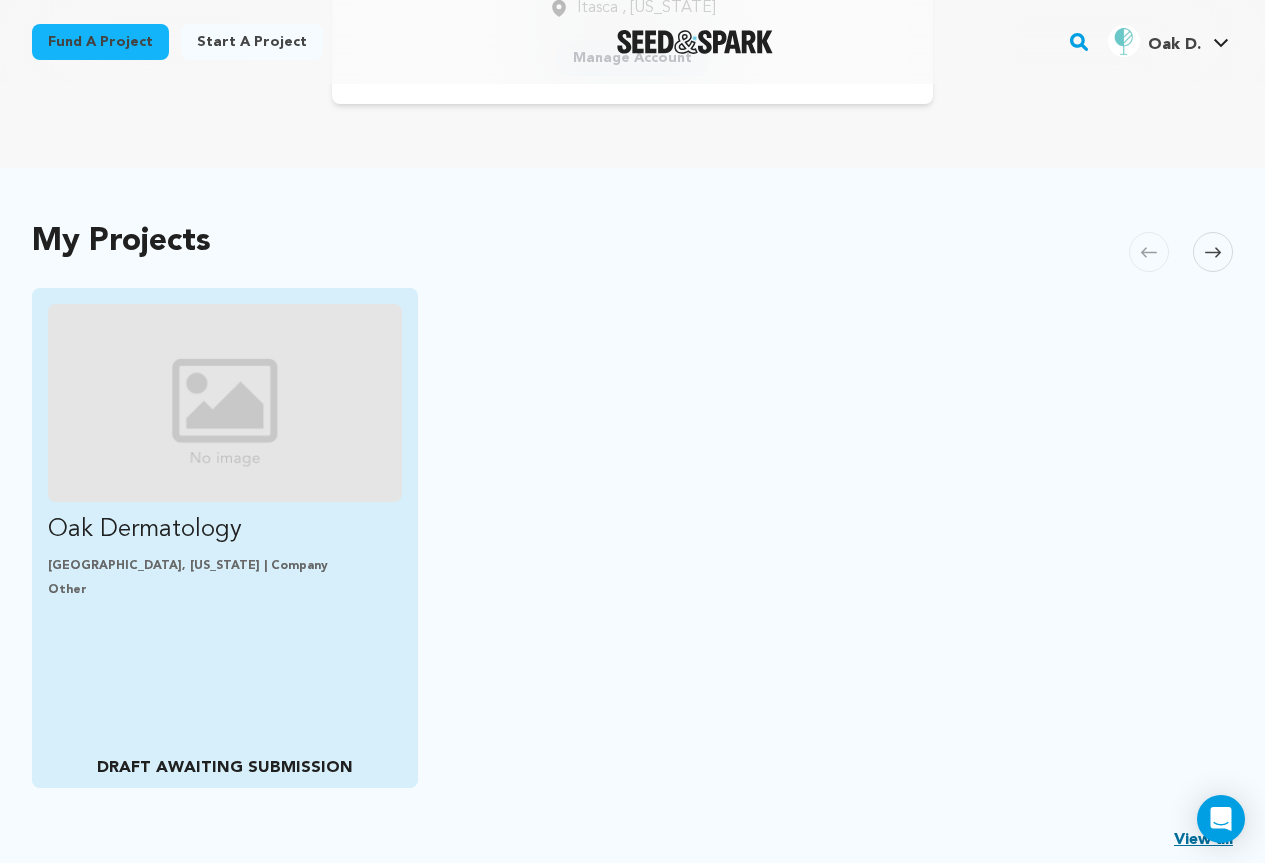 click on "[GEOGRAPHIC_DATA], [US_STATE] | Company" at bounding box center [225, 566] 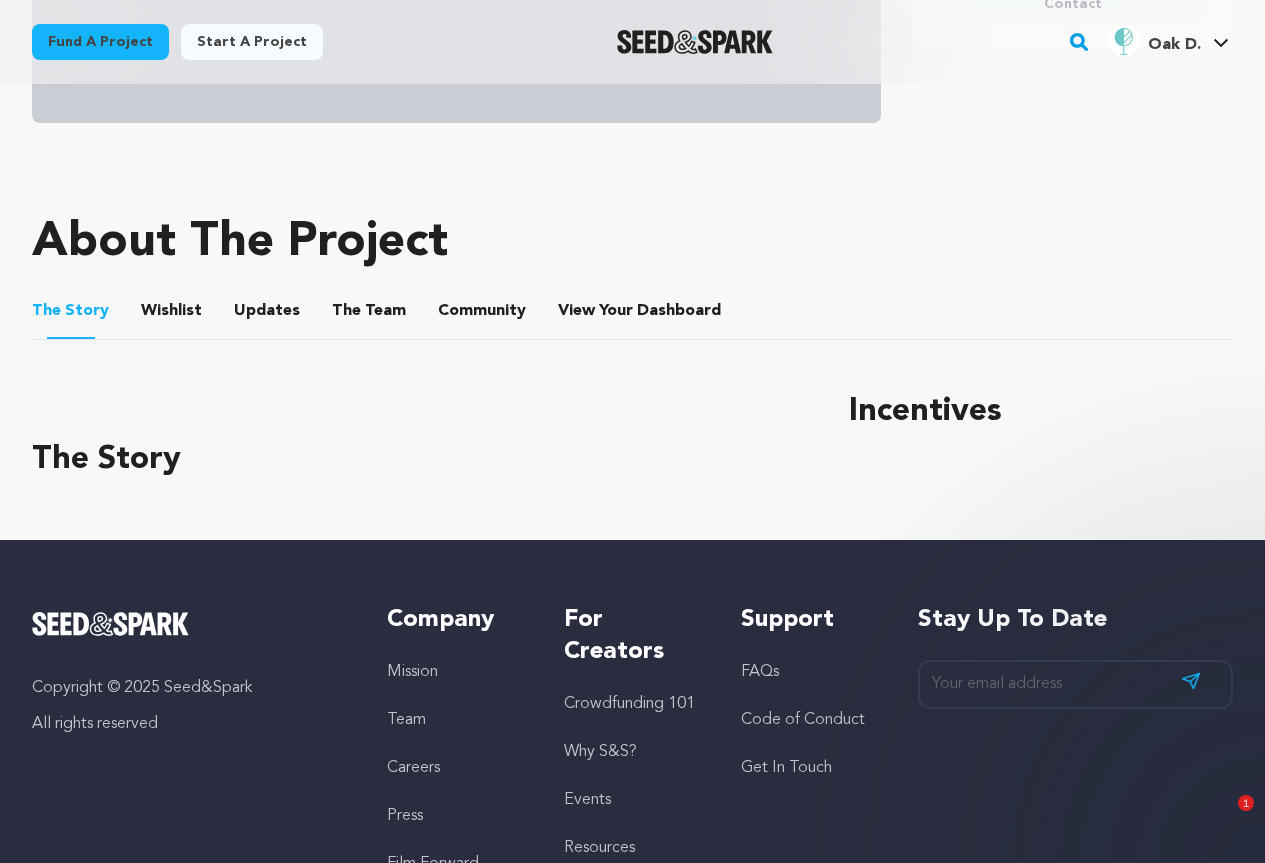 scroll, scrollTop: 700, scrollLeft: 0, axis: vertical 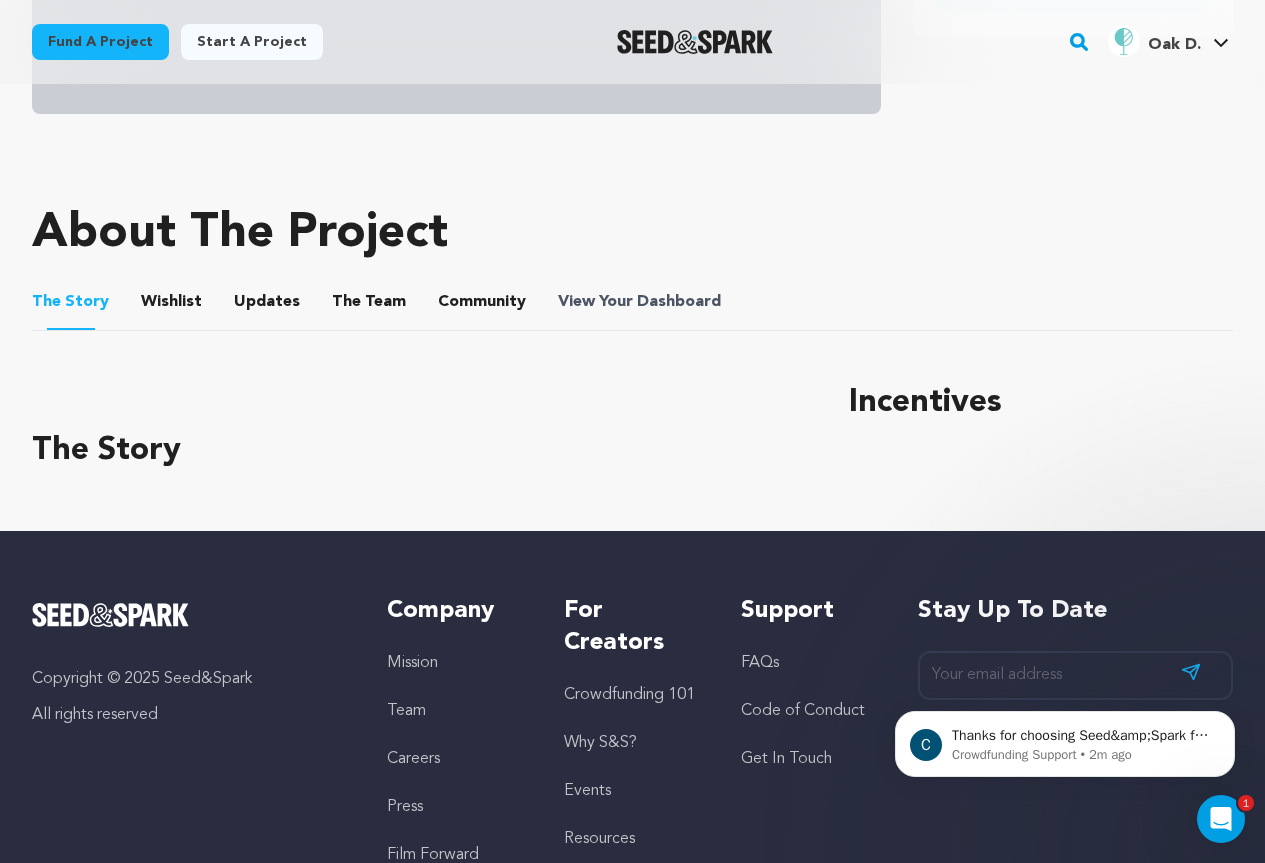 click on "View   Your   Dashboard" at bounding box center [641, 302] 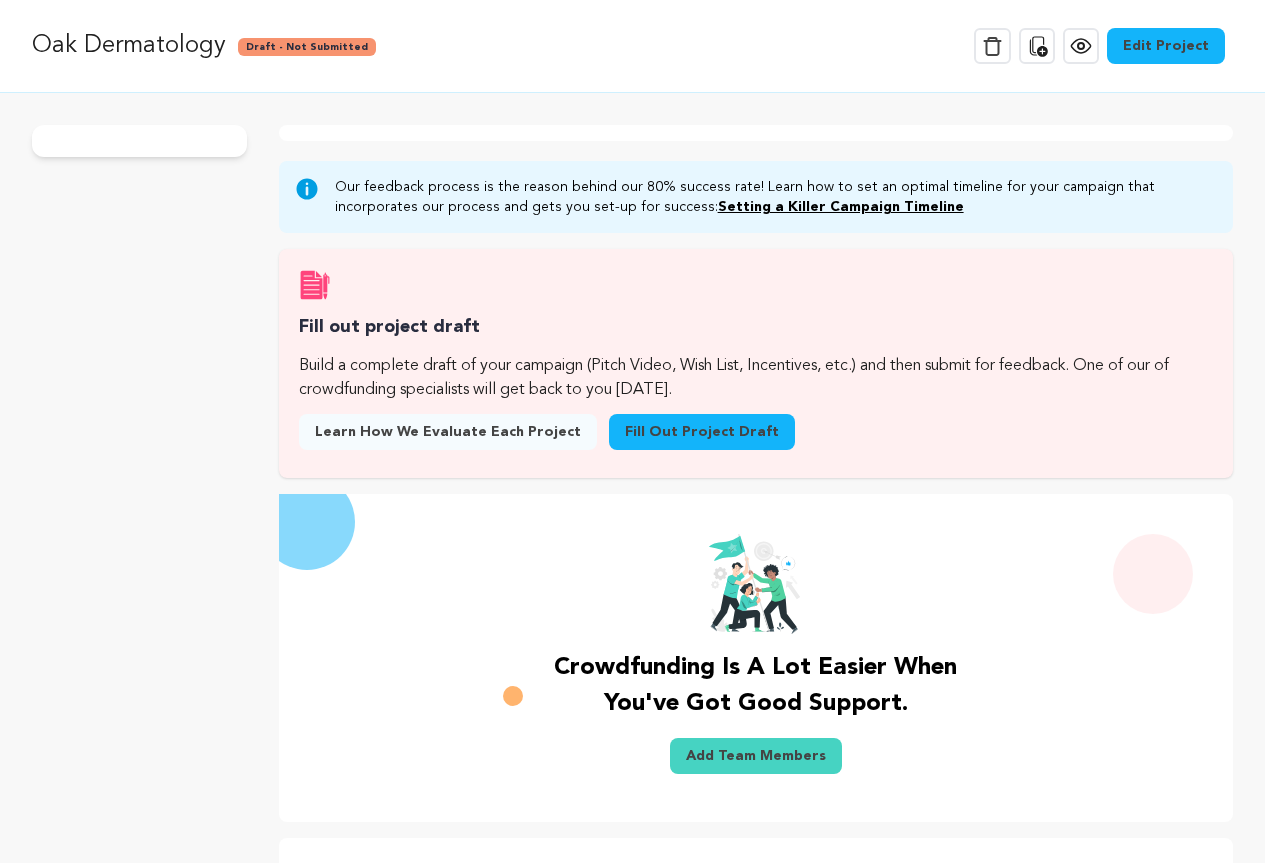 scroll, scrollTop: 0, scrollLeft: 0, axis: both 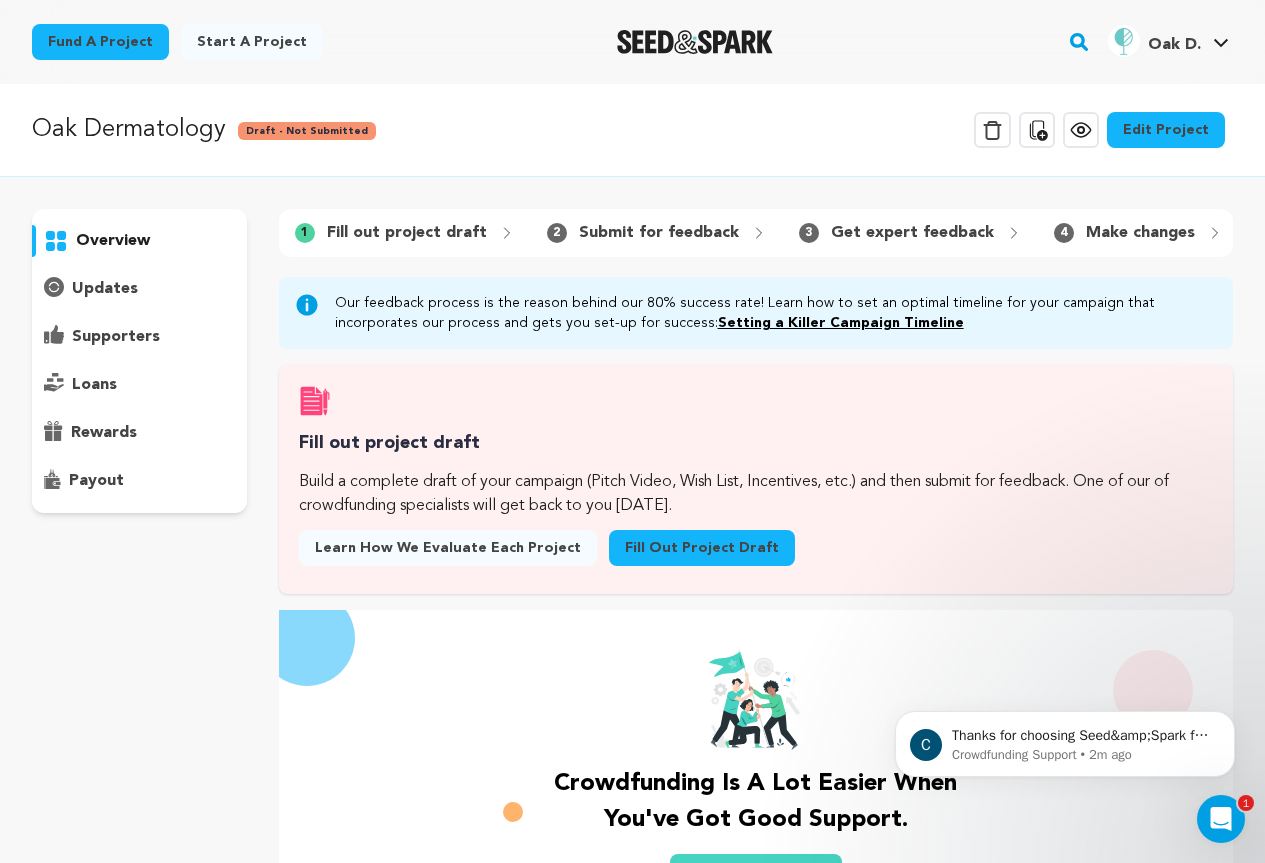 click on "Edit Project" at bounding box center [1166, 130] 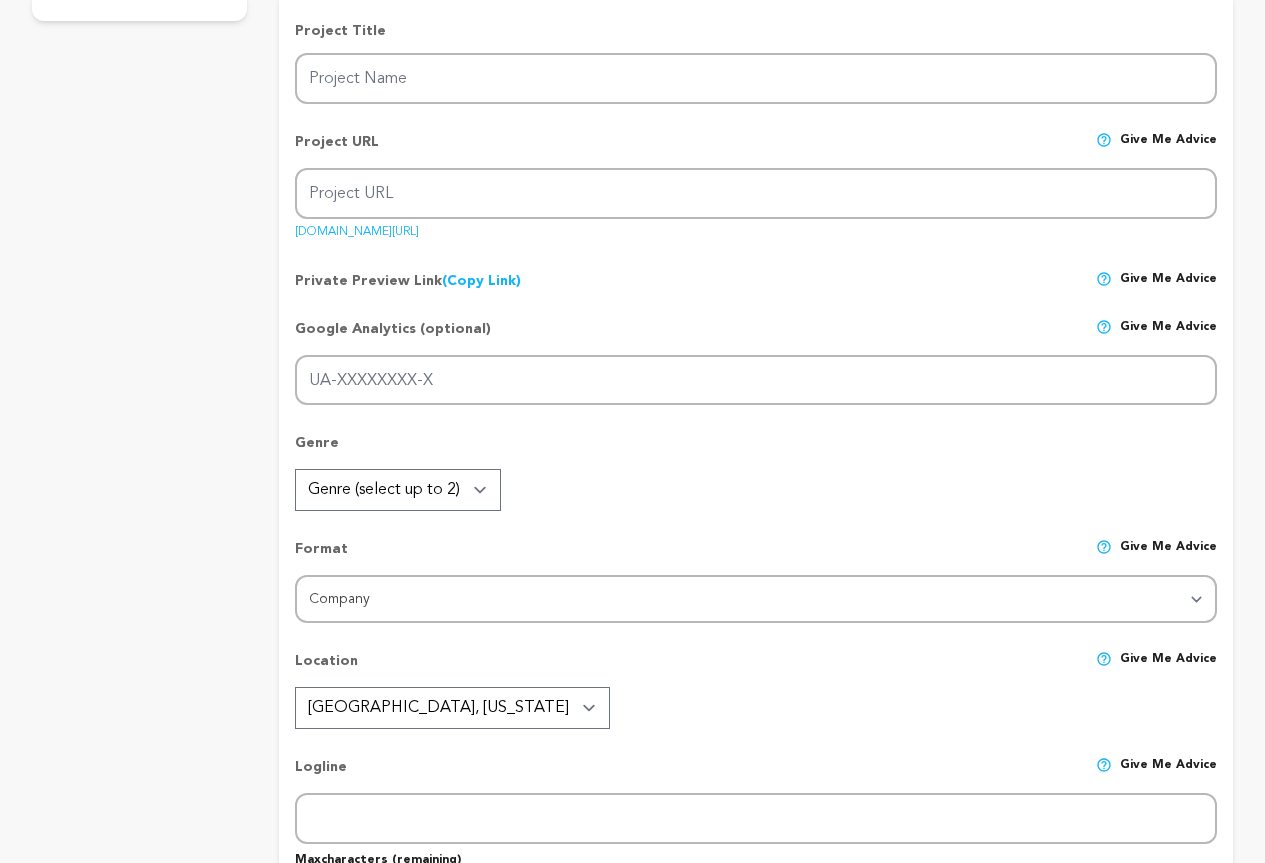 scroll, scrollTop: 0, scrollLeft: 0, axis: both 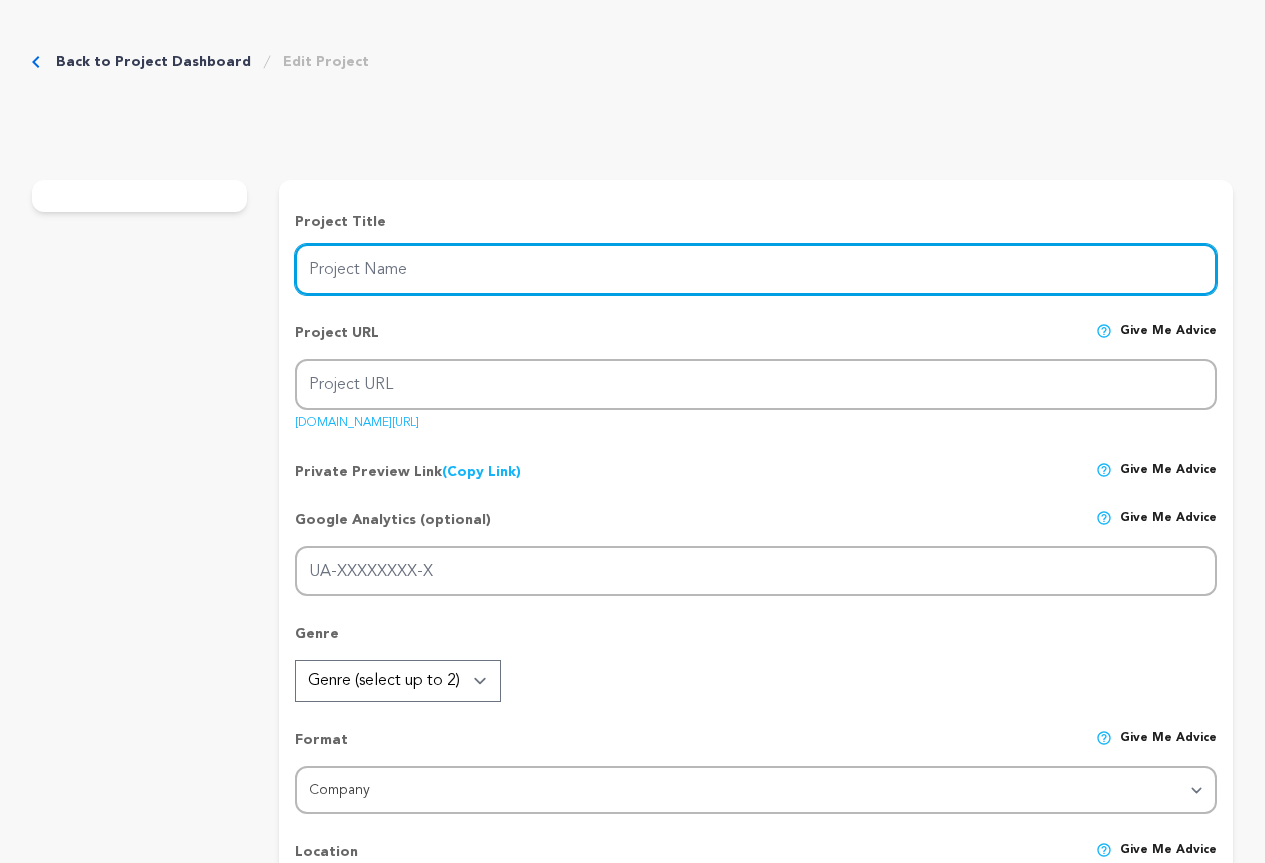 click on "Project Name" at bounding box center (756, 269) 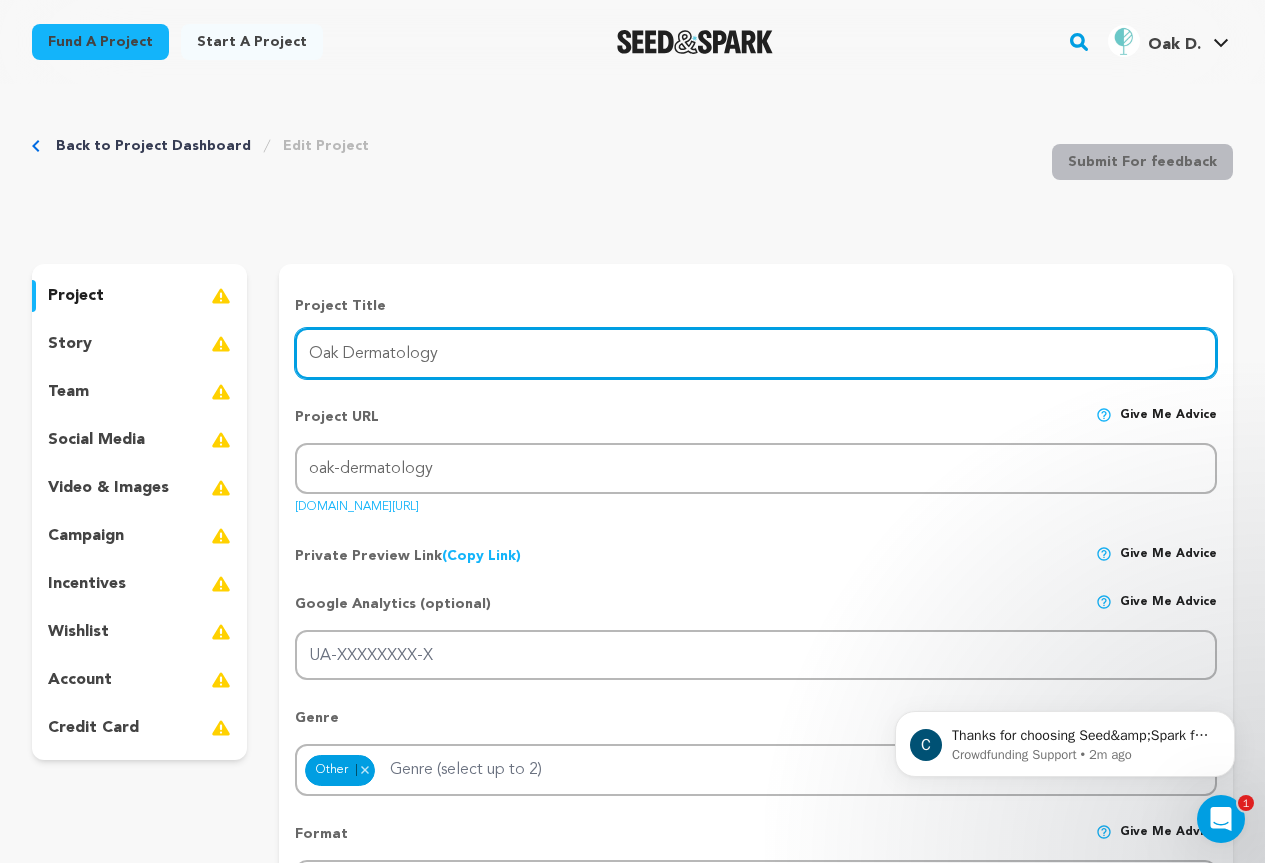 scroll, scrollTop: 0, scrollLeft: 0, axis: both 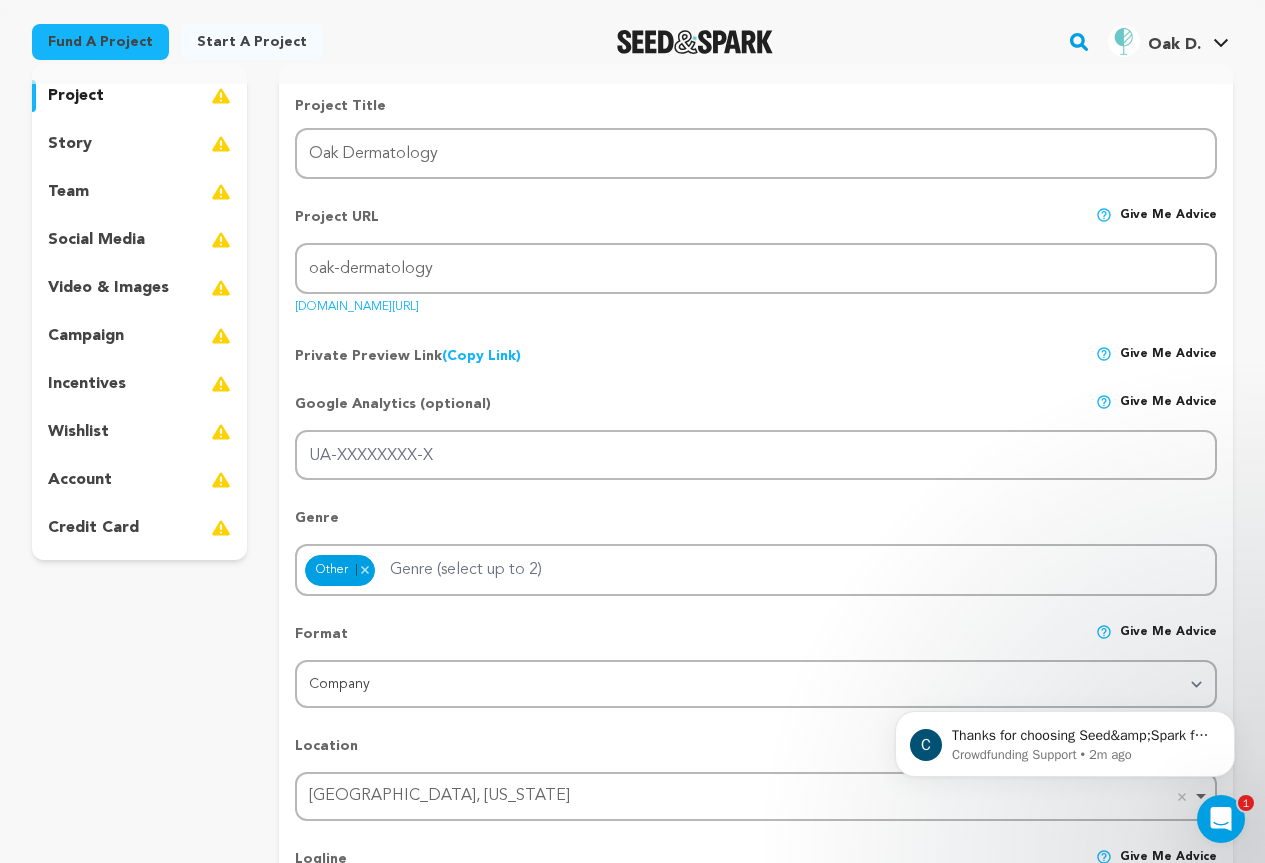 click on "Project URL
Give me advice
Project URL
oak-dermatology
[DOMAIN_NAME][URL]" at bounding box center [756, 254] 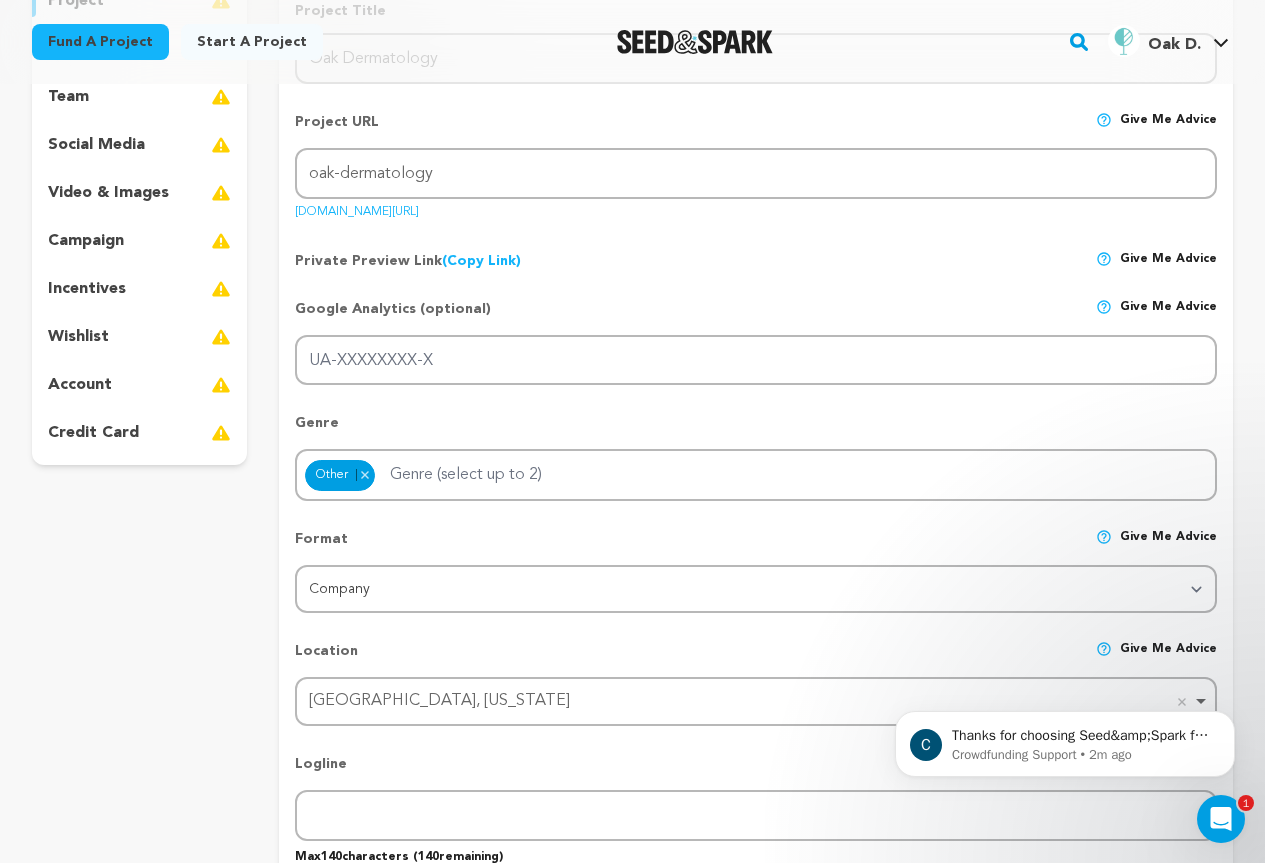scroll, scrollTop: 300, scrollLeft: 0, axis: vertical 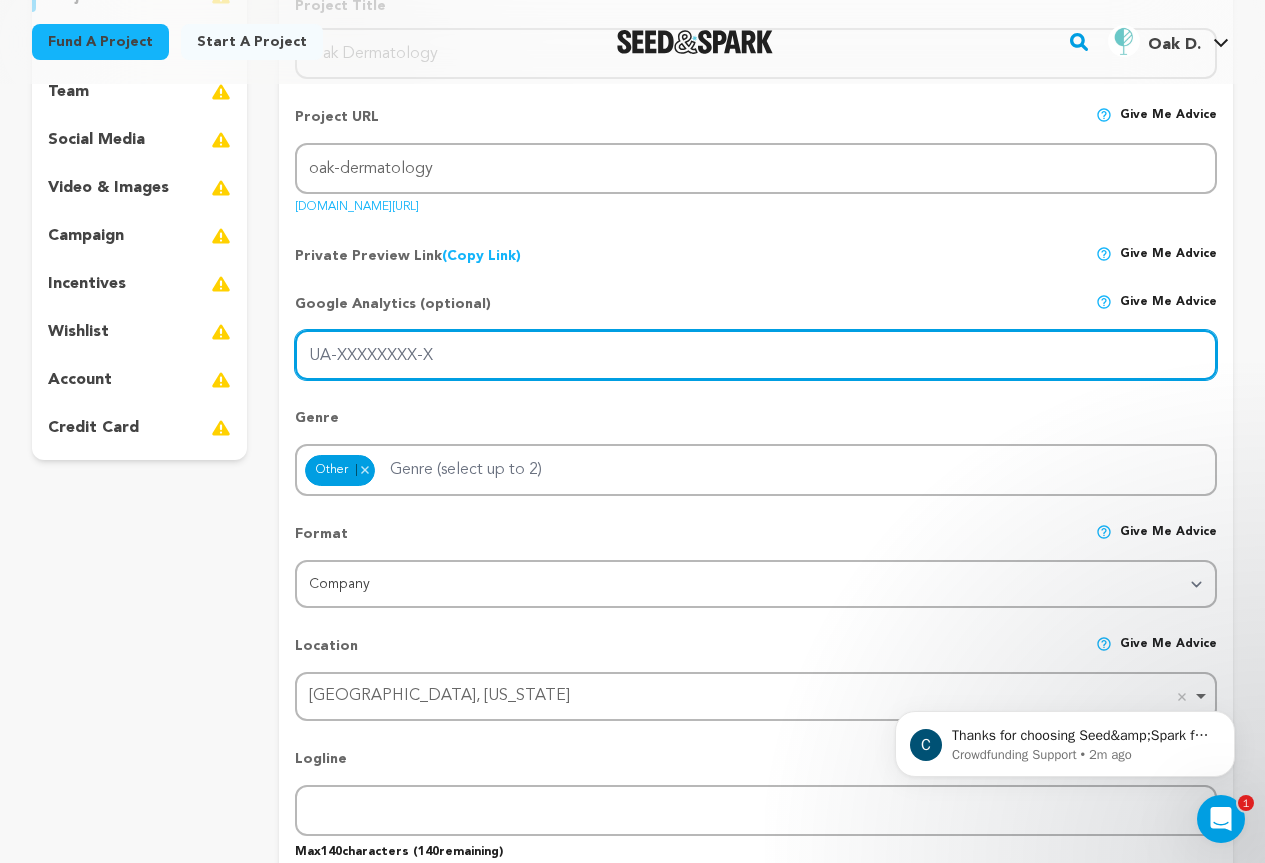 click on "UA-XXXXXXXX-X" at bounding box center [756, 355] 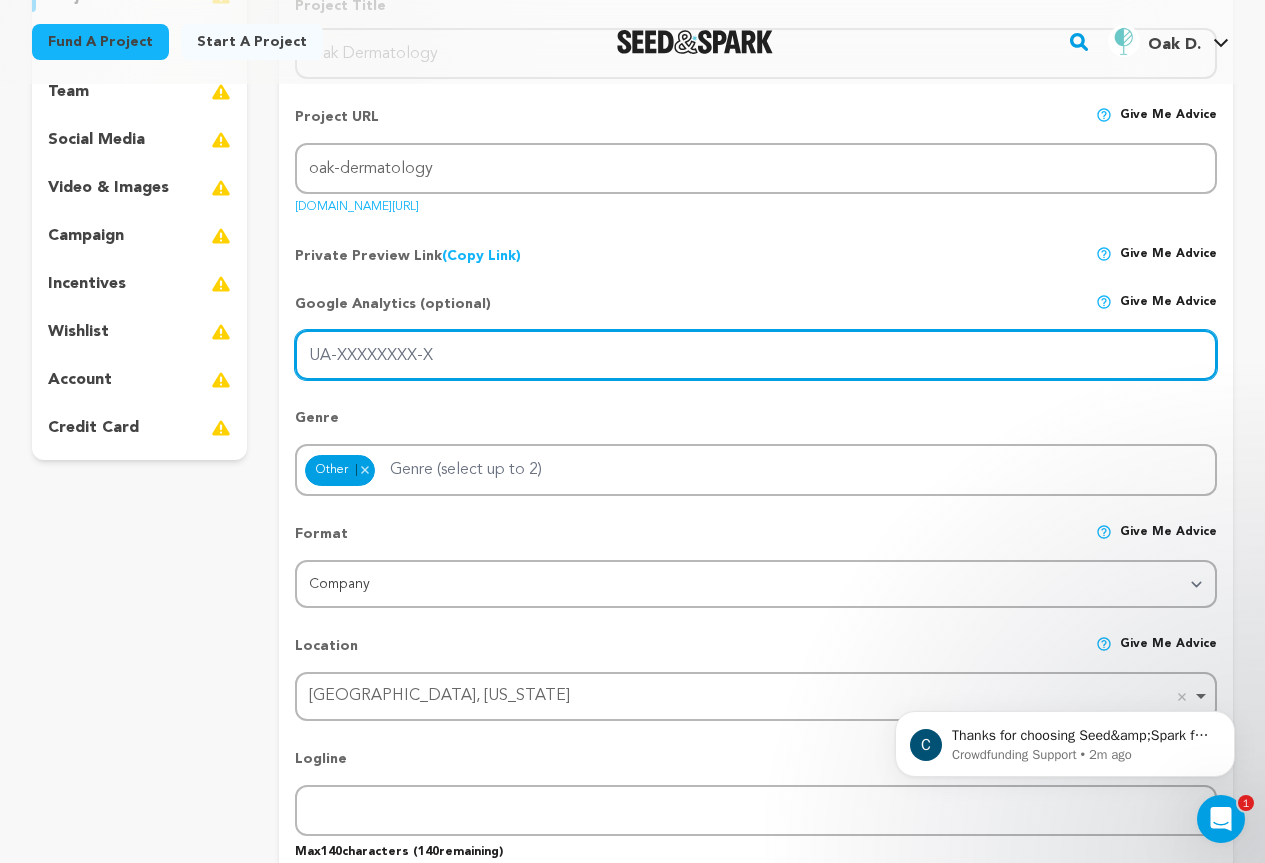 scroll, scrollTop: 400, scrollLeft: 0, axis: vertical 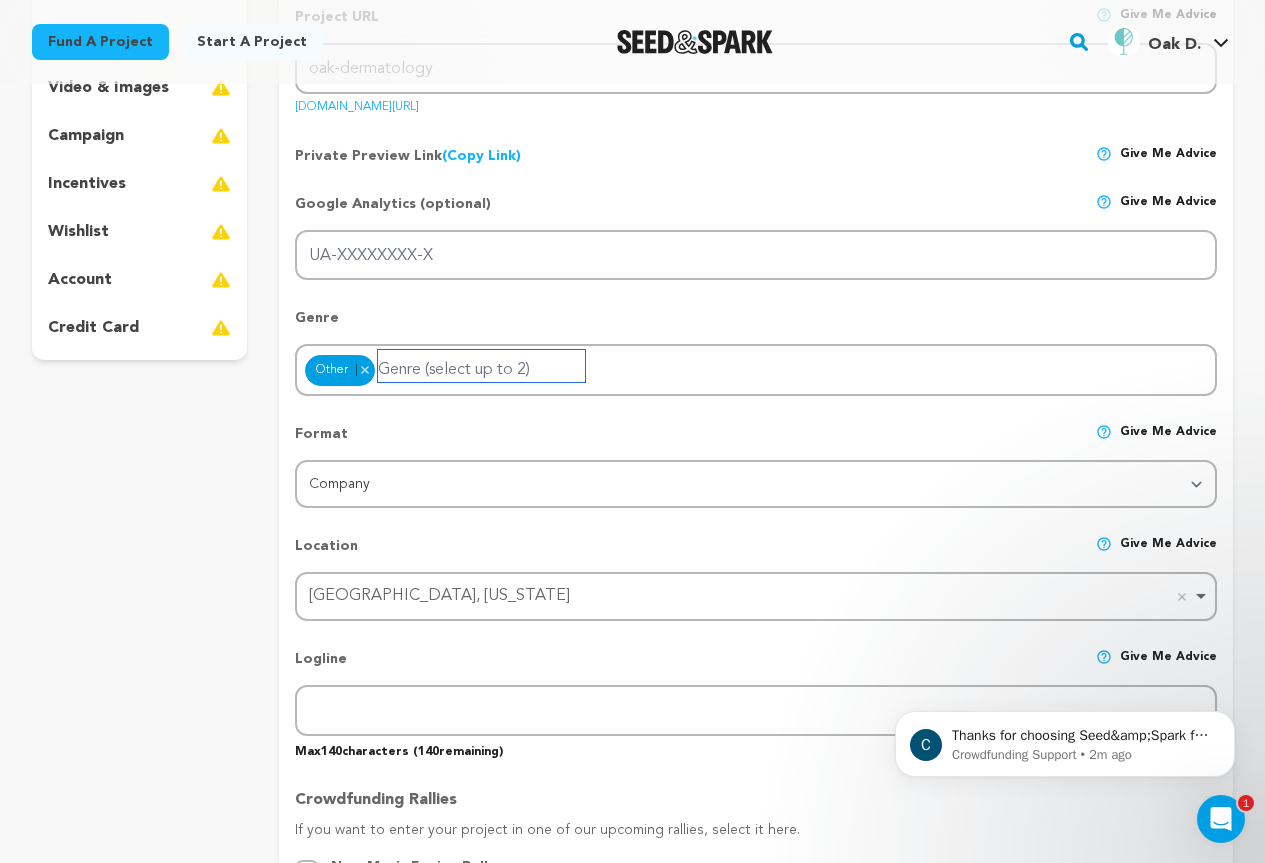 click at bounding box center (481, 366) 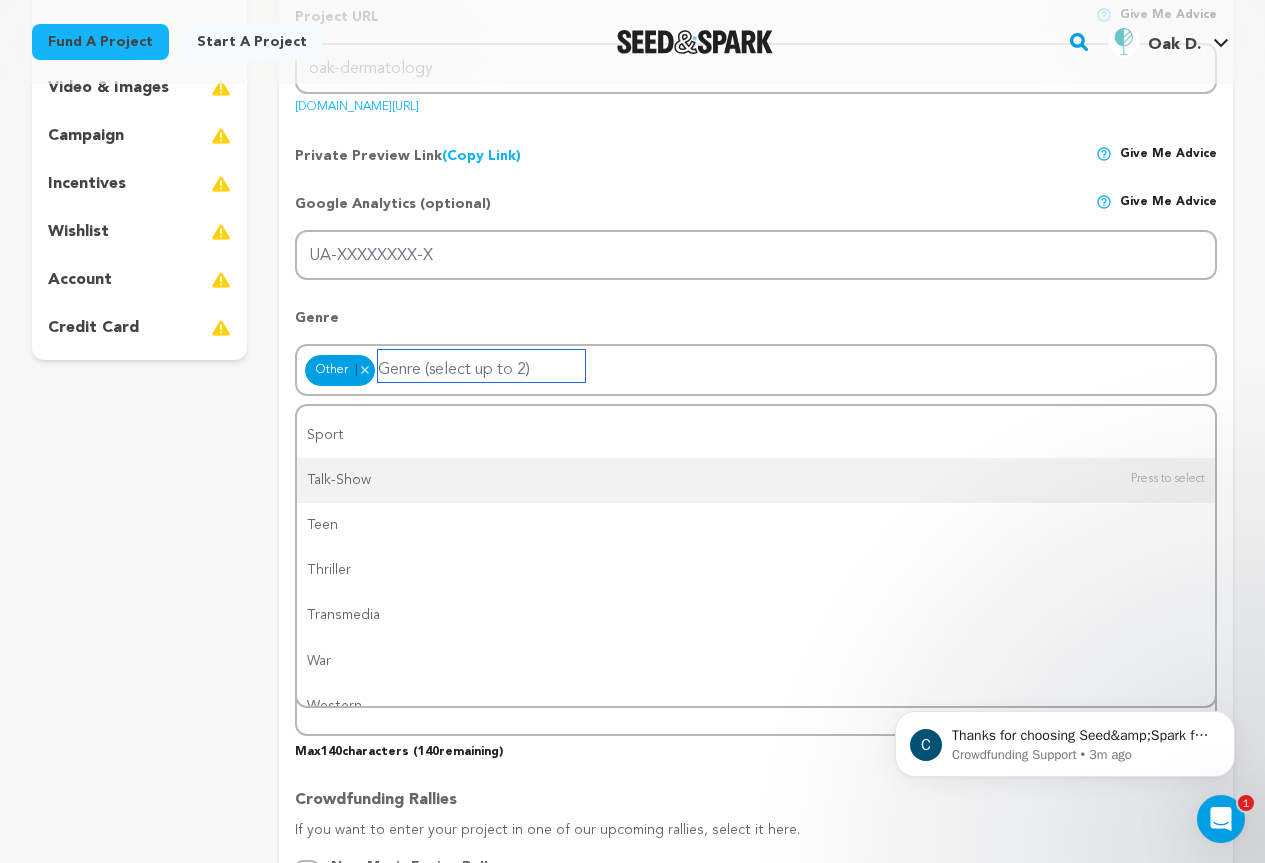 scroll, scrollTop: 1553, scrollLeft: 0, axis: vertical 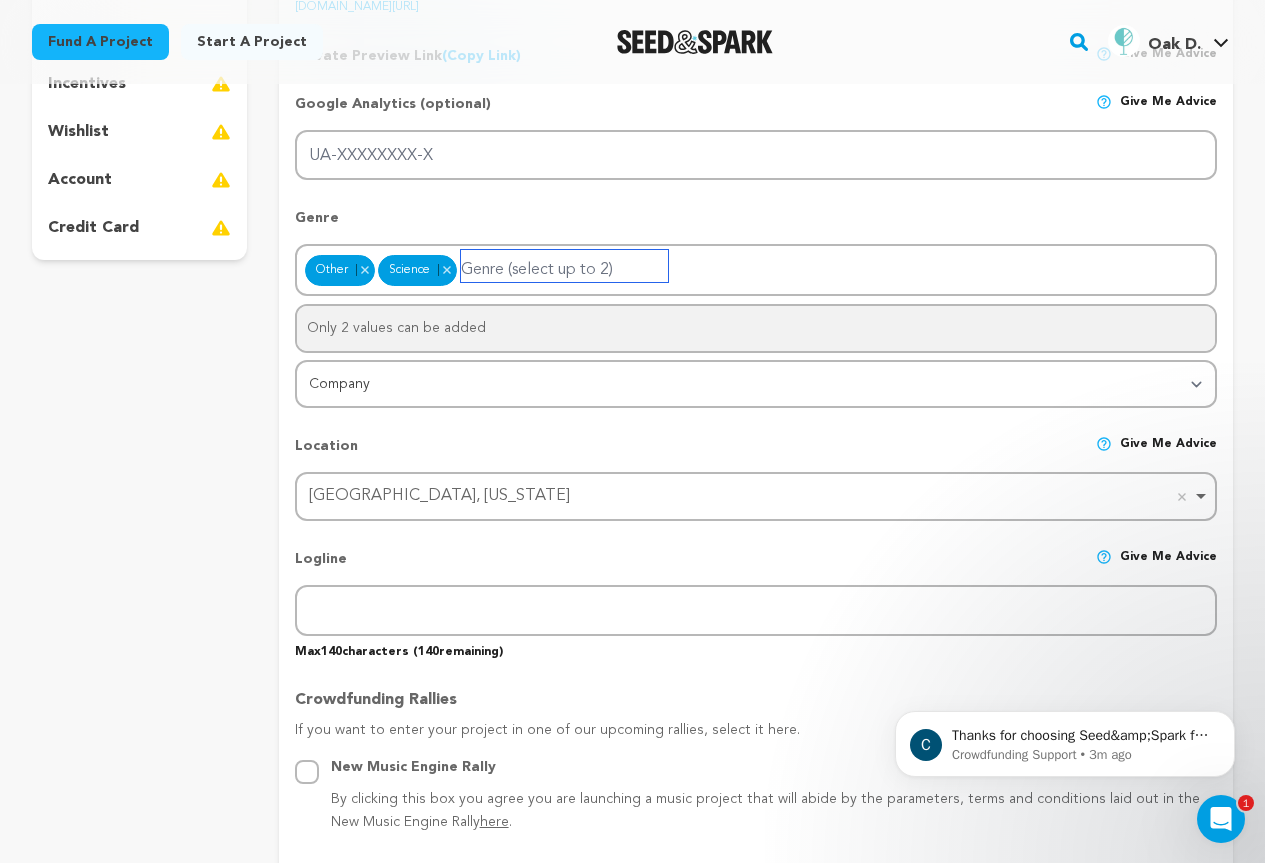 click on "Ithaca, New York Remove item" at bounding box center (750, 496) 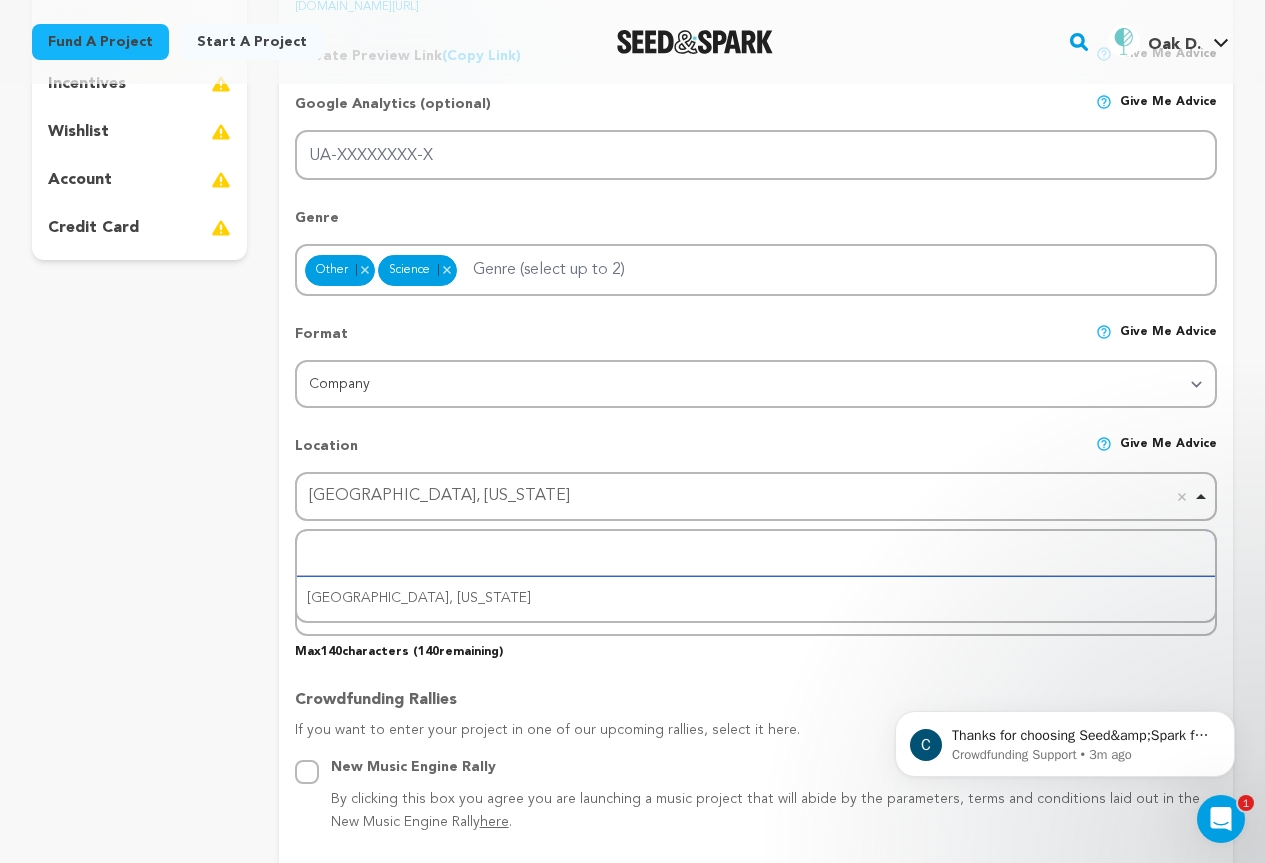 click on "Ithaca, New York Remove item" at bounding box center (750, 496) 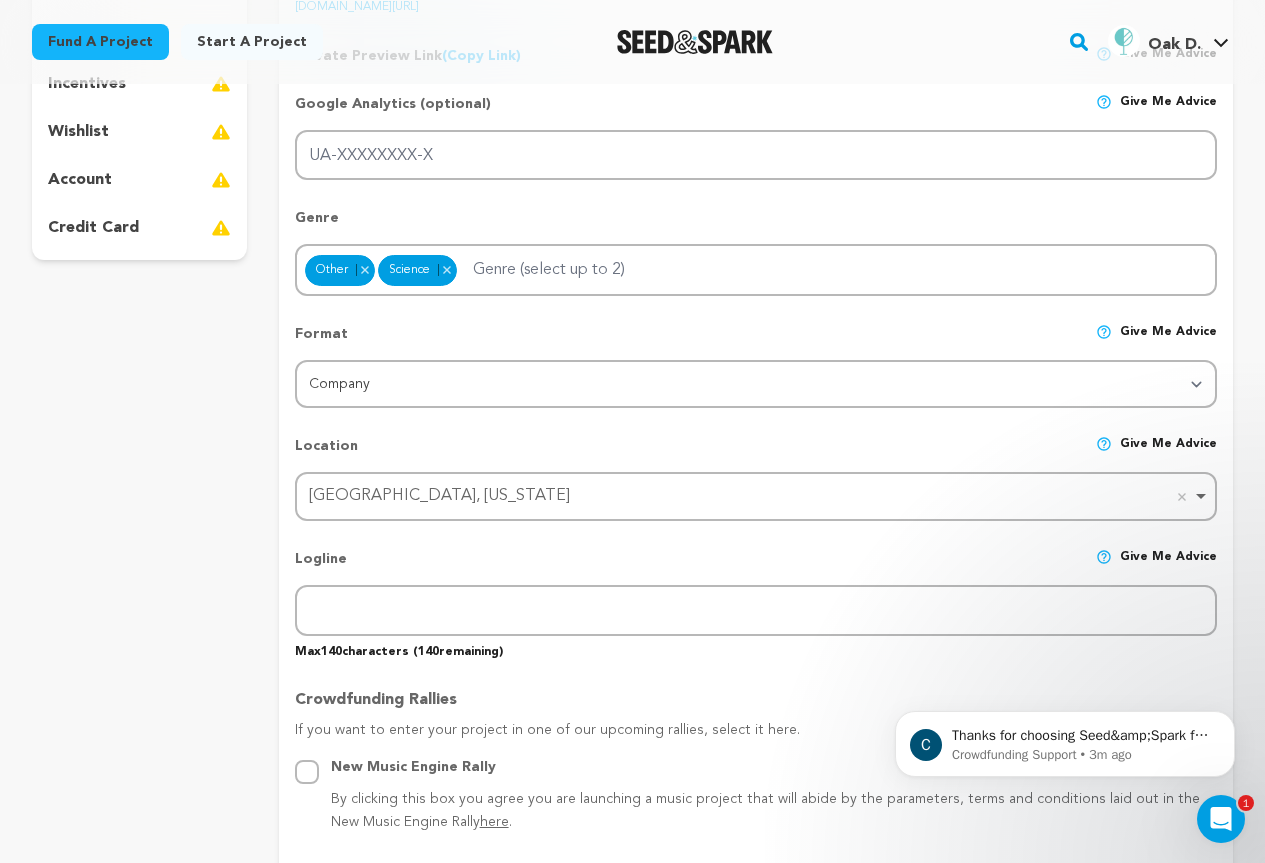 click on "Ithaca, New York Remove item" at bounding box center [750, 496] 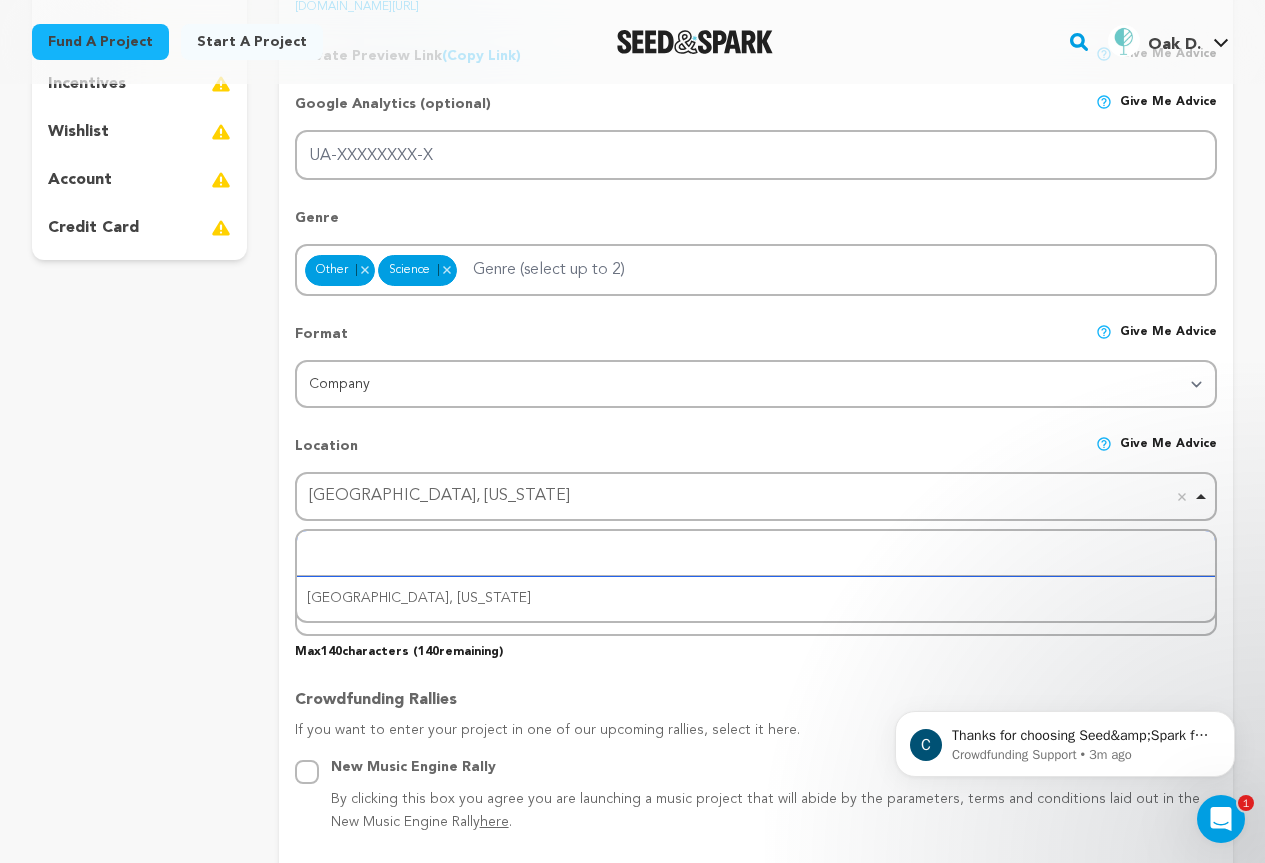 paste on "550 E Devon Ave STE 200, Itasca, IL 60143" 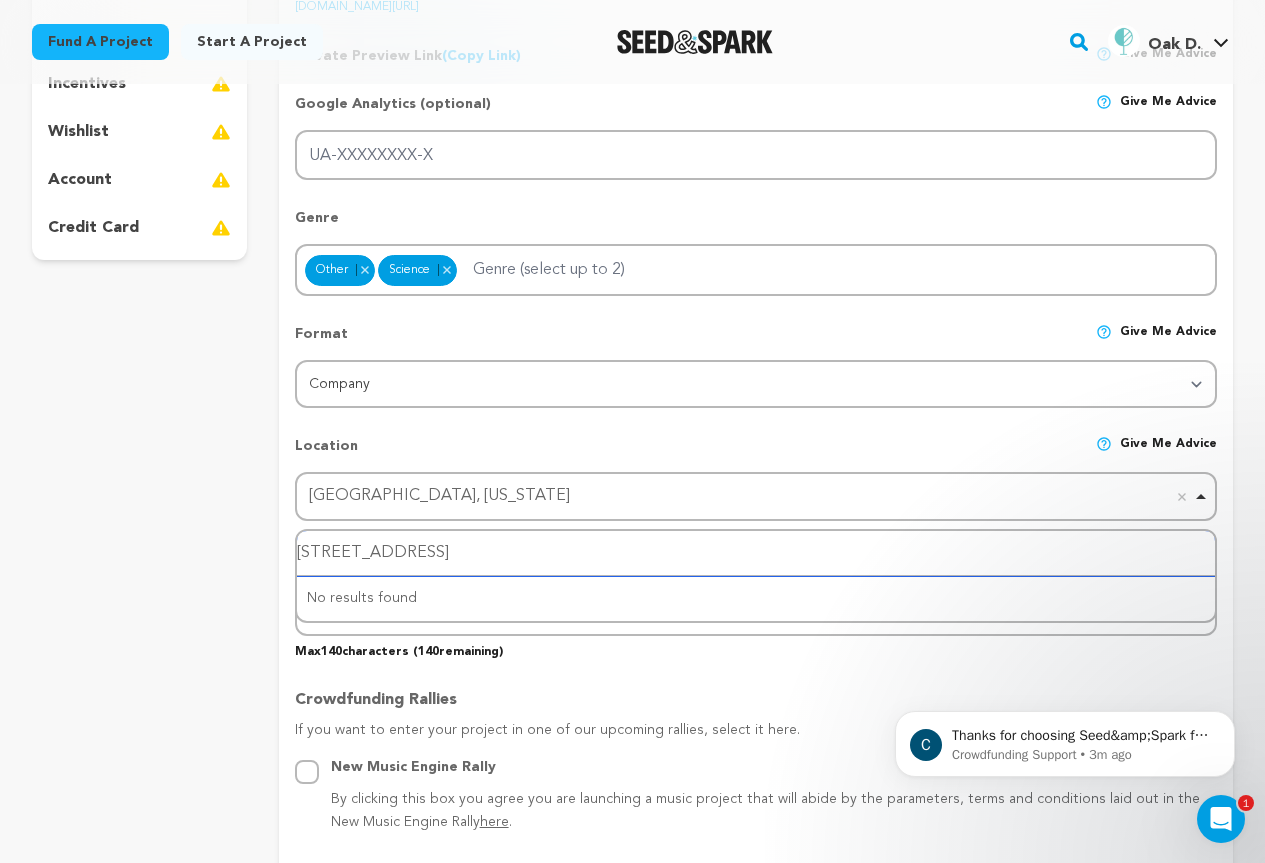 drag, startPoint x: 490, startPoint y: 561, endPoint x: 172, endPoint y: 557, distance: 318.02515 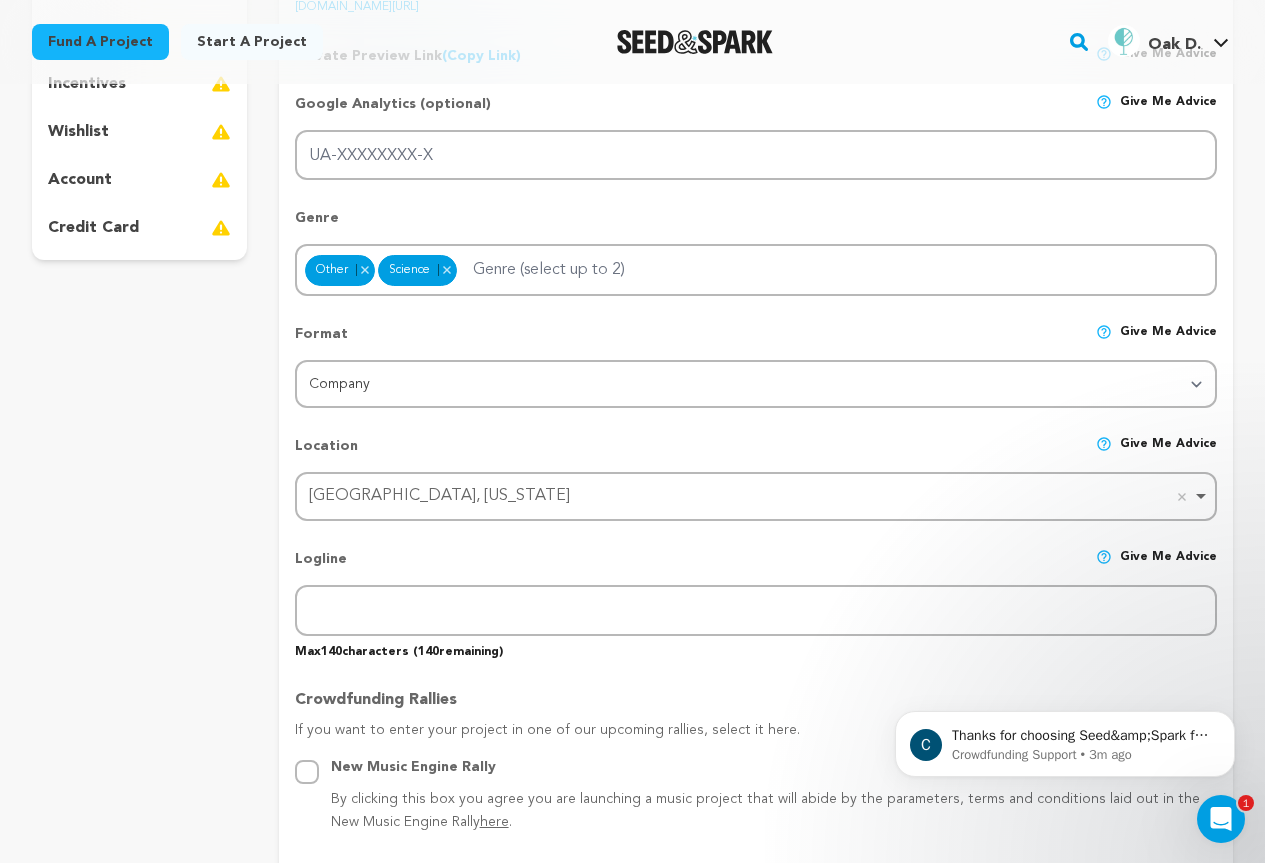 click on "Ithaca, New York Remove item" at bounding box center [750, 496] 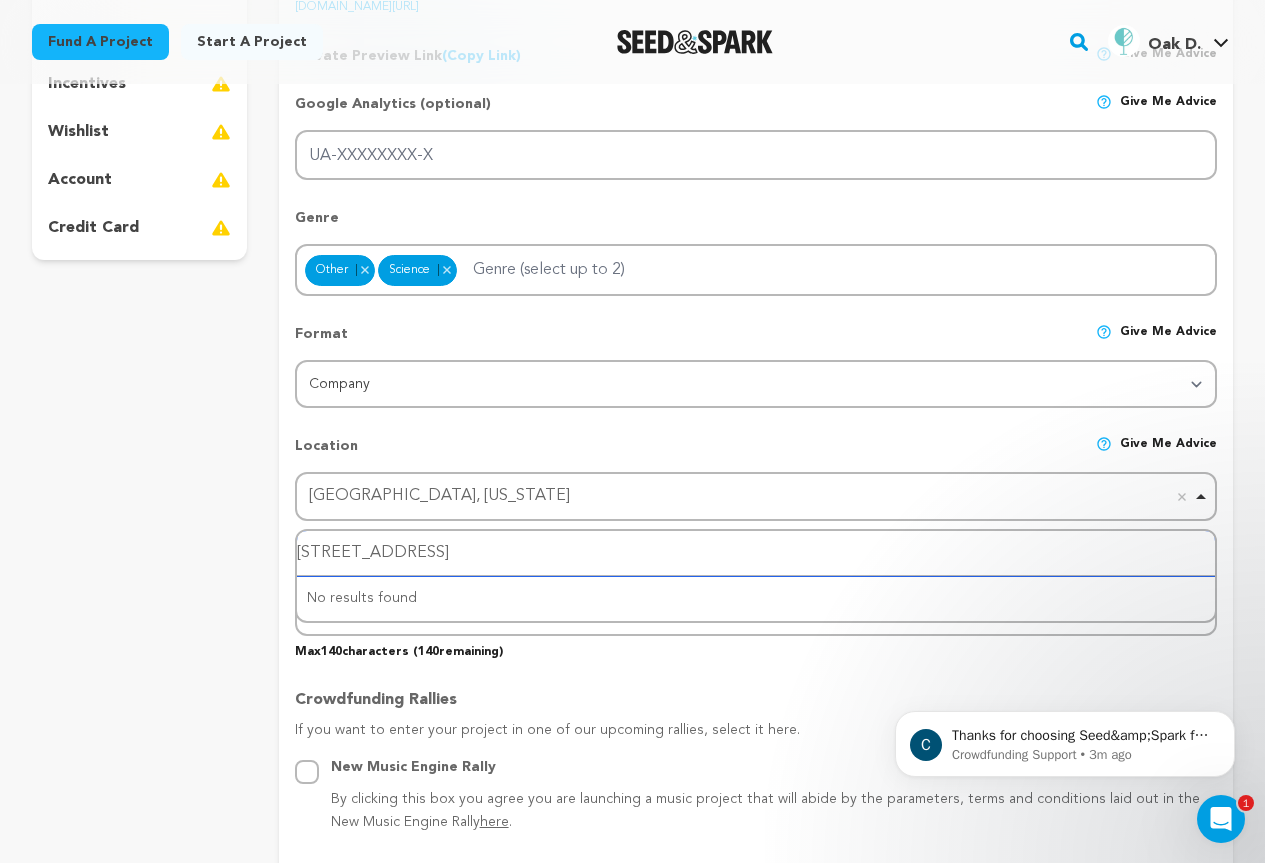 type on "Itasca, IL 60143" 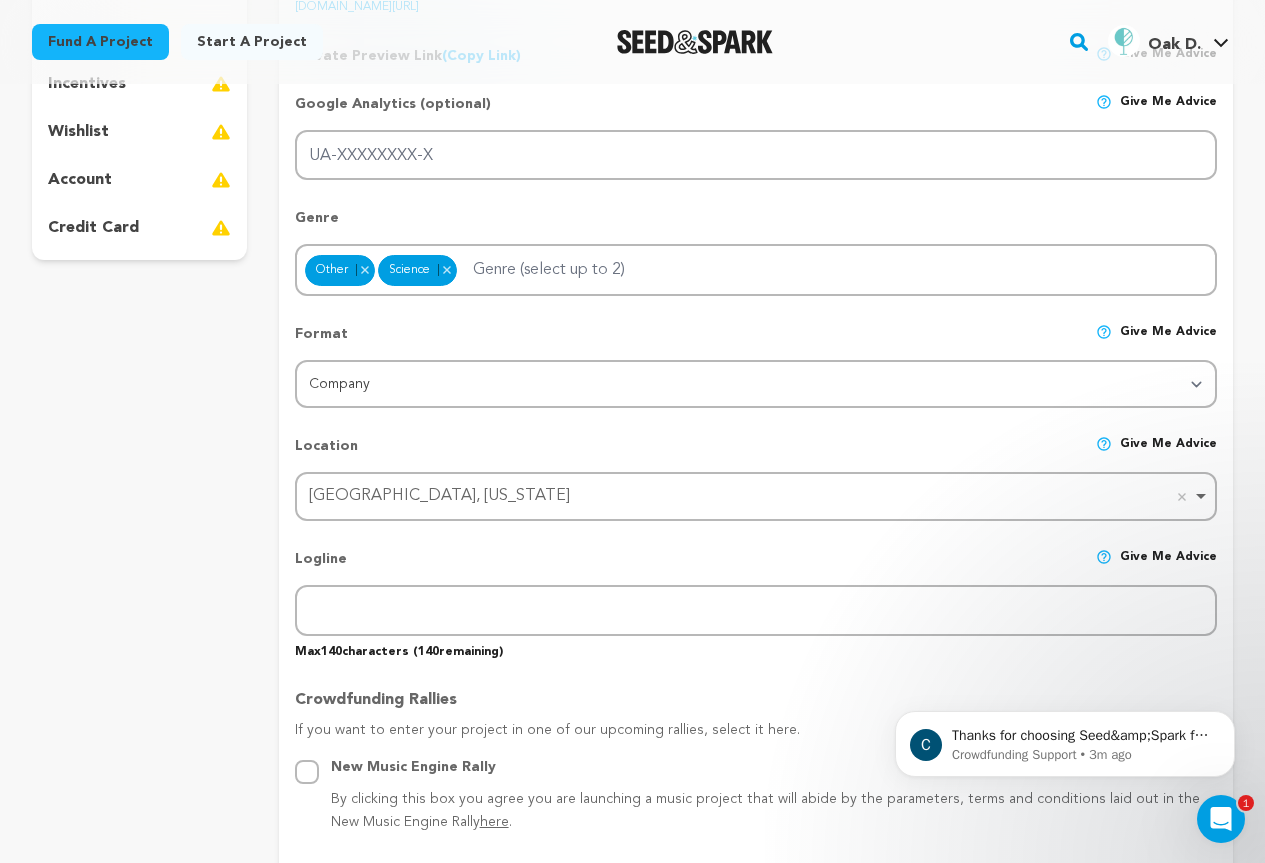 click on "project
story
team
social media
video & images
campaign
incentives
wishlist" at bounding box center (139, 1012) 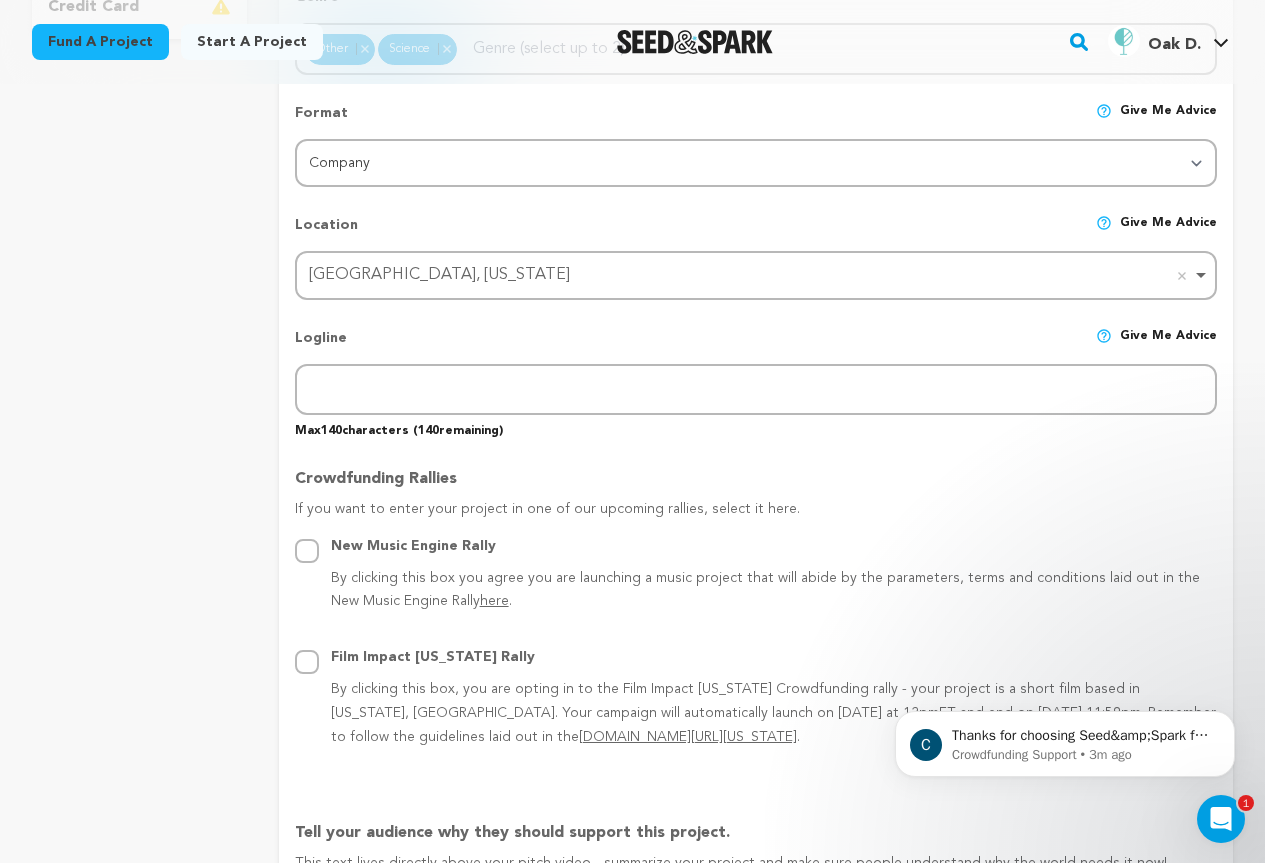 scroll, scrollTop: 800, scrollLeft: 0, axis: vertical 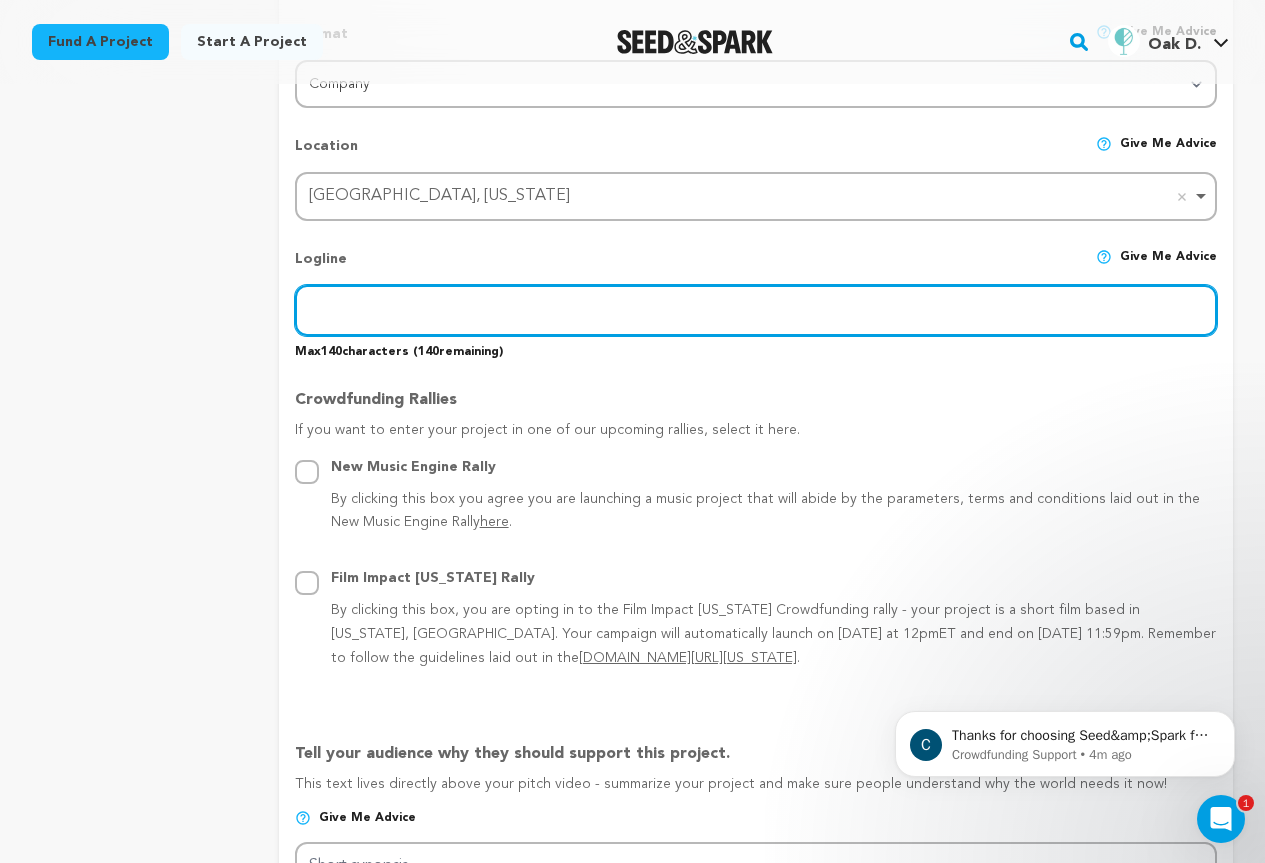 click at bounding box center [756, 310] 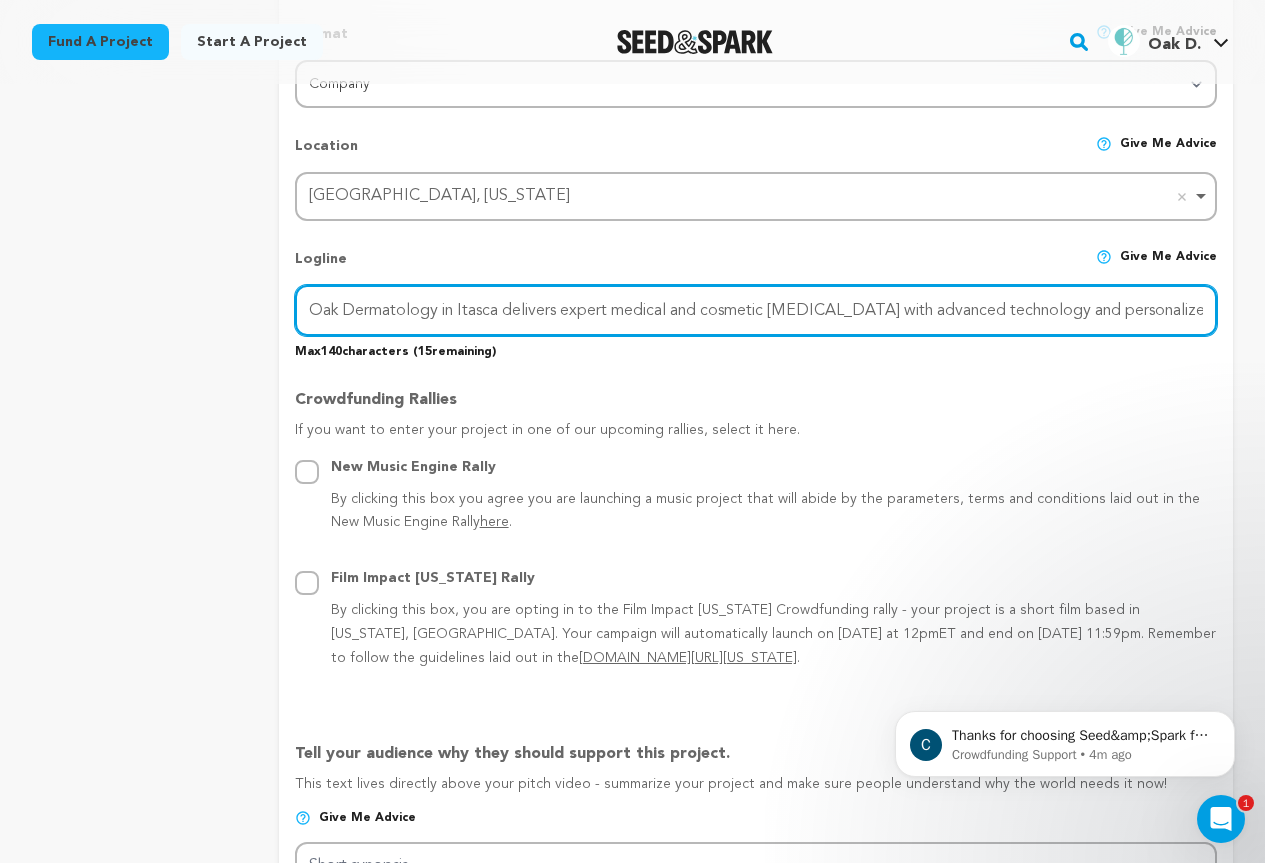 scroll, scrollTop: 0, scrollLeft: 28, axis: horizontal 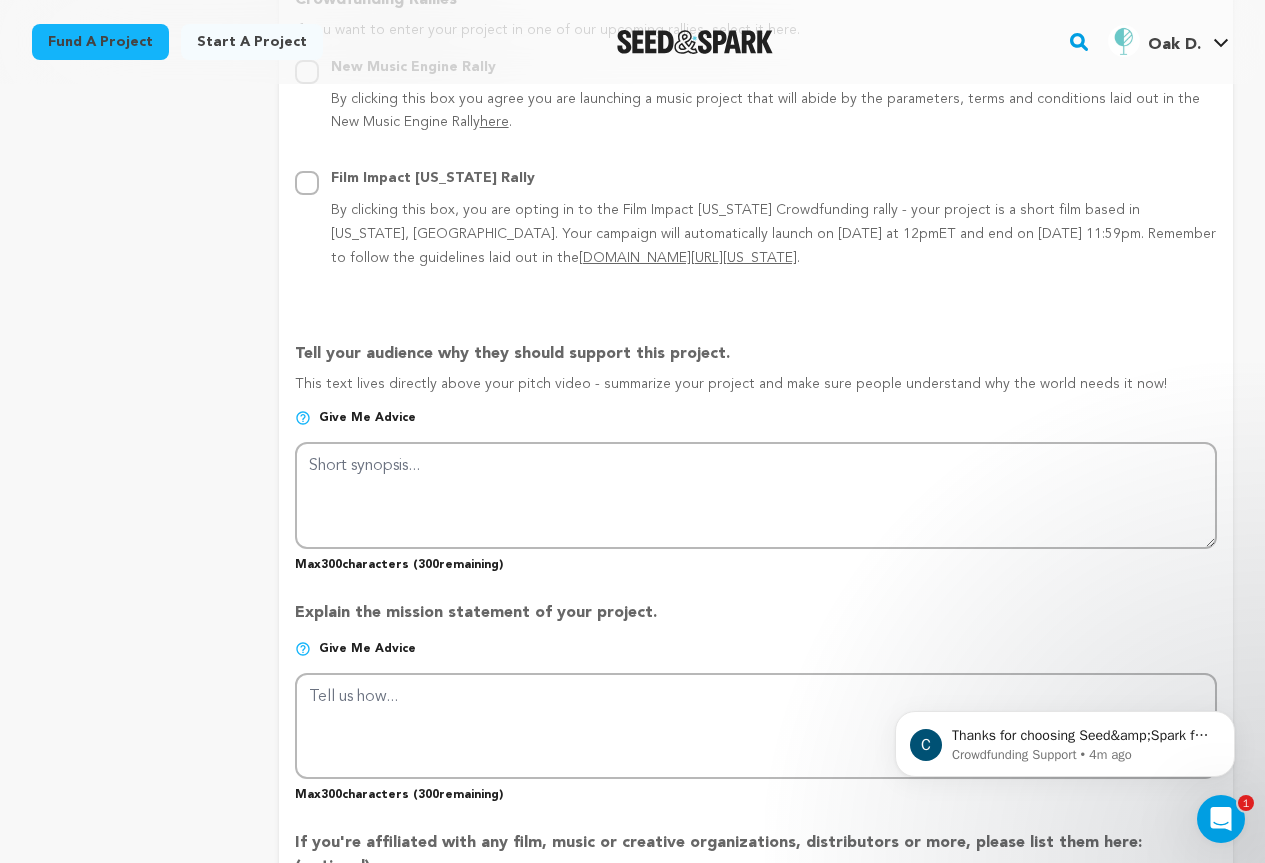 type on "Oak Dermatology in Itasca delivers expert medical and cosmetic skin care with advanced technology and personalized treatment." 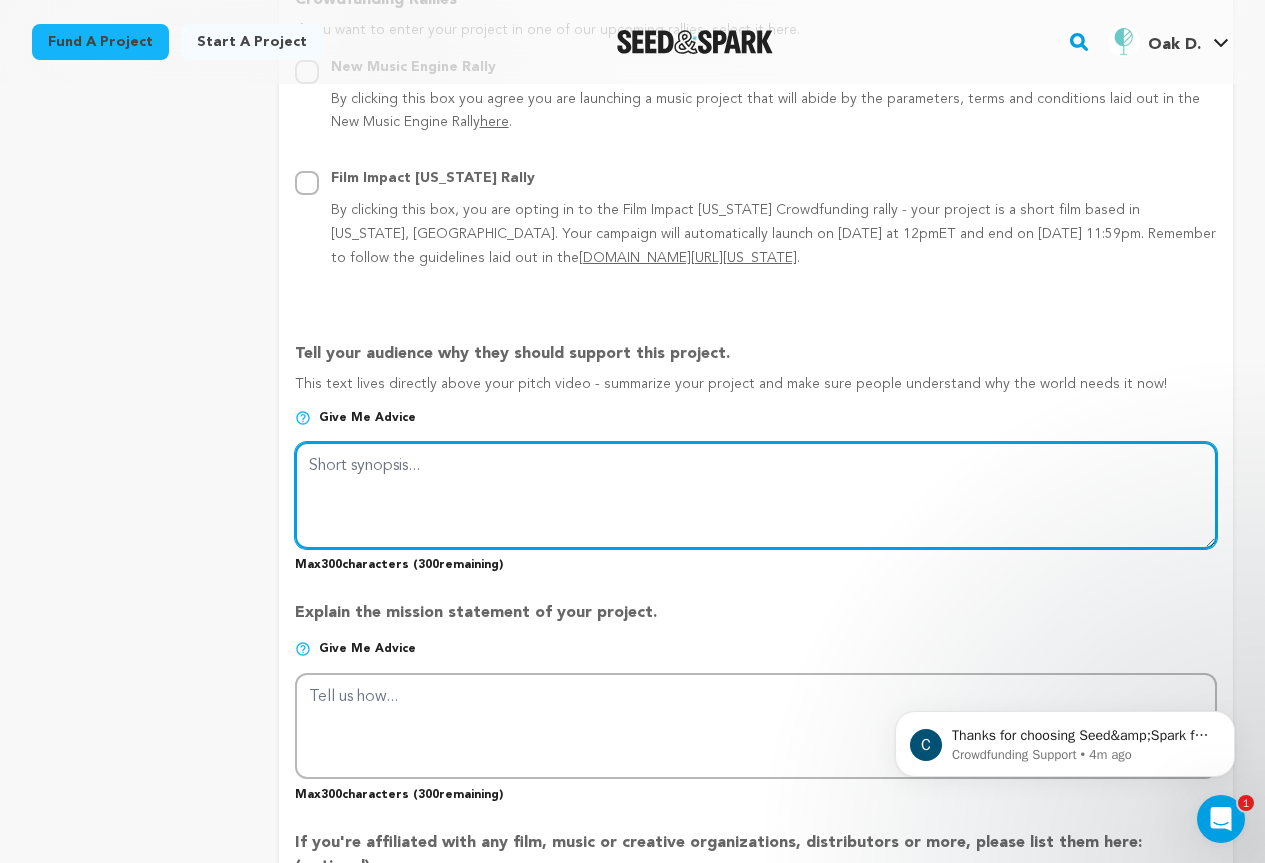 click at bounding box center (756, 495) 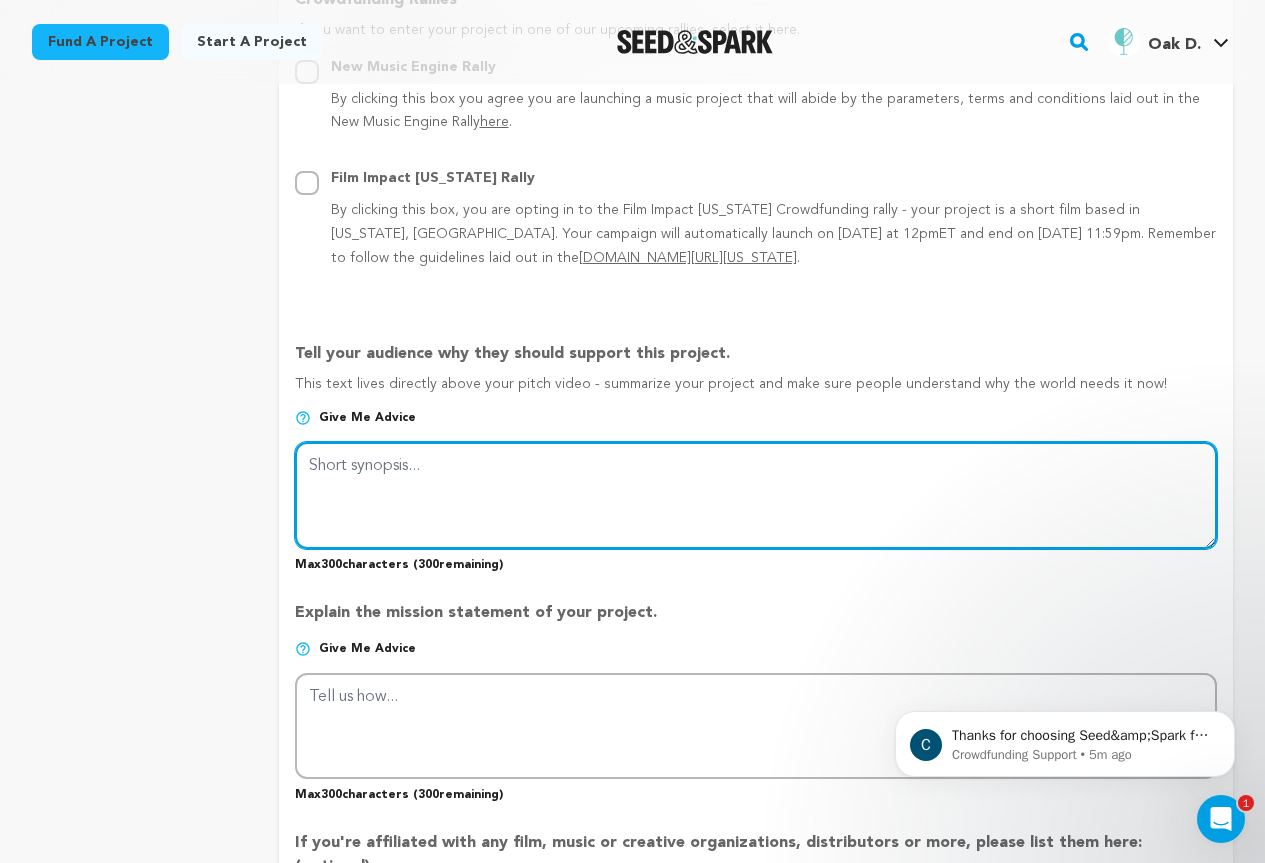 paste on "Oak Dermatology in Itasca, IL, offers advanced medical and cosmetic dermatology services, including acne treatment, Botox, laser resurfacing, and skin cancer care—all delivered by board-certified specialists." 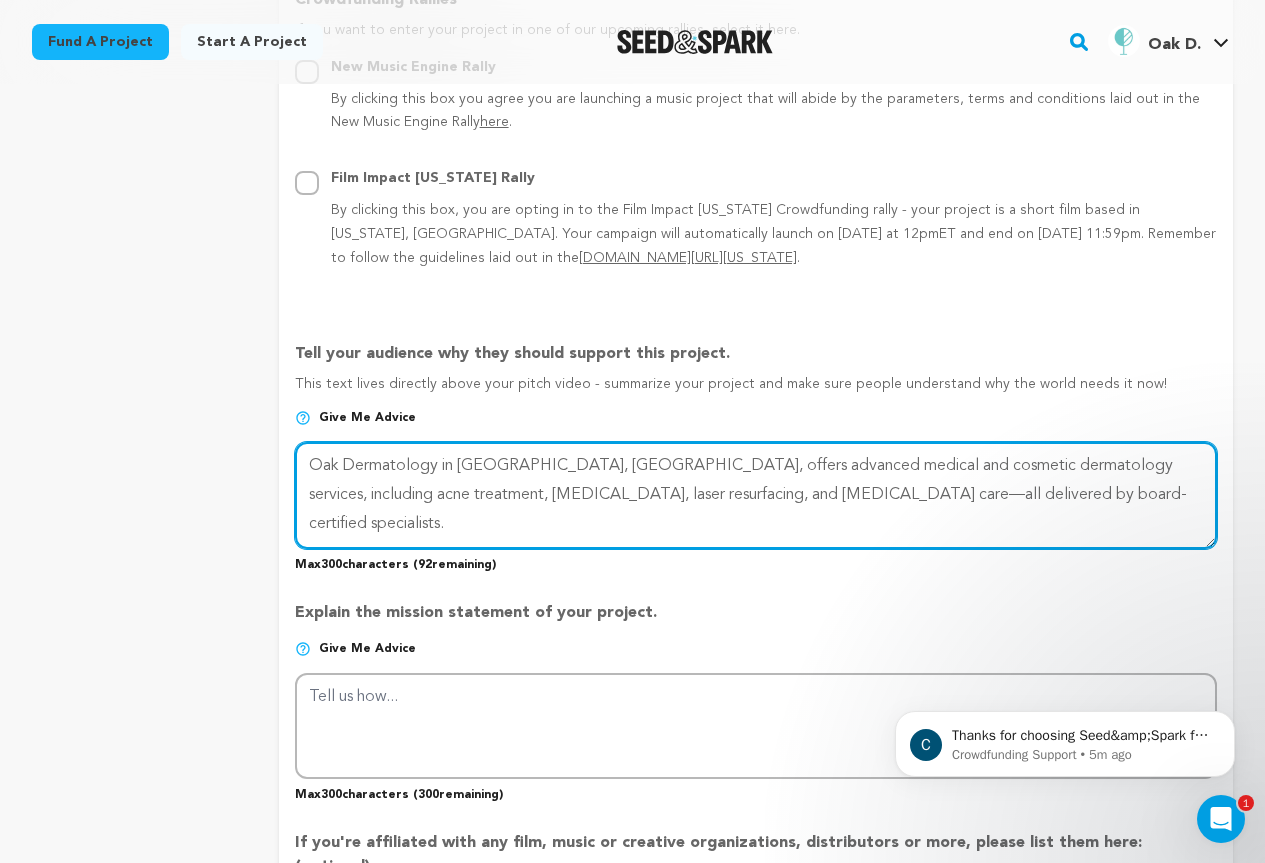 type on "Oak Dermatology in Itasca, IL, offers advanced medical and cosmetic dermatology services, including acne treatment, Botox, laser resurfacing, and skin cancer care—all delivered by board-certified specialists." 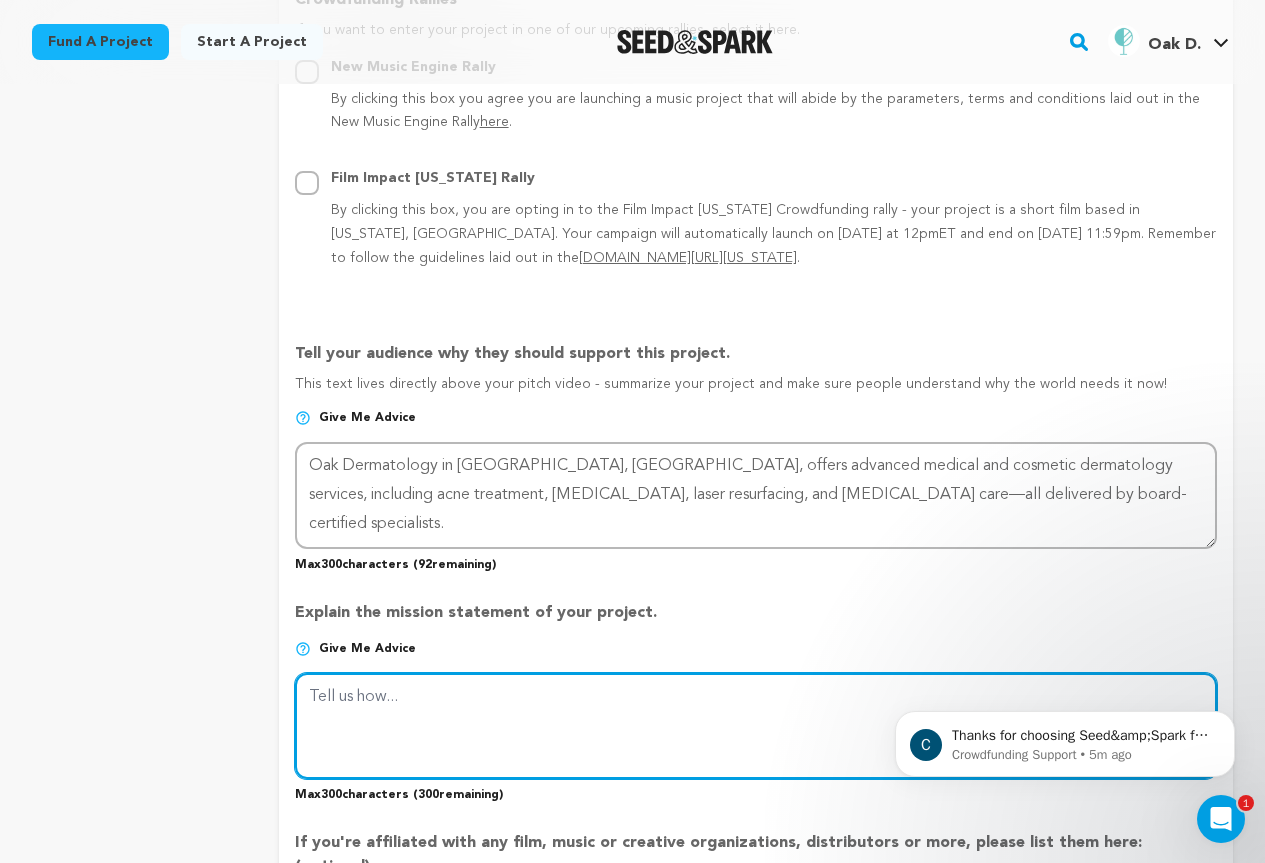 click at bounding box center (756, 726) 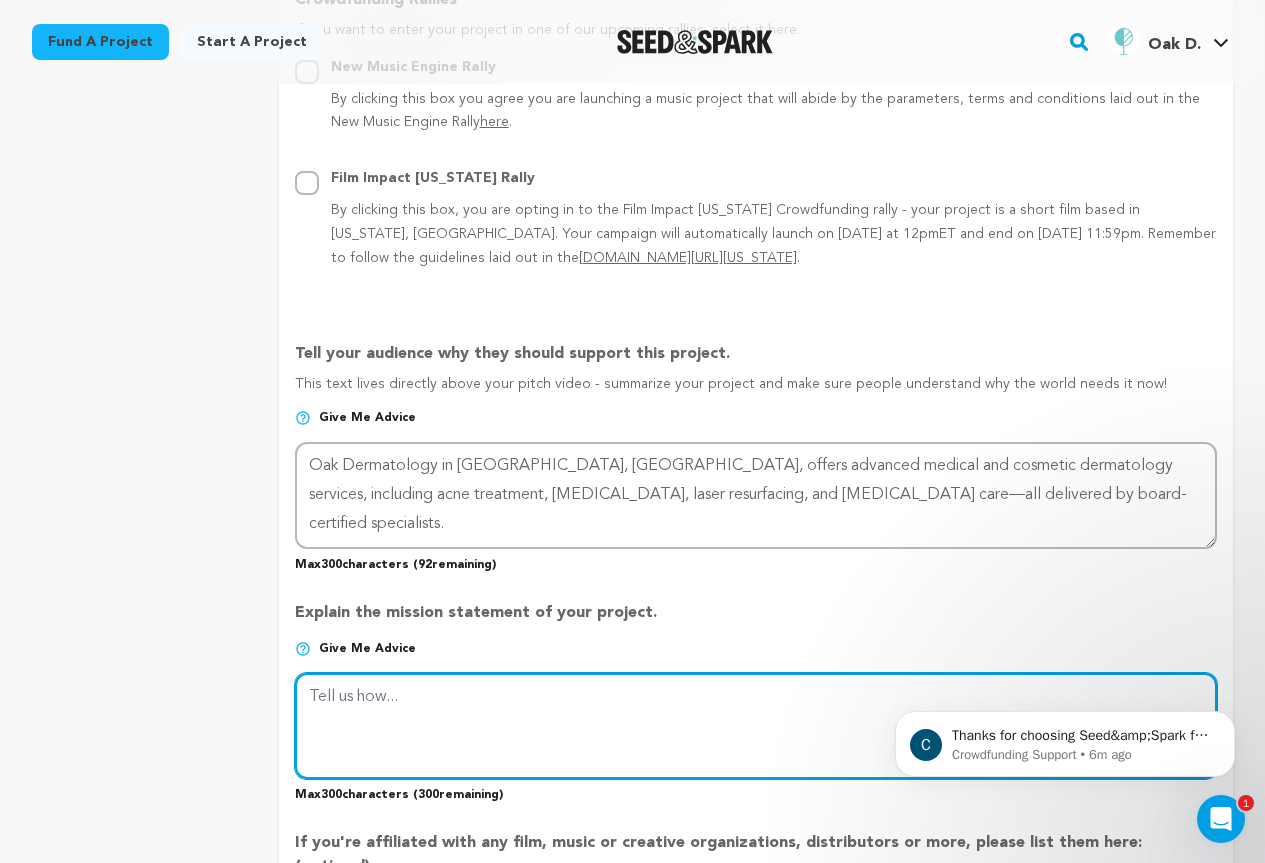 paste on "Our mission is to provide personalized, compassionate skin care using cutting-edge technology to enhance health, confidence, and quality of life for every patient." 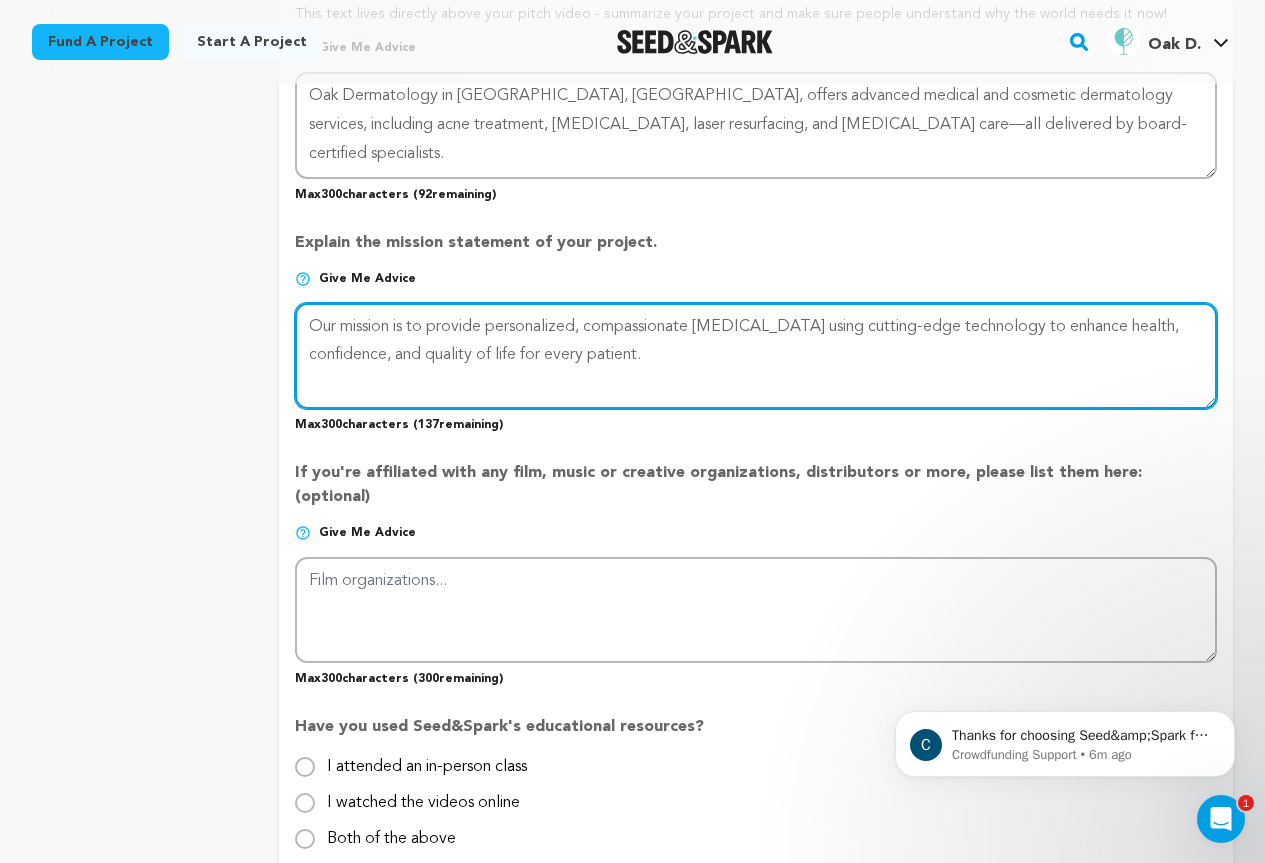 scroll, scrollTop: 1600, scrollLeft: 0, axis: vertical 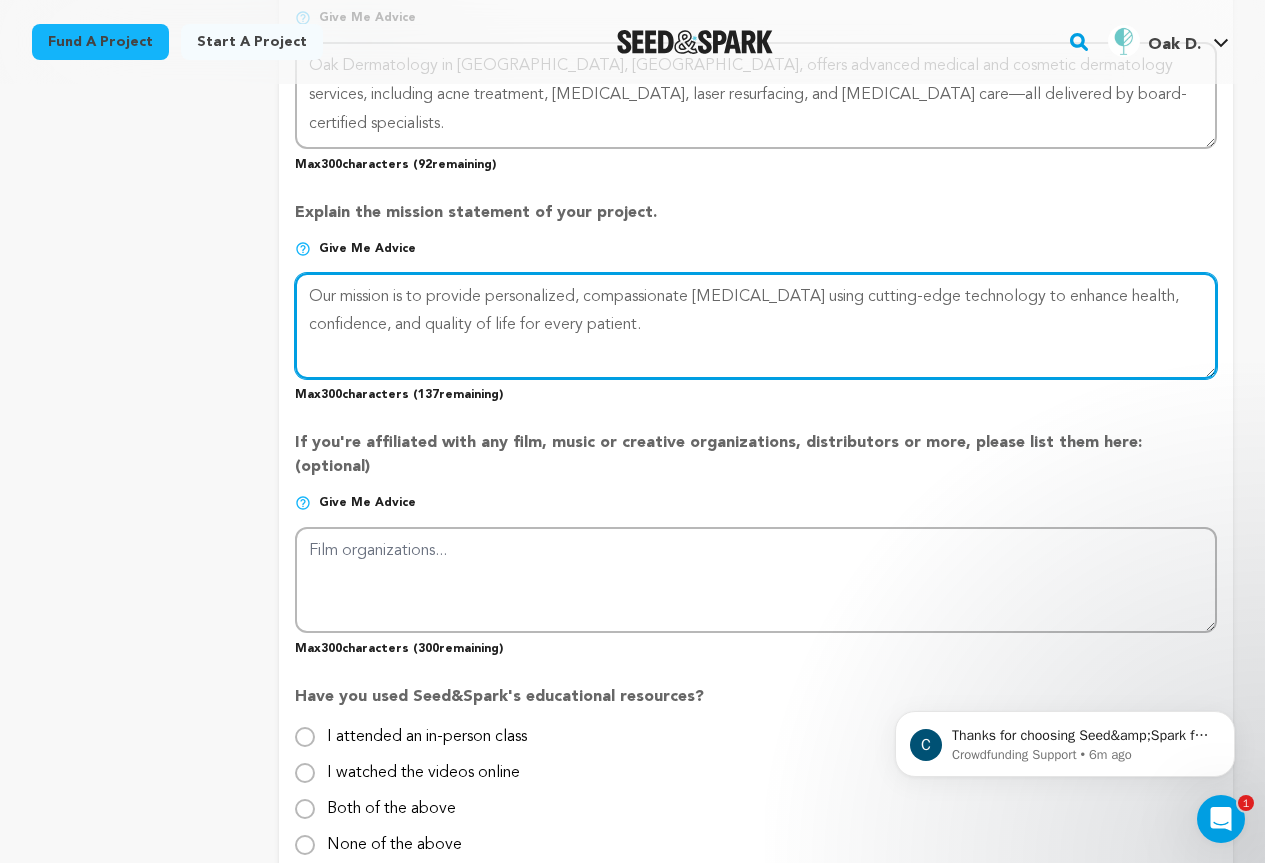 type on "Our mission is to provide personalized, compassionate skin care using cutting-edge technology to enhance health, confidence, and quality of life for every patient." 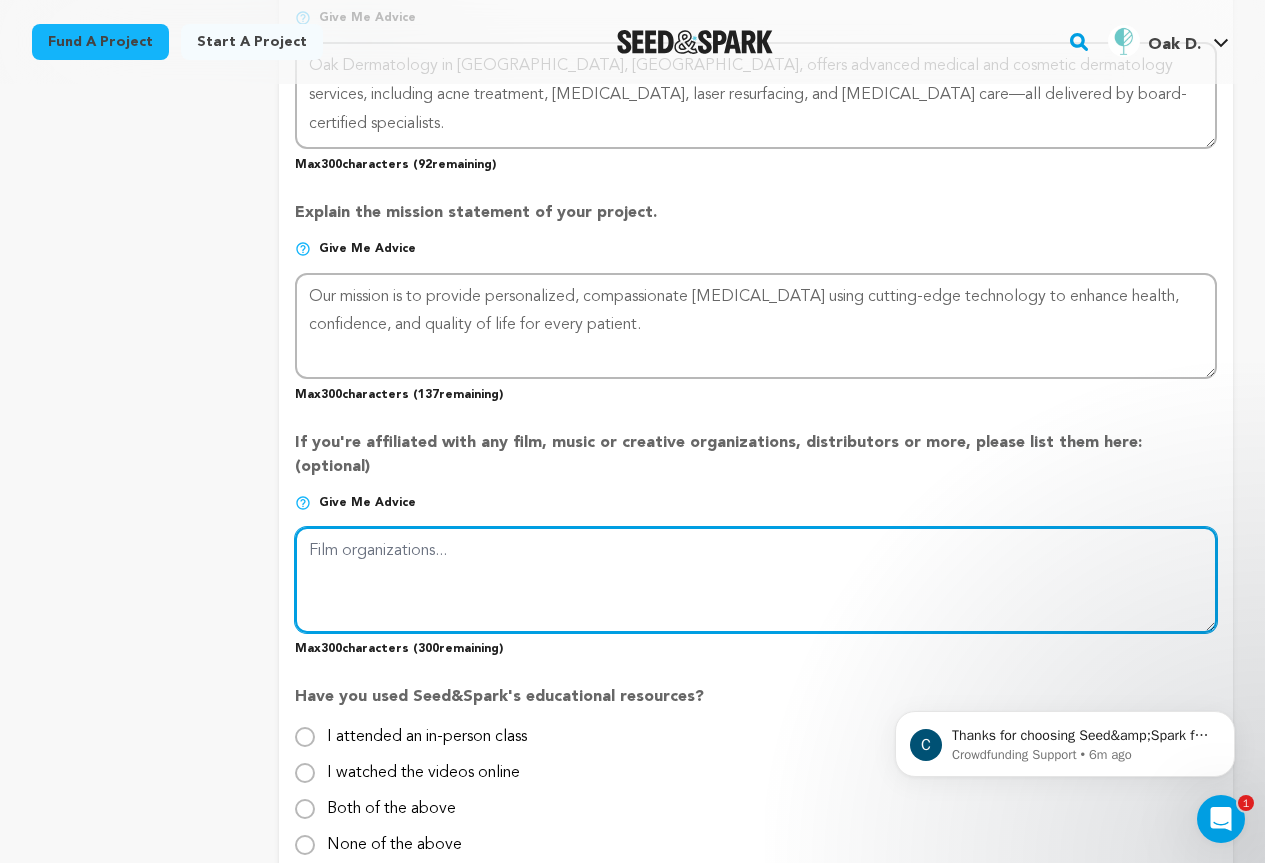 click at bounding box center (756, 580) 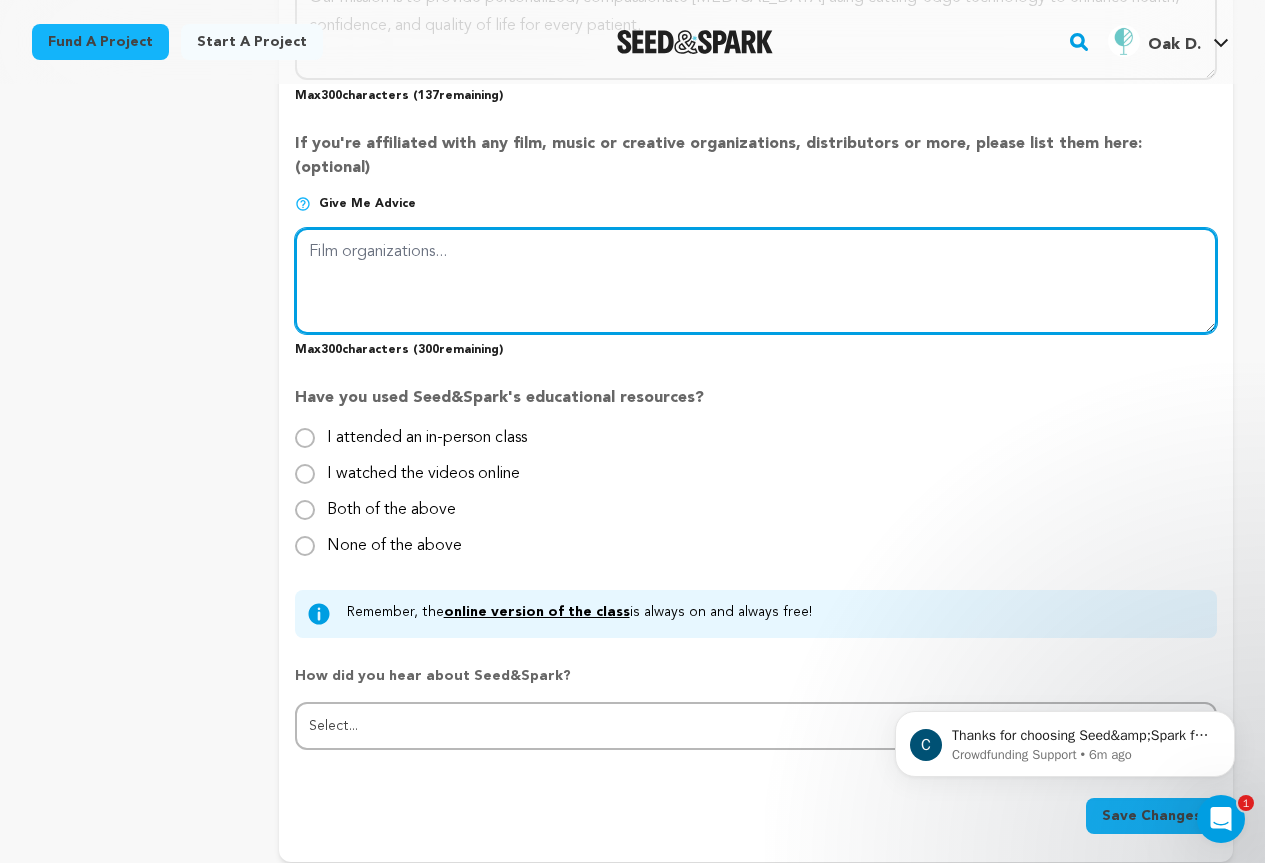 scroll, scrollTop: 1900, scrollLeft: 0, axis: vertical 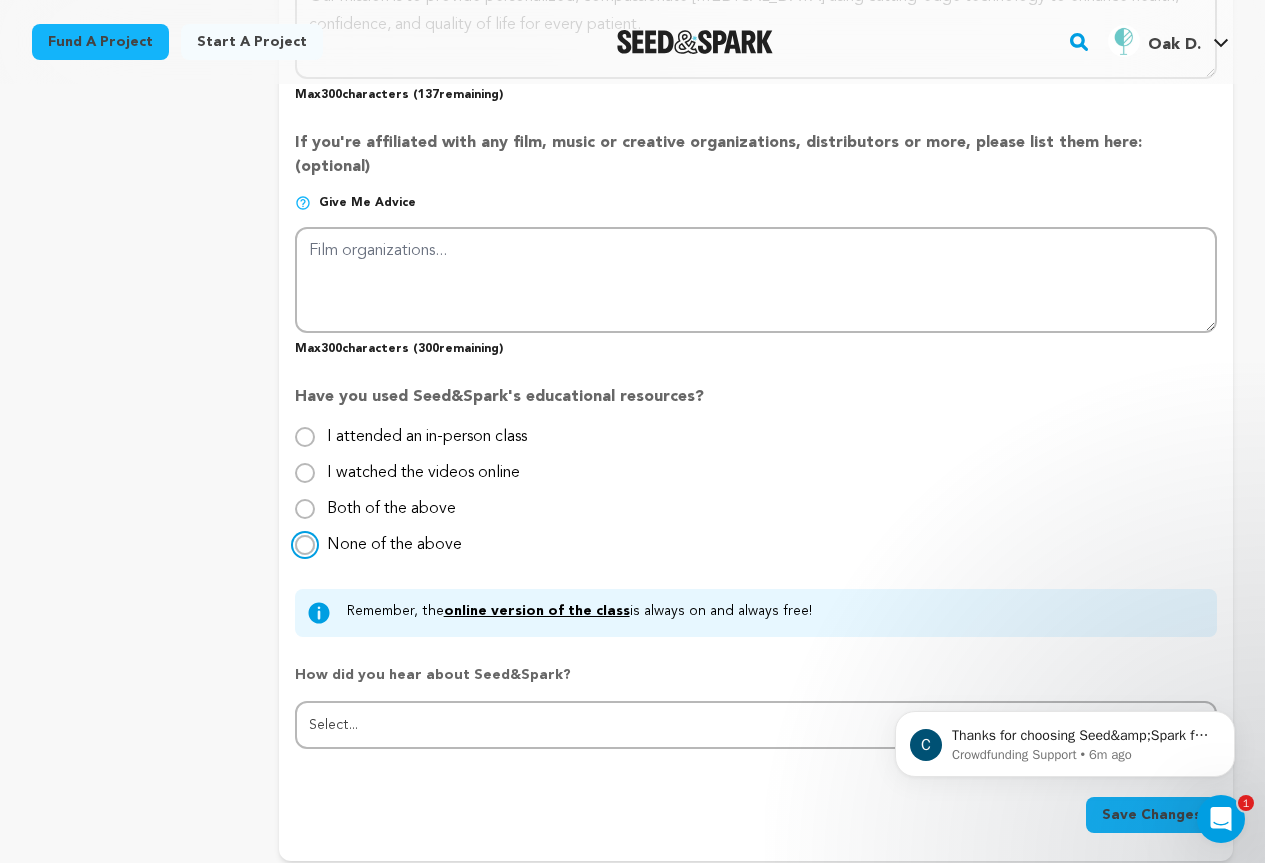 click on "None of the above" at bounding box center (305, 545) 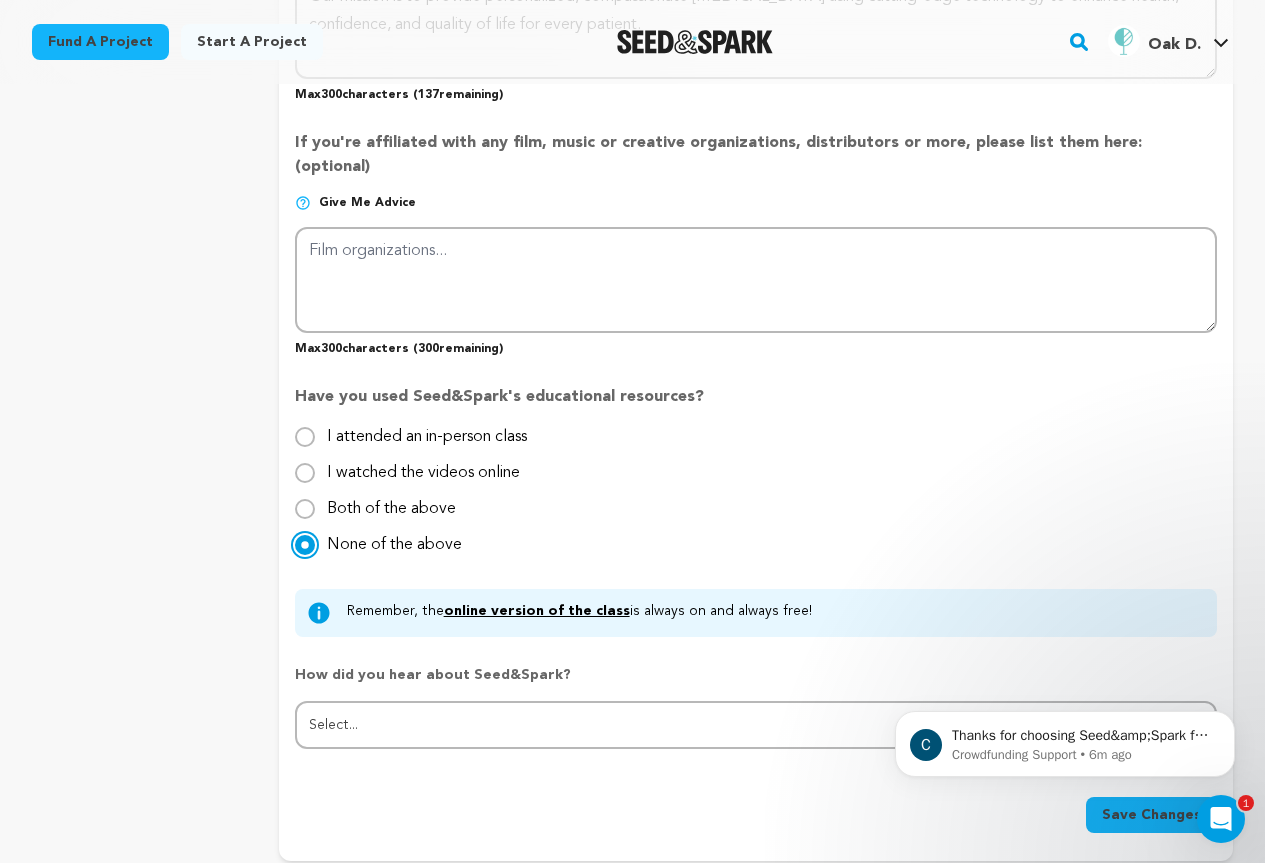 scroll, scrollTop: 2000, scrollLeft: 0, axis: vertical 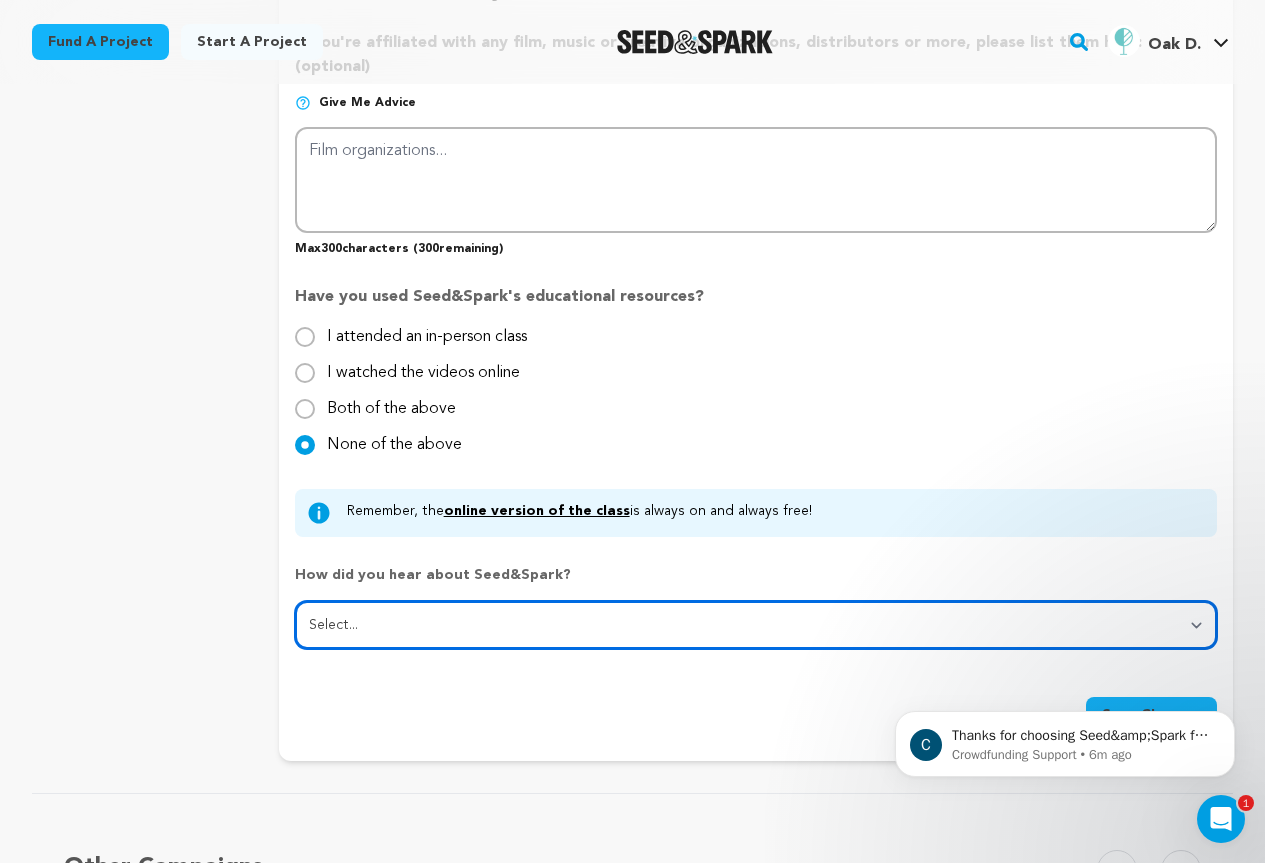 click on "Select...
From a friend Social media Film festival or film organization Took an in-person class Online search Article or podcast Email Other" at bounding box center (756, 625) 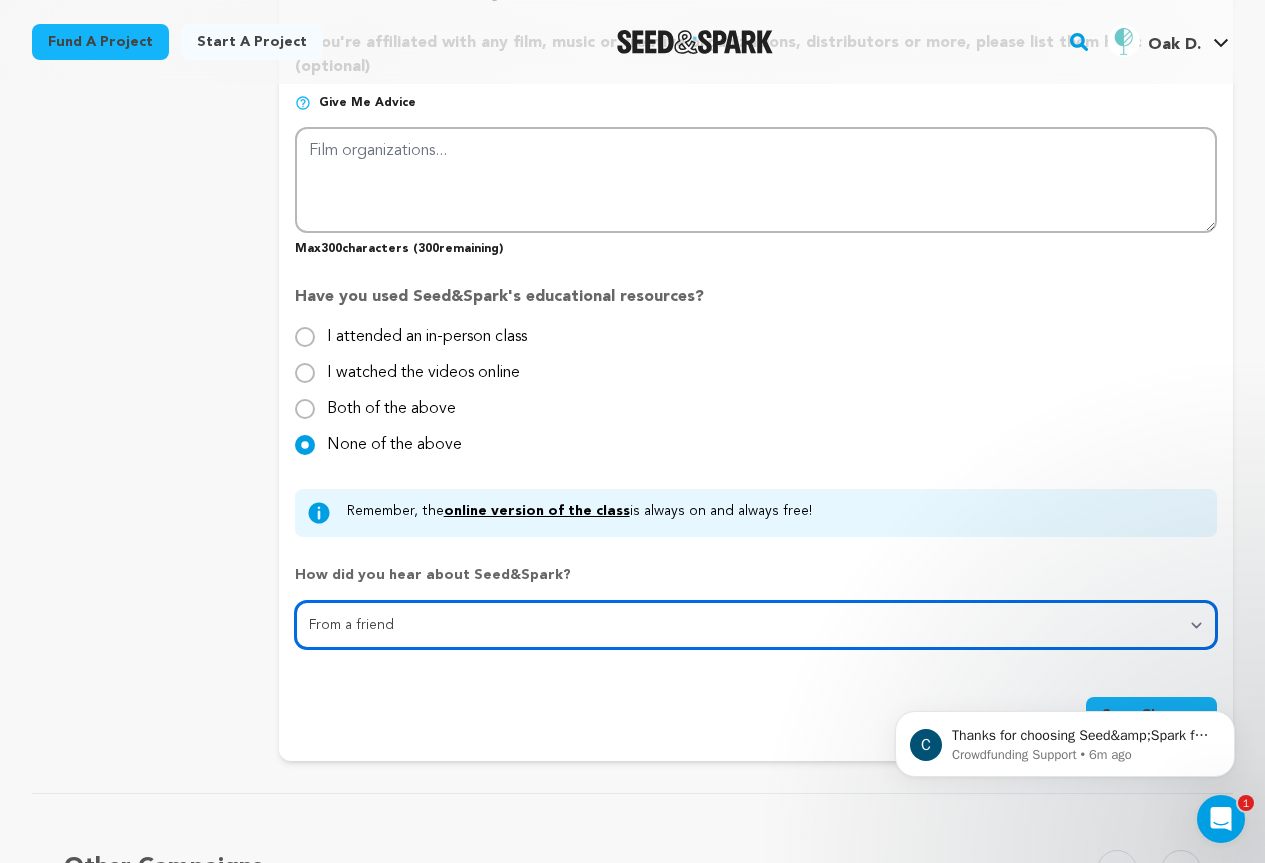 click on "Select...
From a friend Social media Film festival or film organization Took an in-person class Online search Article or podcast Email Other" at bounding box center [756, 625] 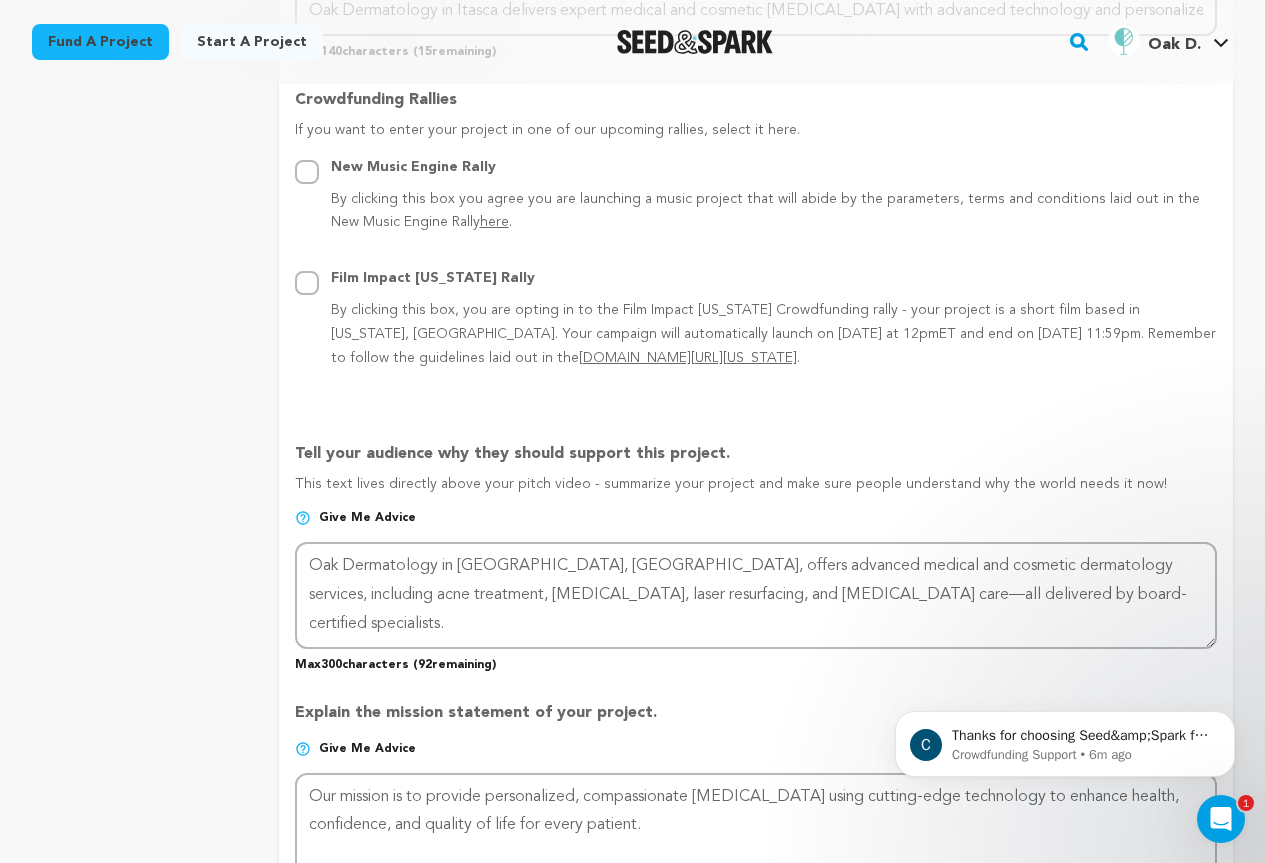 scroll, scrollTop: 1300, scrollLeft: 0, axis: vertical 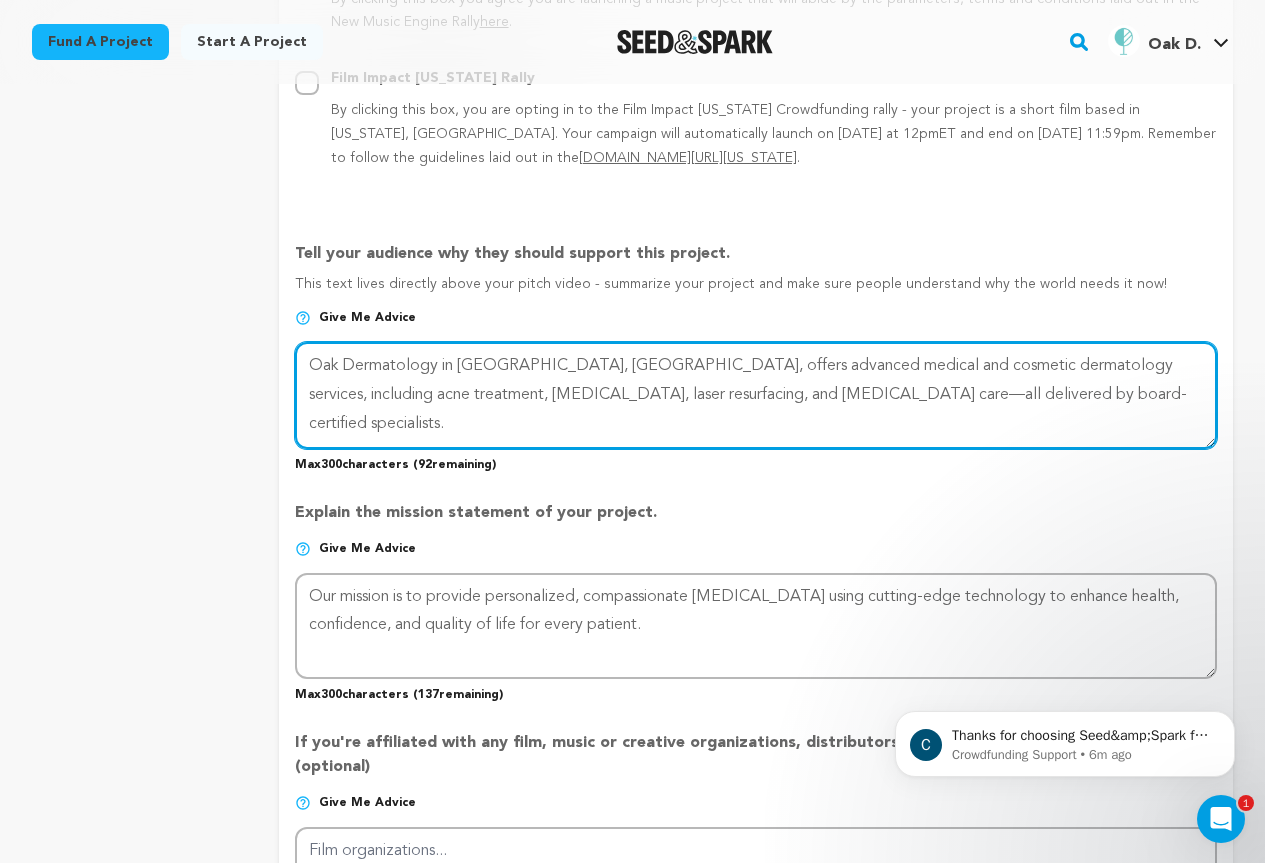 click at bounding box center [756, 395] 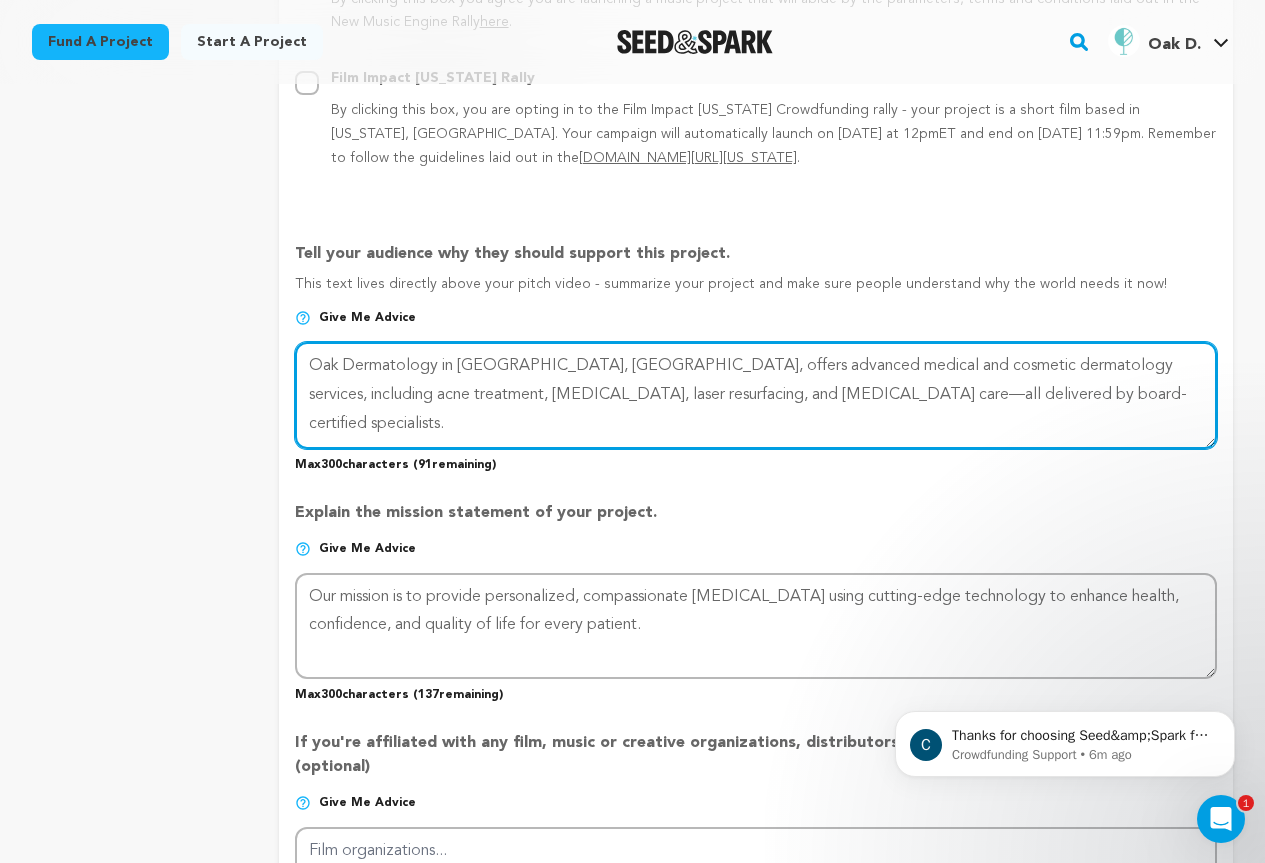 paste on "550 E Devon Ave STE 200, Itasca, IL 60143
+18646253376" 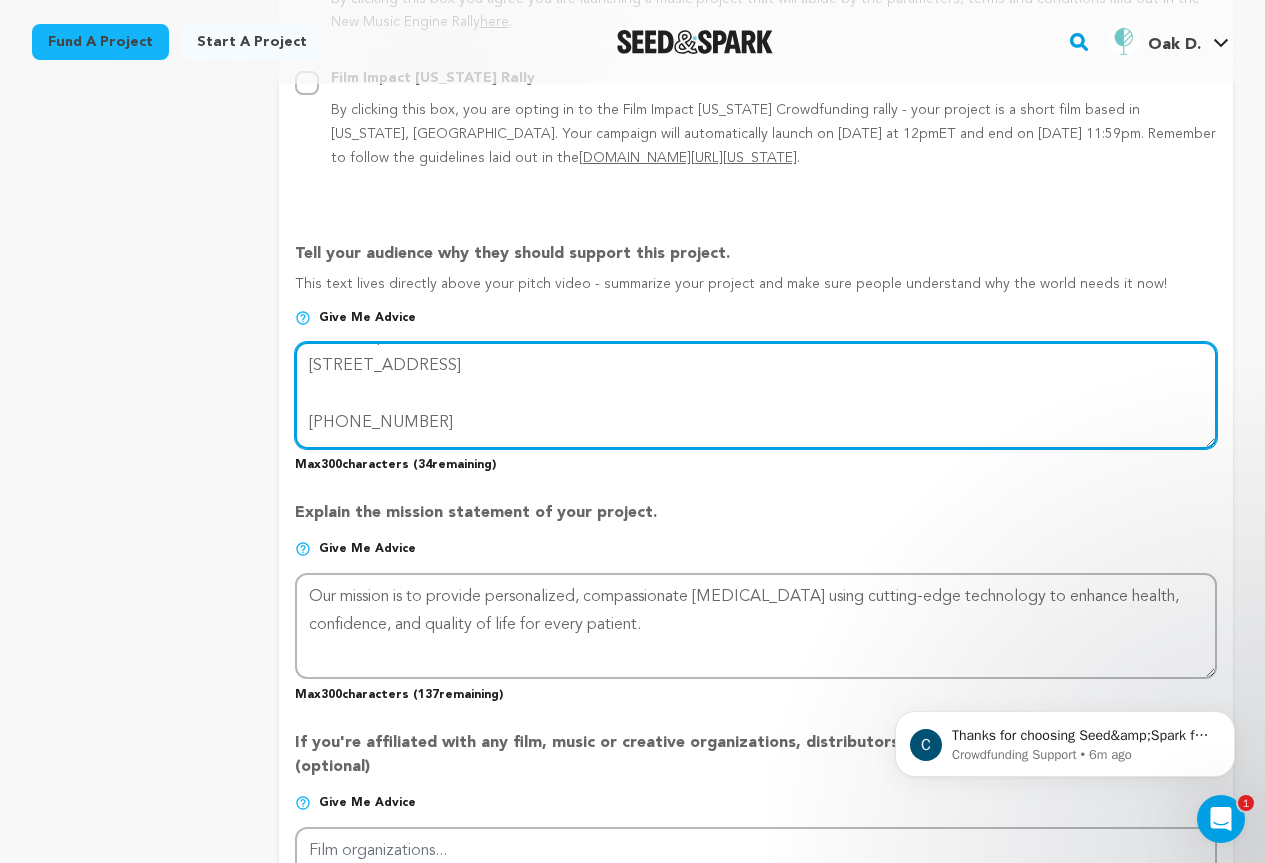 scroll, scrollTop: 2, scrollLeft: 0, axis: vertical 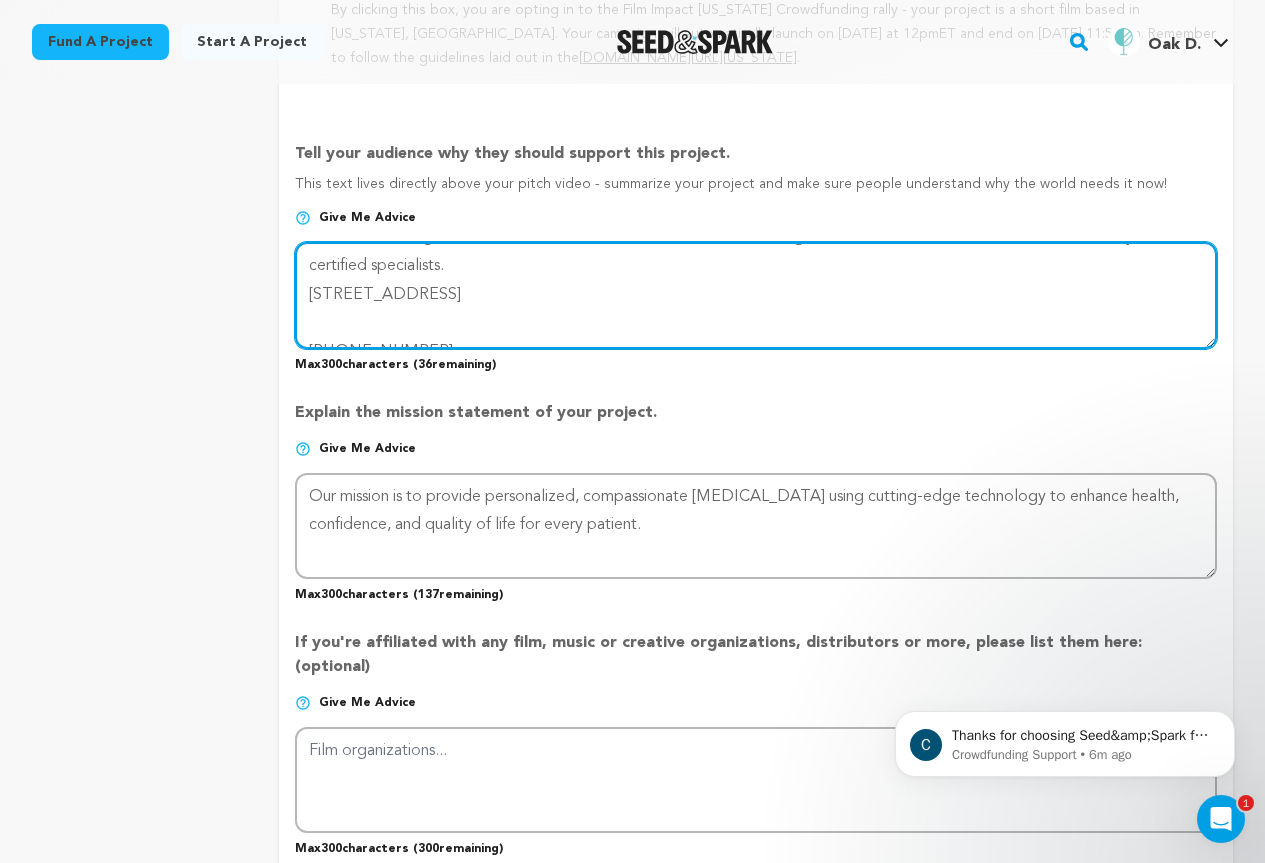 click at bounding box center [756, 295] 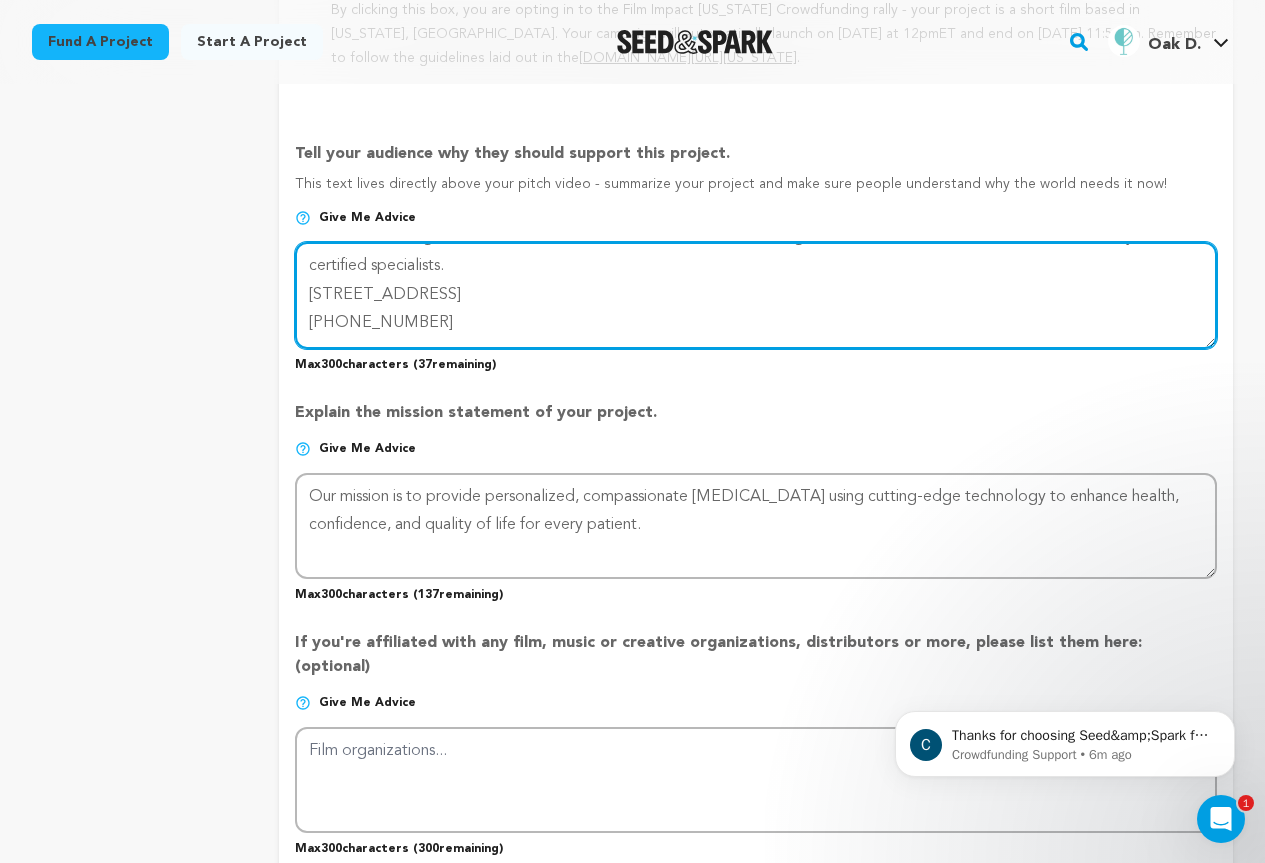 scroll, scrollTop: 29, scrollLeft: 0, axis: vertical 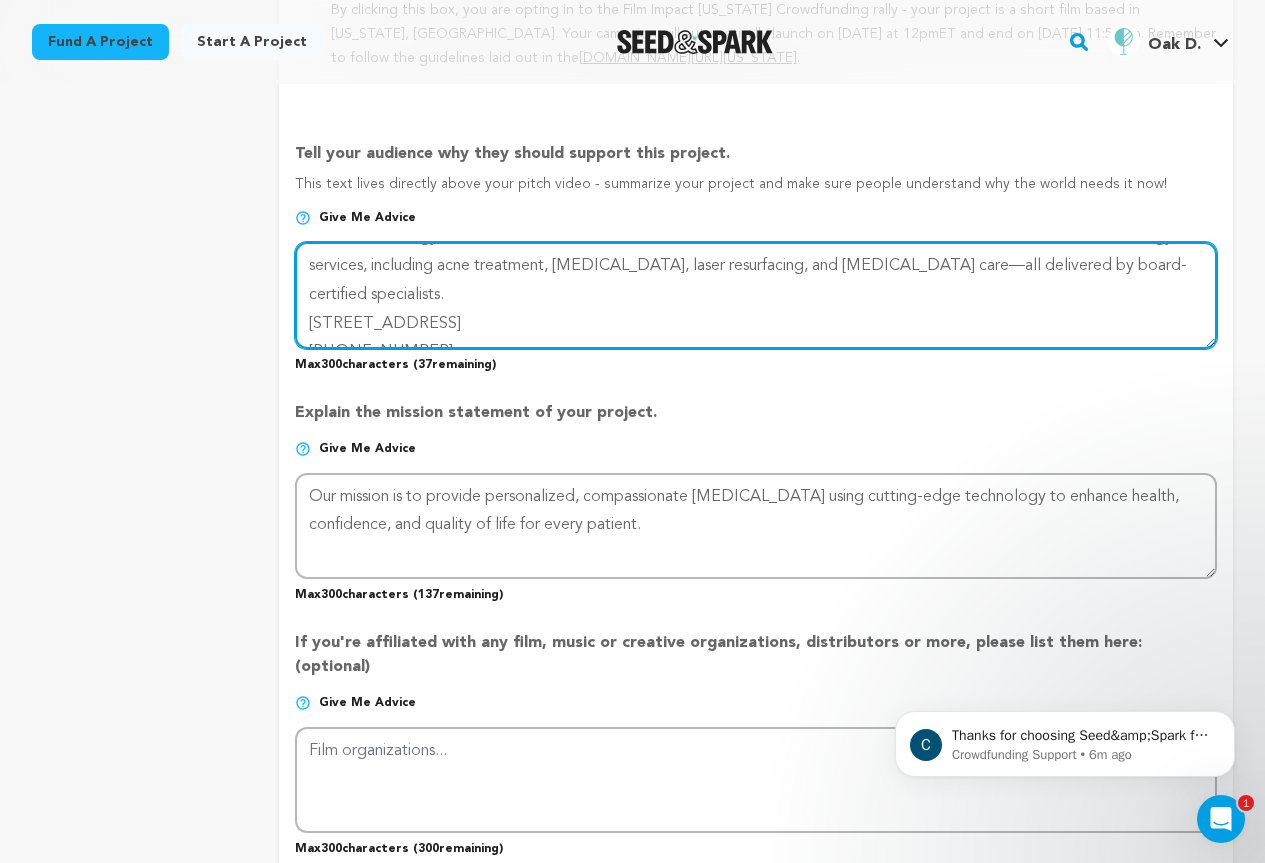 click at bounding box center [756, 295] 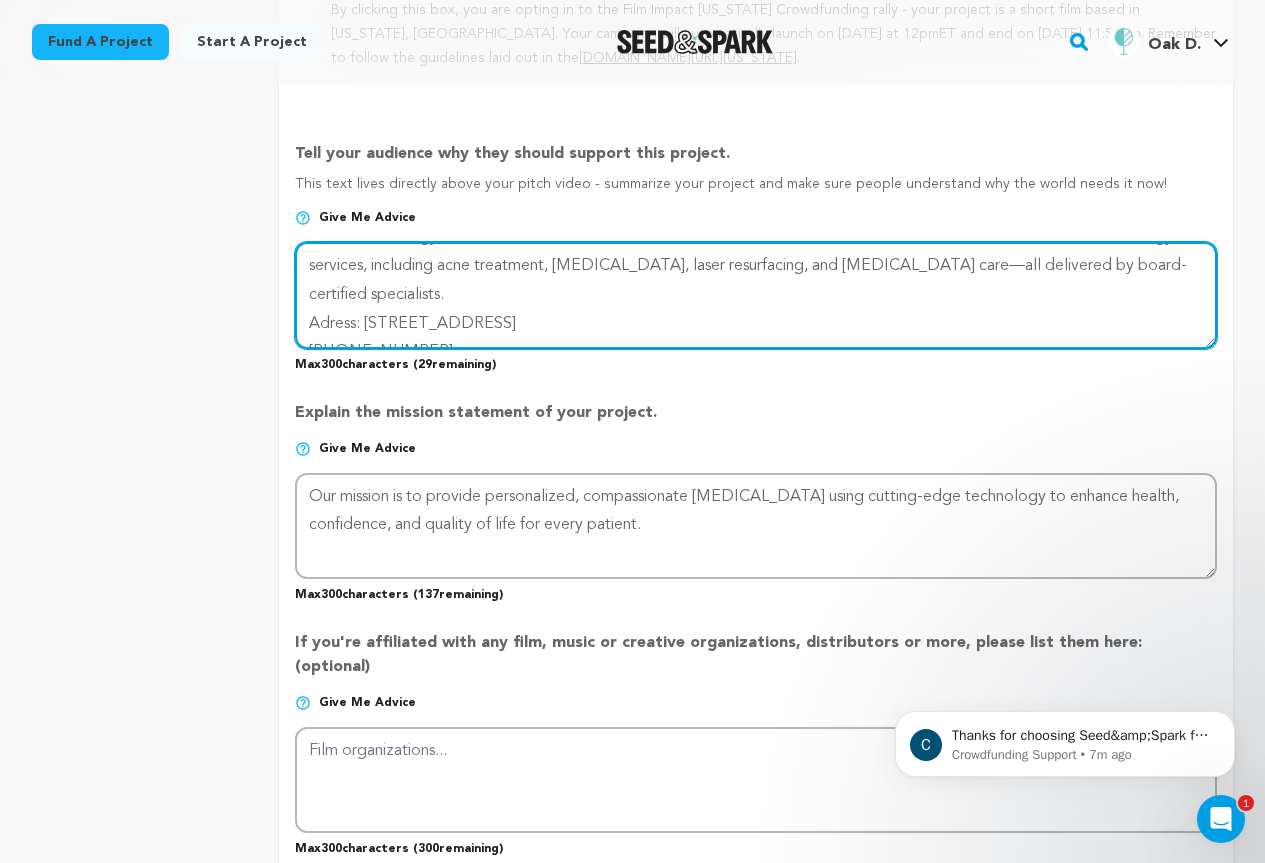 click at bounding box center [756, 295] 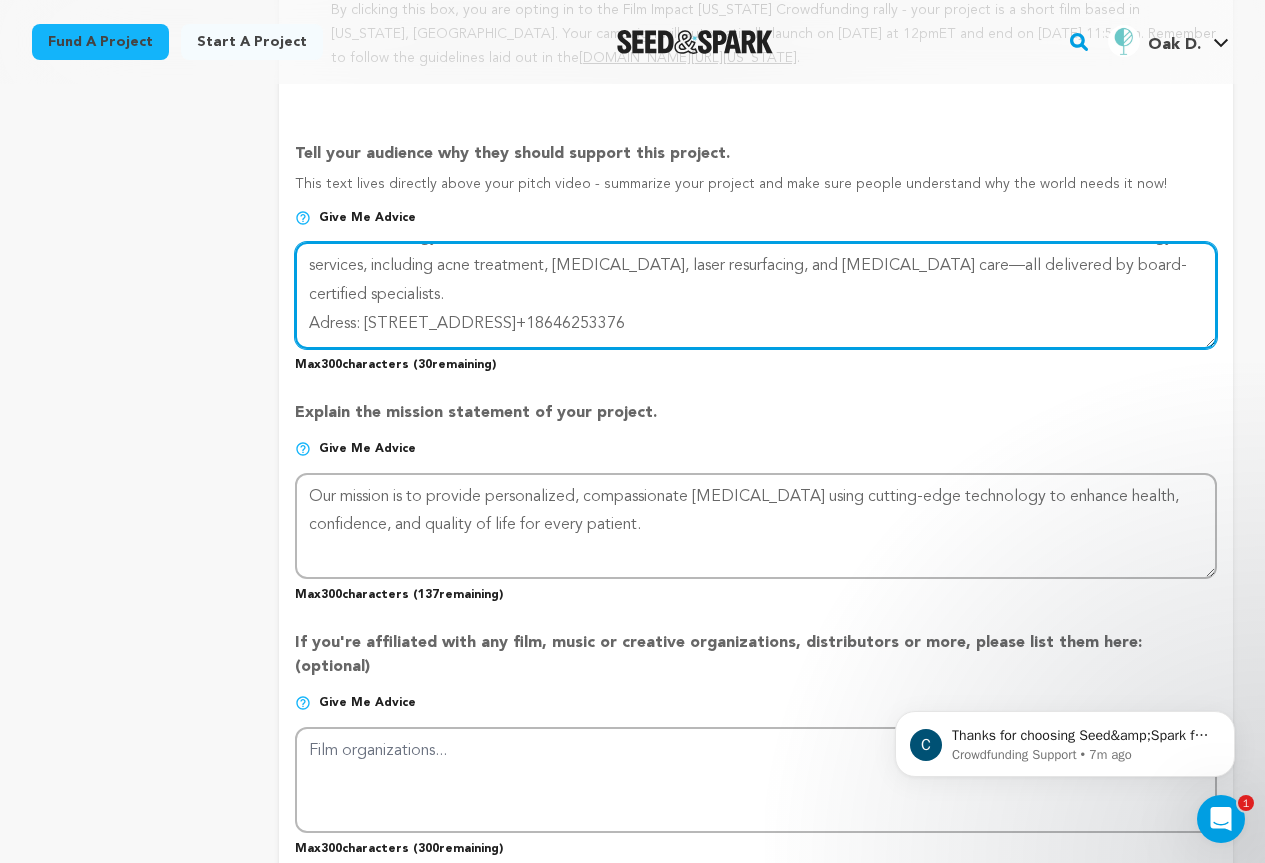 scroll, scrollTop: 0, scrollLeft: 0, axis: both 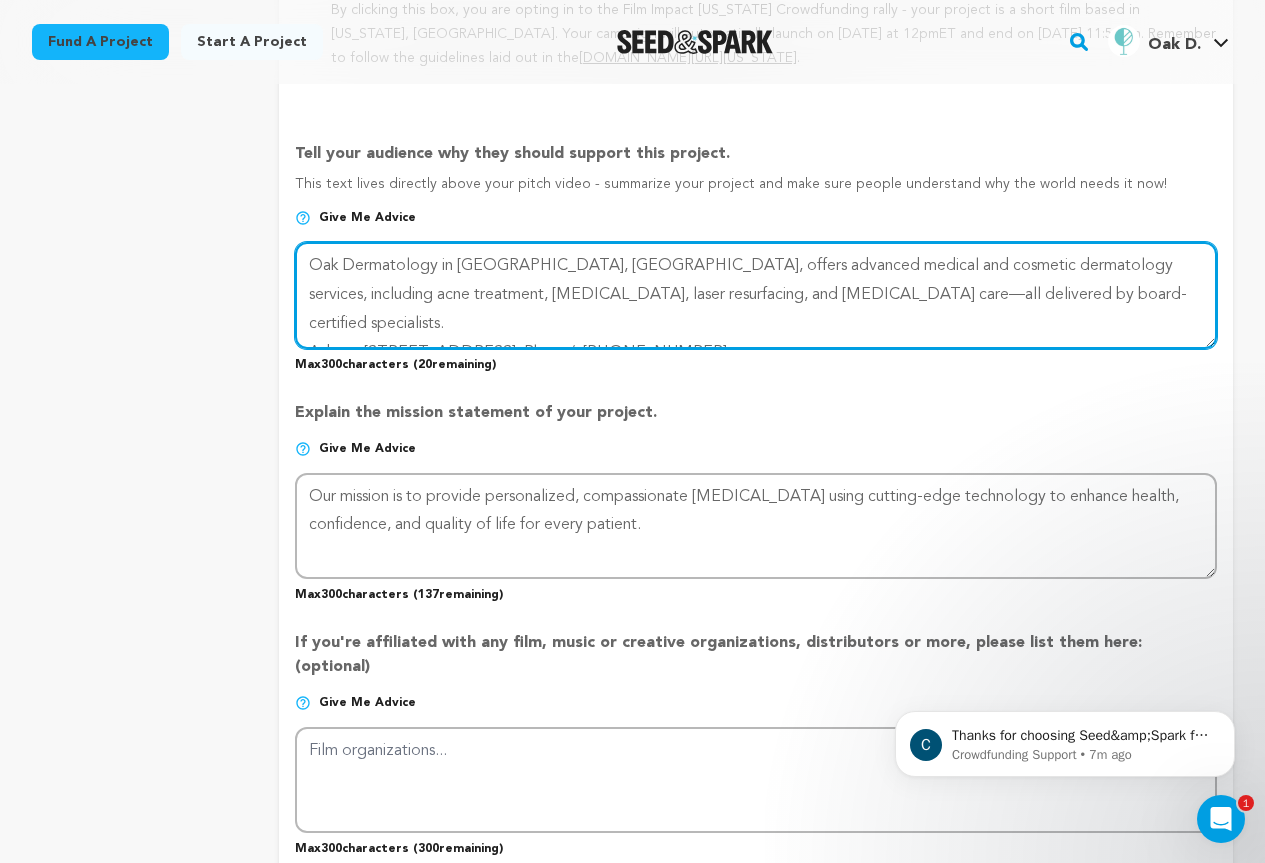 click at bounding box center (756, 295) 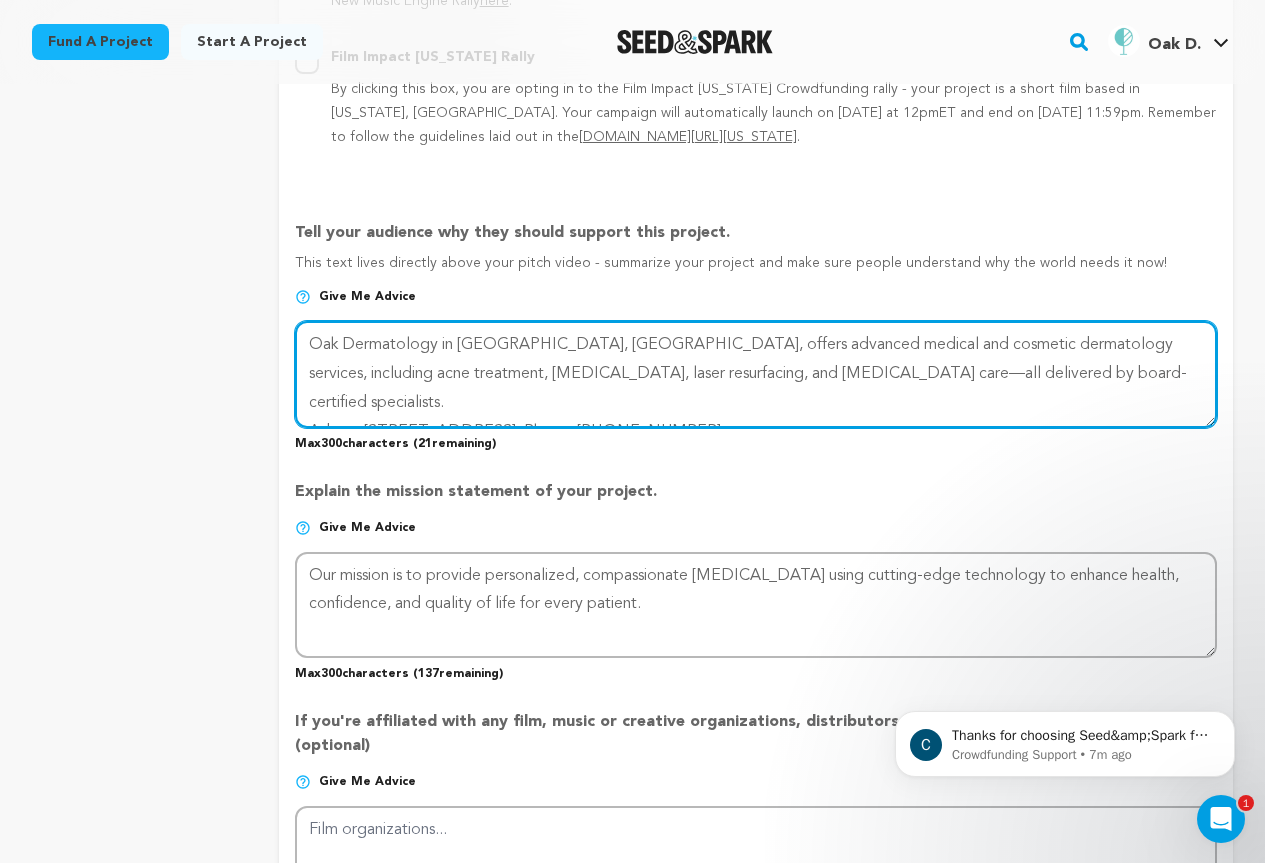 scroll, scrollTop: 1400, scrollLeft: 0, axis: vertical 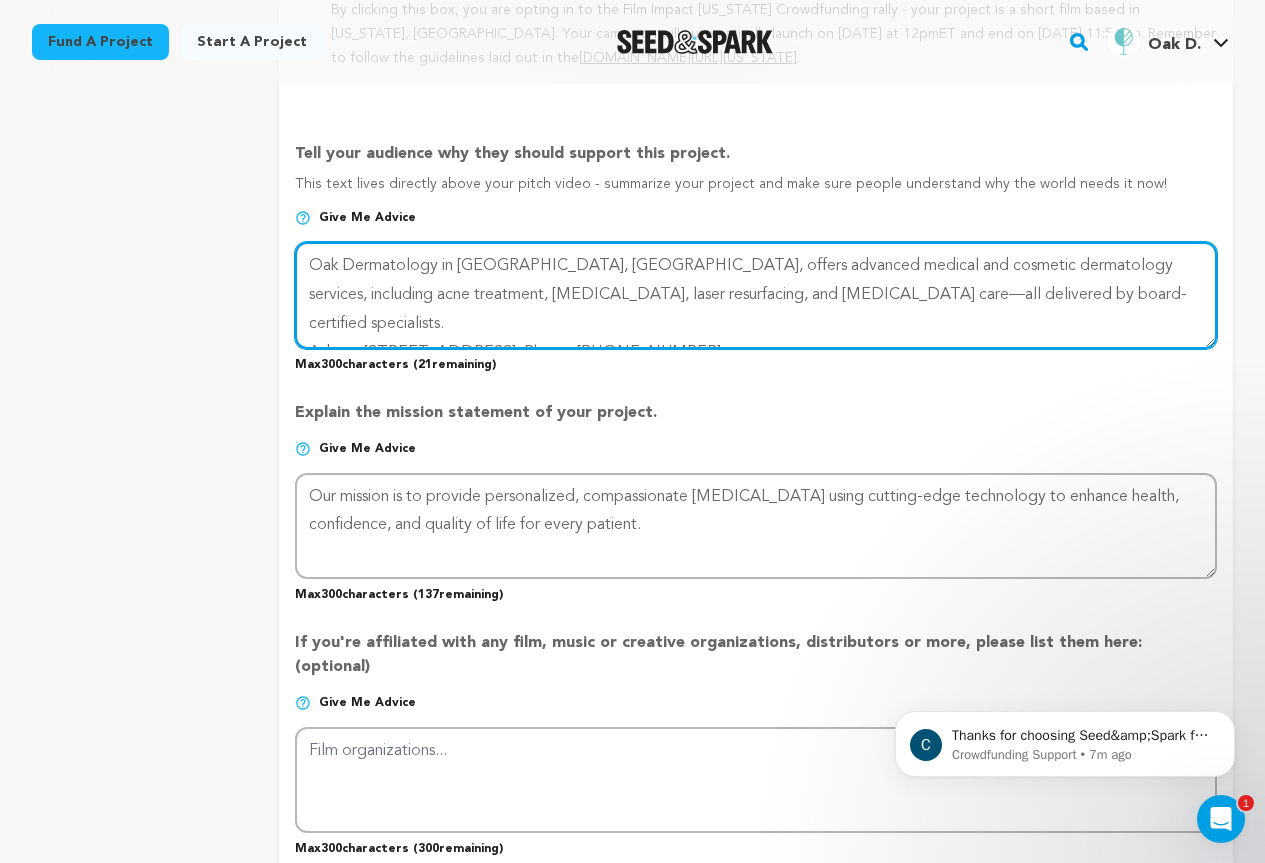 click at bounding box center (756, 295) 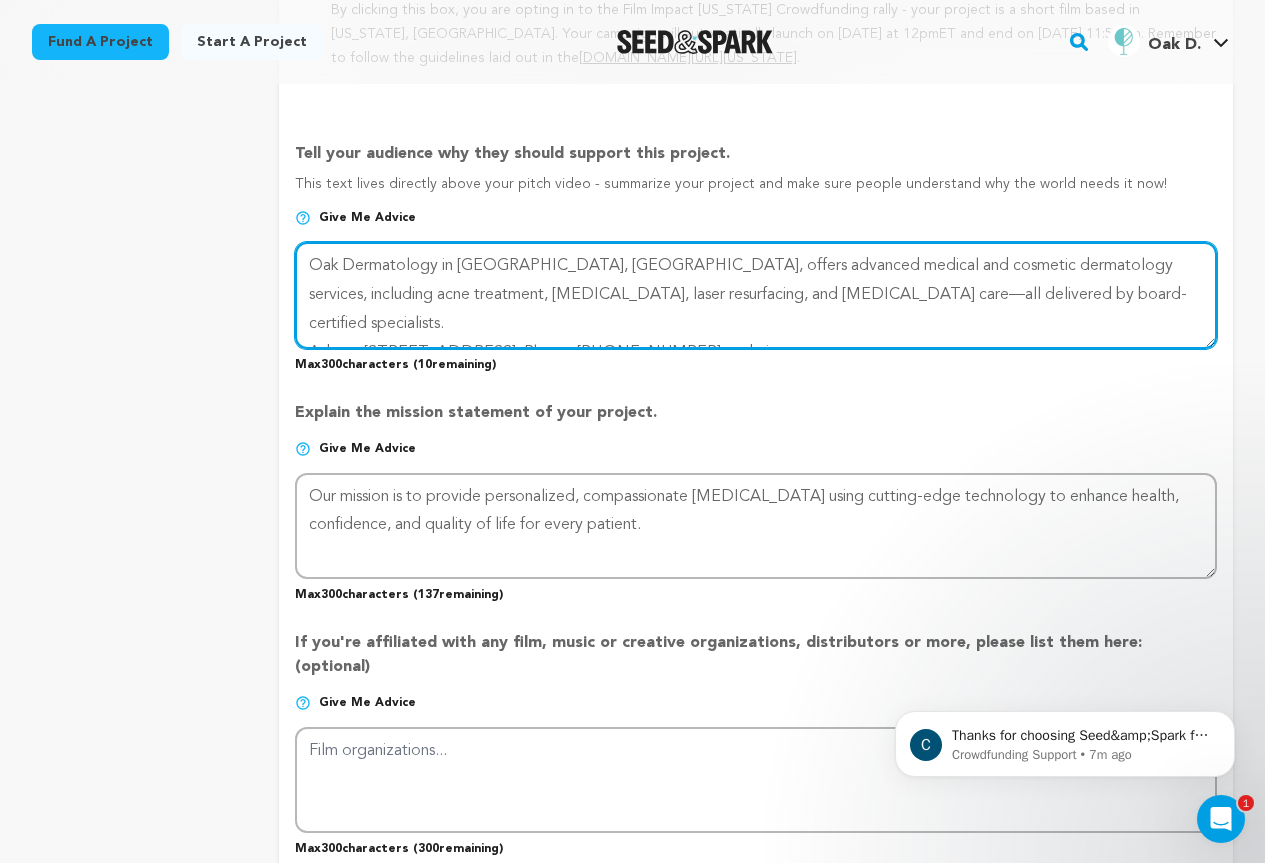 drag, startPoint x: 930, startPoint y: 322, endPoint x: 849, endPoint y: 333, distance: 81.7435 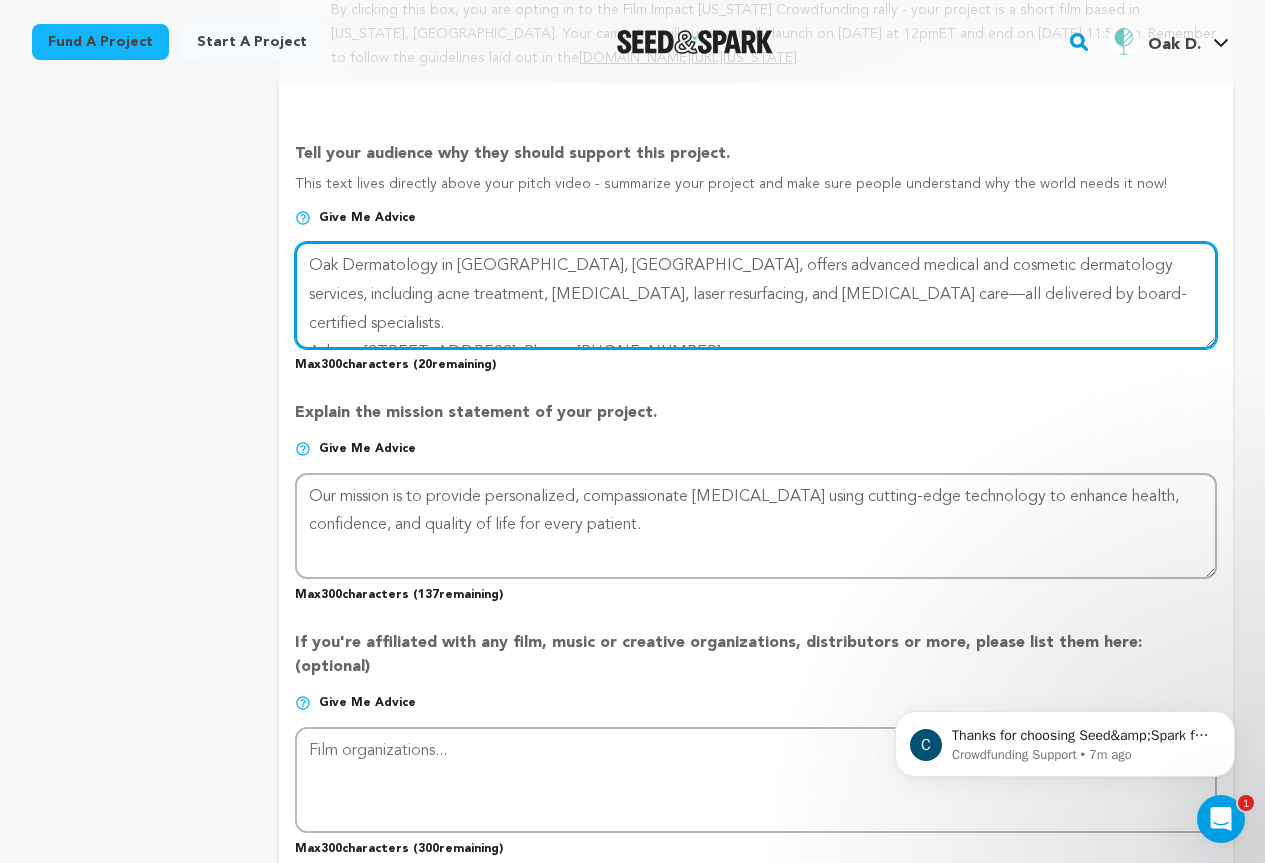 type on "Oak Dermatology in [GEOGRAPHIC_DATA], [GEOGRAPHIC_DATA], offers advanced medical and cosmetic dermatology services, including acne treatment, [MEDICAL_DATA], laser resurfacing, and [MEDICAL_DATA] care—all delivered by board-certified specialists.
Adress: [STREET_ADDRESS], Phone: [PHONE_NUMBER]:" 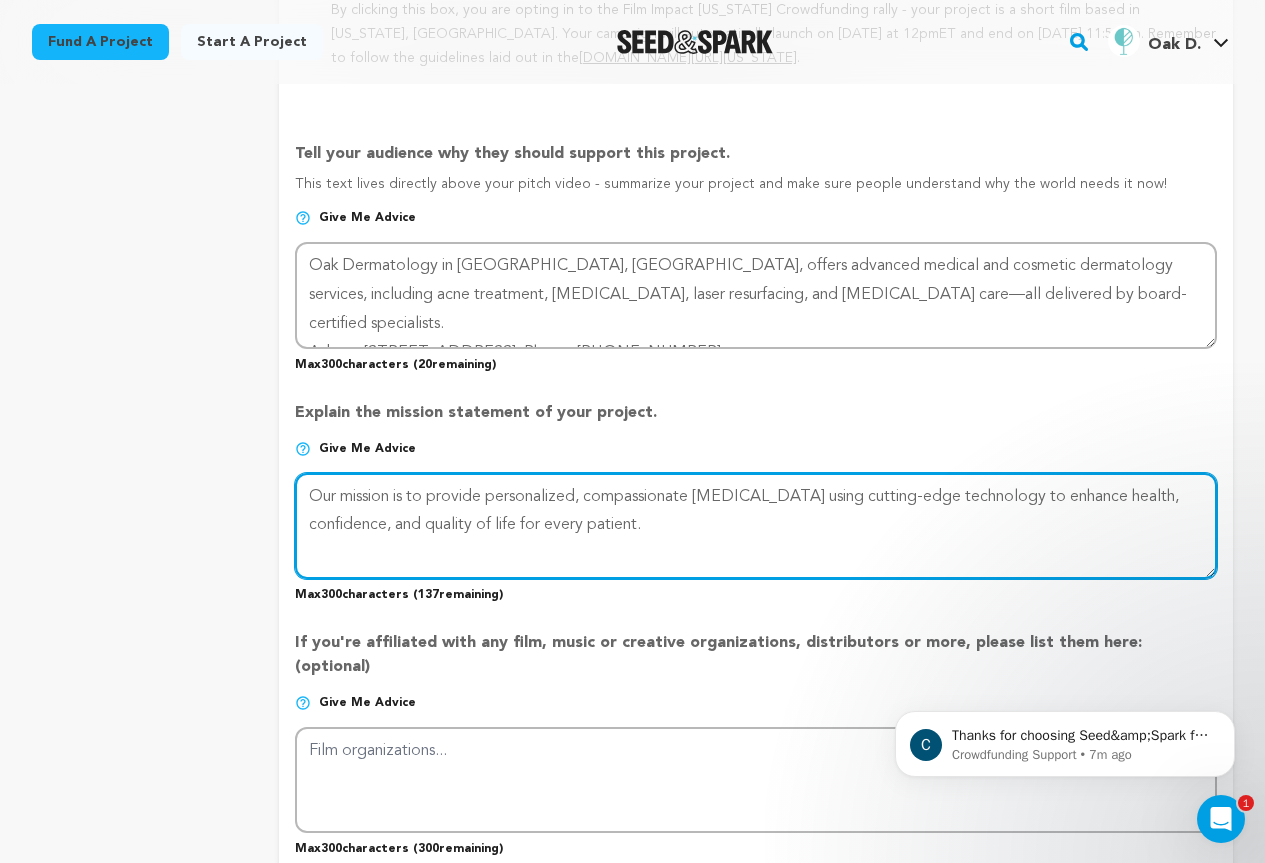 click at bounding box center (756, 526) 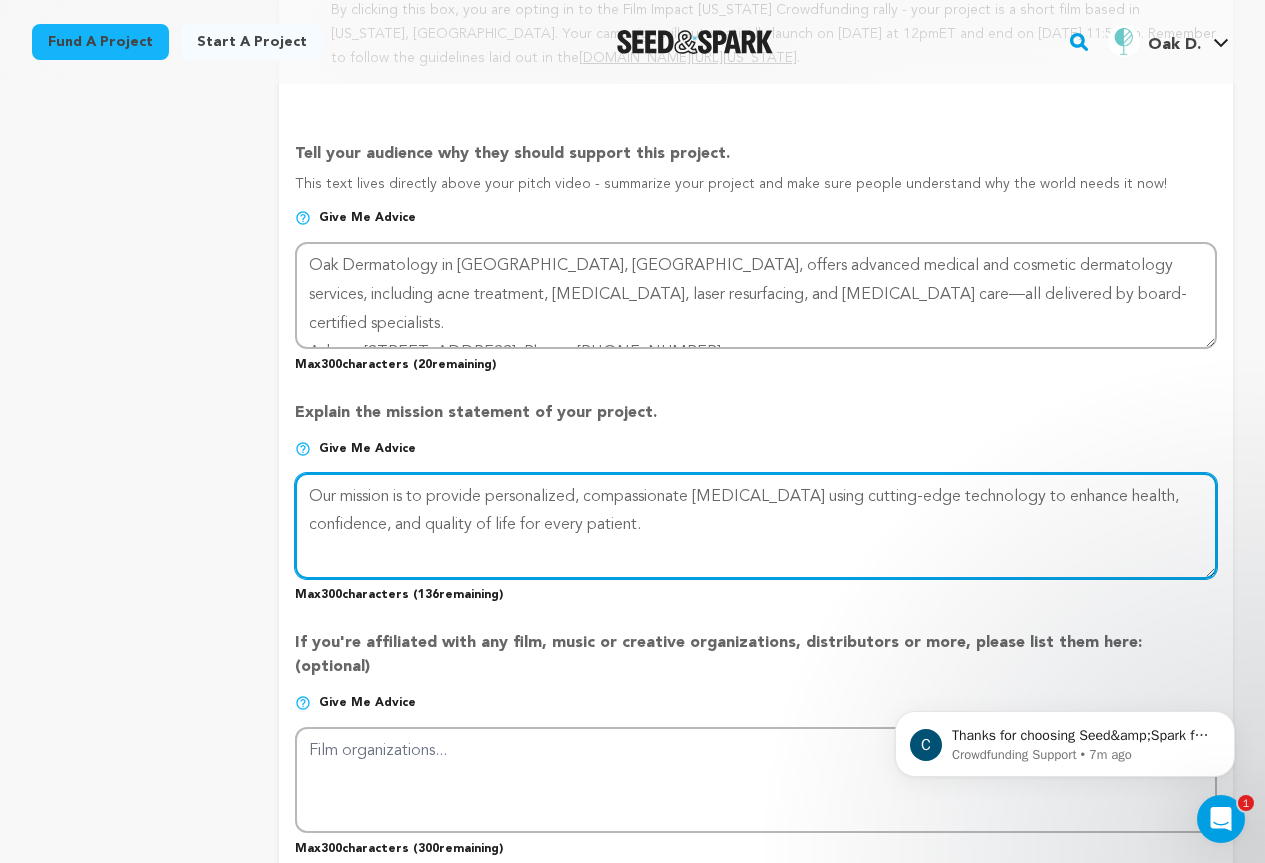 paste on "website:" 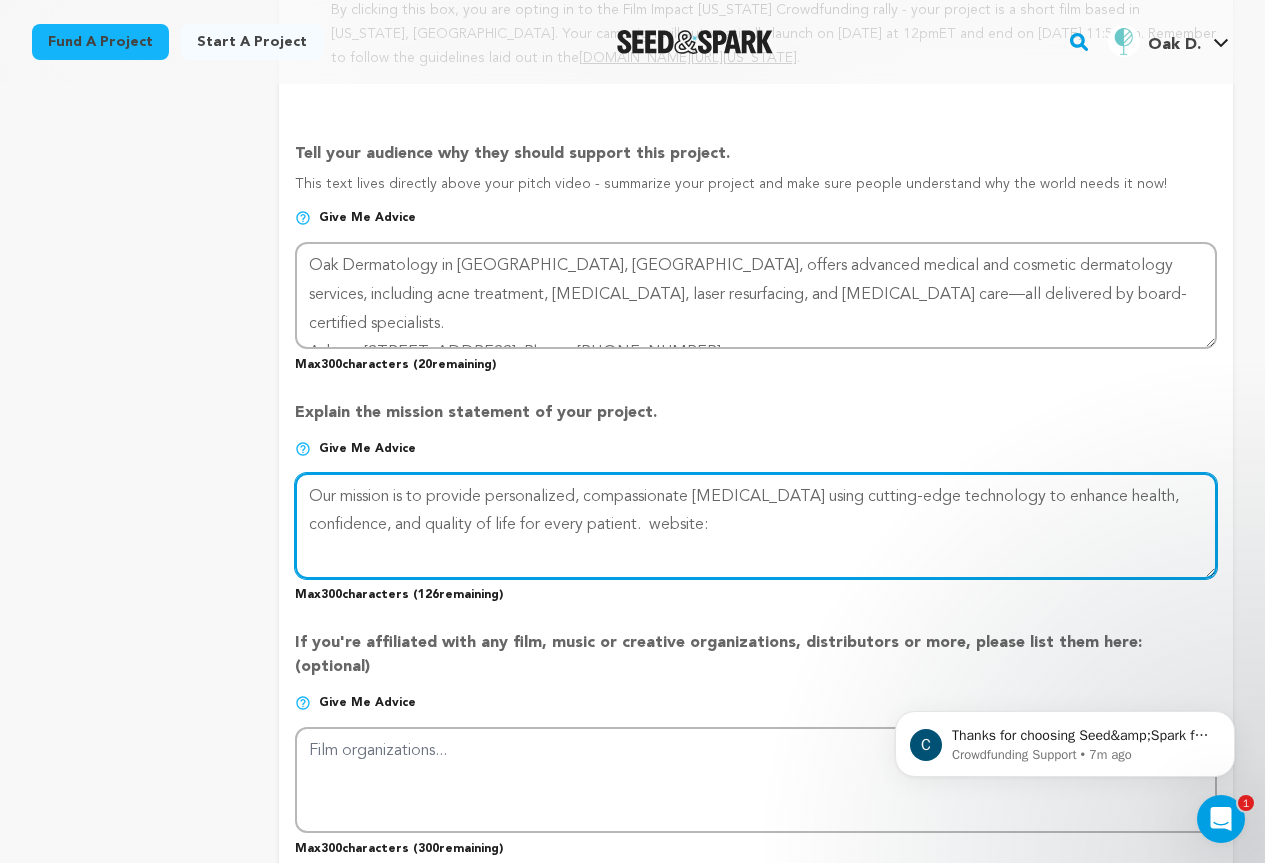 paste on "https://www.oakderm.com/" 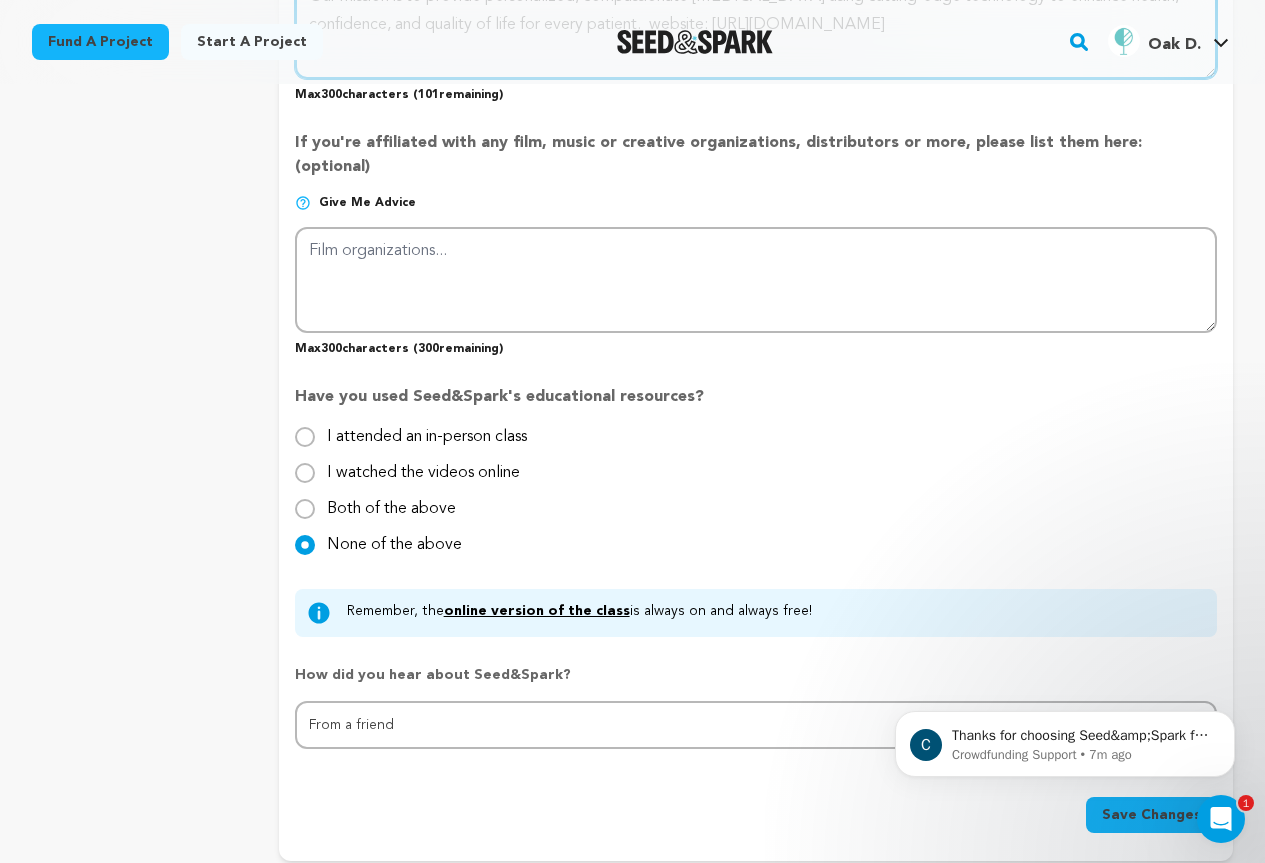 scroll, scrollTop: 2500, scrollLeft: 0, axis: vertical 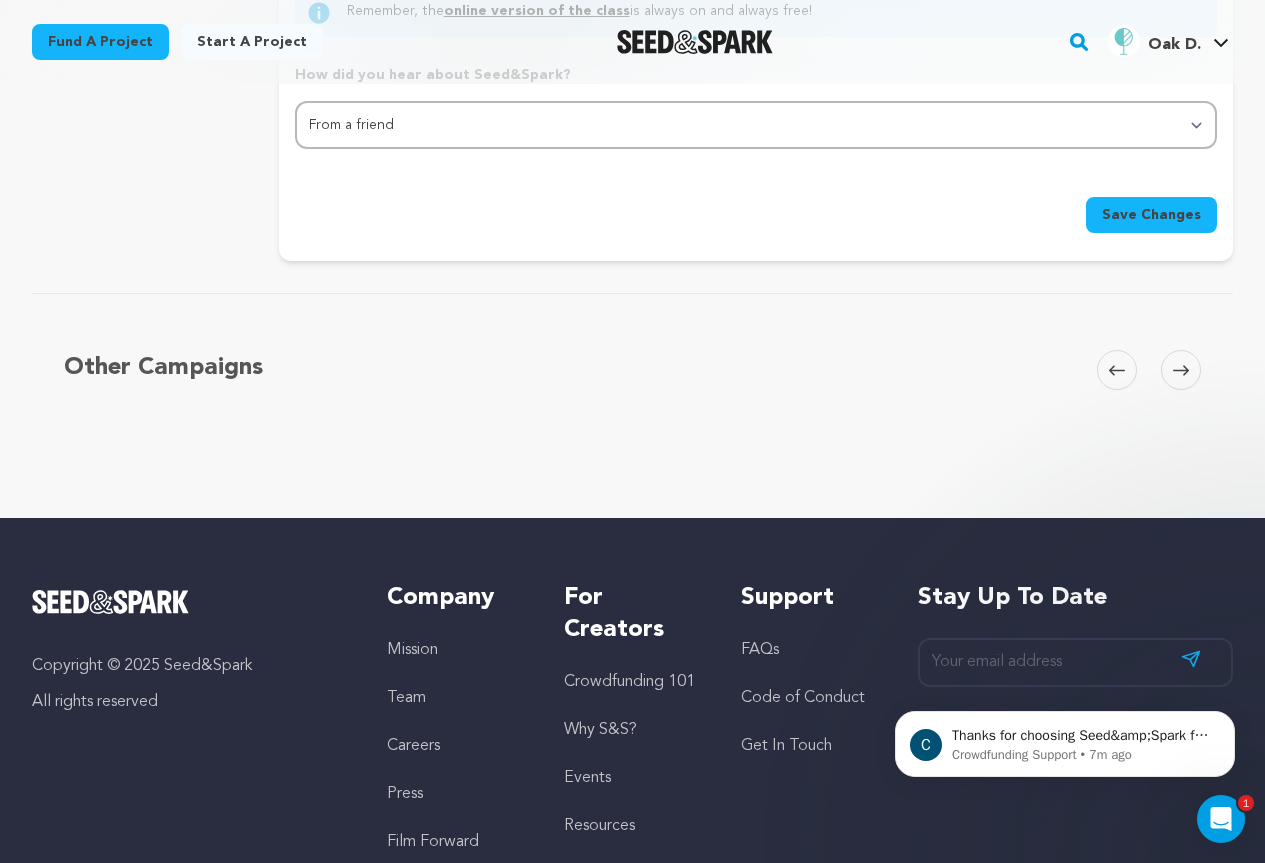type on "Our mission is to provide personalized, compassionate skin care using cutting-edge technology to enhance health, confidence, and quality of life for every patient.  website: https://www.oakderm.com/" 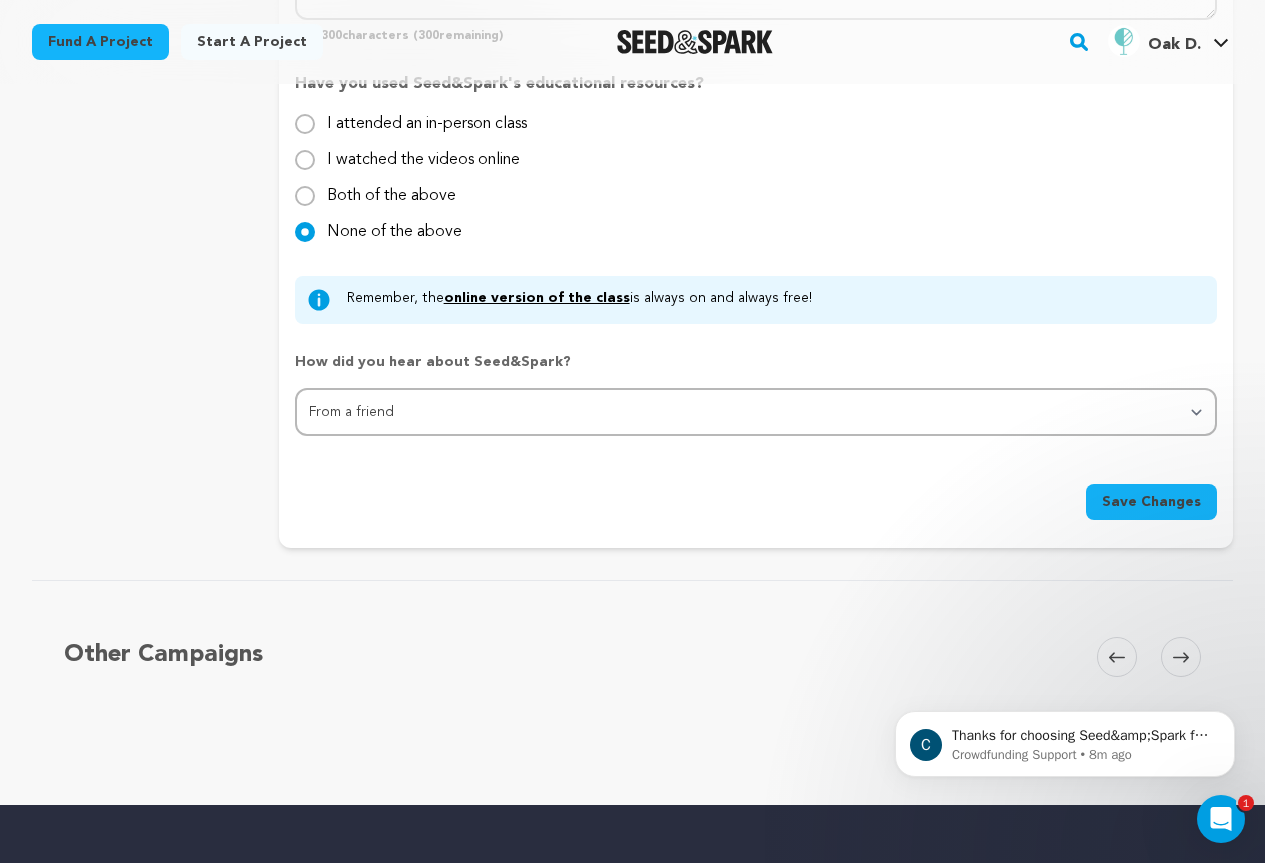 scroll, scrollTop: 2400, scrollLeft: 0, axis: vertical 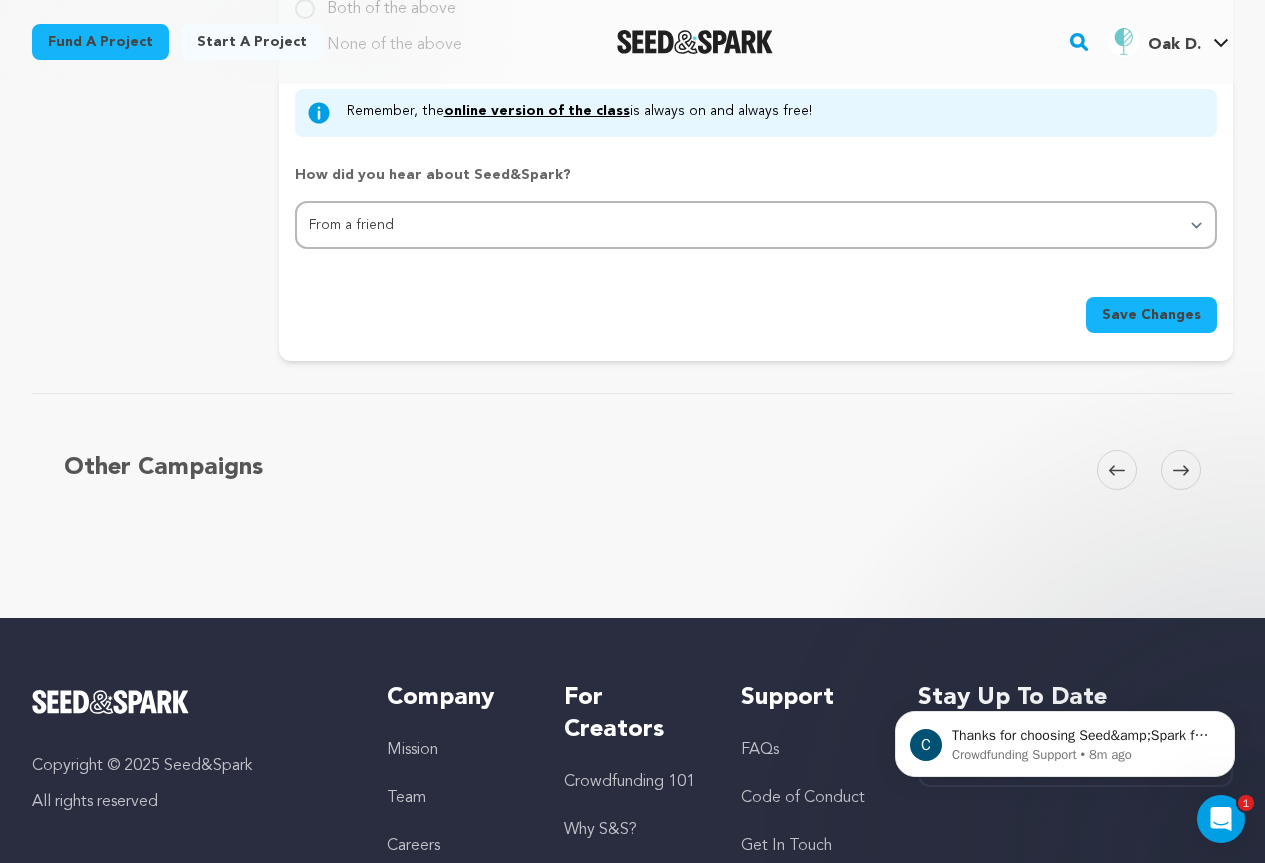 click on "Save Changes" at bounding box center (1151, 315) 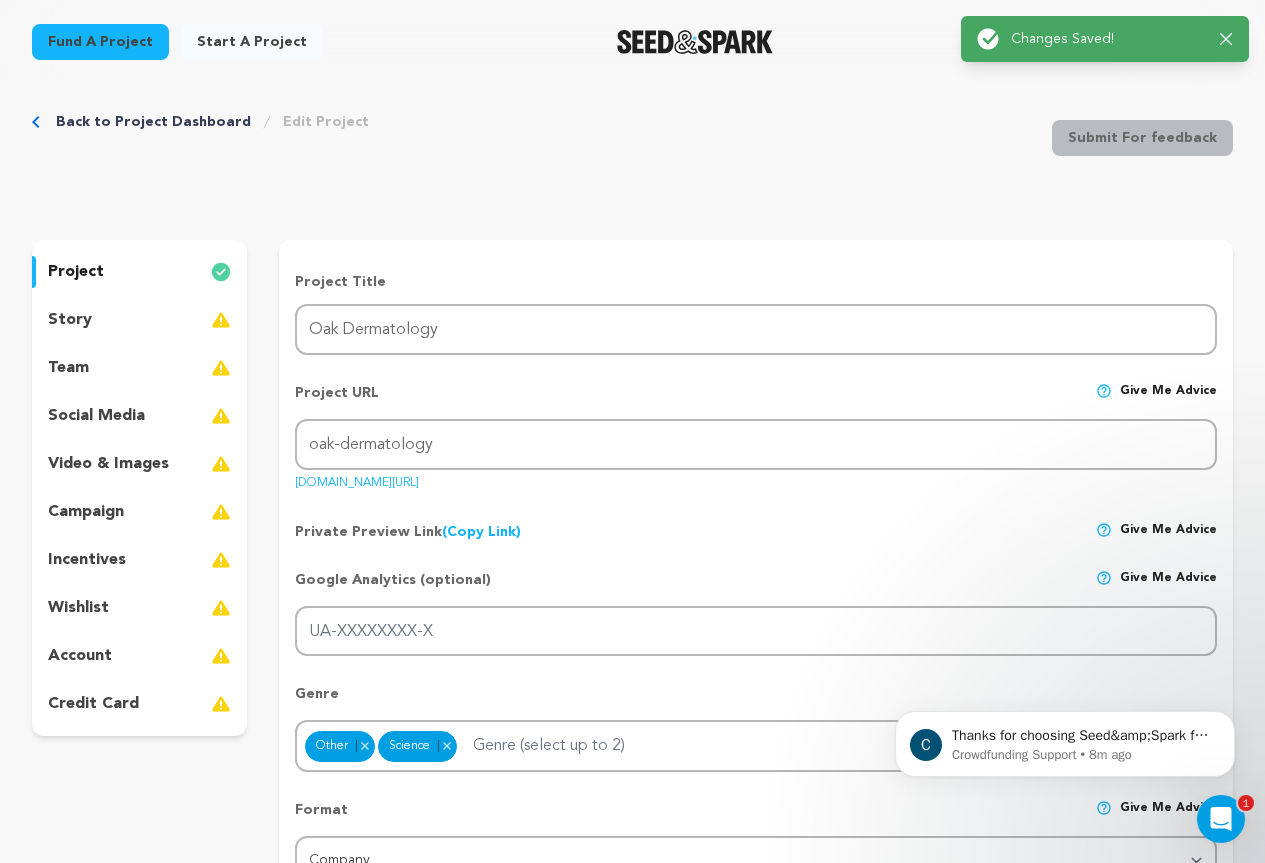 scroll, scrollTop: 0, scrollLeft: 0, axis: both 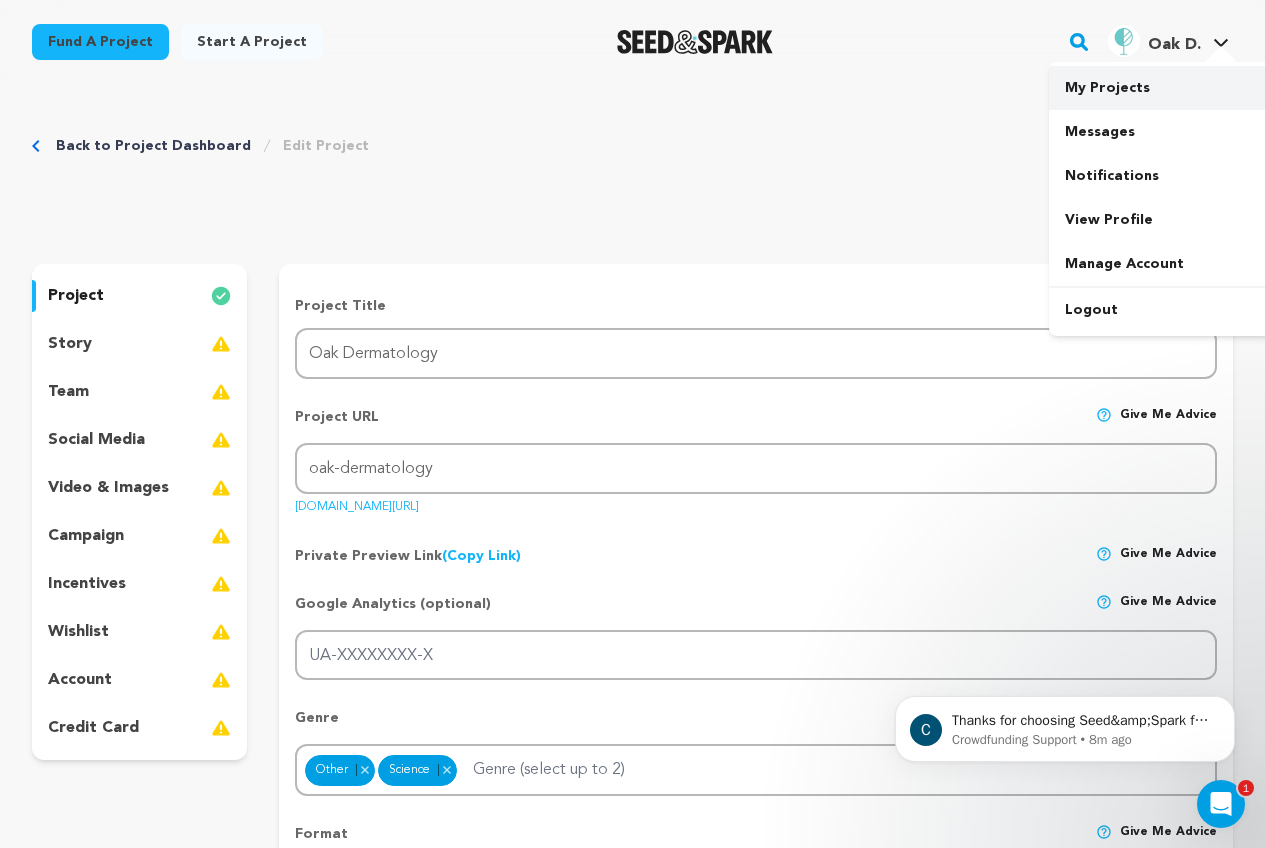 type 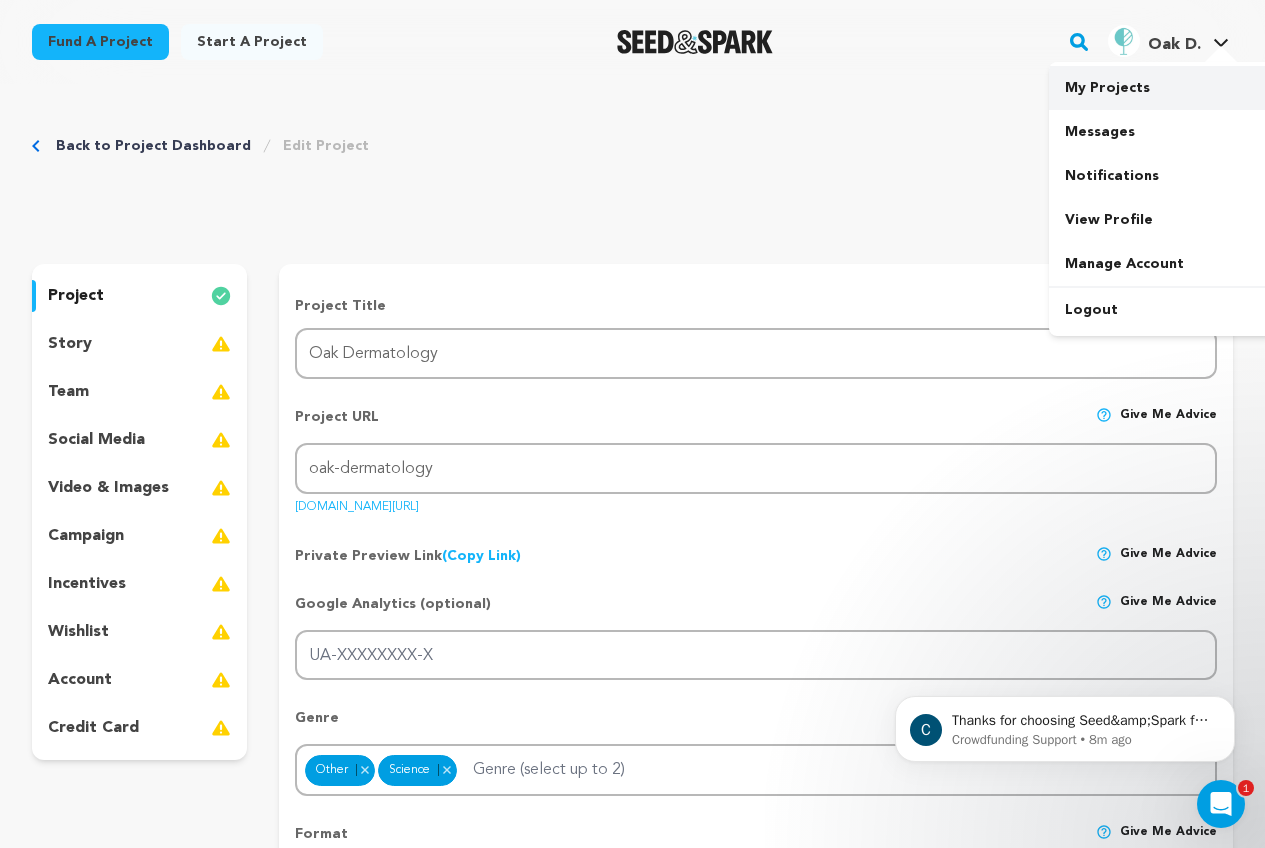 click on "My Projects" at bounding box center (1161, 88) 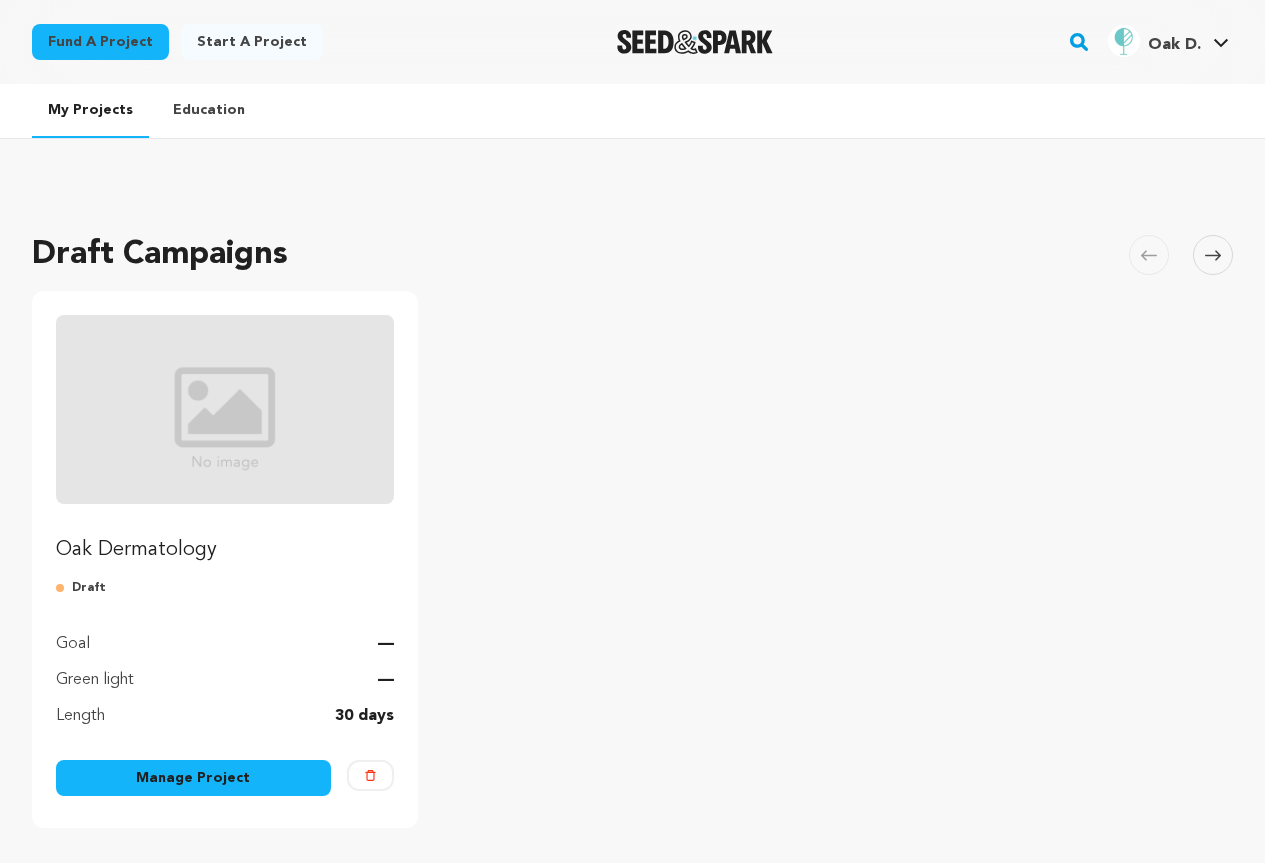 scroll, scrollTop: 0, scrollLeft: 0, axis: both 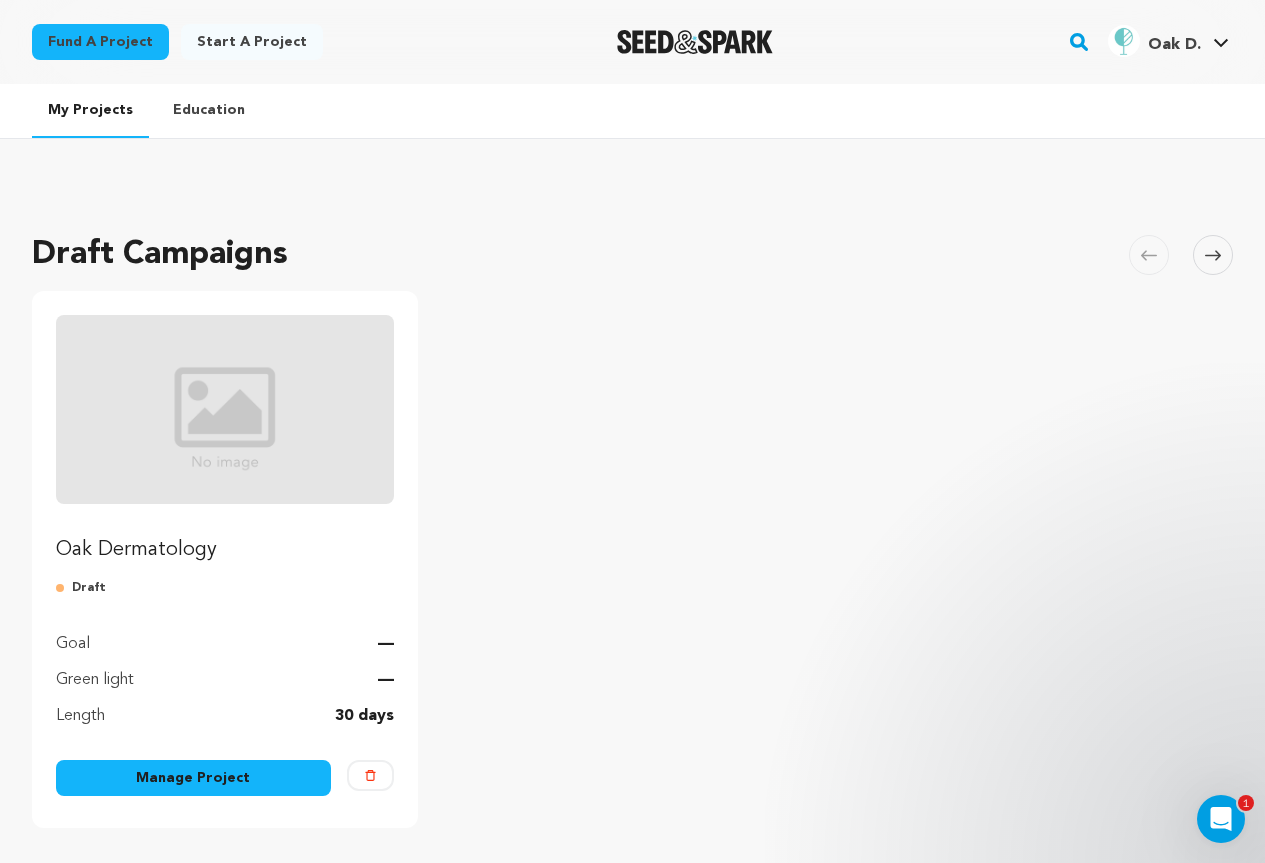 click at bounding box center [225, 409] 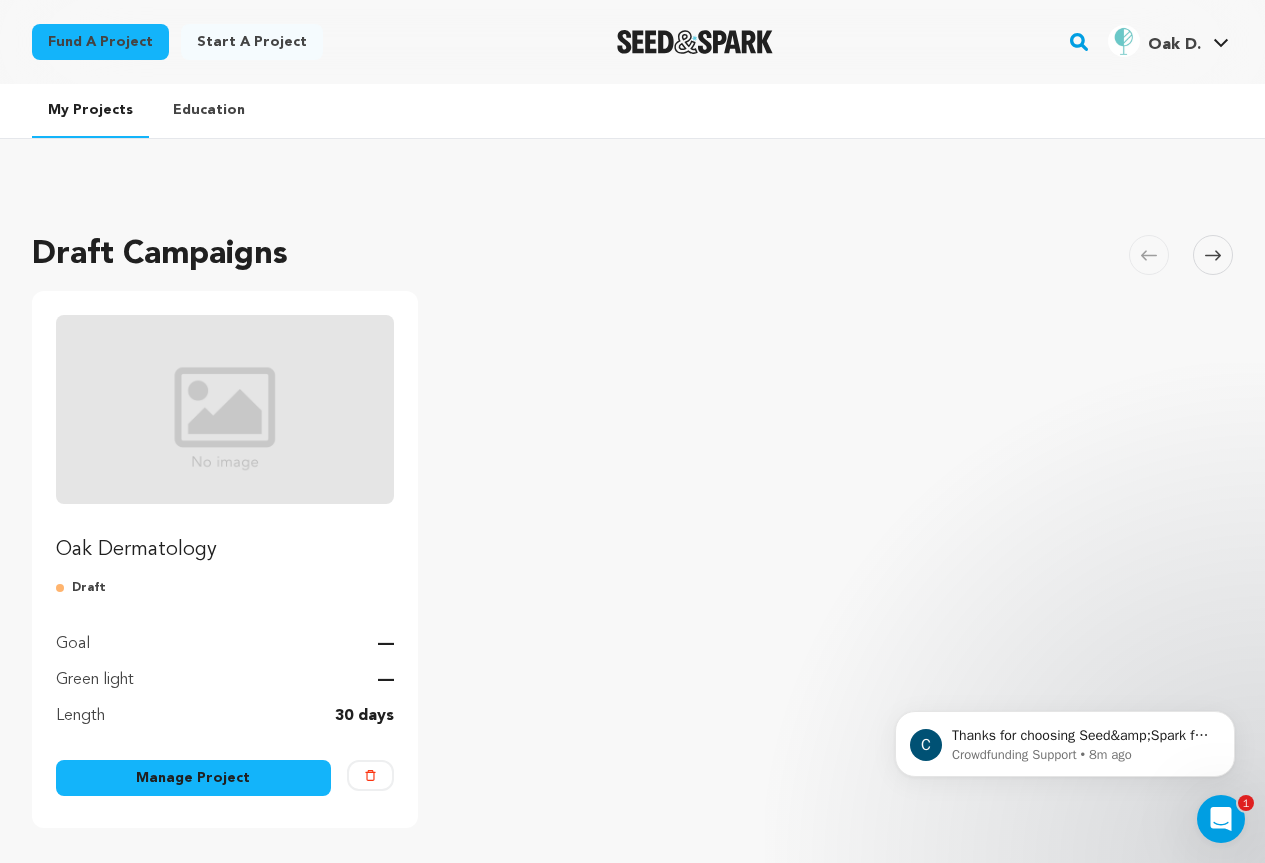 scroll, scrollTop: 0, scrollLeft: 0, axis: both 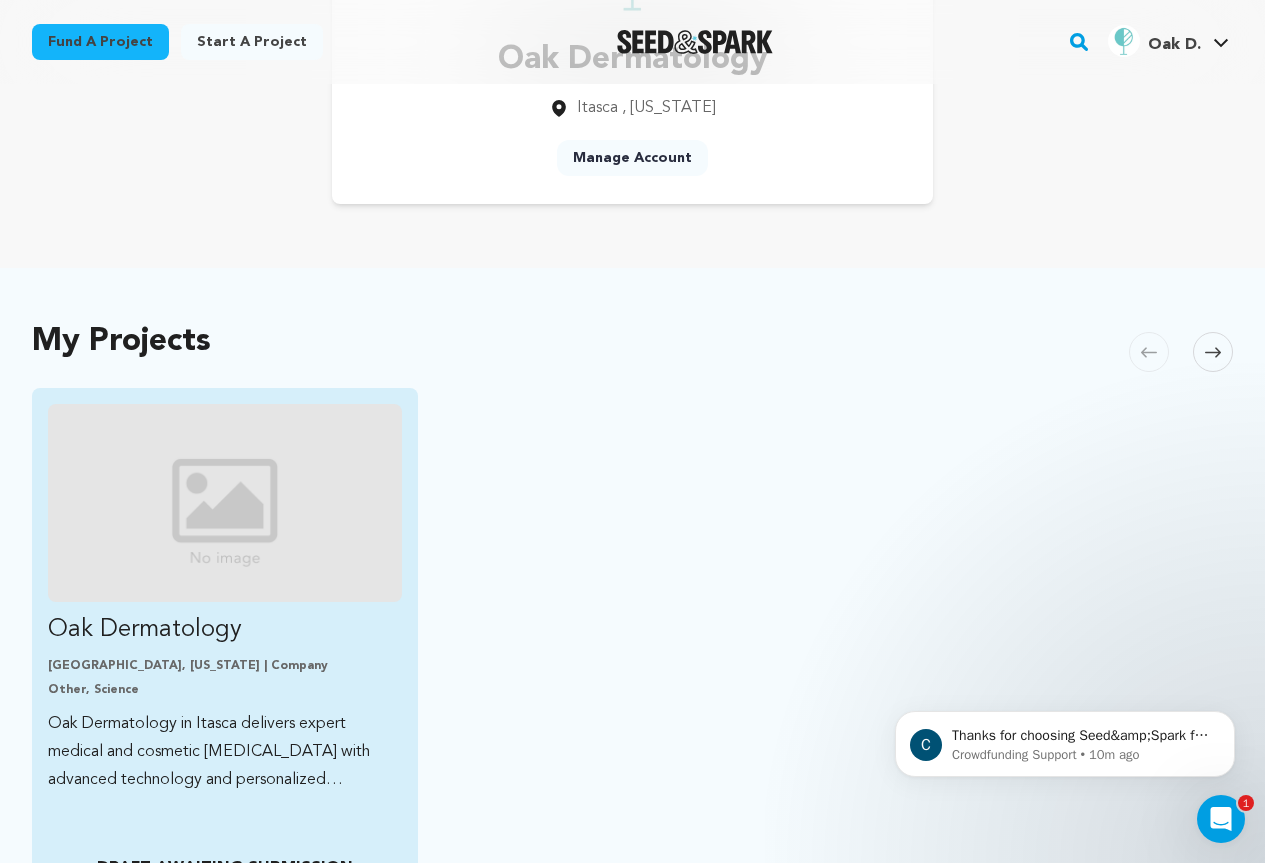 click on "Oak Dermatology" at bounding box center [225, 630] 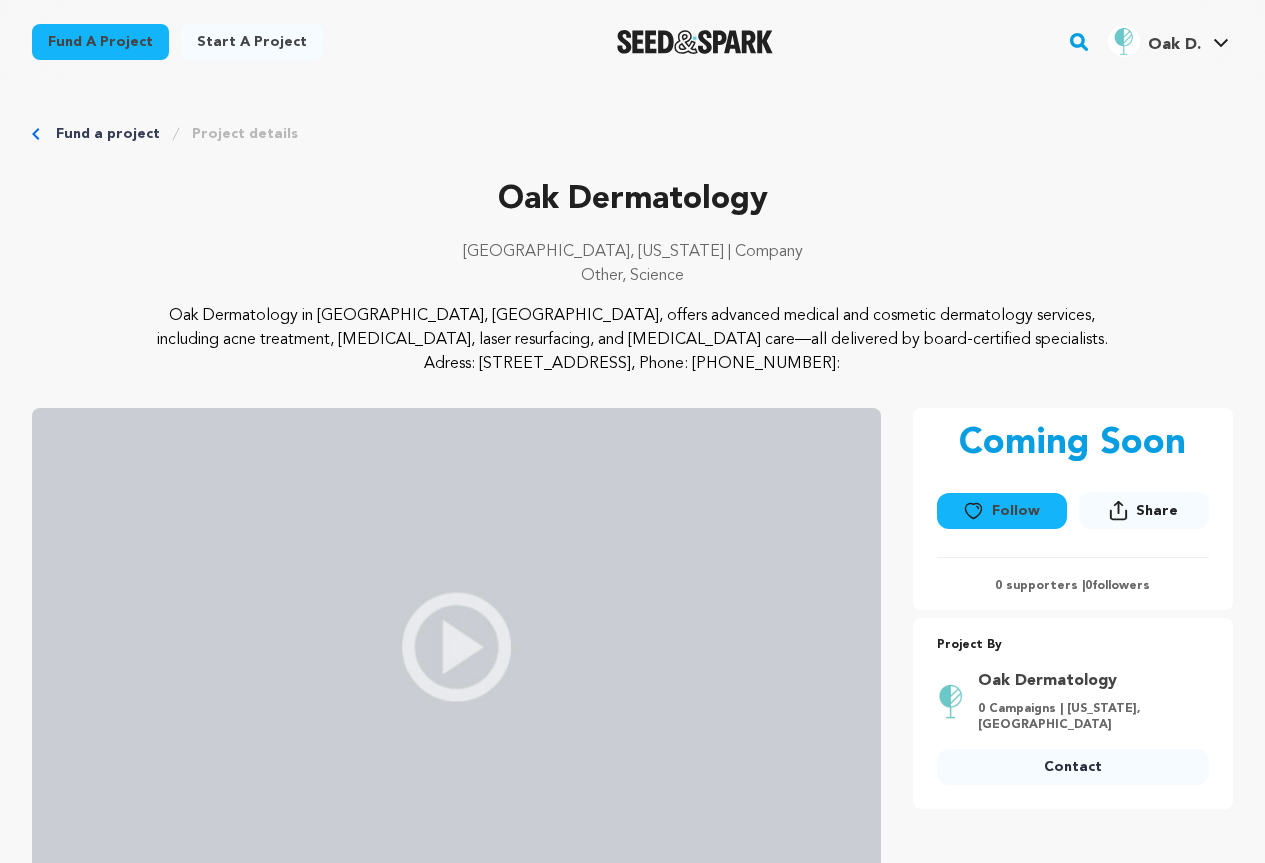 scroll, scrollTop: 0, scrollLeft: 0, axis: both 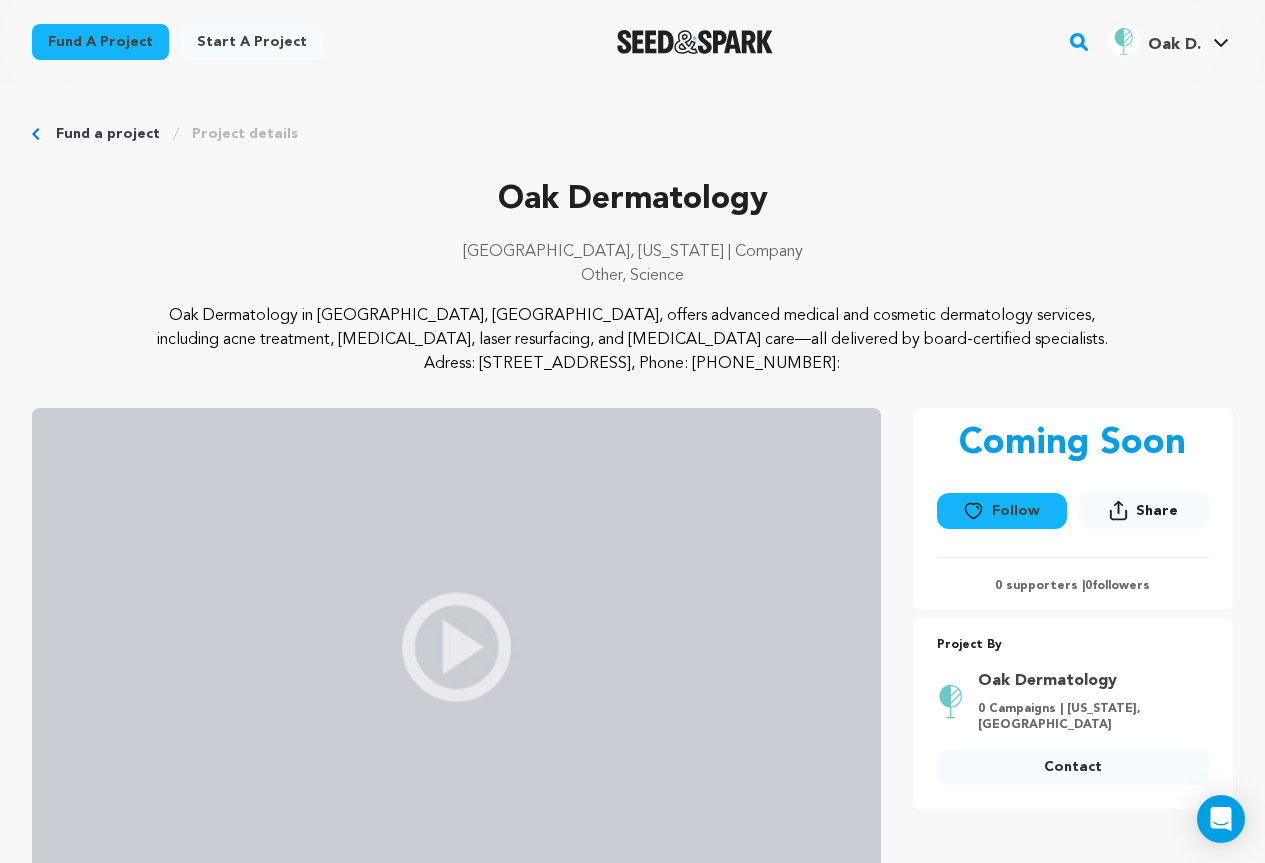 click on "Share" at bounding box center (1157, 511) 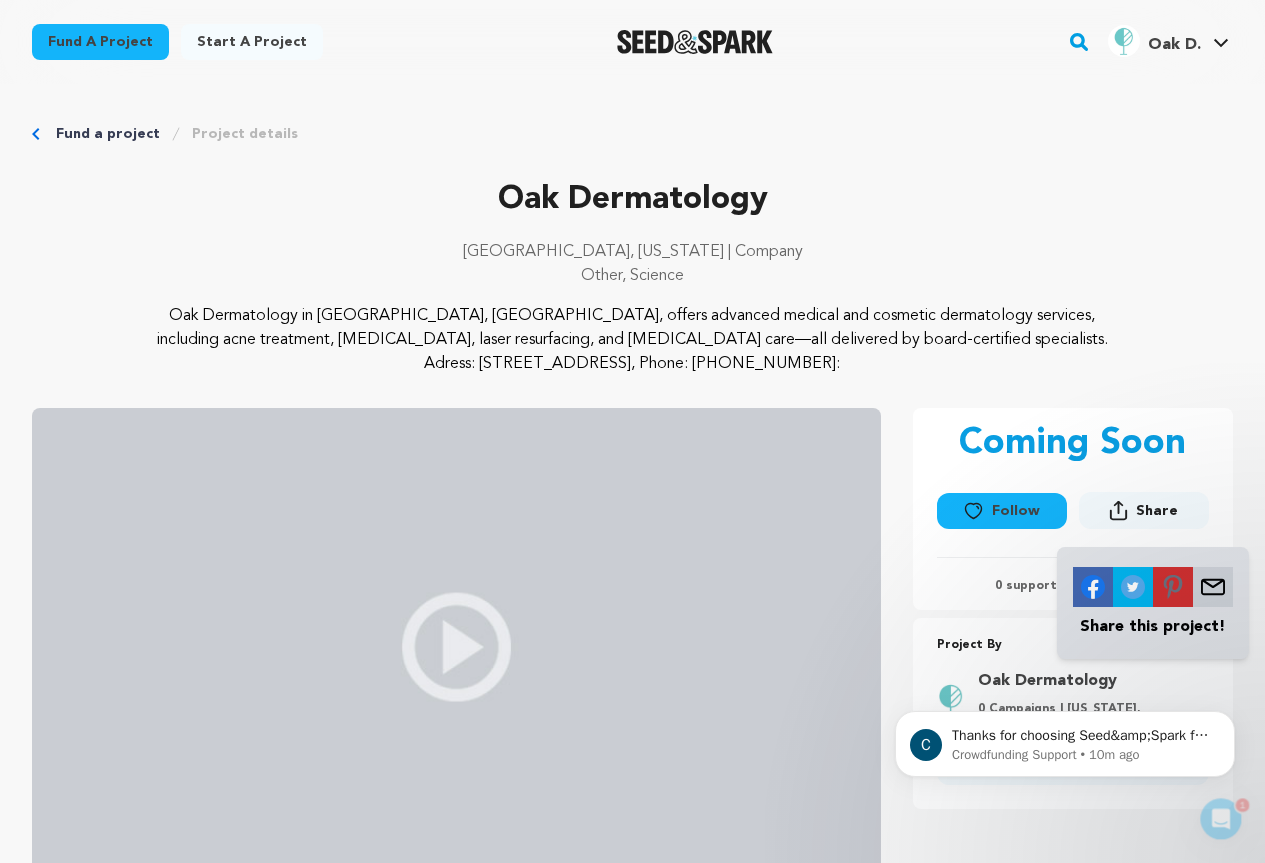 scroll, scrollTop: 0, scrollLeft: 0, axis: both 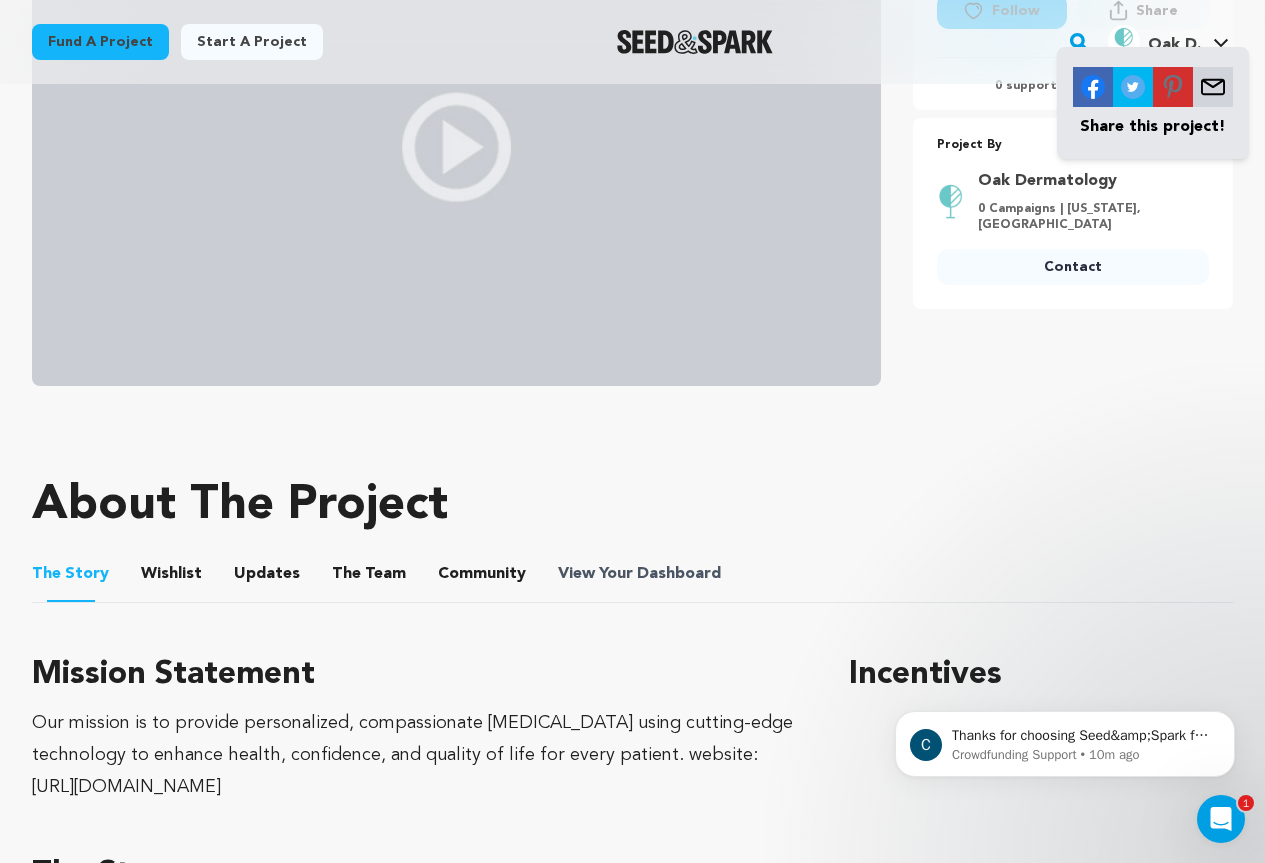 click on "View   Your   Dashboard" at bounding box center (641, 574) 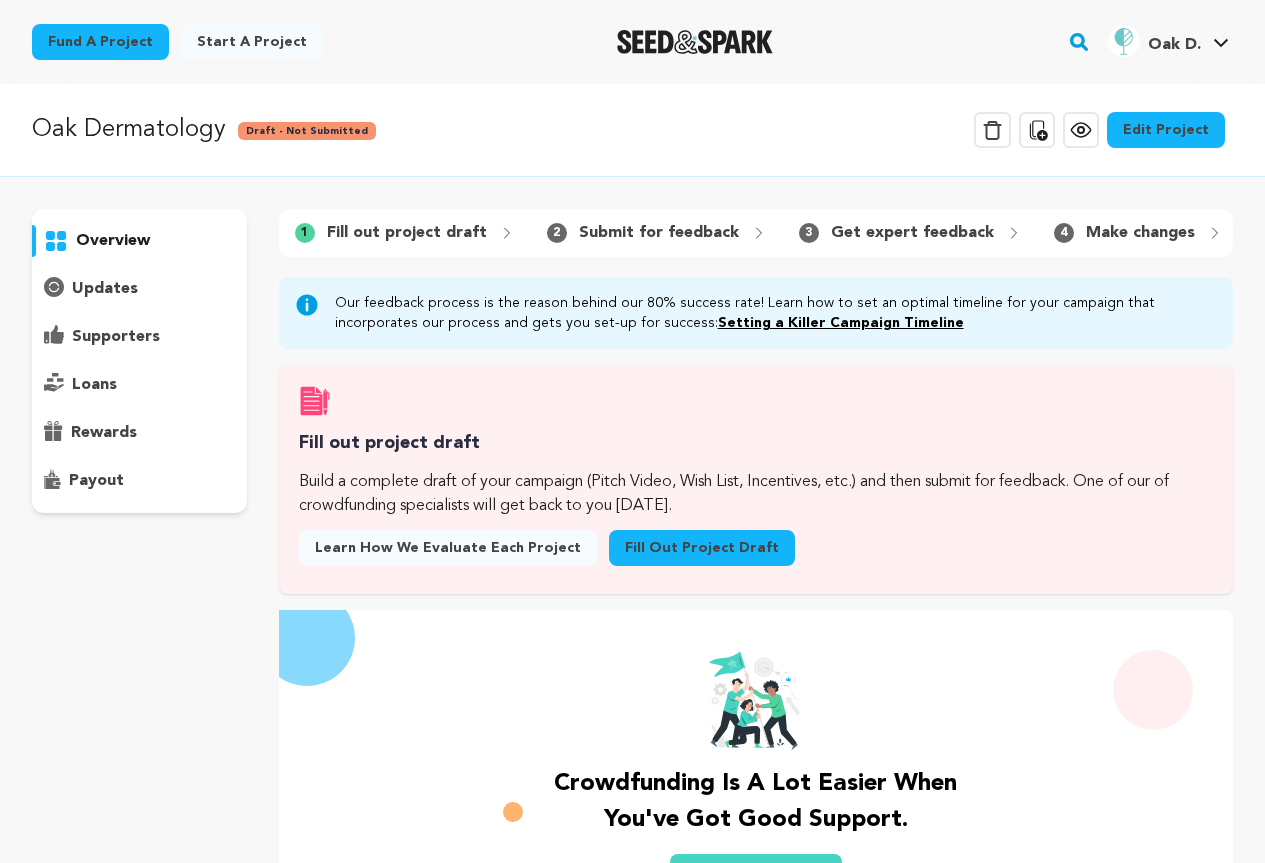 scroll, scrollTop: 0, scrollLeft: 0, axis: both 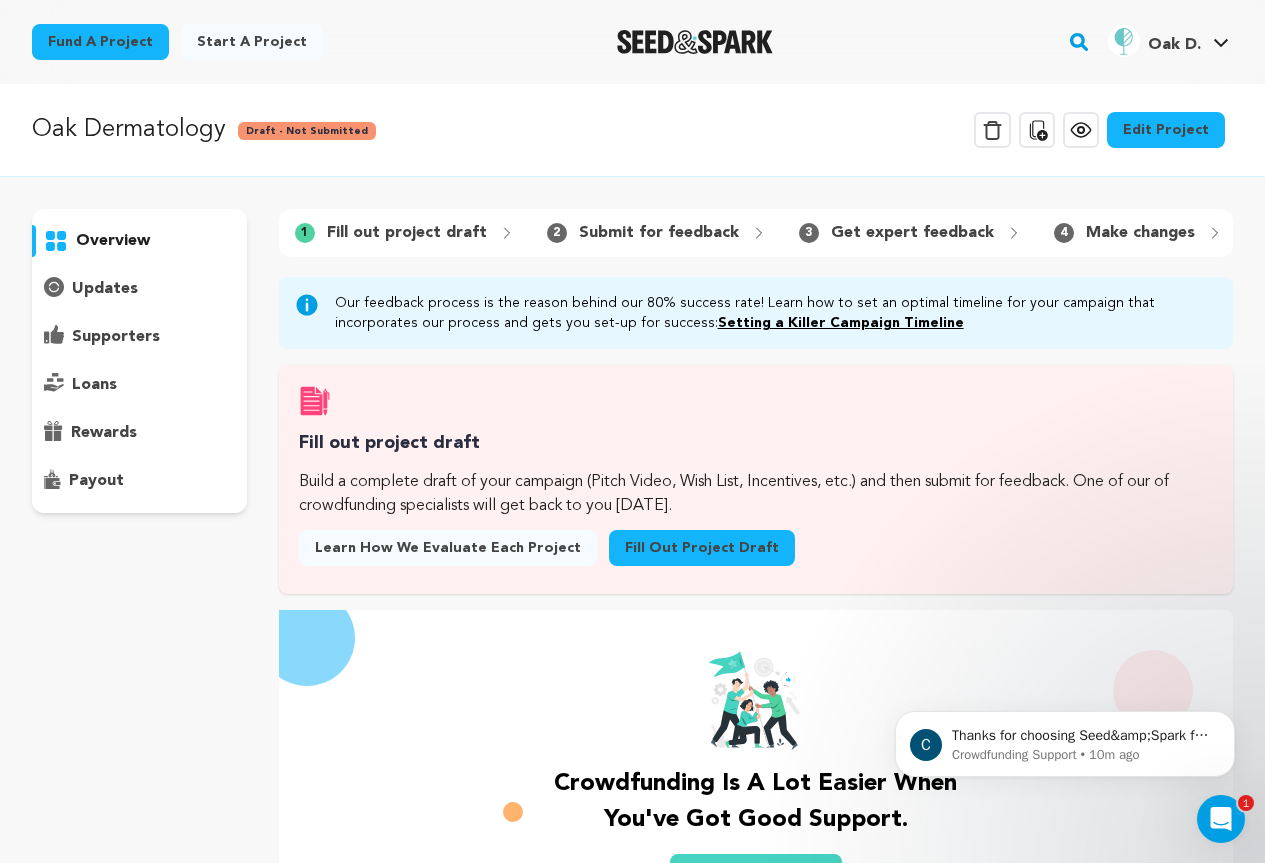 click on "Fill out project draft" at bounding box center [702, 548] 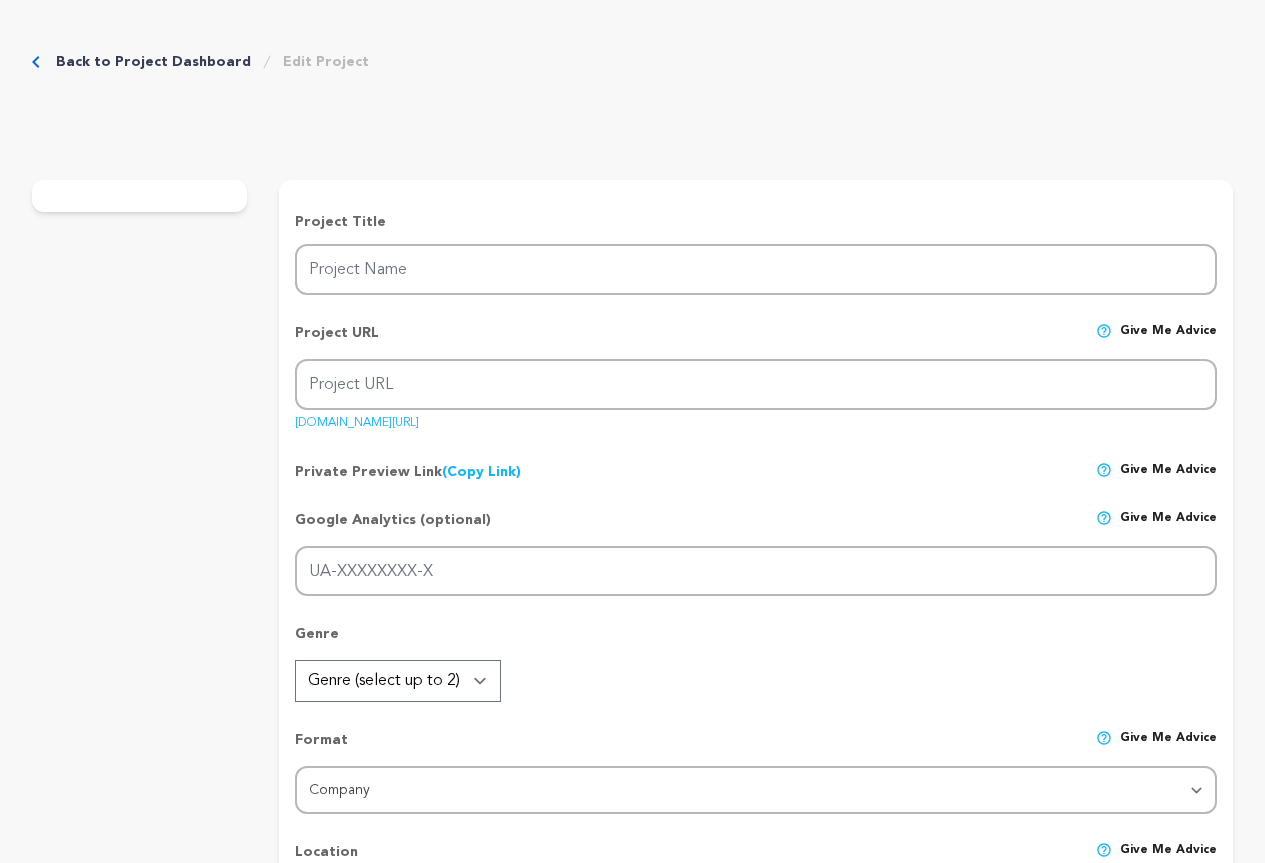 scroll, scrollTop: 0, scrollLeft: 0, axis: both 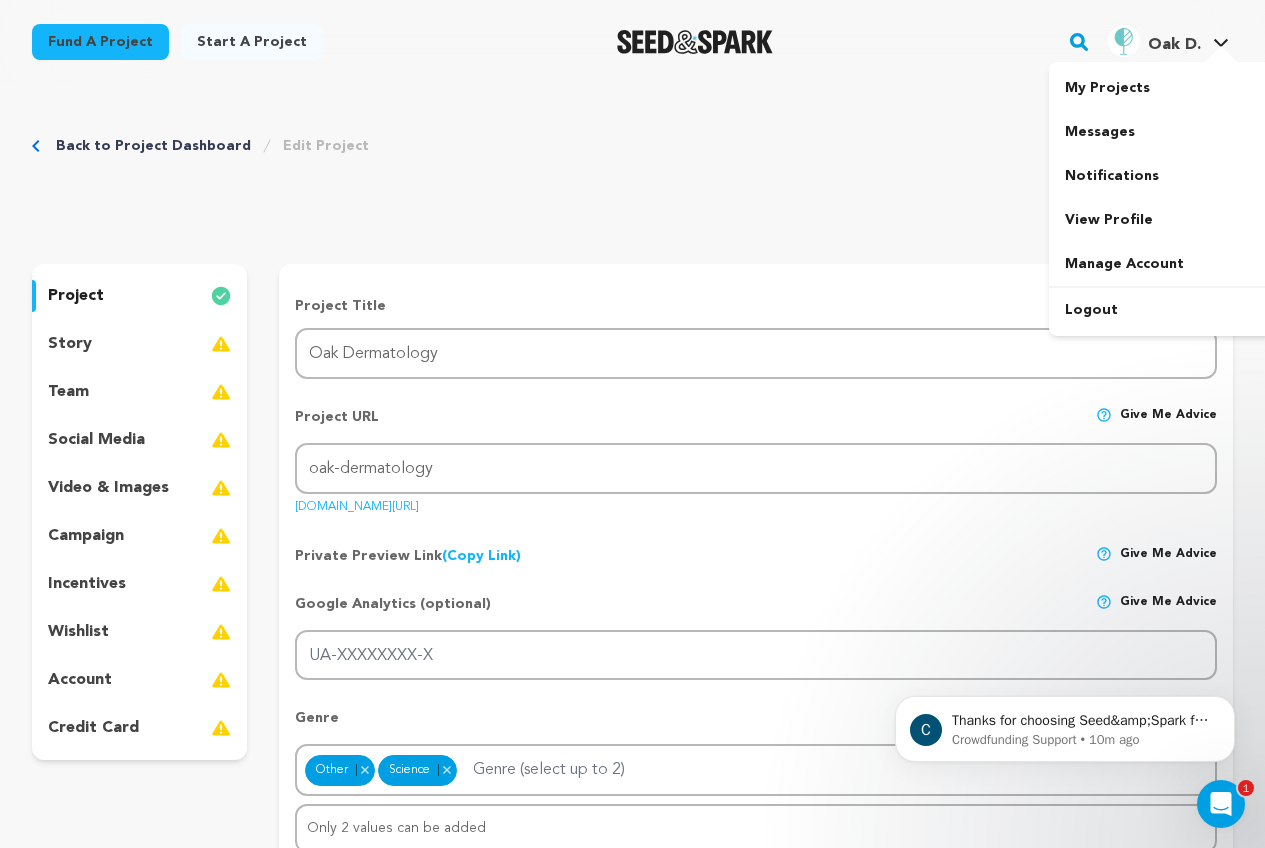 click at bounding box center (1221, 56) 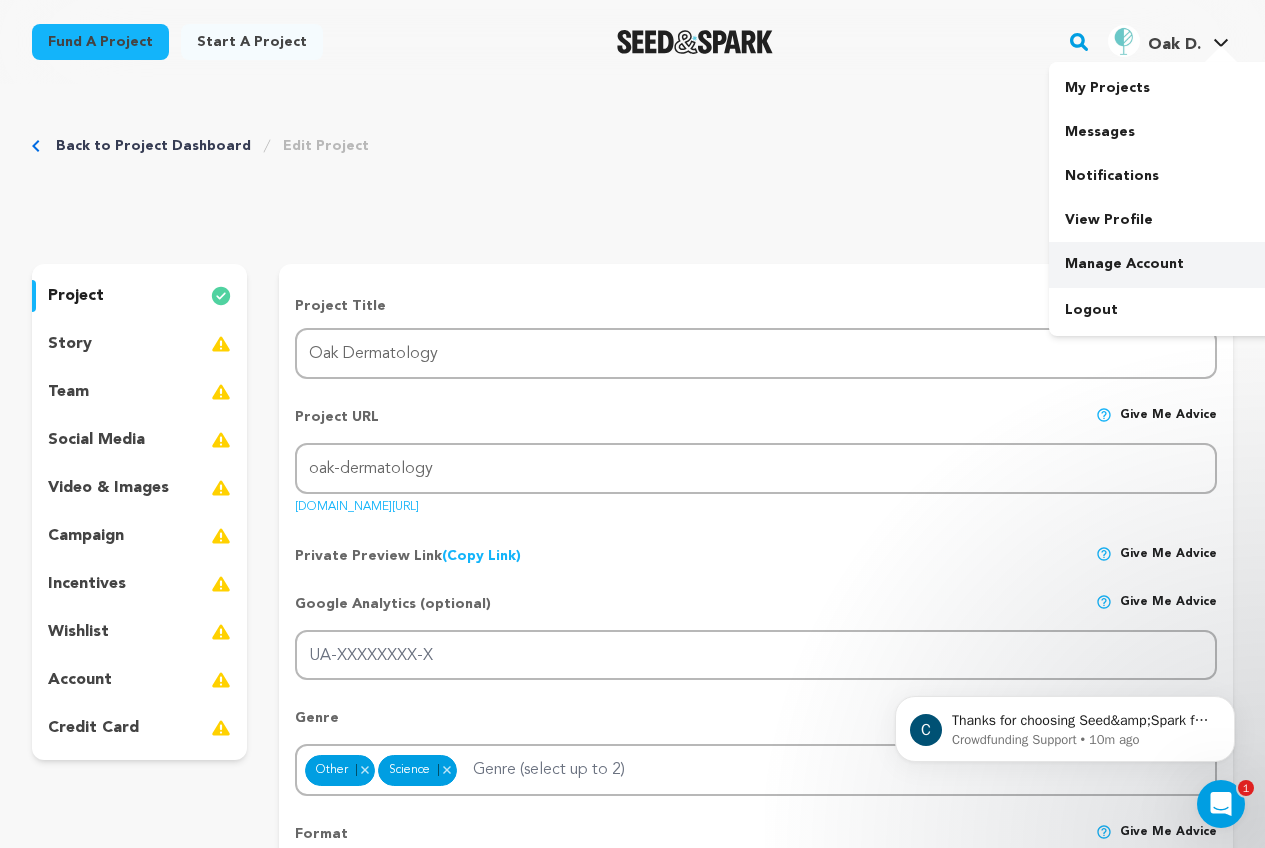 click on "Manage Account" at bounding box center [1161, 264] 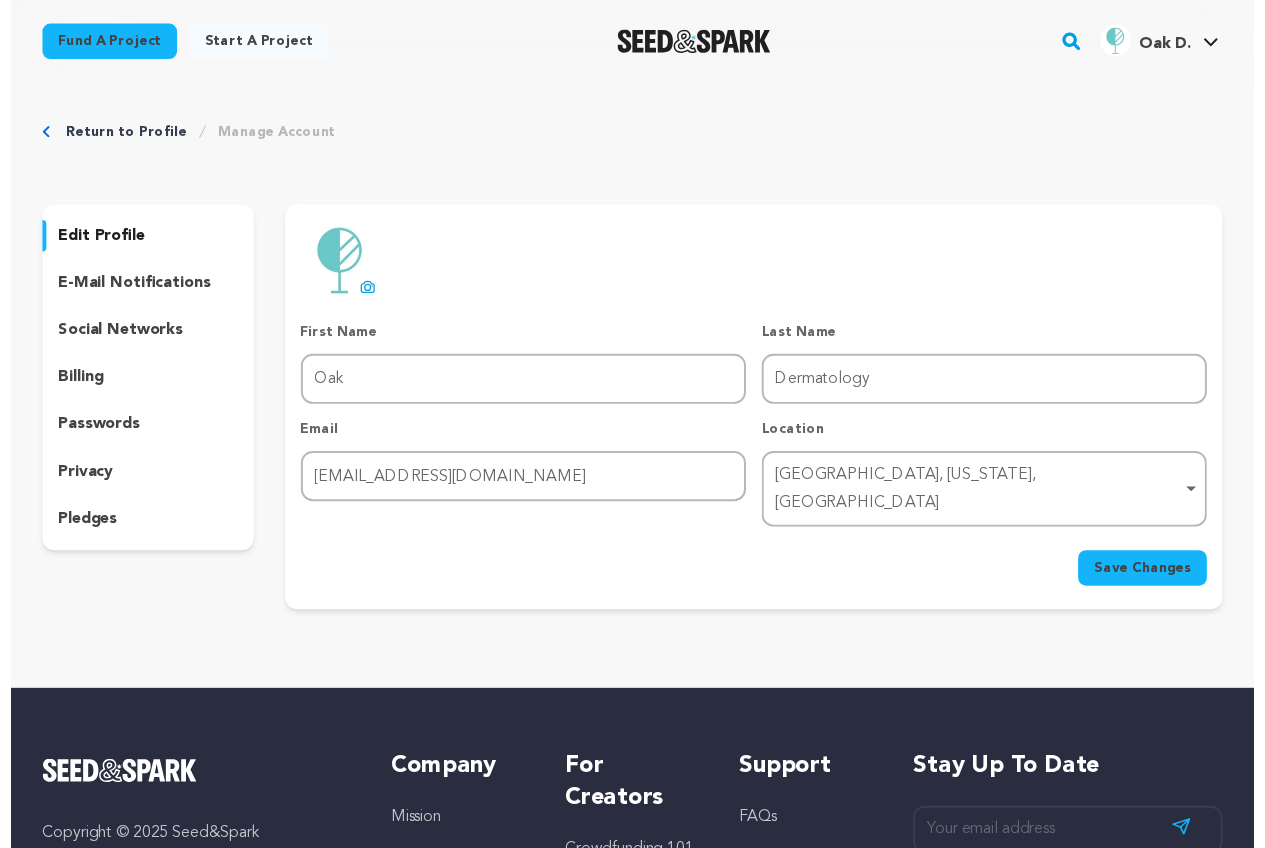 scroll, scrollTop: 0, scrollLeft: 0, axis: both 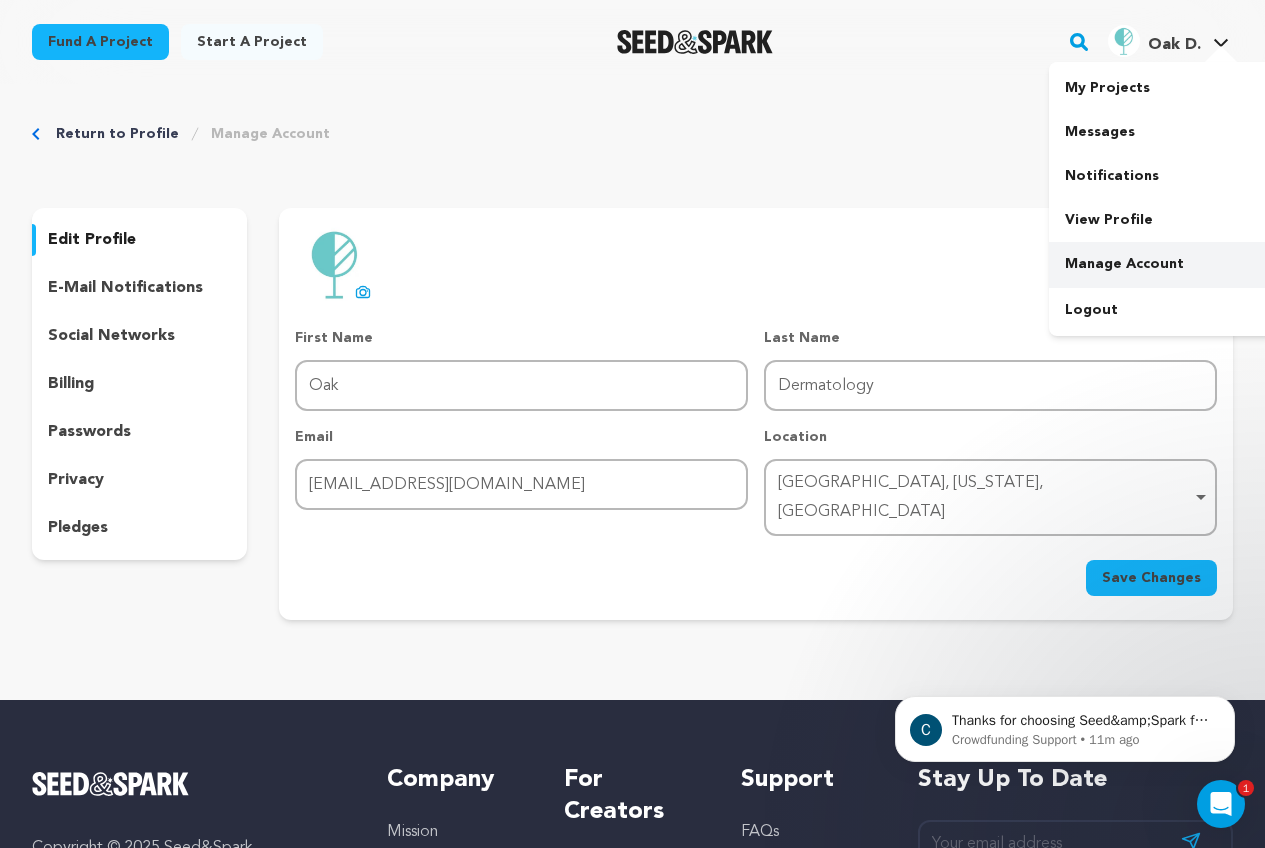click on "Manage Account" at bounding box center (1161, 264) 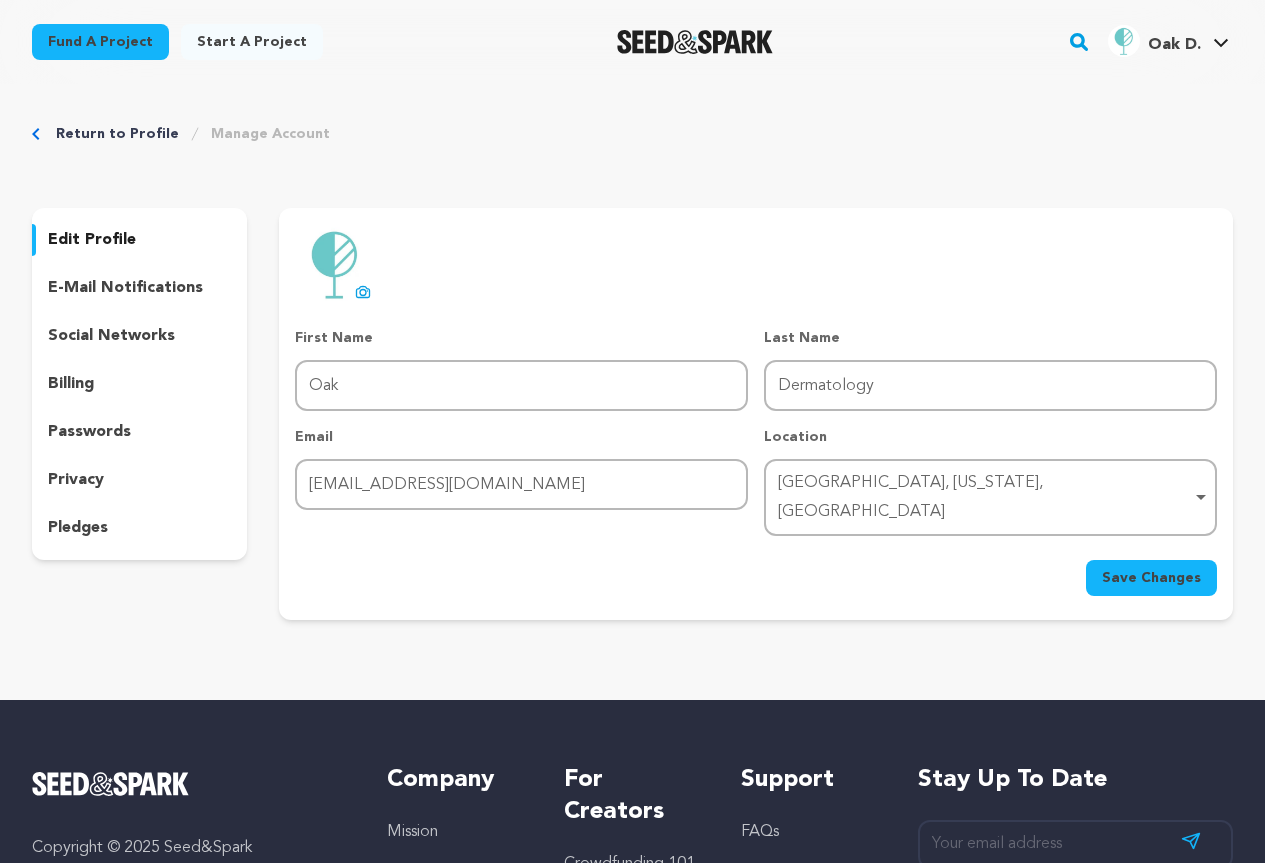 scroll, scrollTop: 0, scrollLeft: 0, axis: both 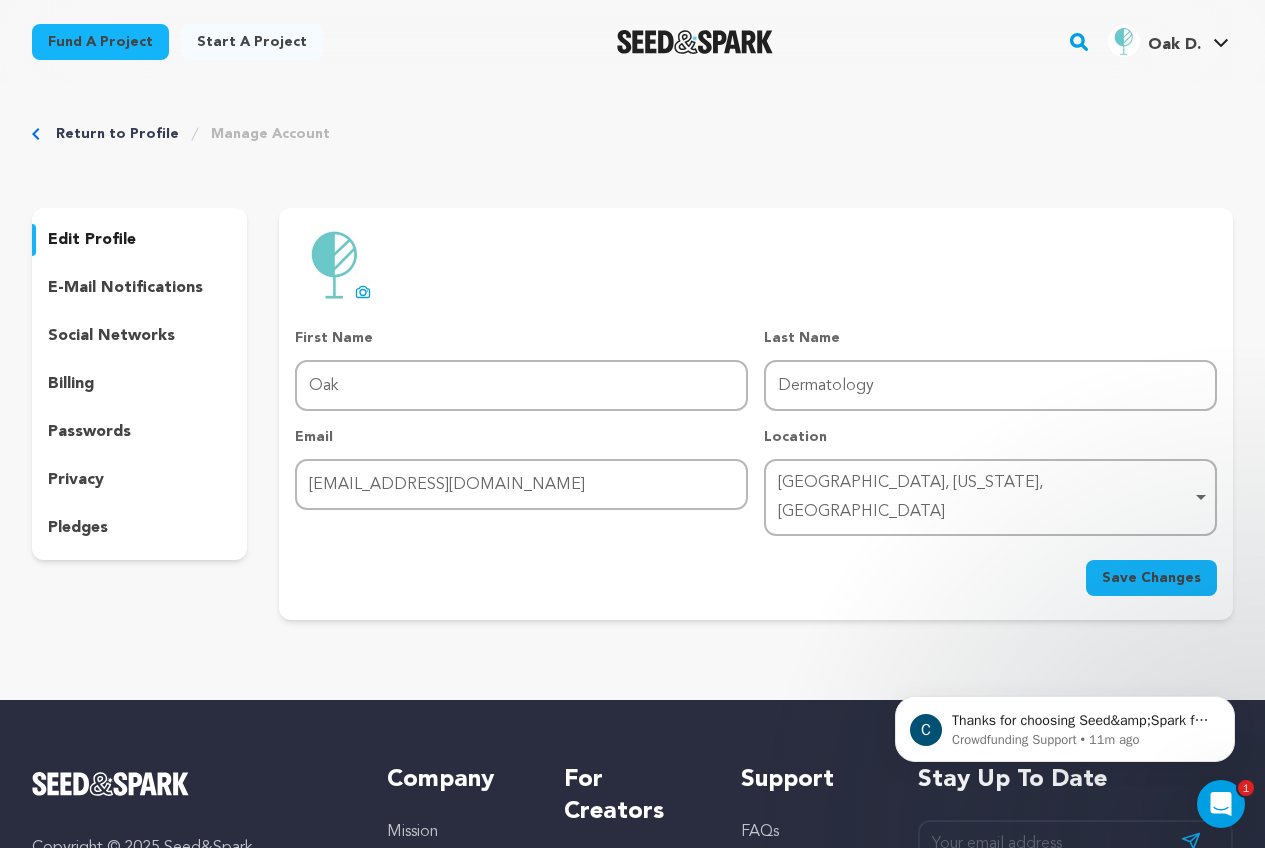 click on "Oak D.
Oak D." at bounding box center [1168, 39] 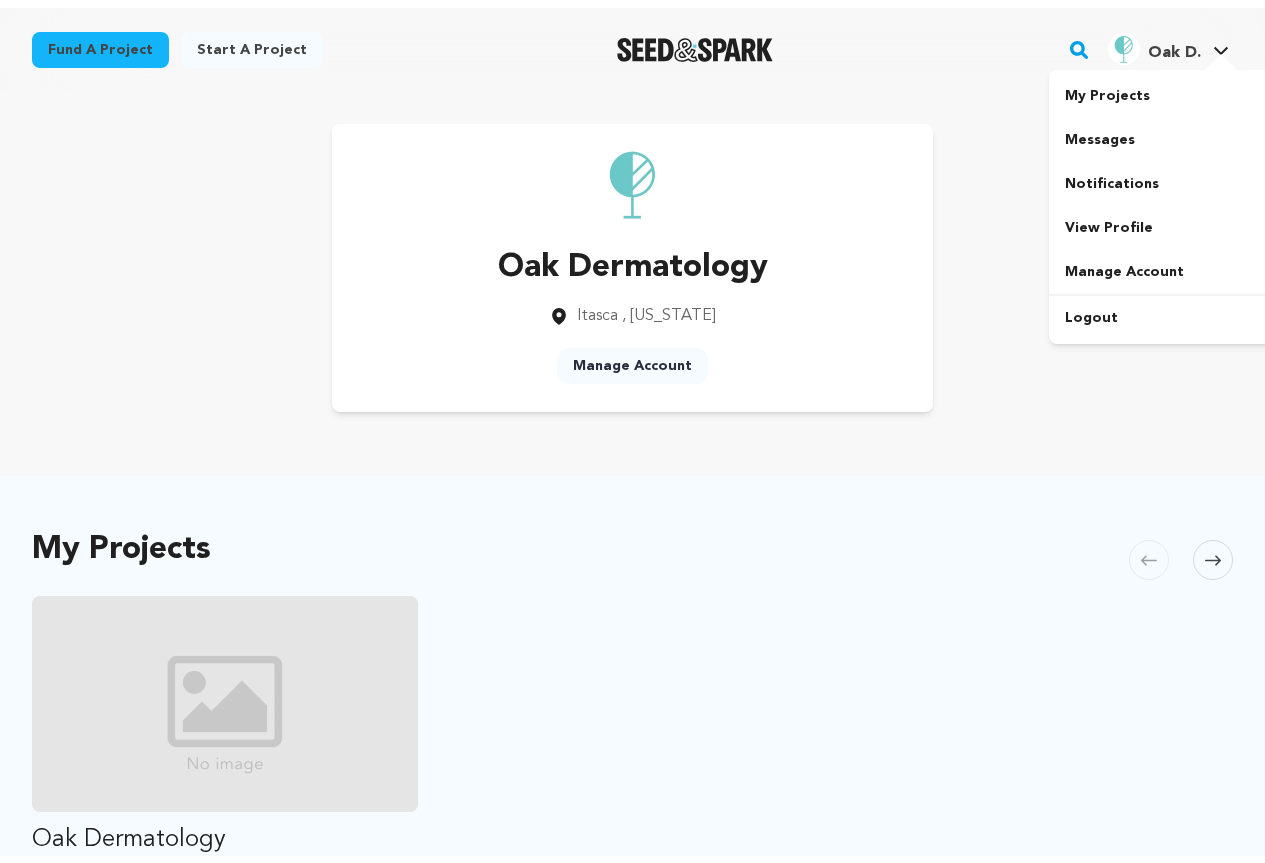 scroll, scrollTop: 0, scrollLeft: 0, axis: both 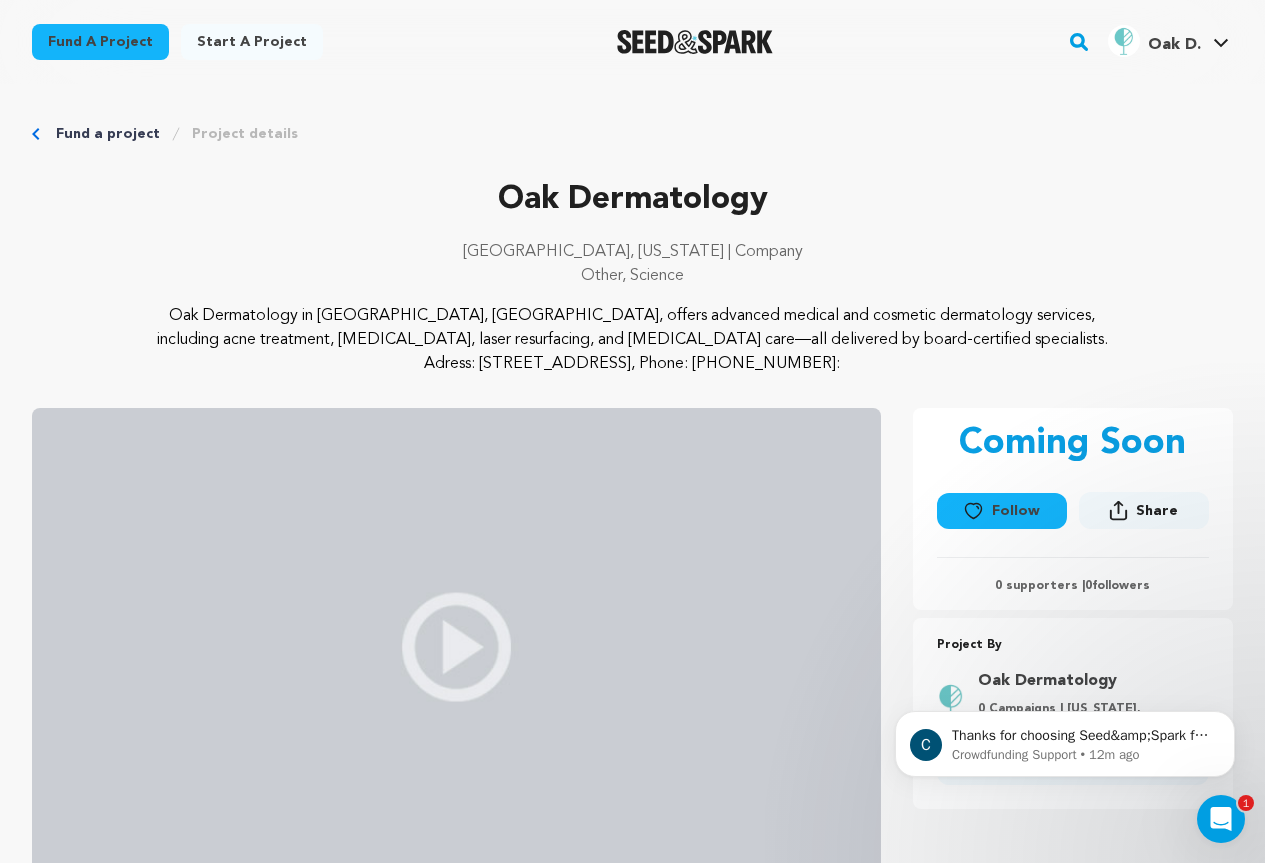 click on "Fund a project
Start a project
Search" at bounding box center [616, 42] 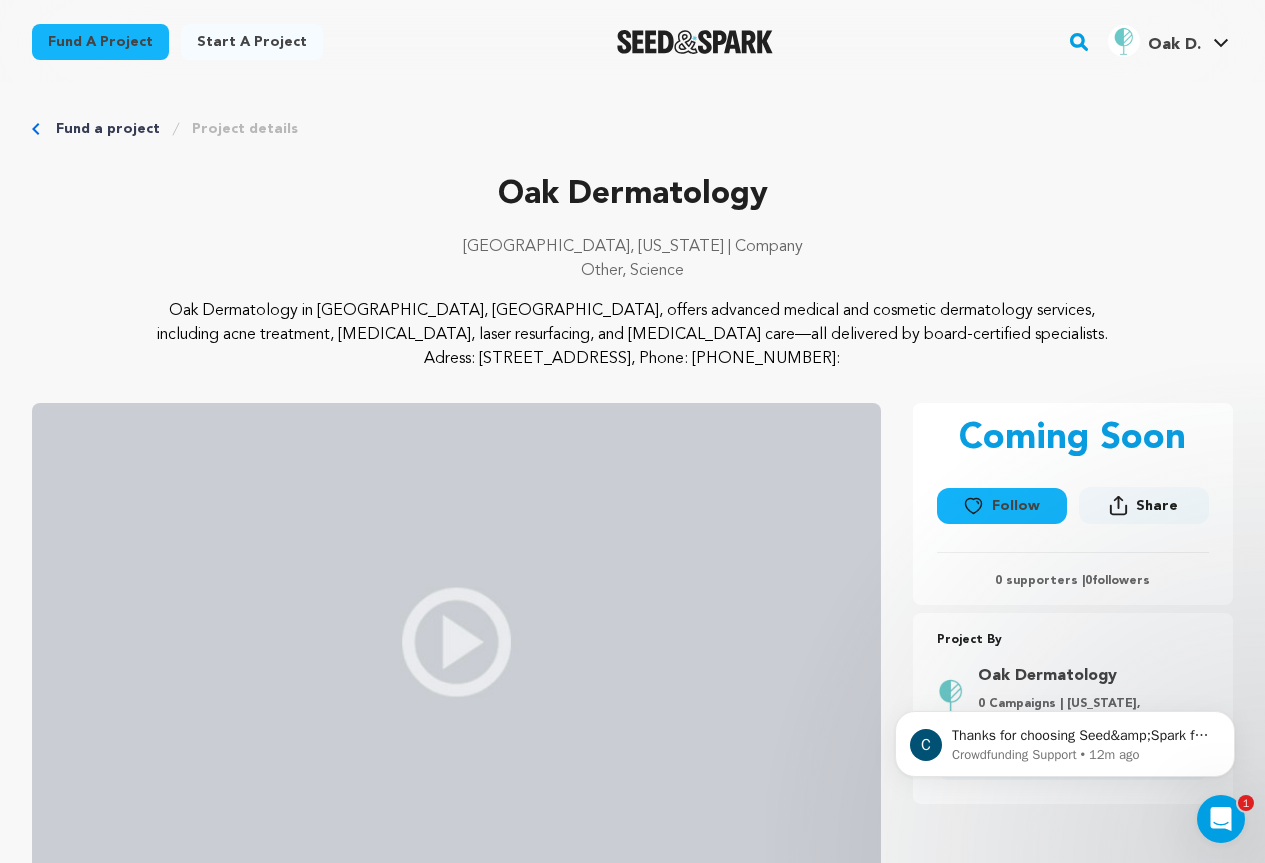 scroll, scrollTop: 0, scrollLeft: 0, axis: both 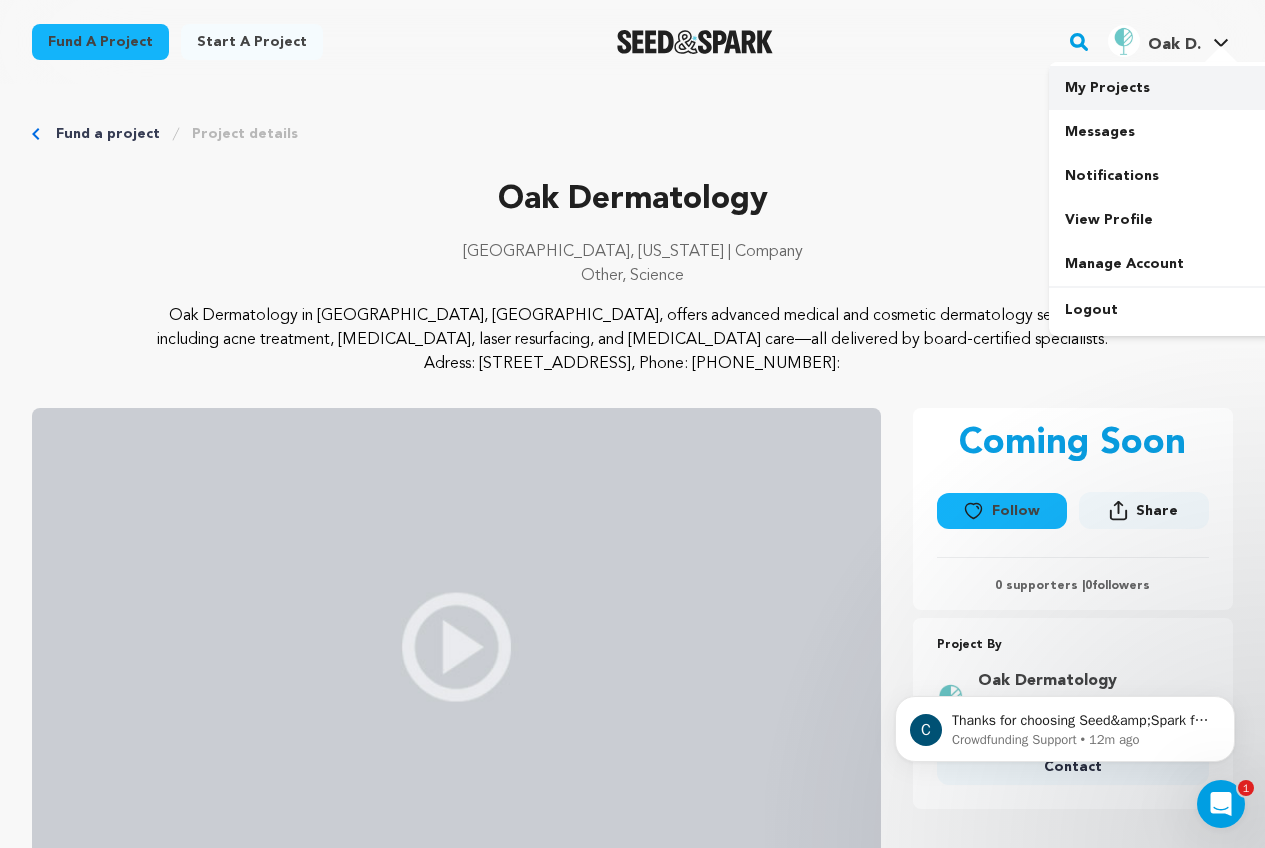click on "My Projects" at bounding box center (1161, 88) 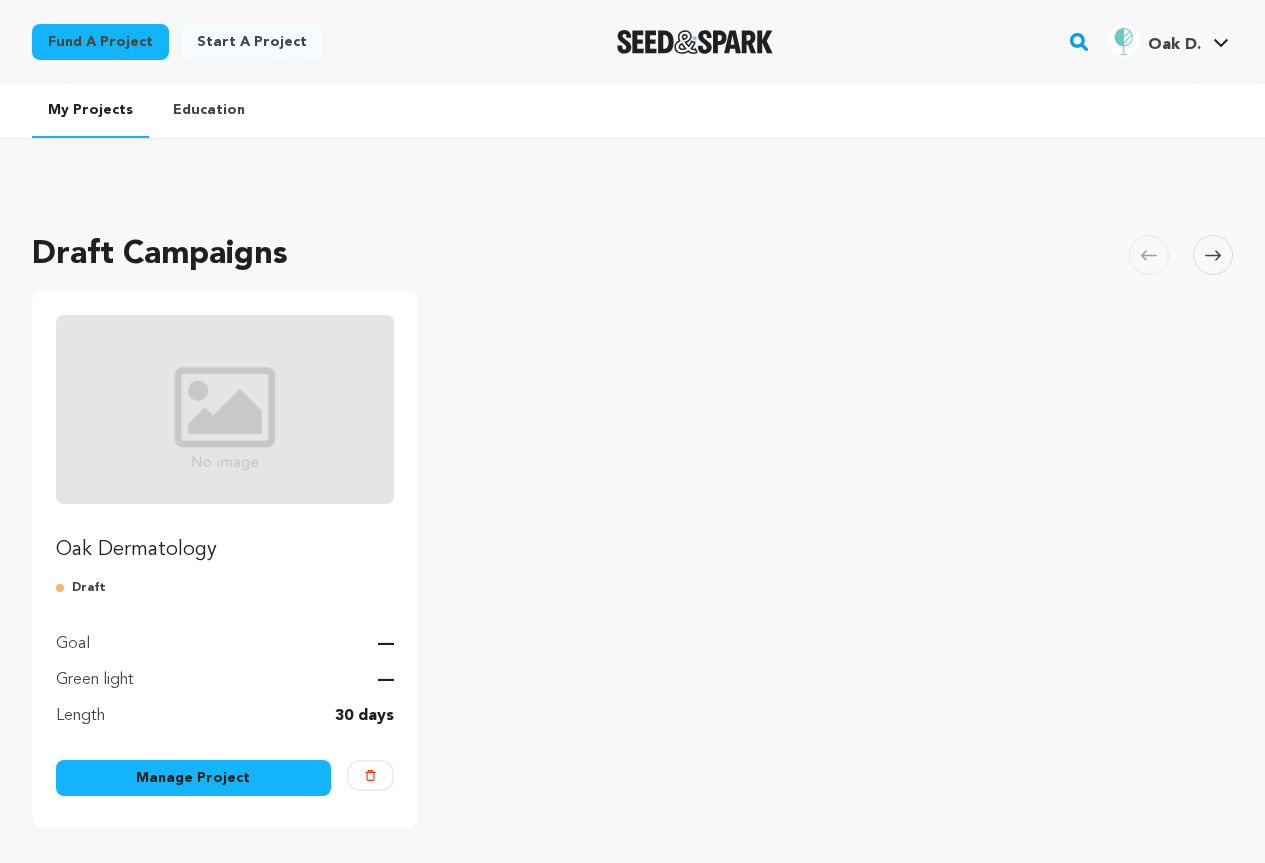 scroll, scrollTop: 0, scrollLeft: 0, axis: both 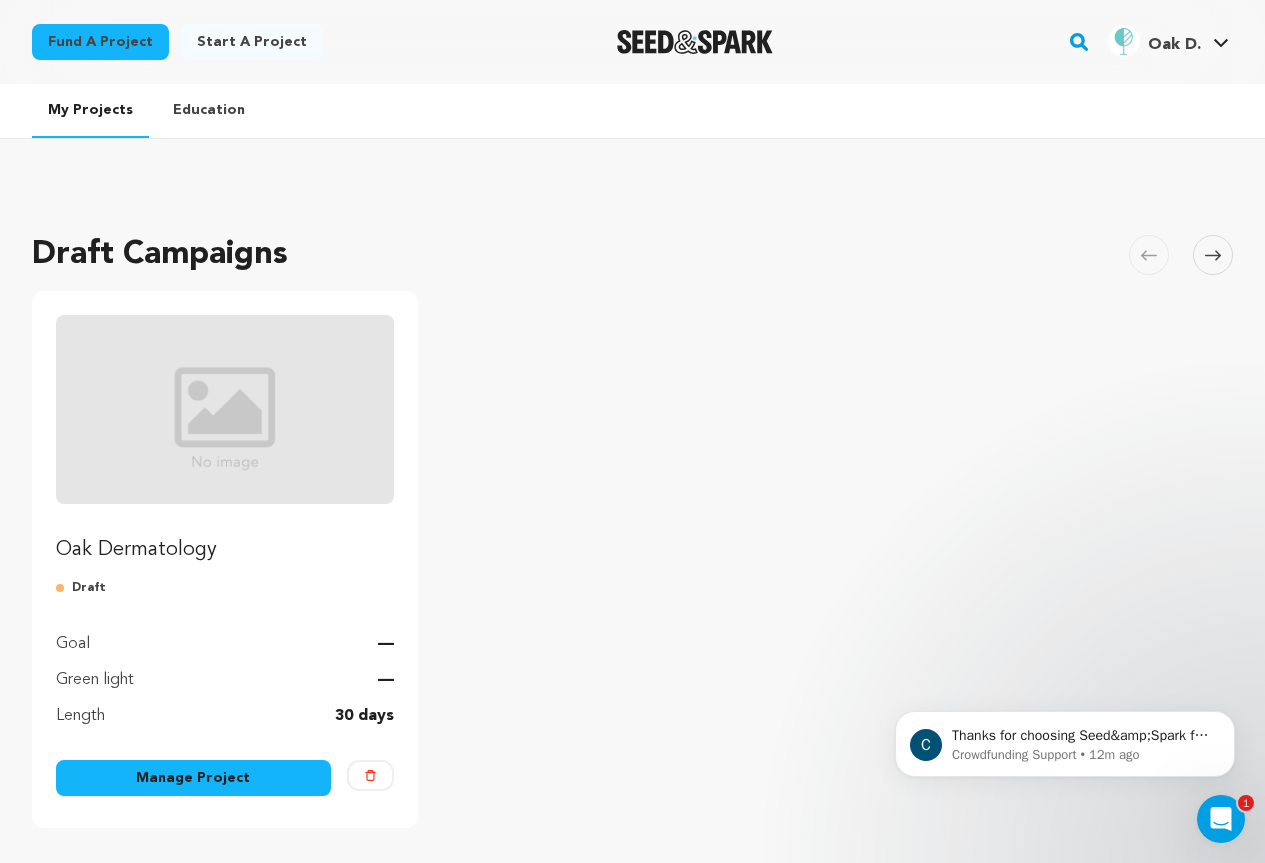 click on "Draft" at bounding box center (225, 588) 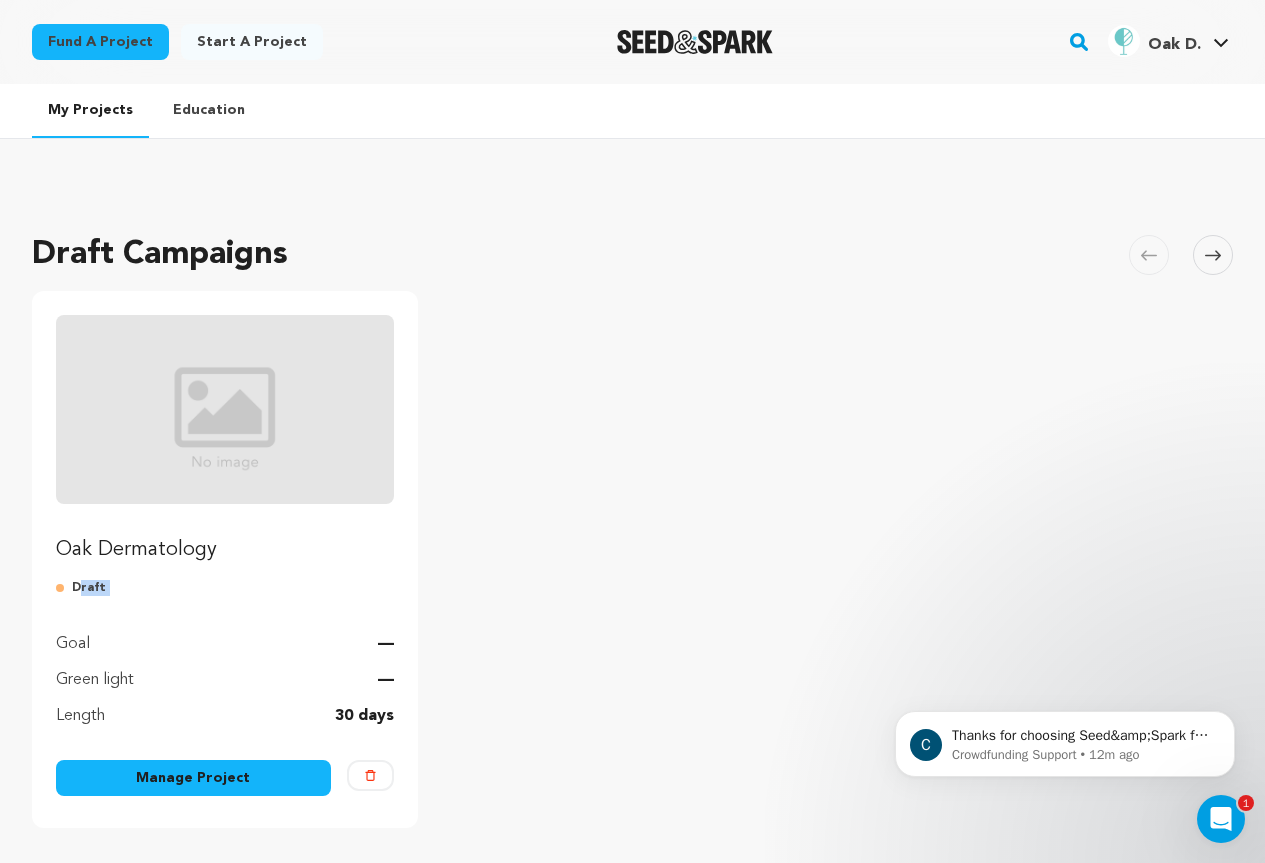 click on "Draft" at bounding box center [225, 588] 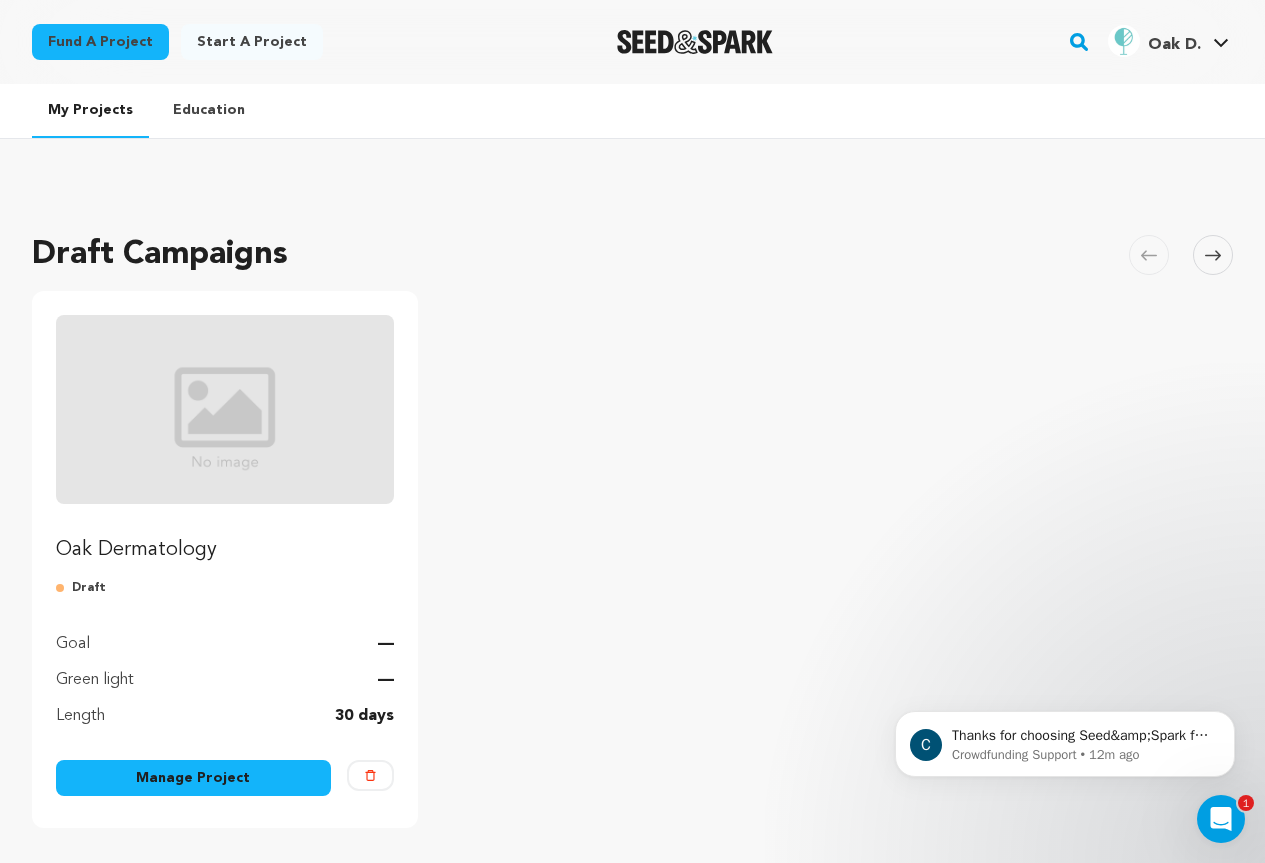 click on "Oak Dermatology
Draft
Goal
—
Green light
—
Length
30 days" at bounding box center (225, 521) 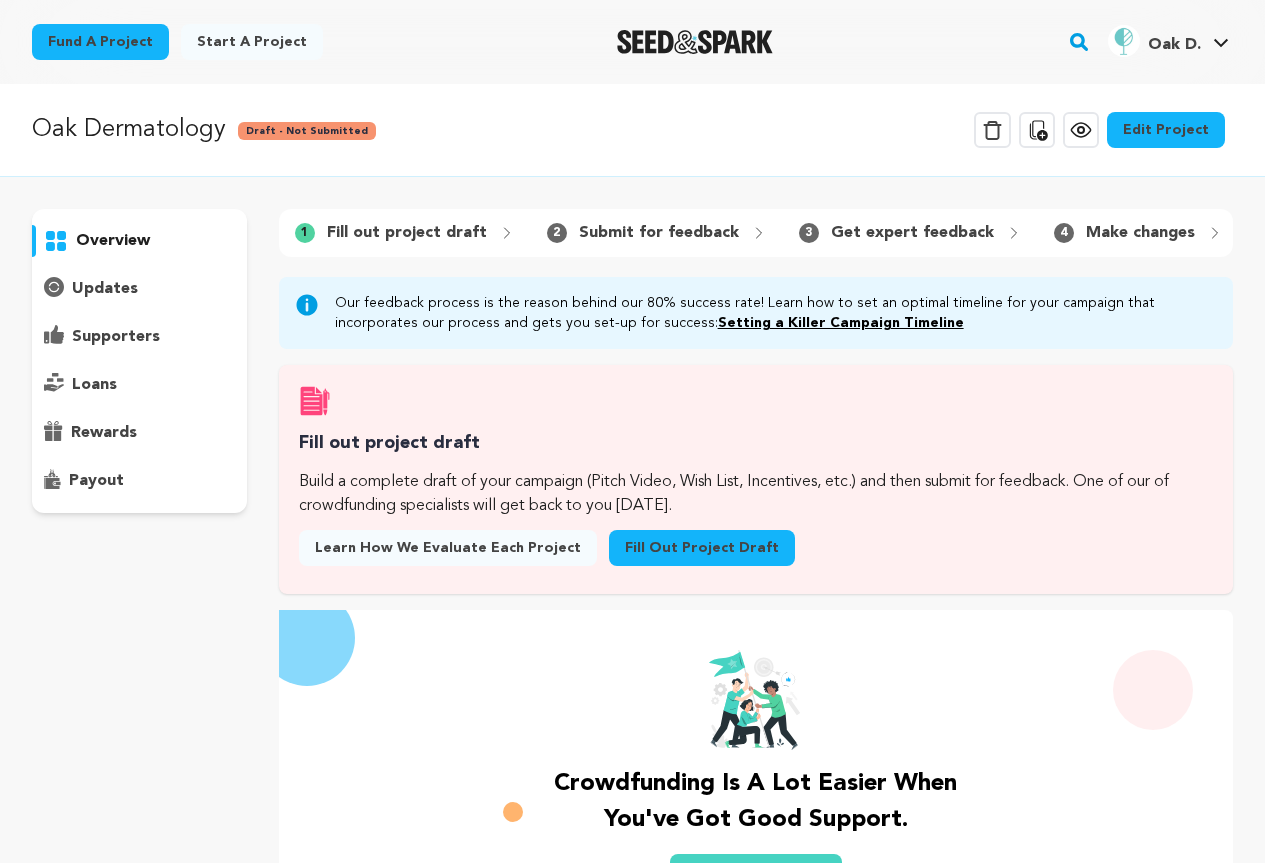 scroll, scrollTop: 0, scrollLeft: 0, axis: both 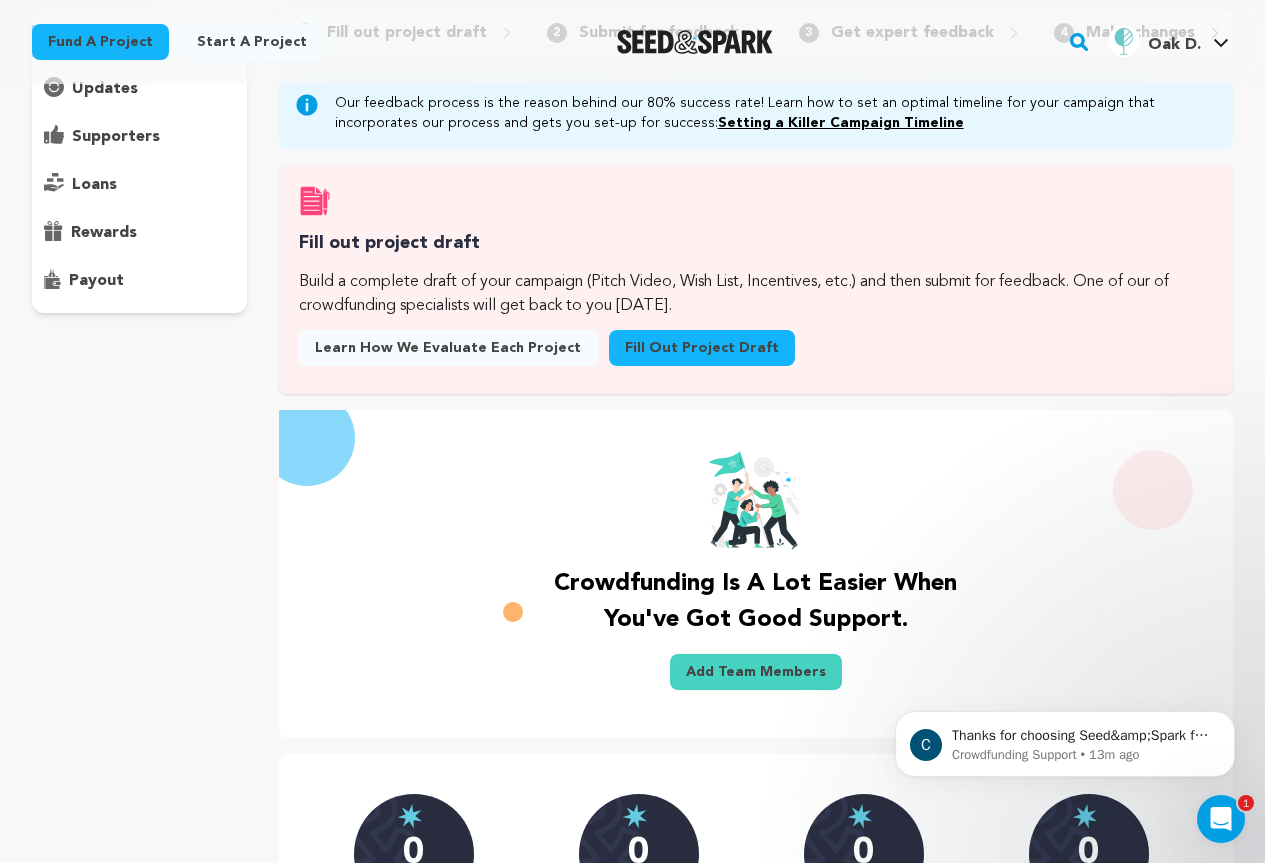 click on "Fill out project draft" at bounding box center (702, 348) 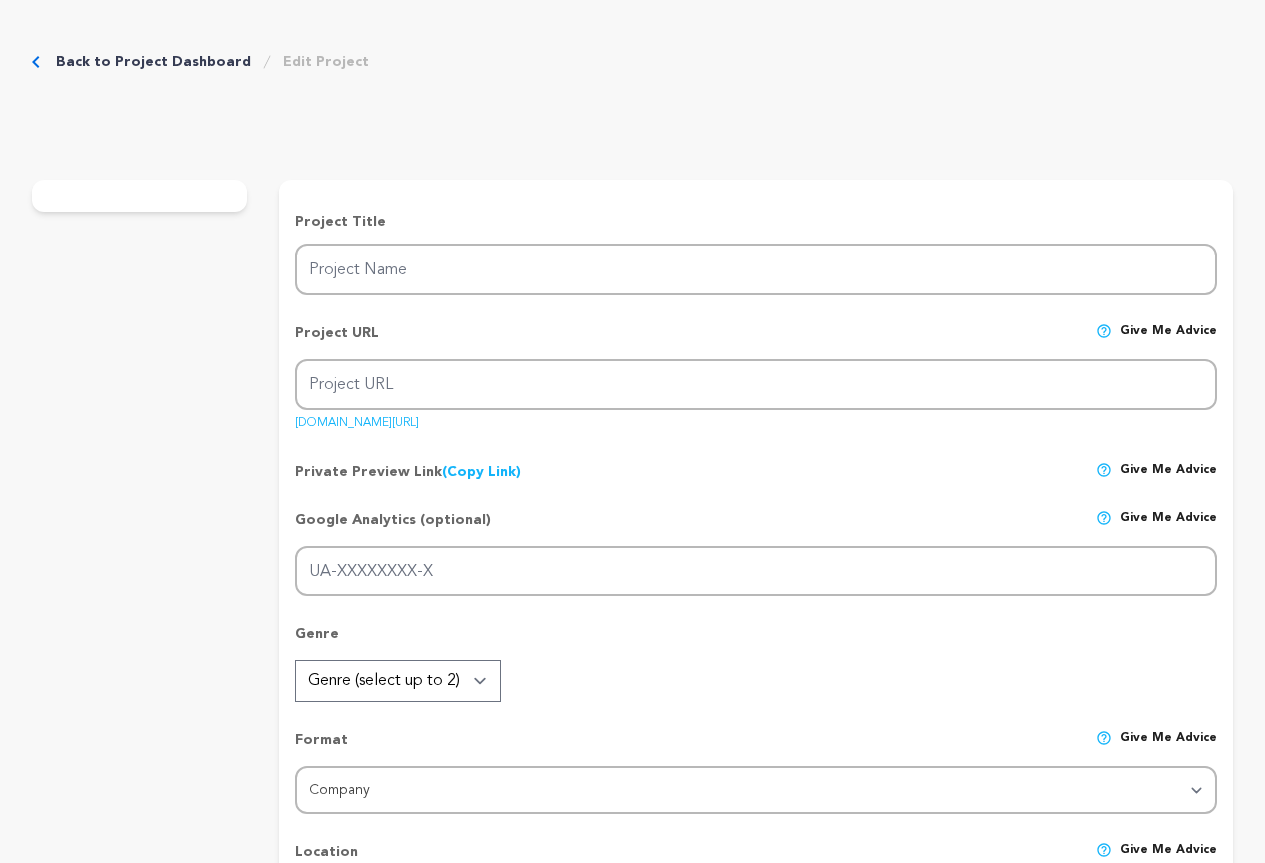 scroll, scrollTop: 0, scrollLeft: 0, axis: both 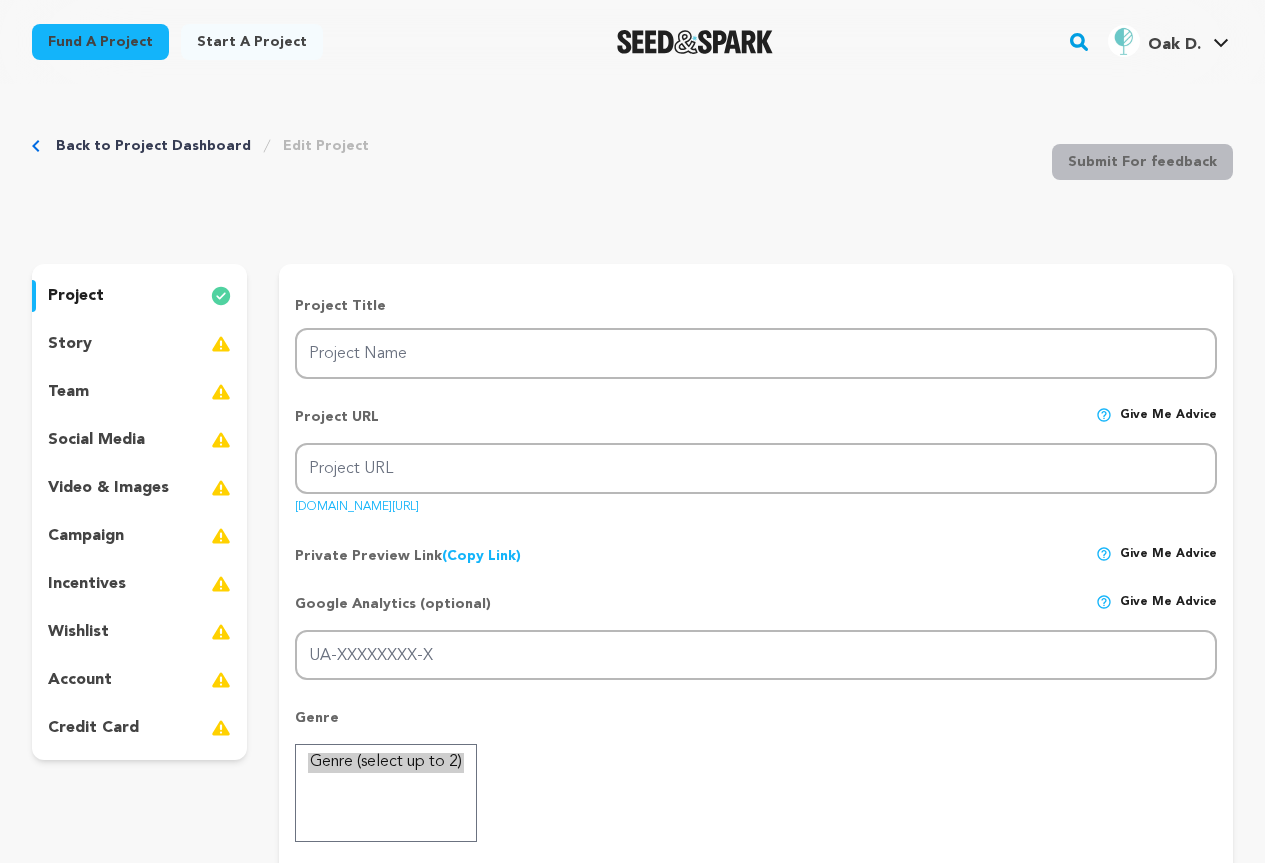 type on "Oak Dermatology" 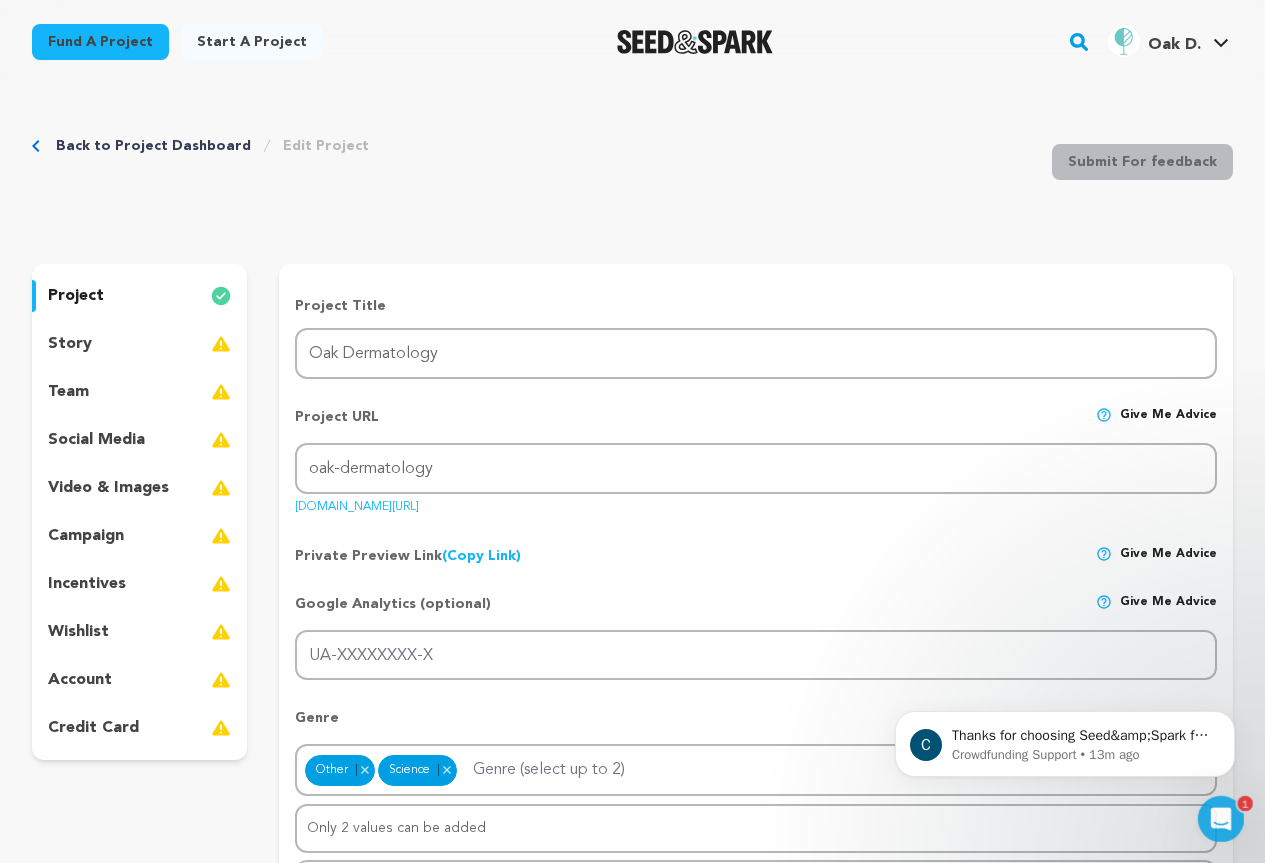 scroll, scrollTop: 0, scrollLeft: 0, axis: both 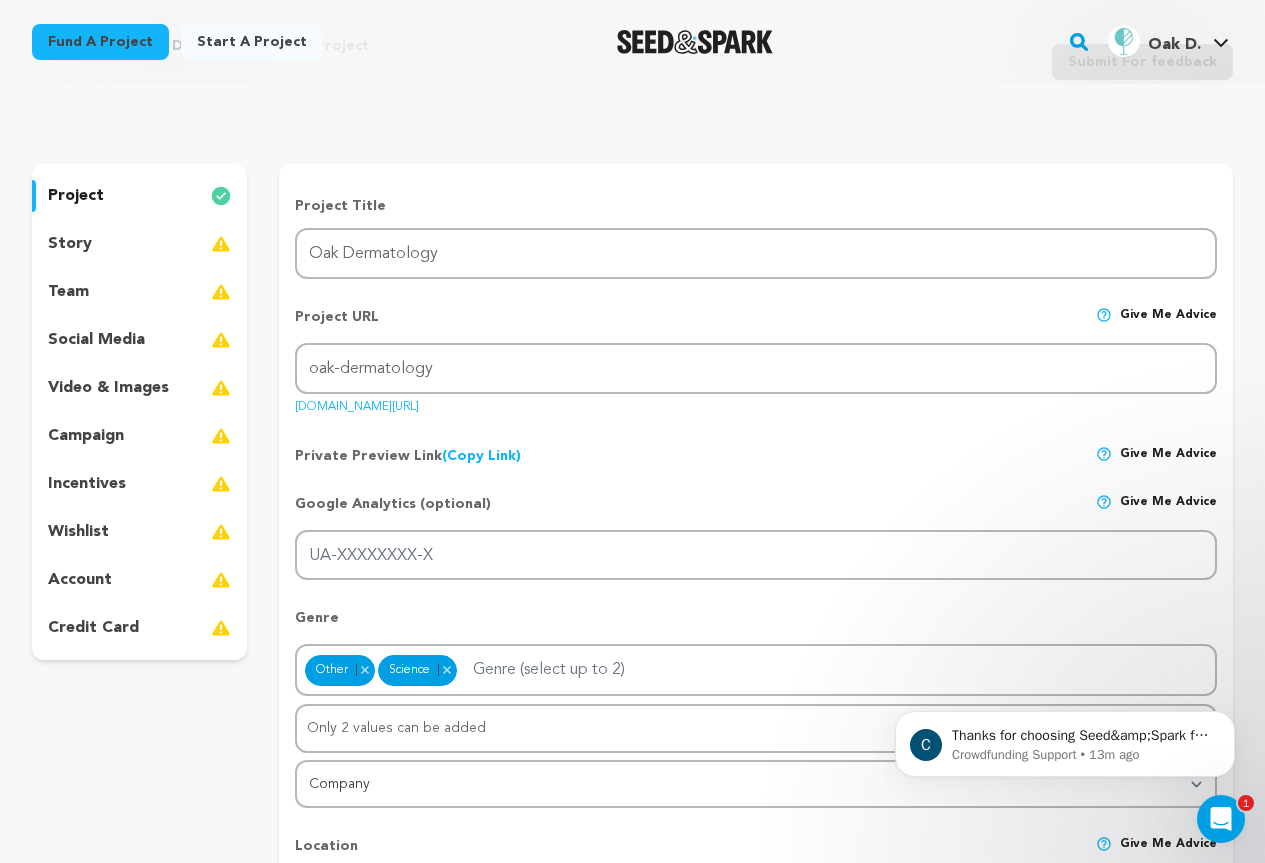 click at bounding box center [221, 244] 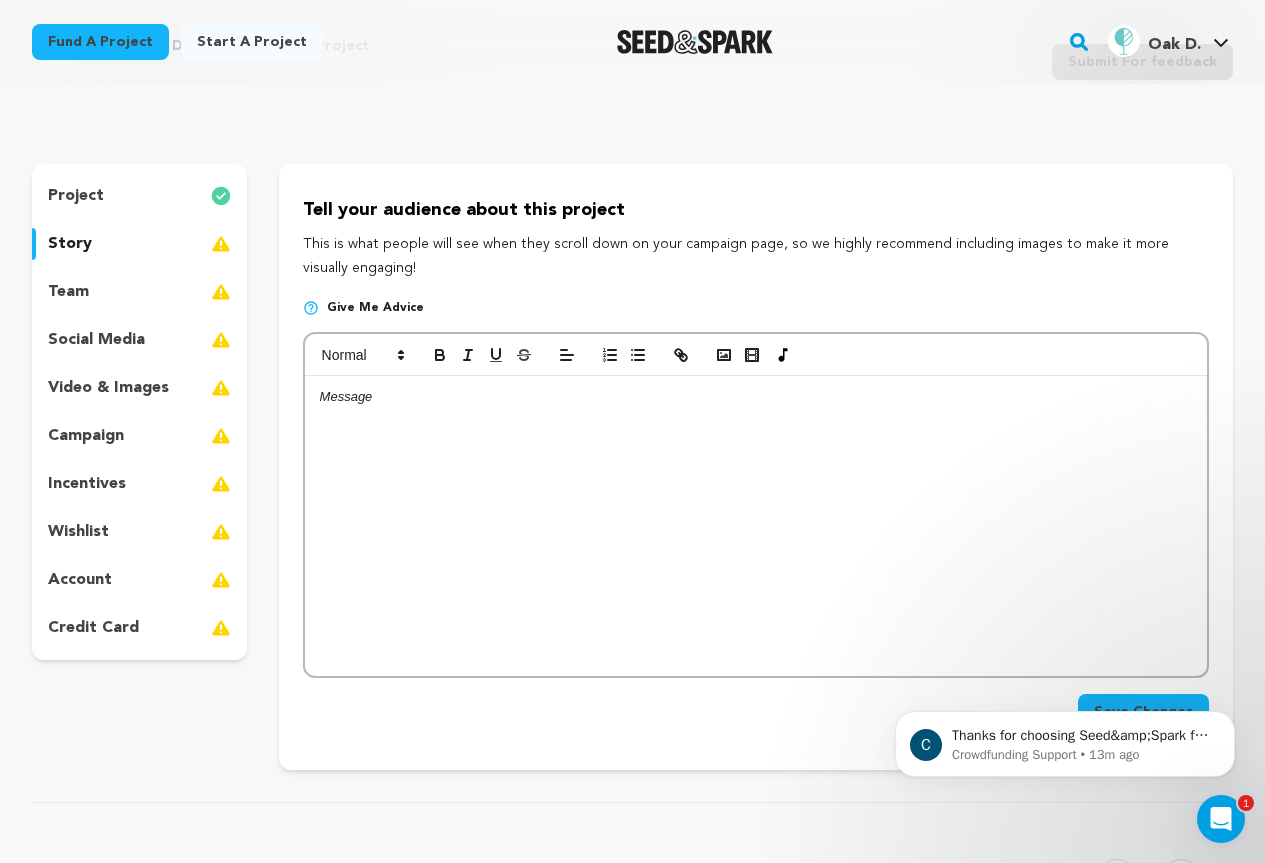 click at bounding box center (756, 397) 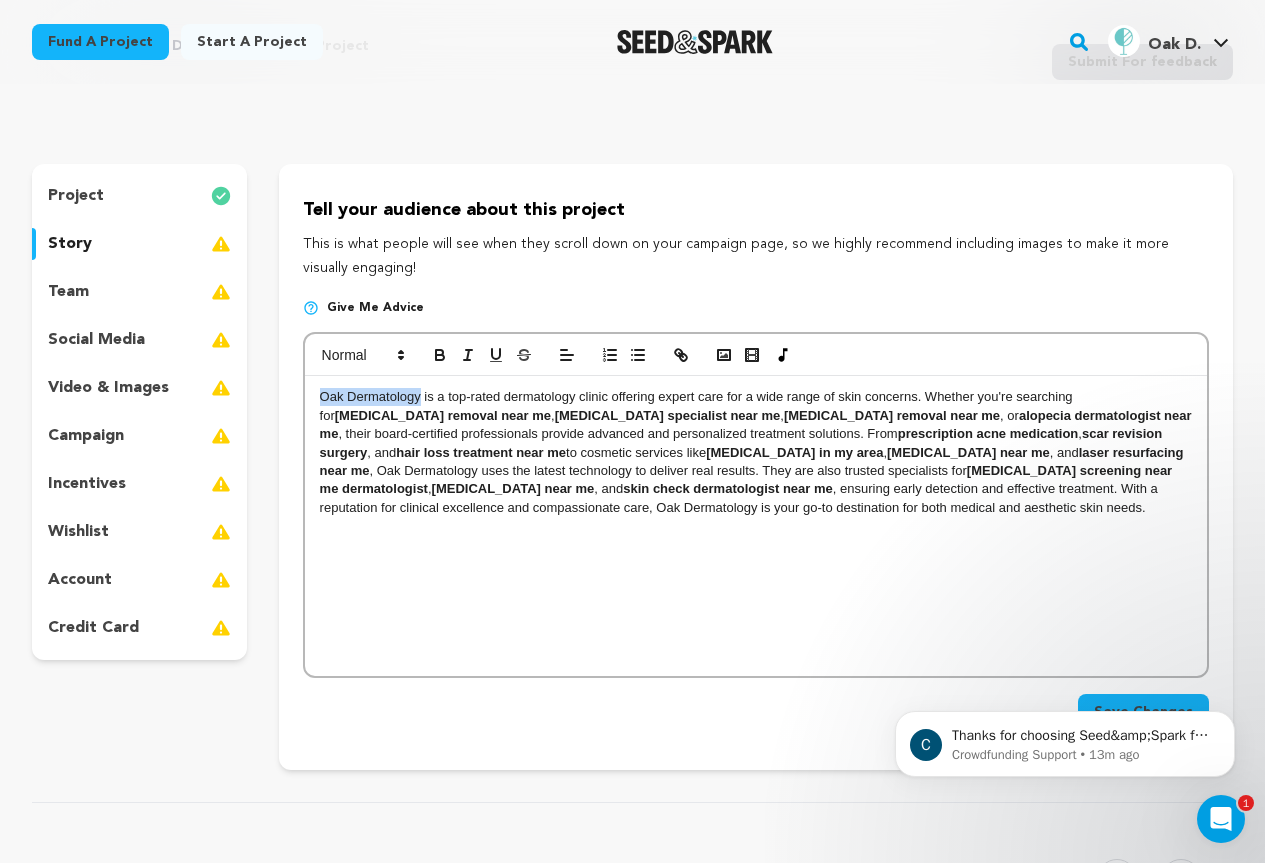 drag, startPoint x: 422, startPoint y: 391, endPoint x: 316, endPoint y: 396, distance: 106.11786 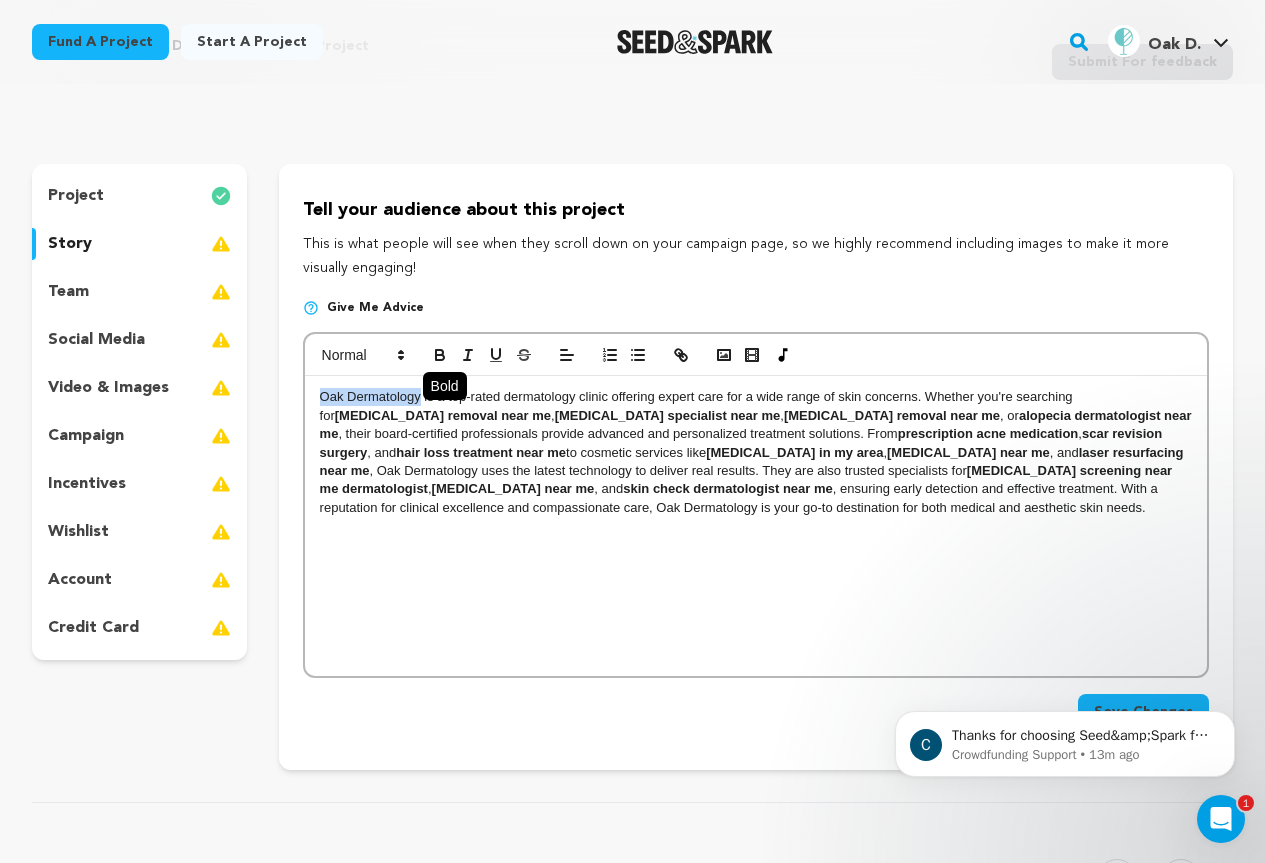 click 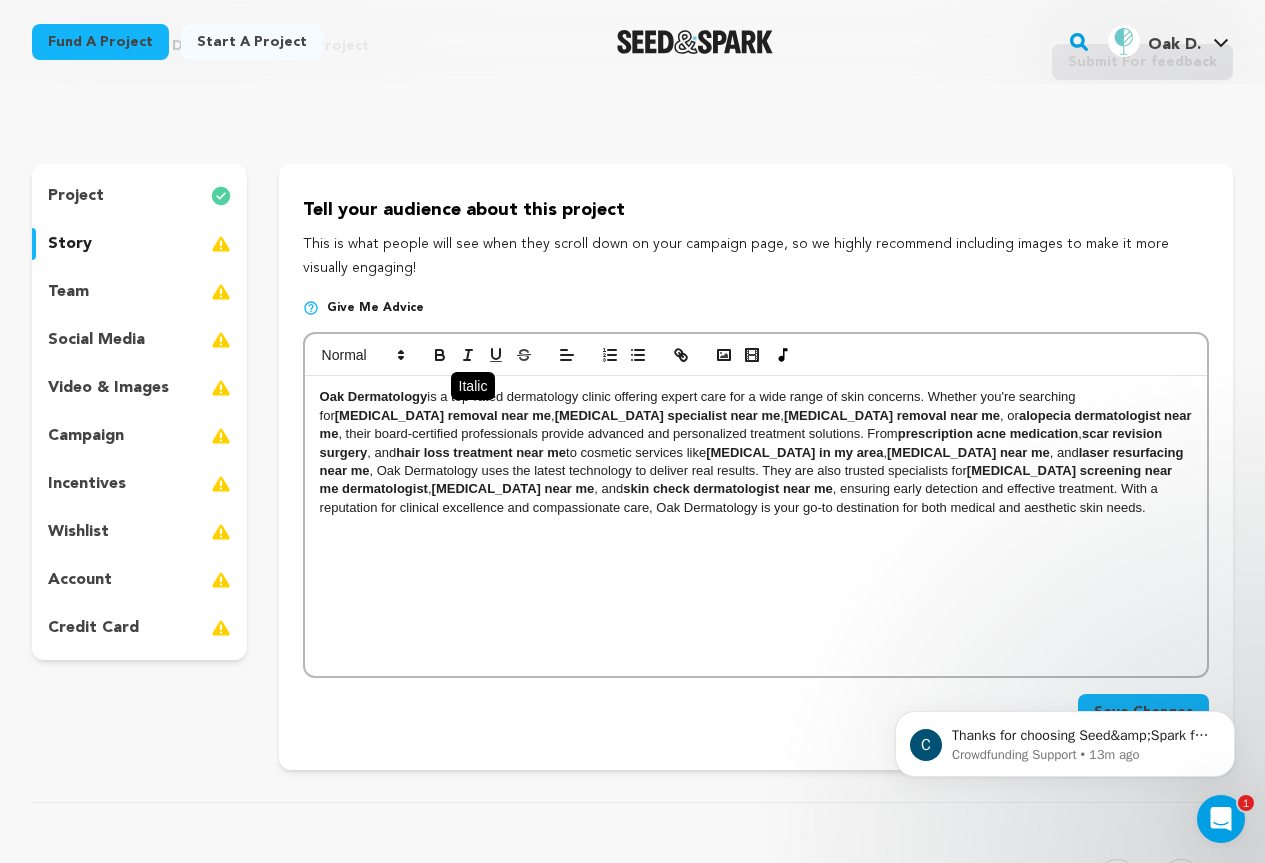 click 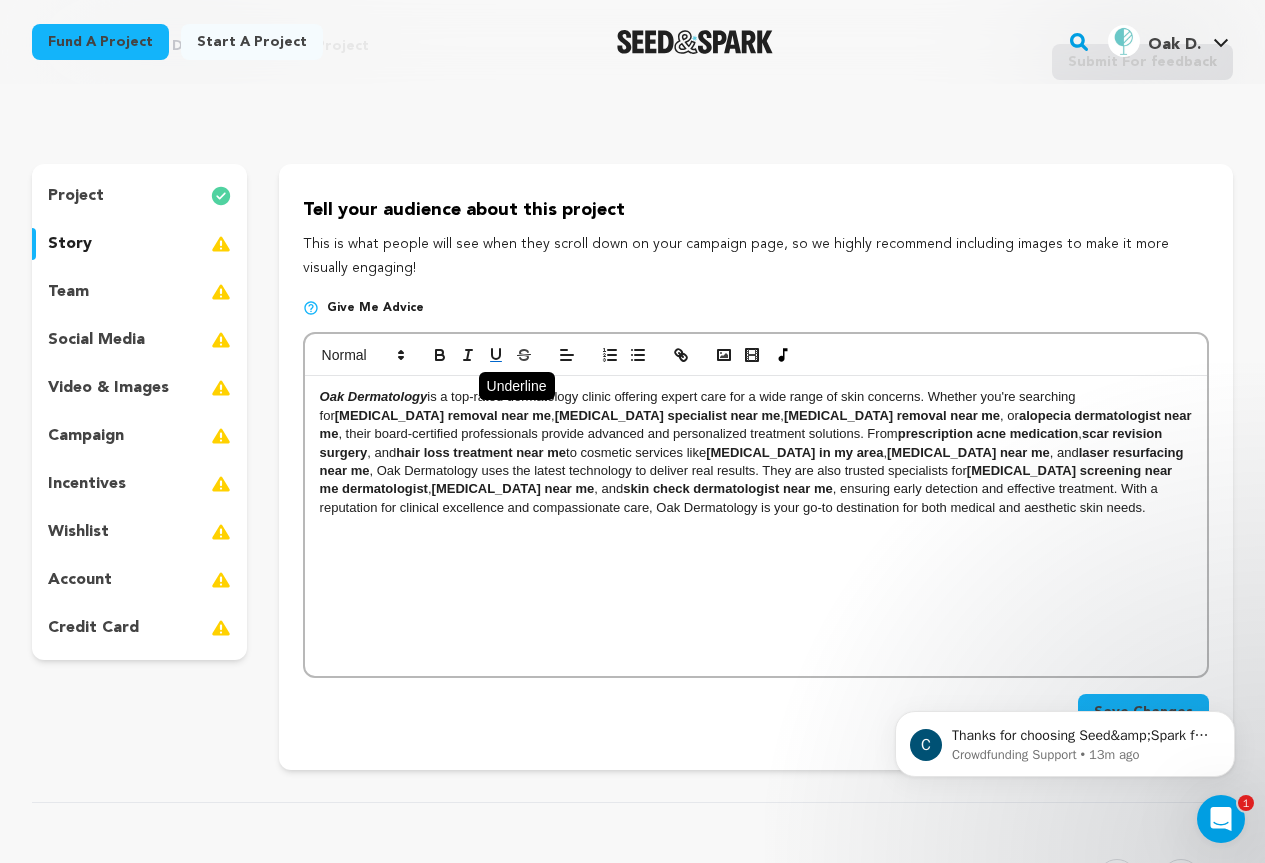 click 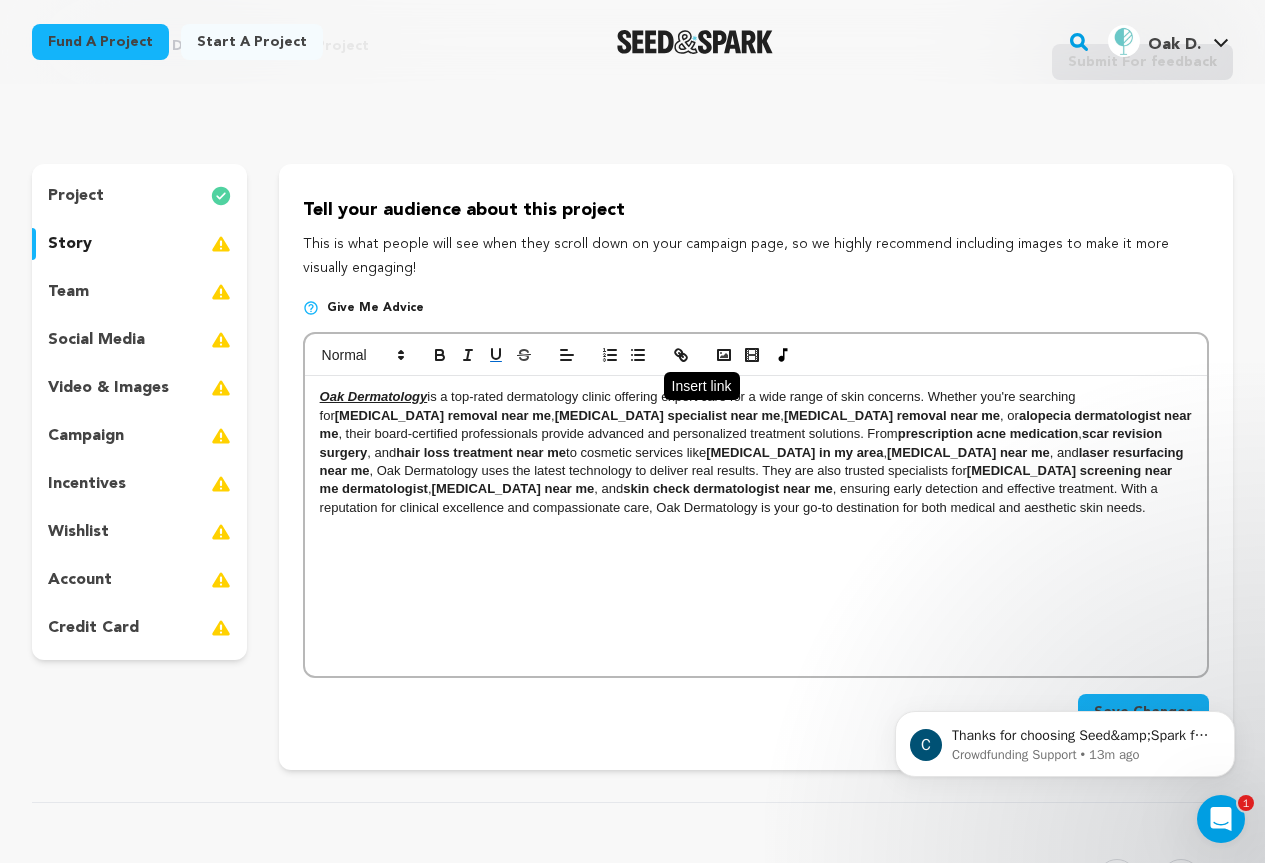 click at bounding box center [681, 355] 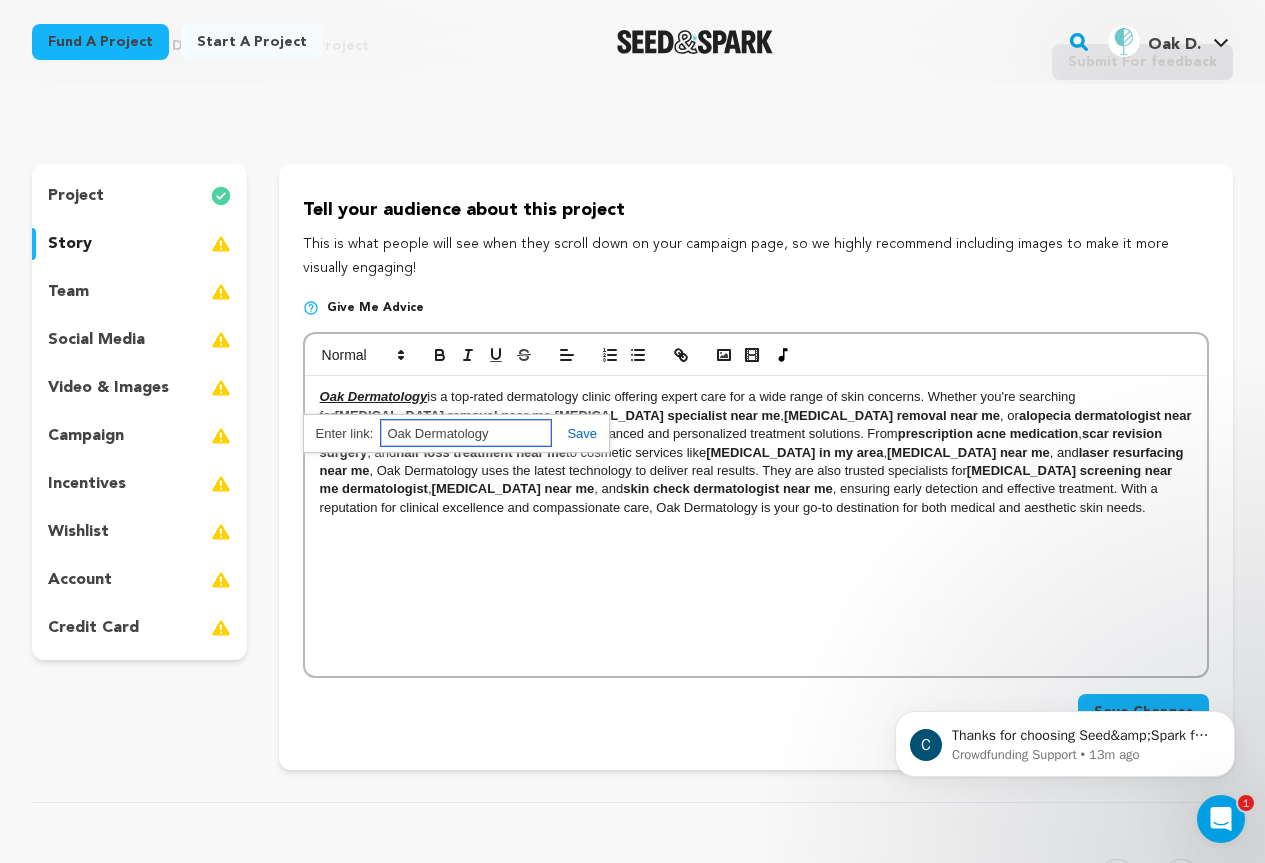 paste on "https://www.oakderm.com/" 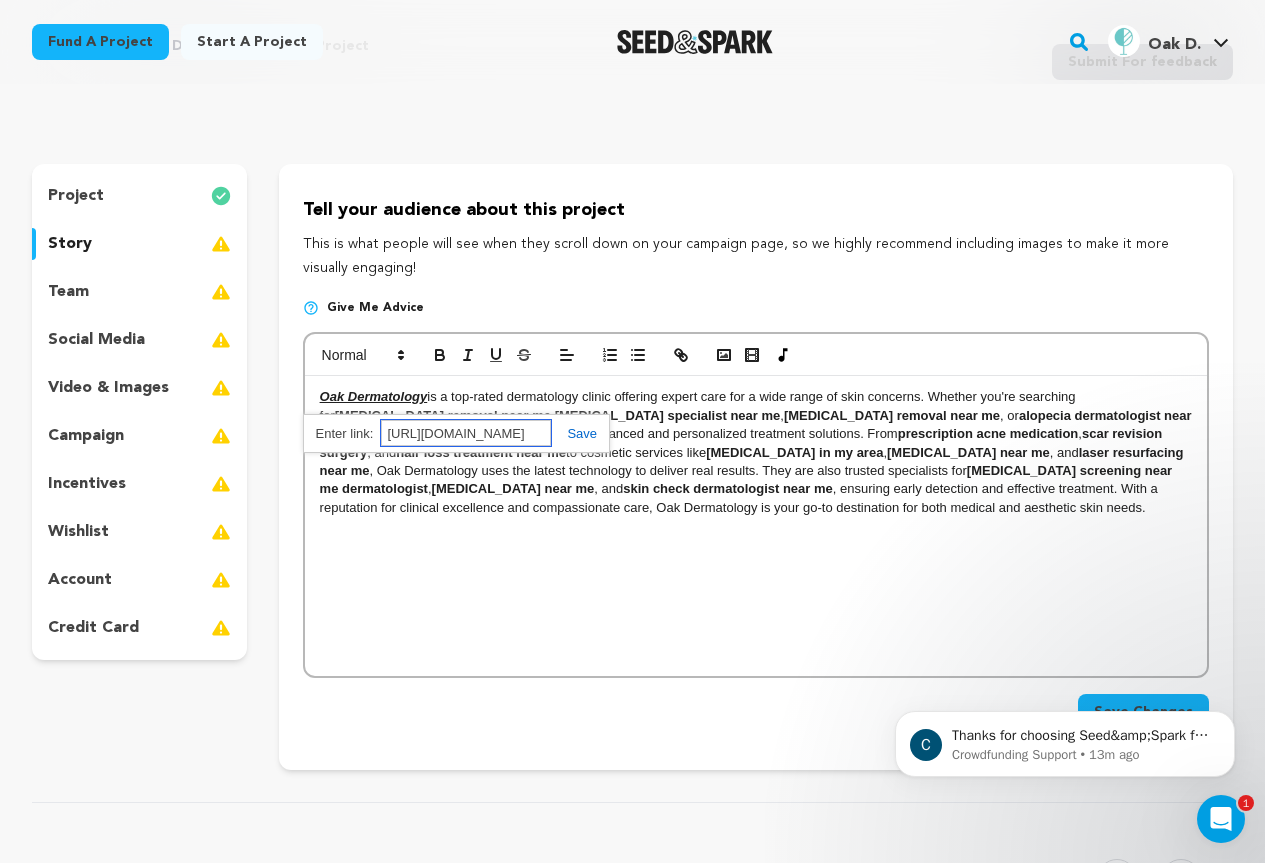 type on "https://www.oakderm.com/" 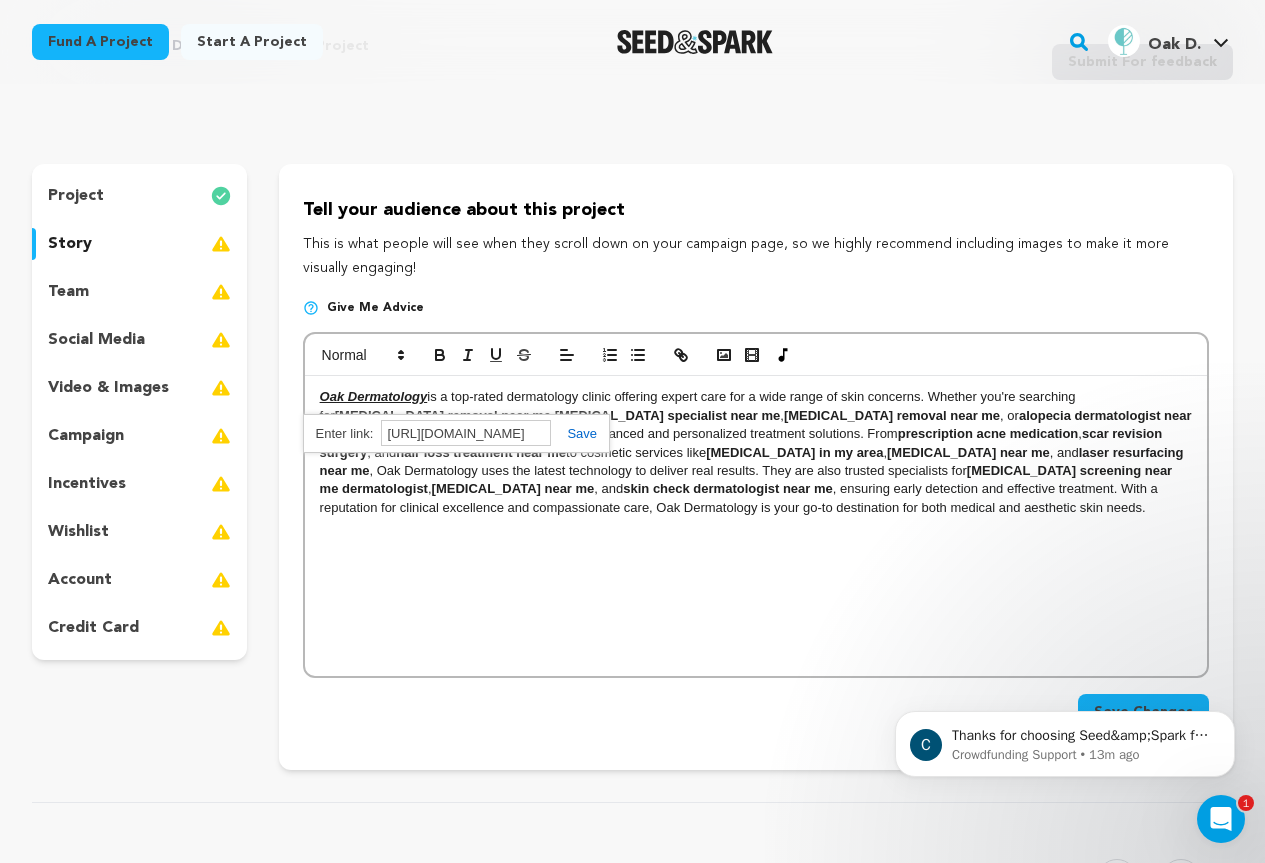 click at bounding box center (574, 433) 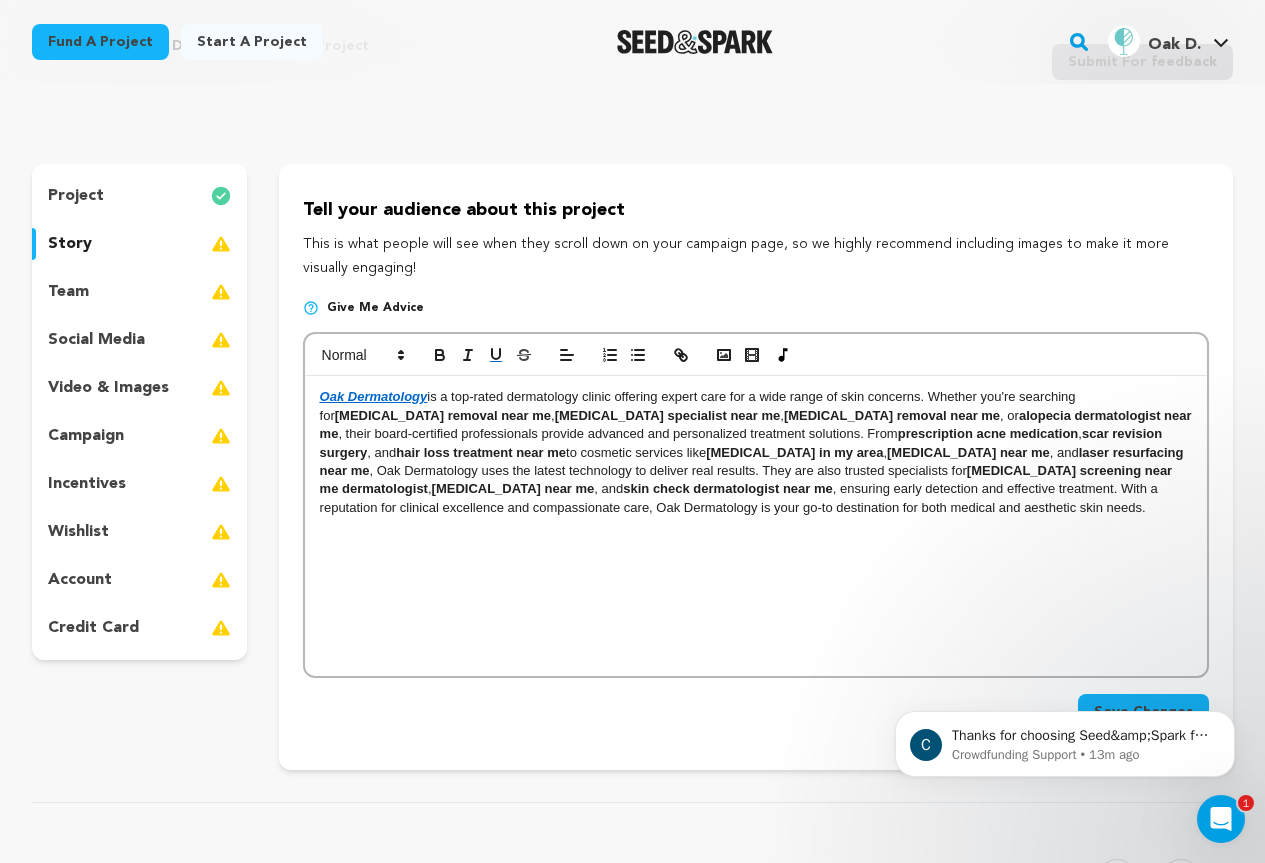click on "Oak Dermatology  is a top-rated dermatology clinic offering expert care for a wide range of skin concerns. Whether you're searching for  acne scar removal near me ,  eczema specialist near me ,  wart removal near me , or  alopecia dermatologist near me , their board-certified professionals provide advanced and personalized treatment solutions. From  prescription acne medication ,  scar revision surgery , and  hair loss treatment near me  to cosmetic services like  Botox in my area ,  chemical peel near me , and  laser resurfacing near me , Oak Dermatology uses the latest technology to deliver real results. They are also trusted specialists for  skin cancer screening near me dermatologist ,  Mohs surgery near me , and  skin check dermatologist near me , ensuring early detection and effective treatment. With a reputation for clinical excellence and compassionate care, Oak Dermatology is your go-to destination for both medical and aesthetic skin needs." at bounding box center [756, 526] 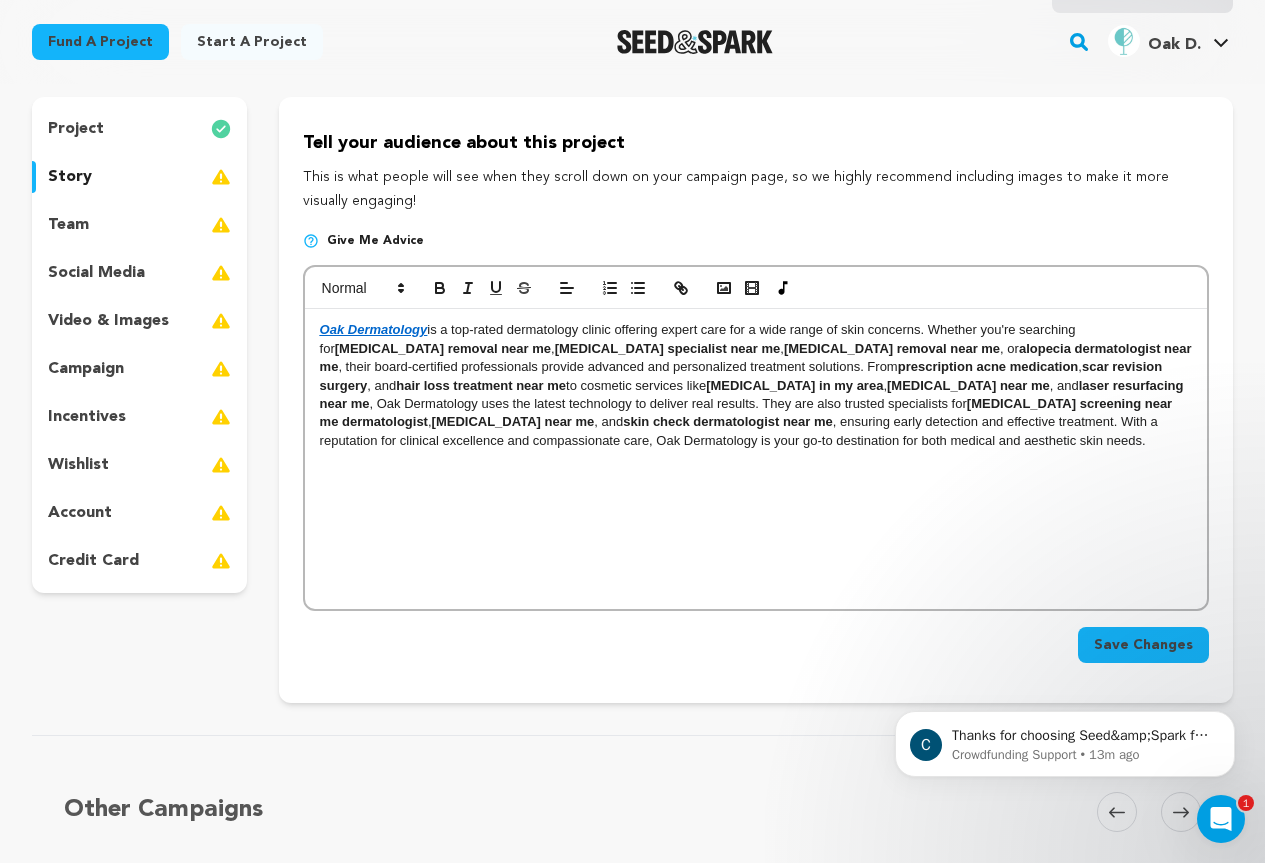 scroll, scrollTop: 200, scrollLeft: 0, axis: vertical 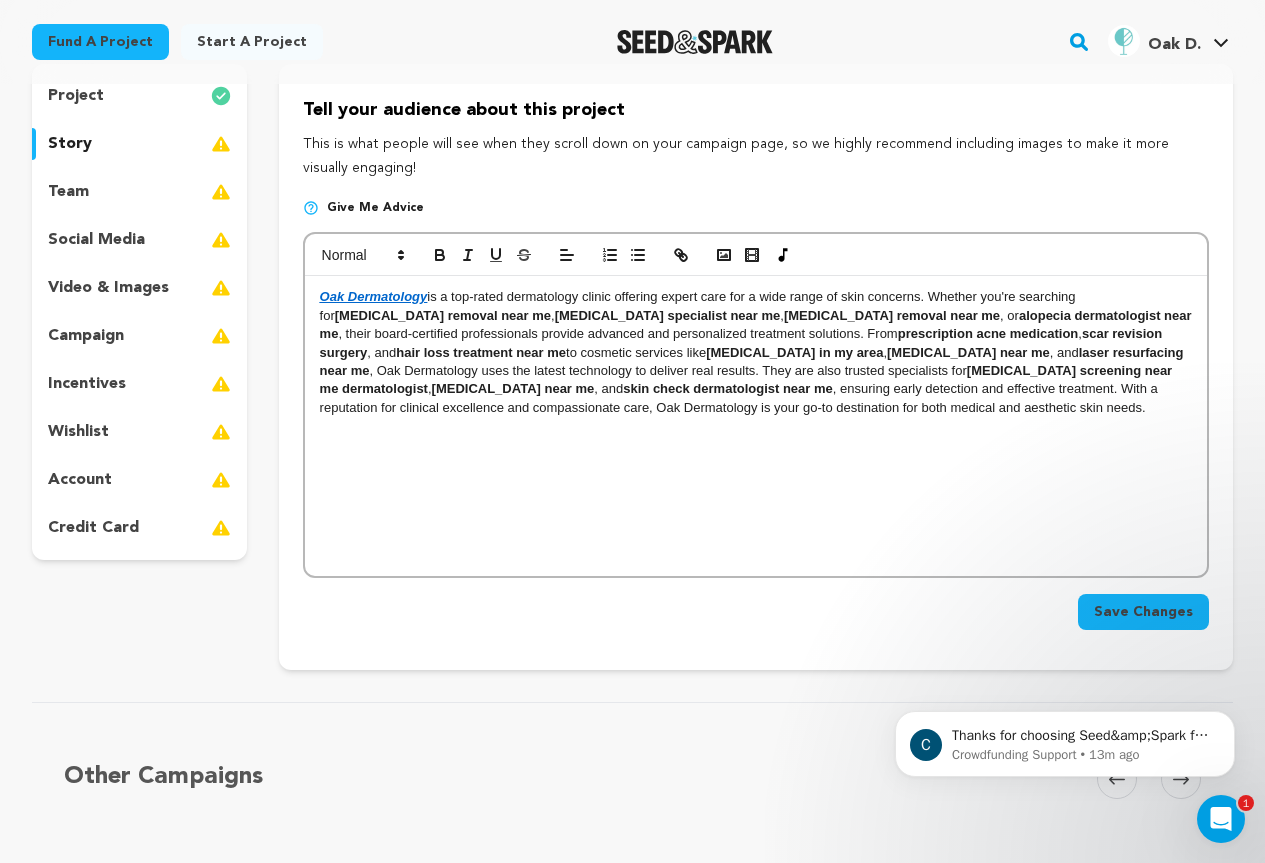 click on "Save Changes" at bounding box center (1143, 612) 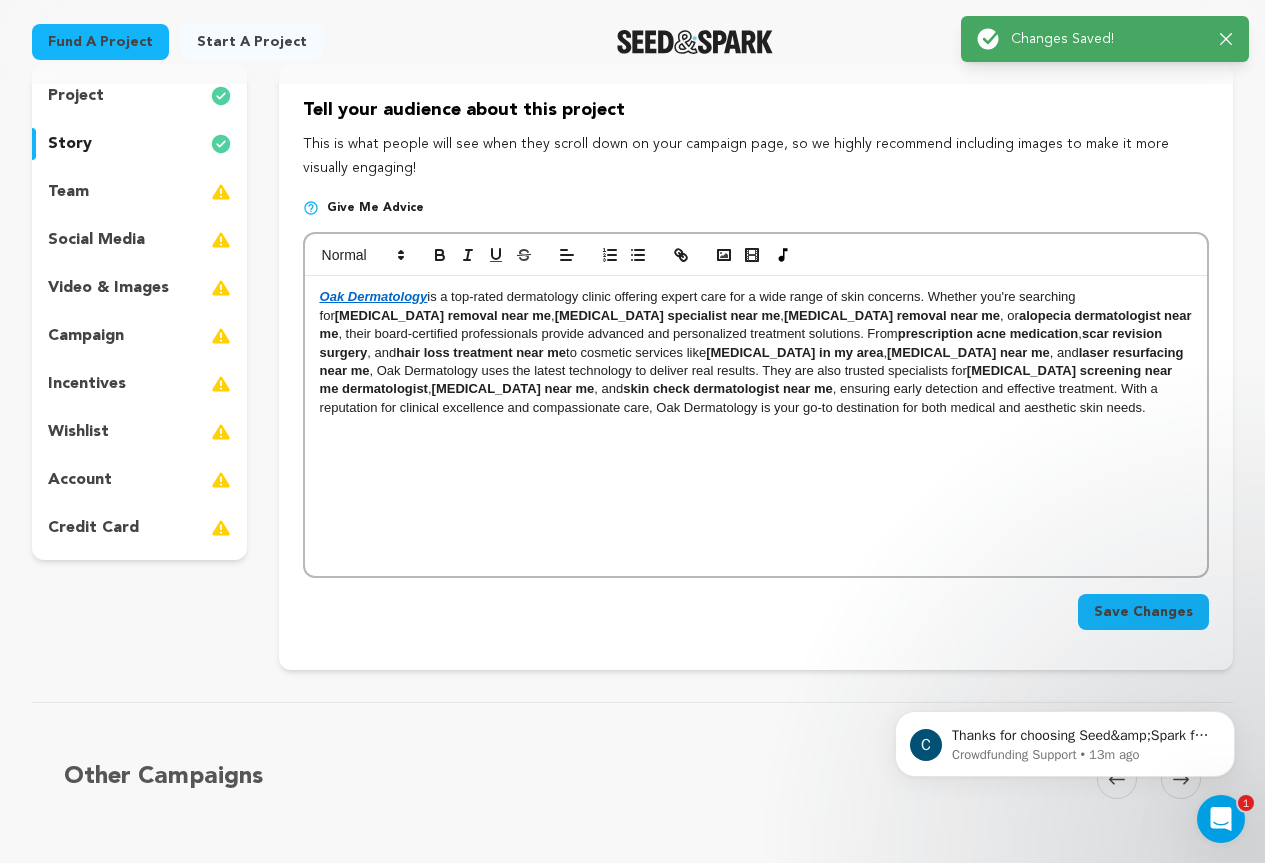 scroll, scrollTop: 0, scrollLeft: 0, axis: both 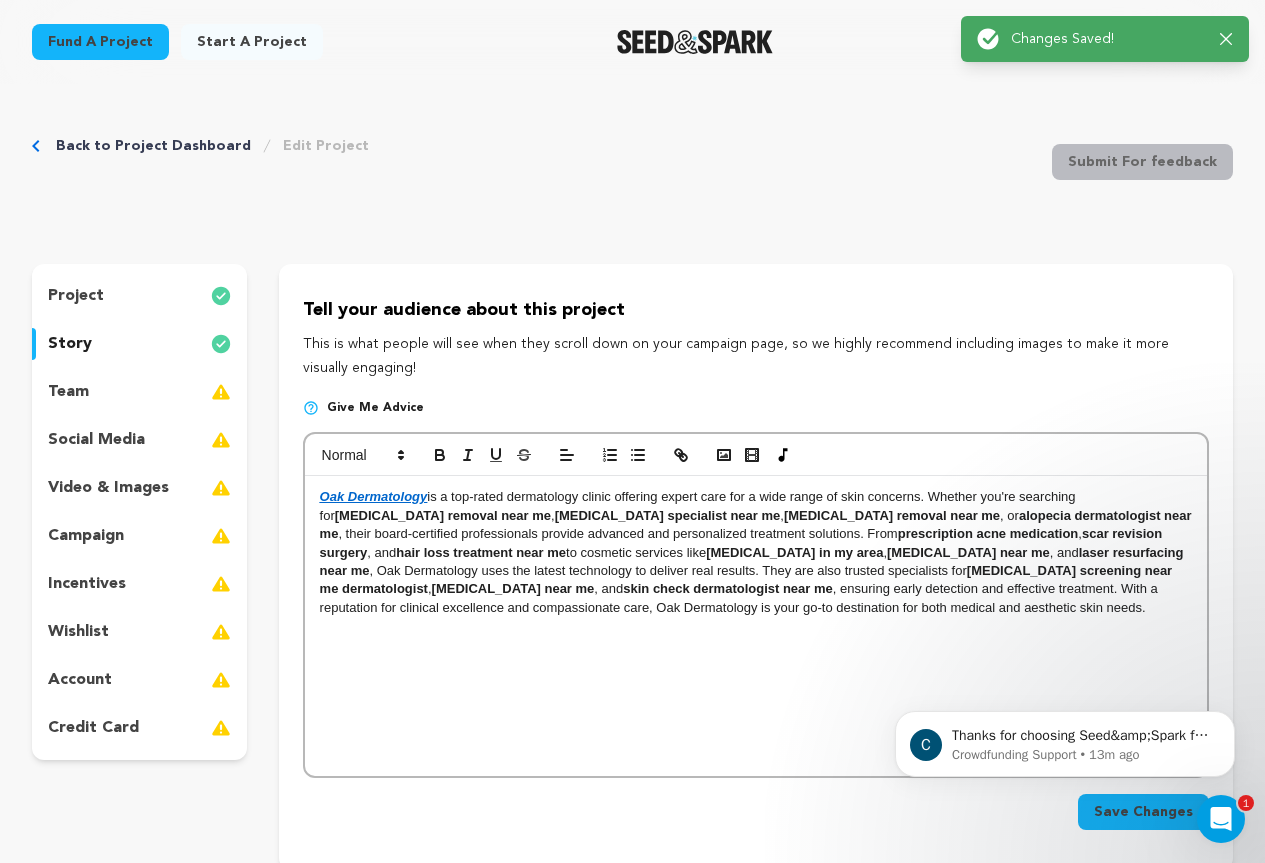 click on "team" at bounding box center [139, 392] 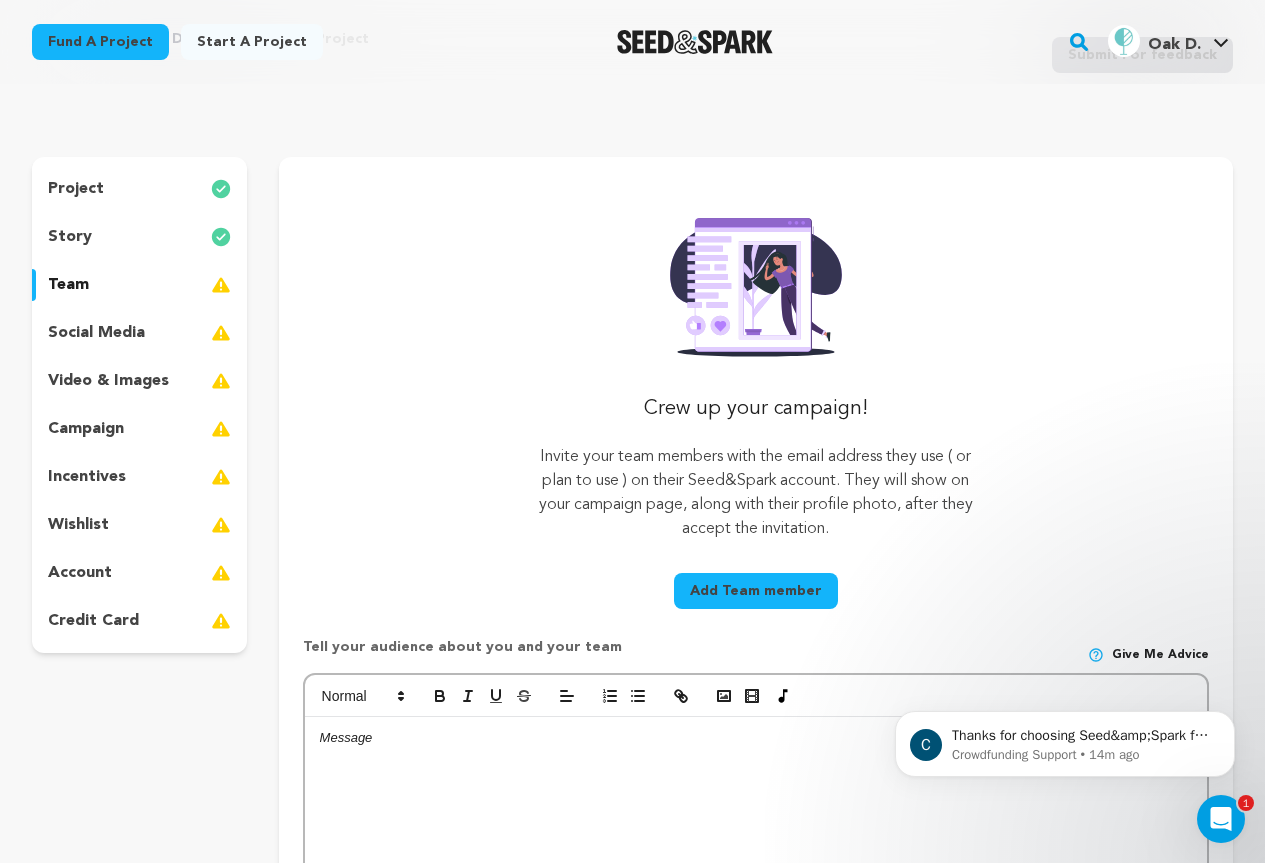 scroll, scrollTop: 100, scrollLeft: 0, axis: vertical 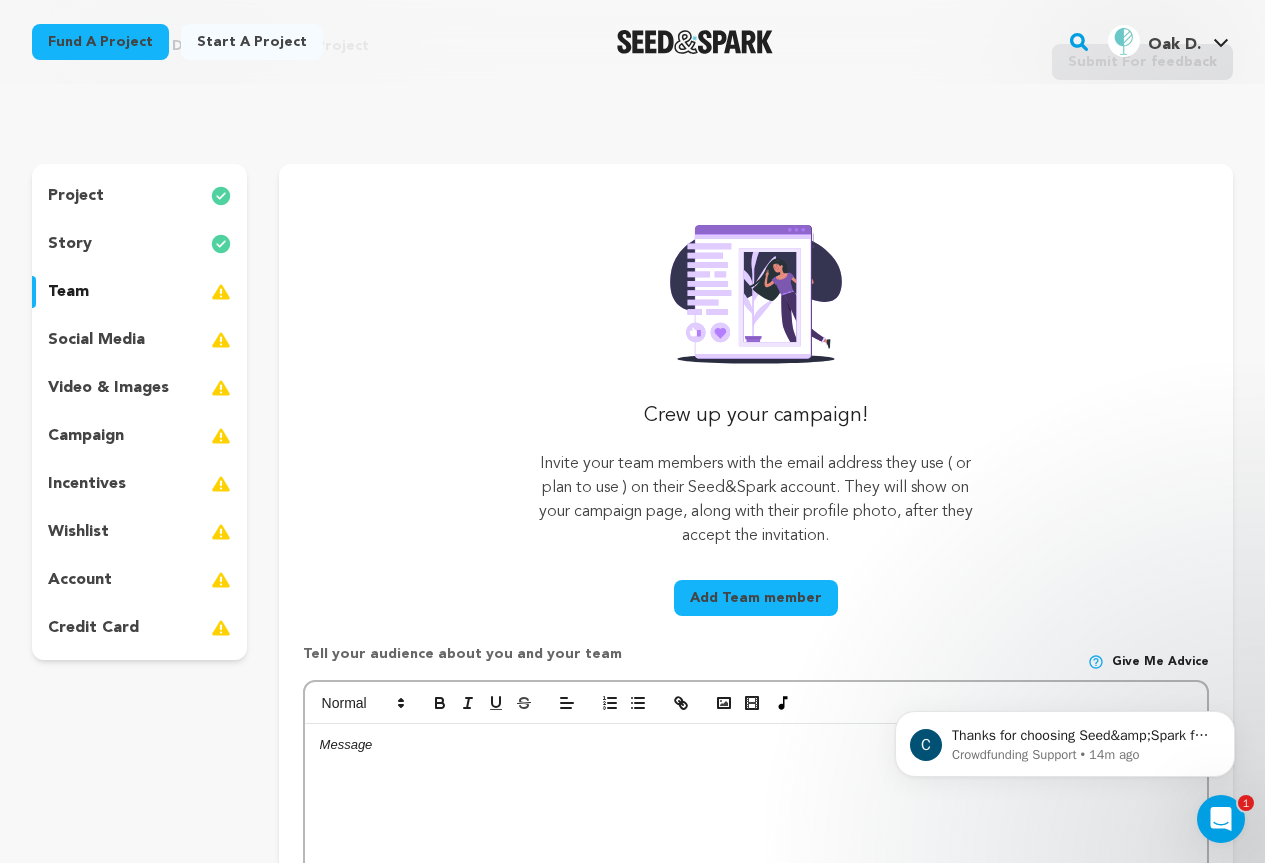 click on "Add Team member" at bounding box center (756, 598) 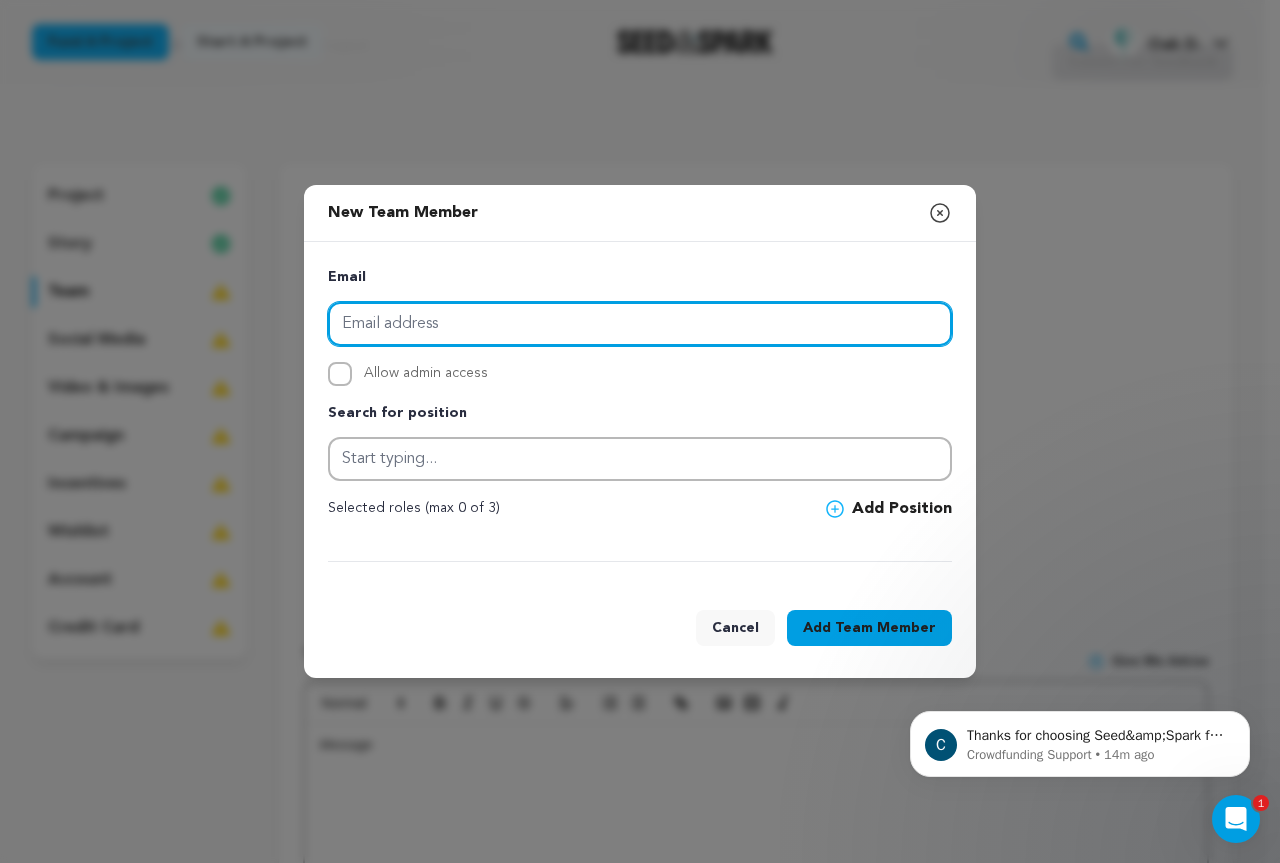 click at bounding box center (640, 324) 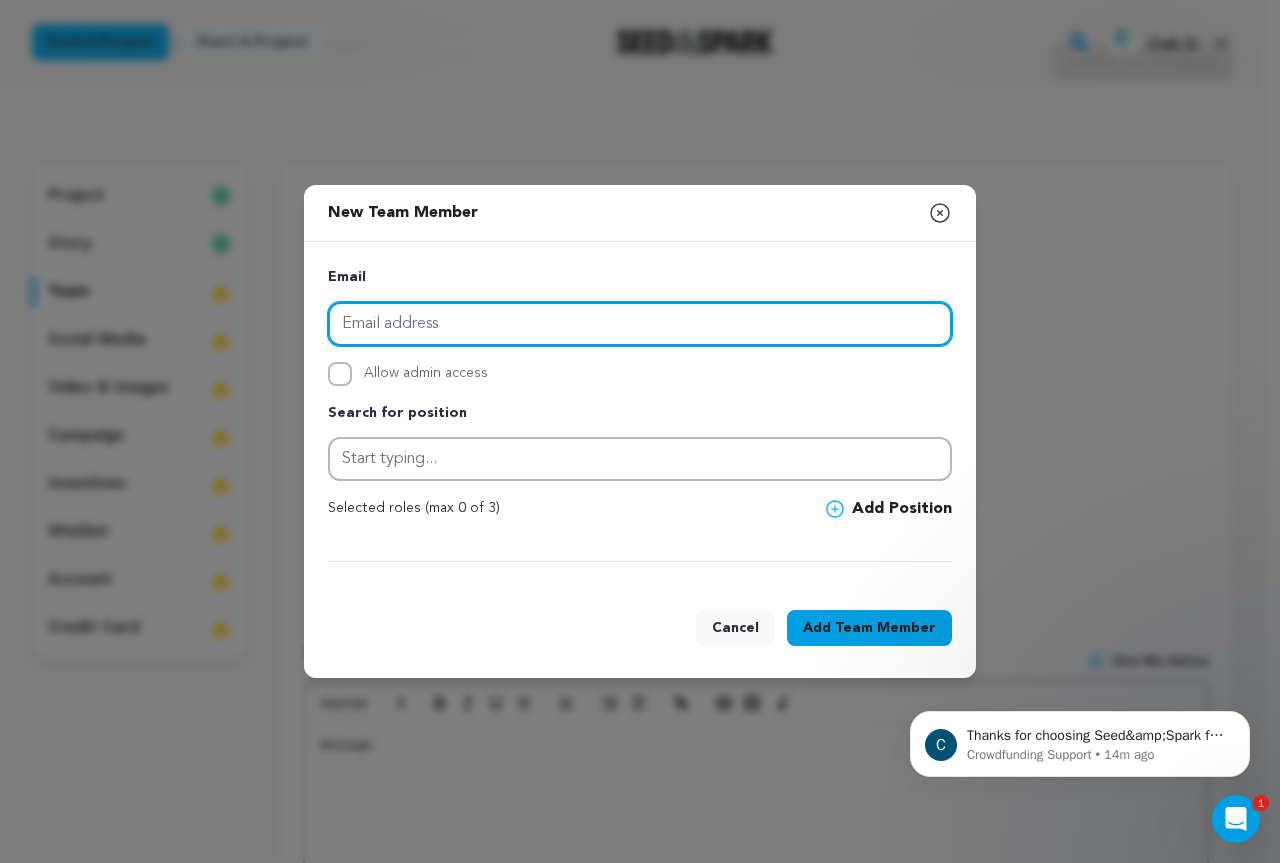 type on "info@oakderm.com" 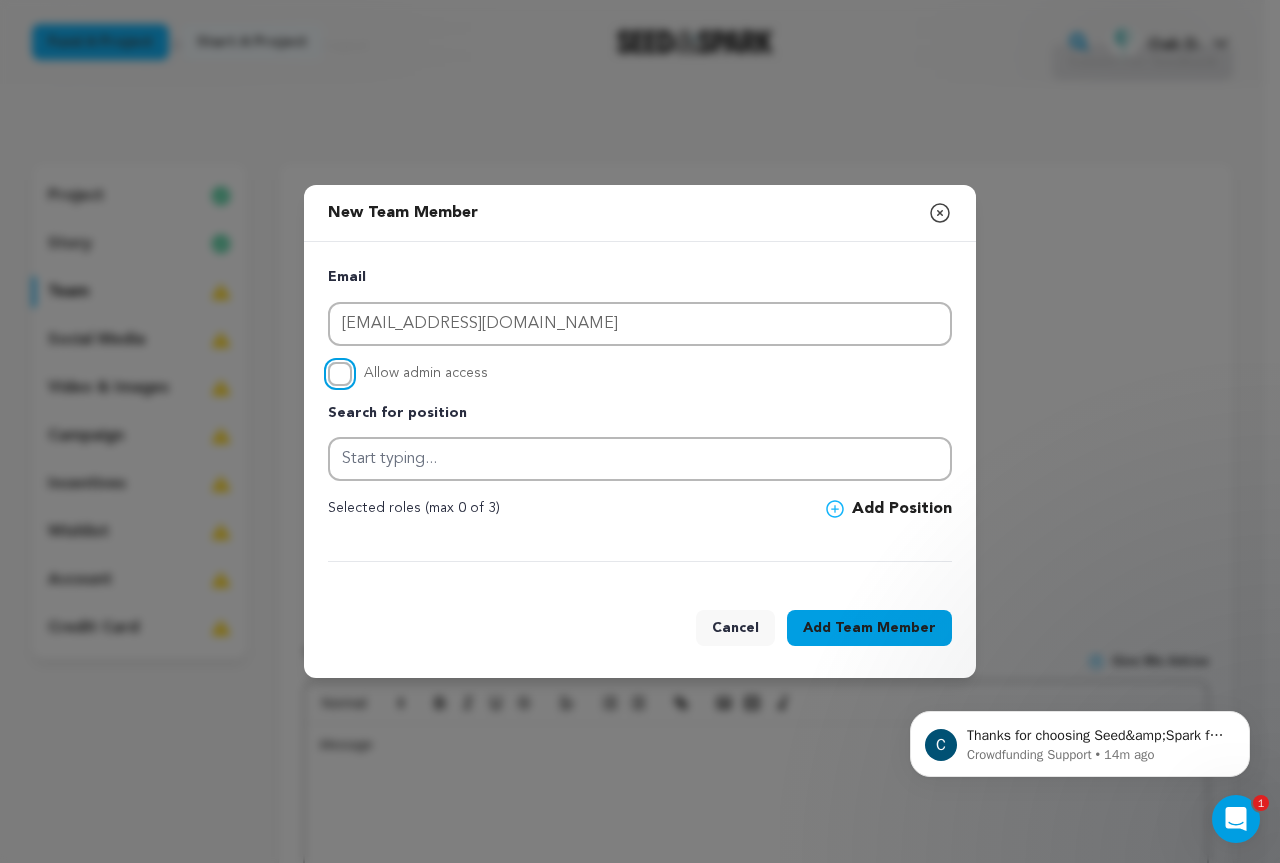 click on "Allow admin access" at bounding box center [340, 374] 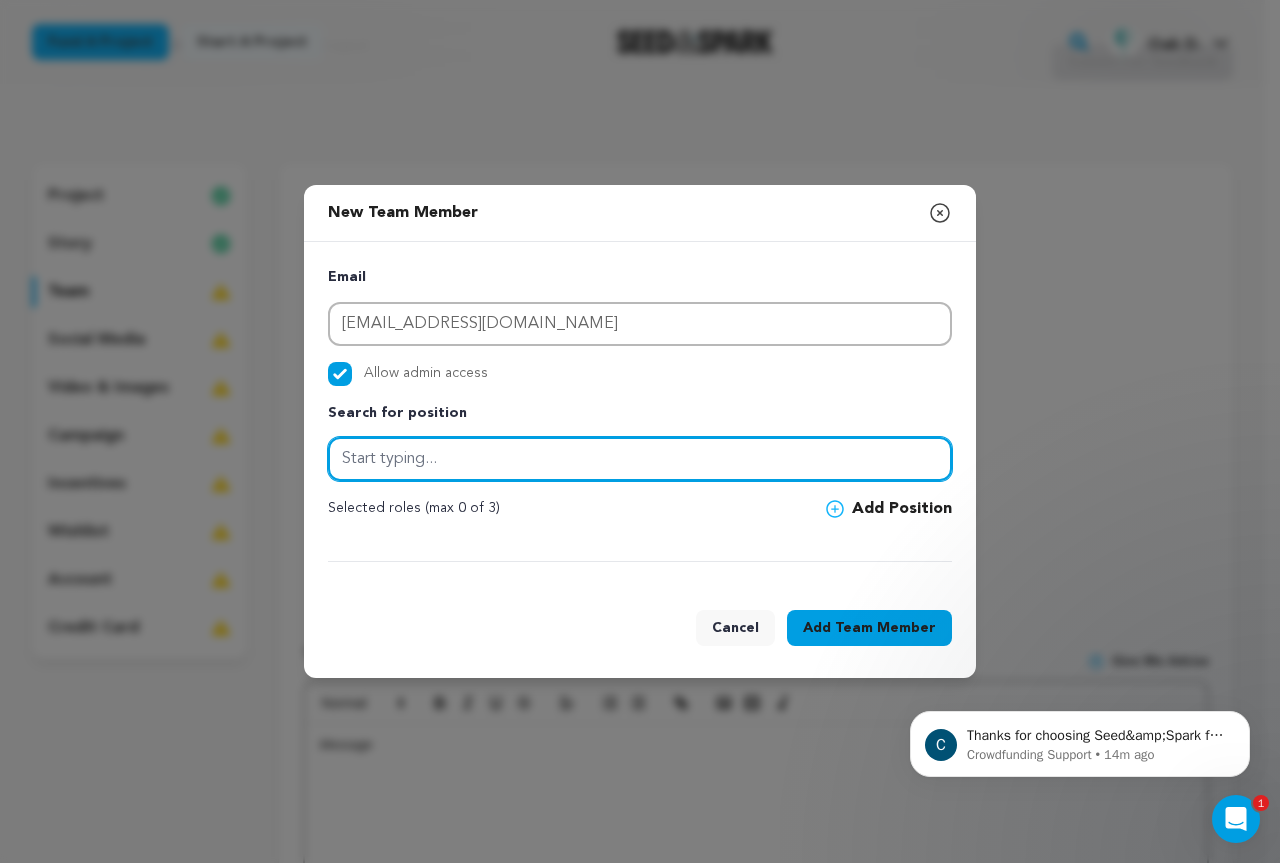 click at bounding box center (640, 459) 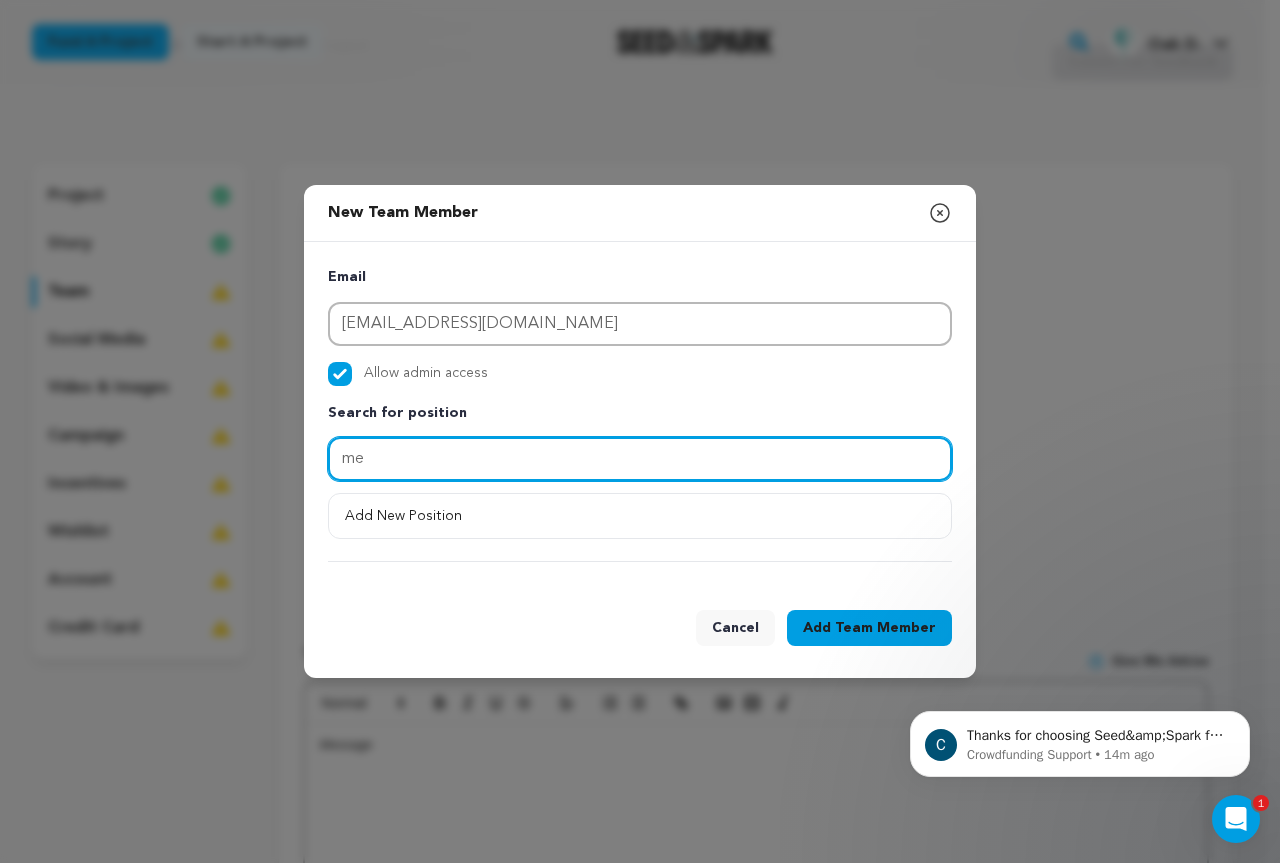 type on "m" 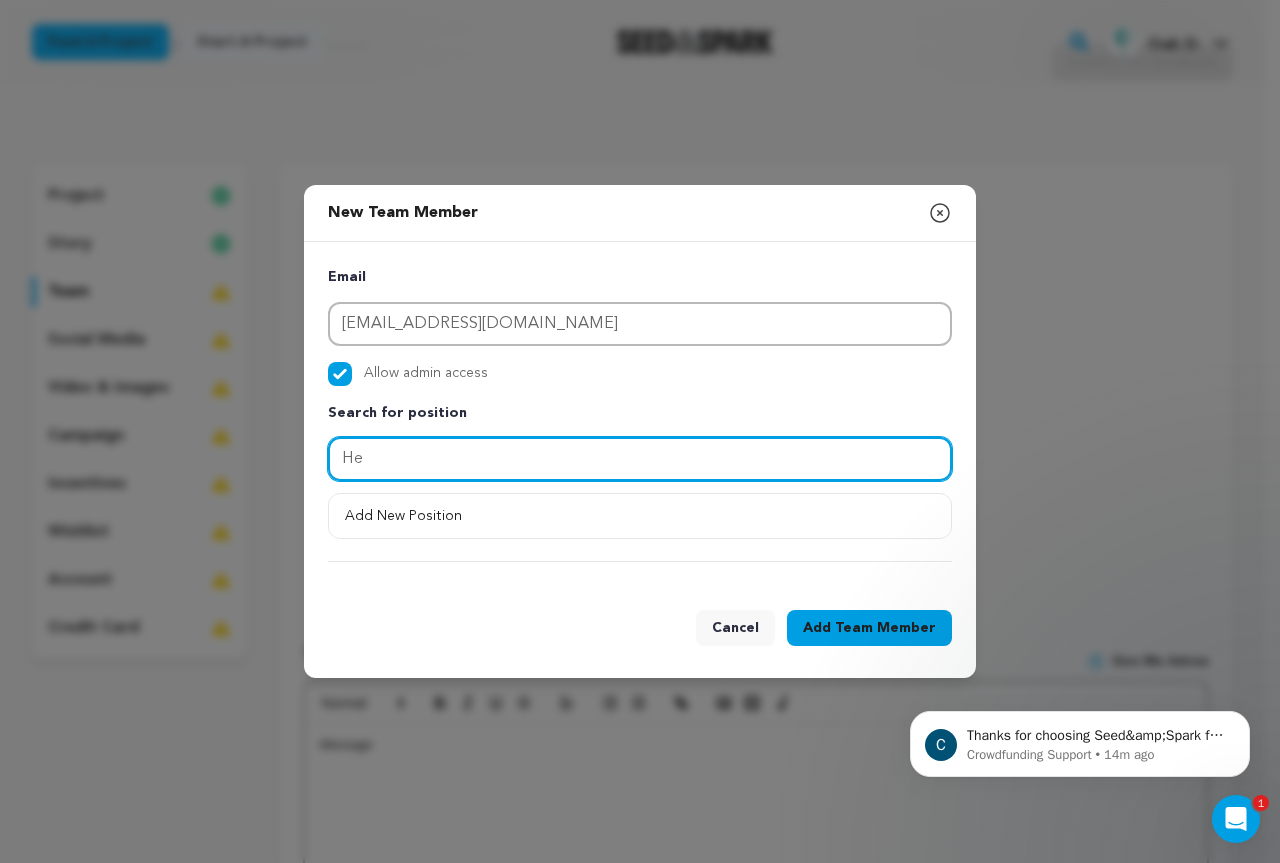 type on "H" 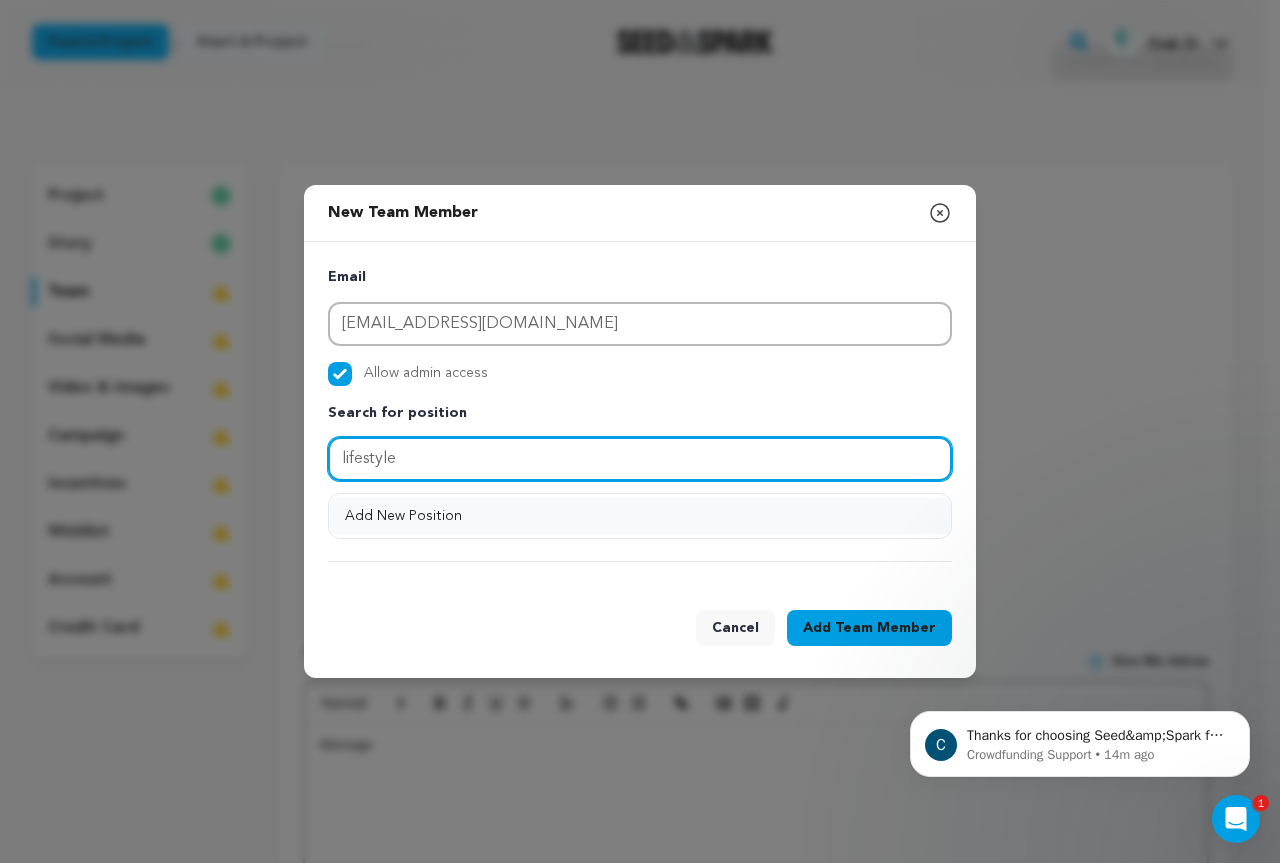 type on "lifestyle" 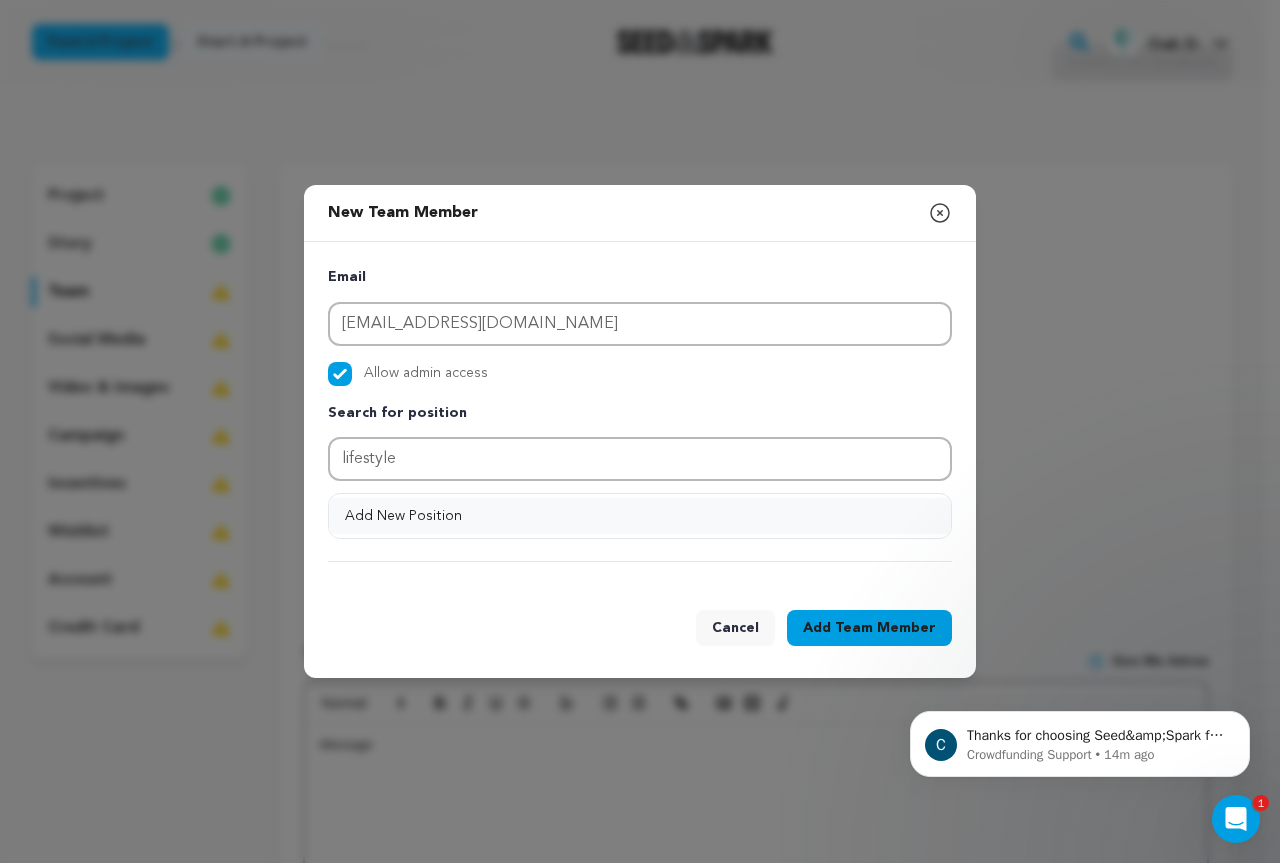 click on "Add New Position" at bounding box center (640, 516) 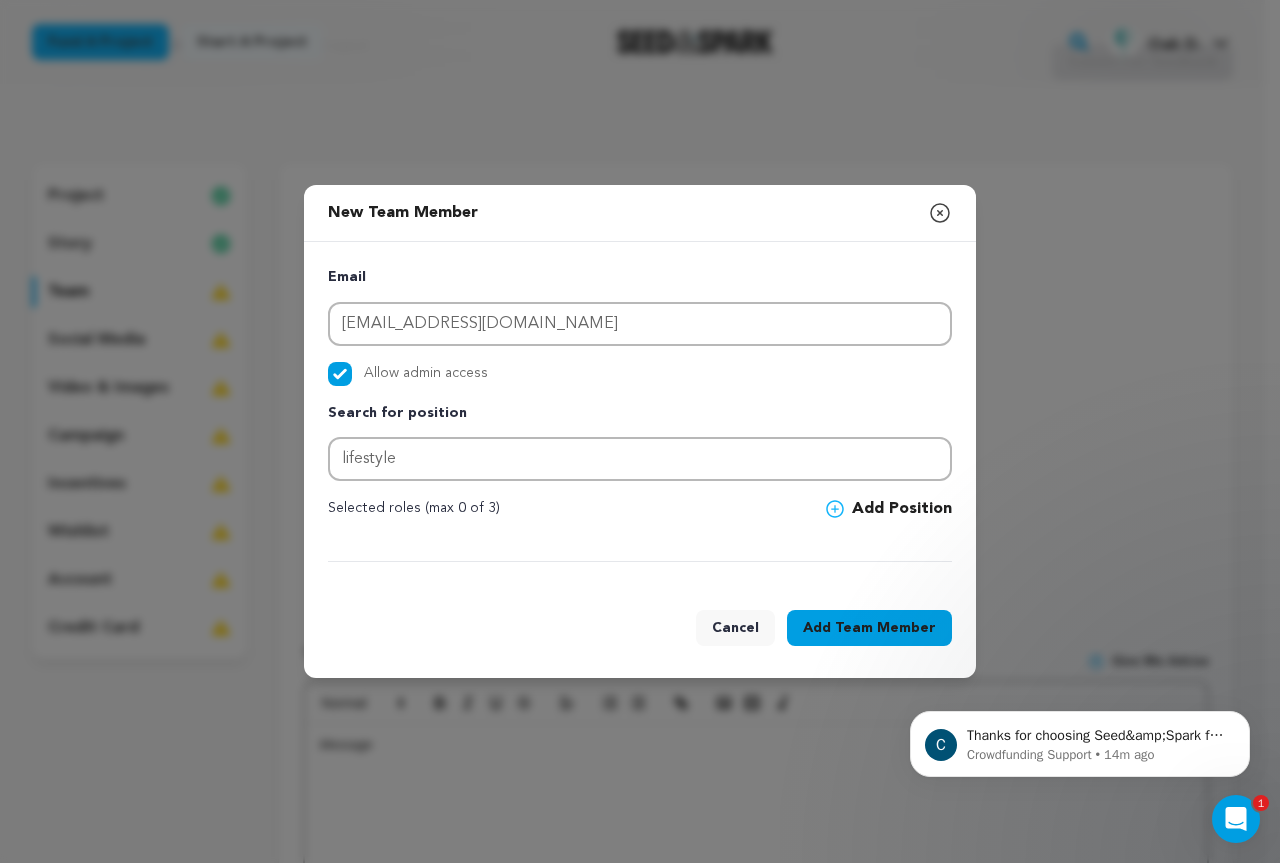click on "Email
info@oakderm.com
Allow admin access
Search for position
lifestyle
Selected roles (max 0 of 3)" at bounding box center [640, 414] 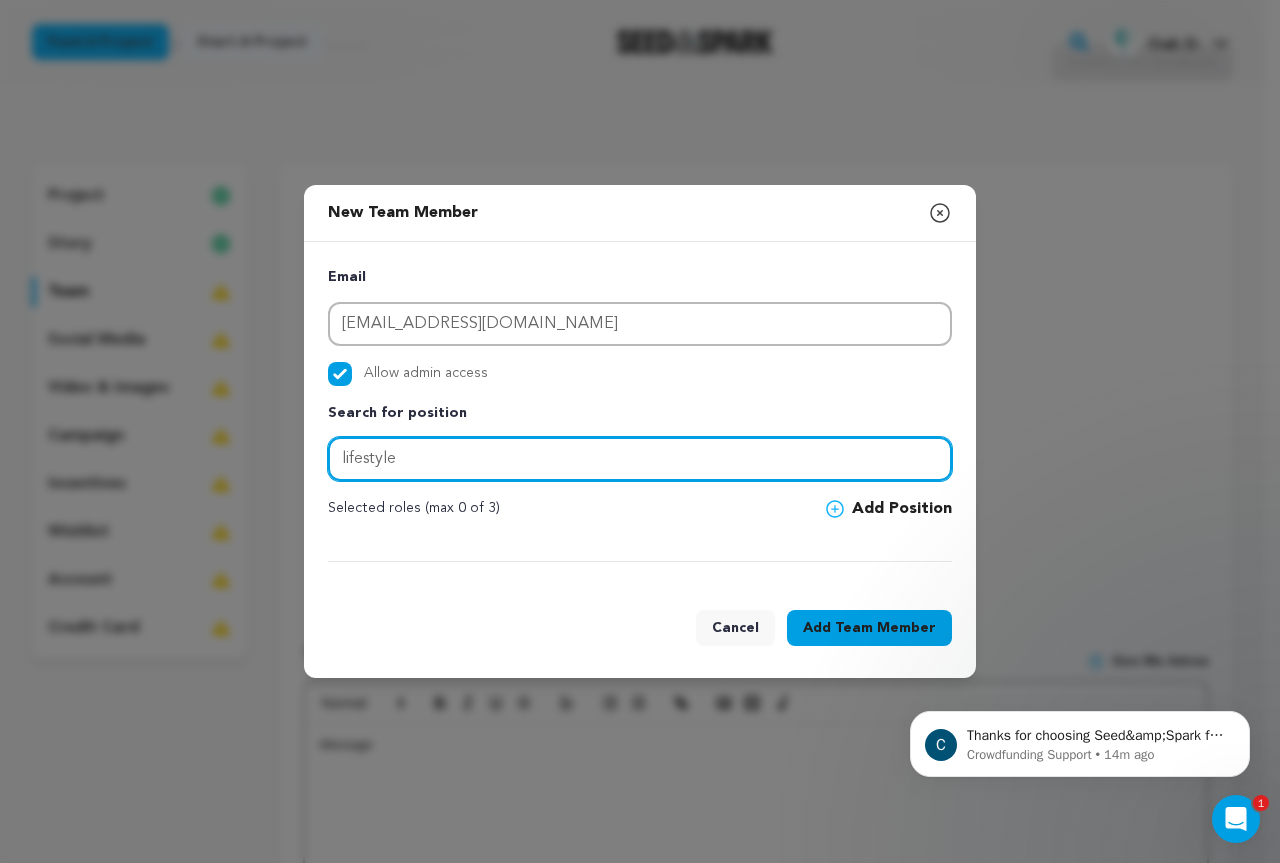 click on "lifestyle" at bounding box center [640, 459] 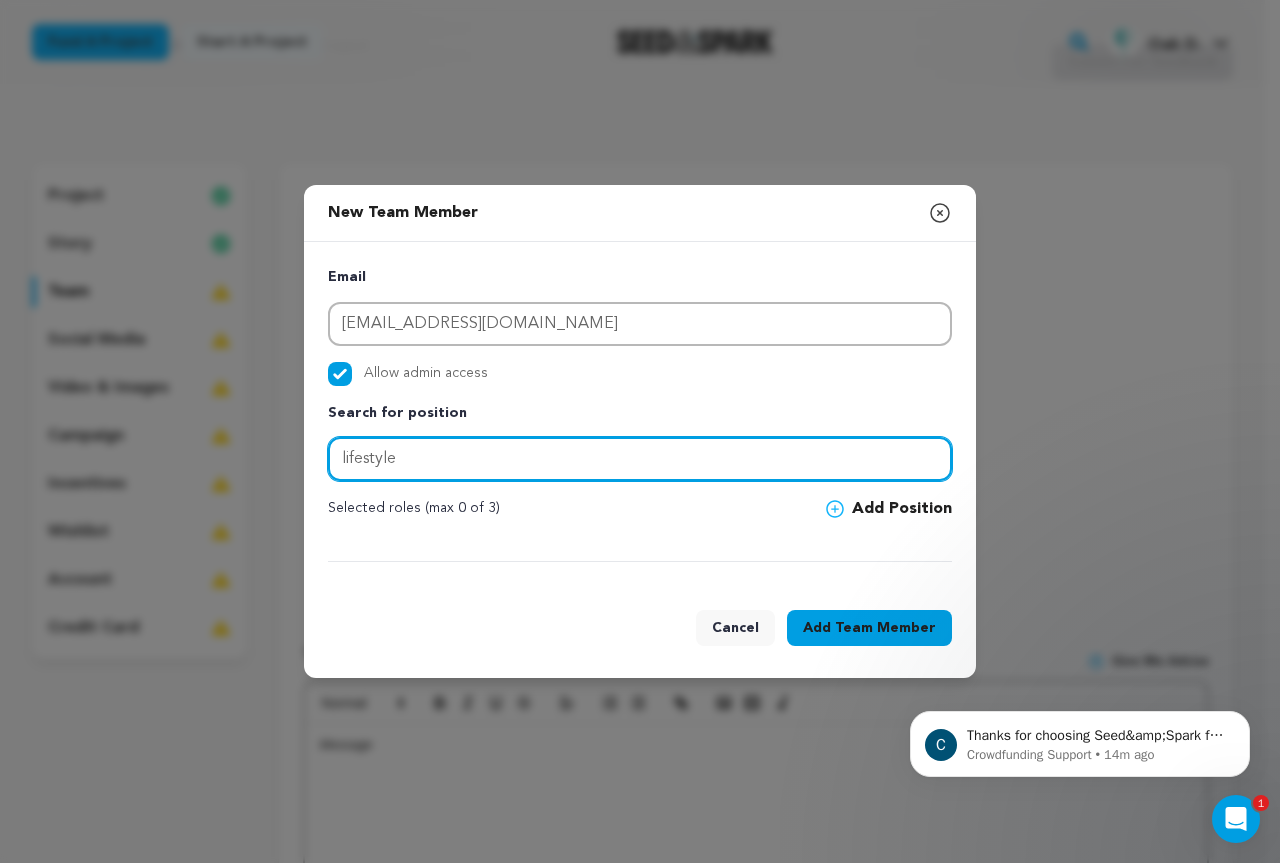 drag, startPoint x: 389, startPoint y: 479, endPoint x: 314, endPoint y: 492, distance: 76.11833 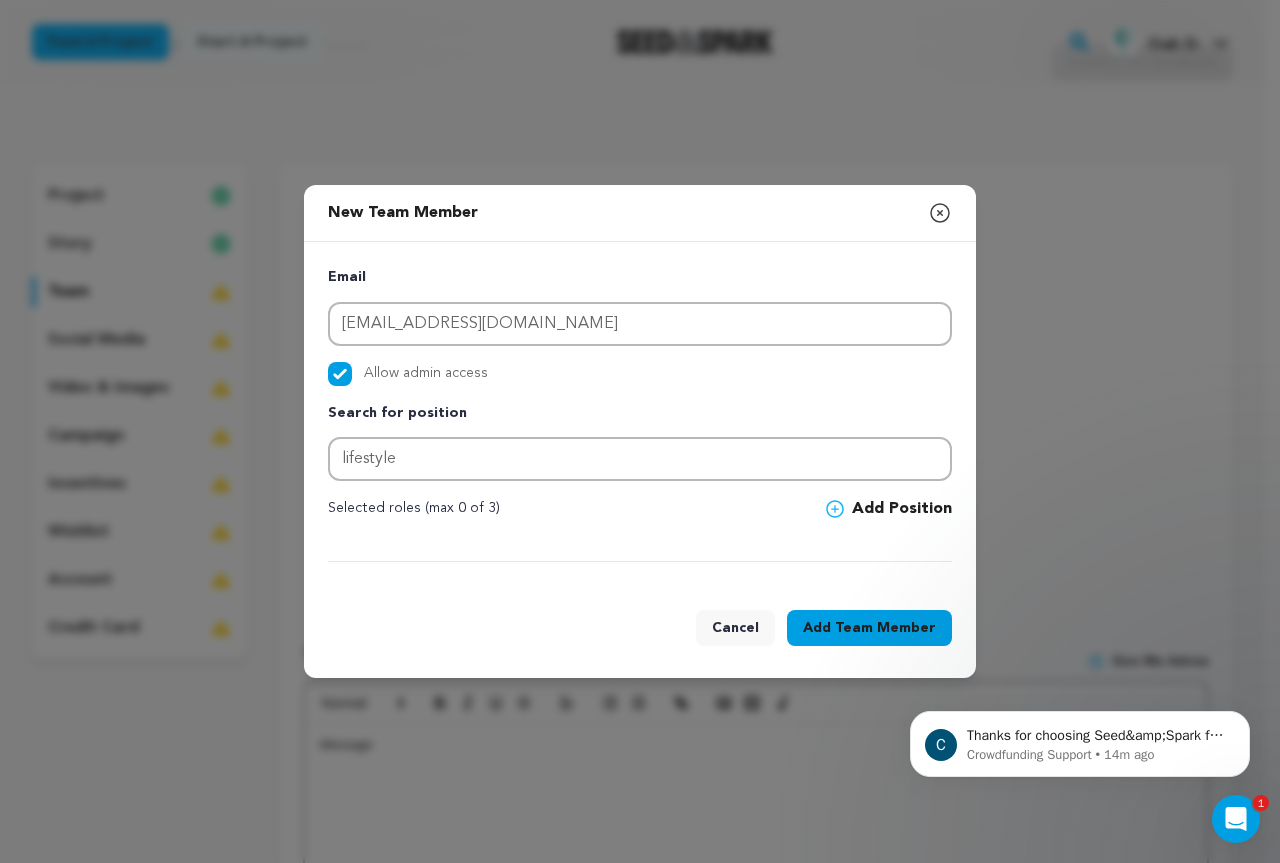 click 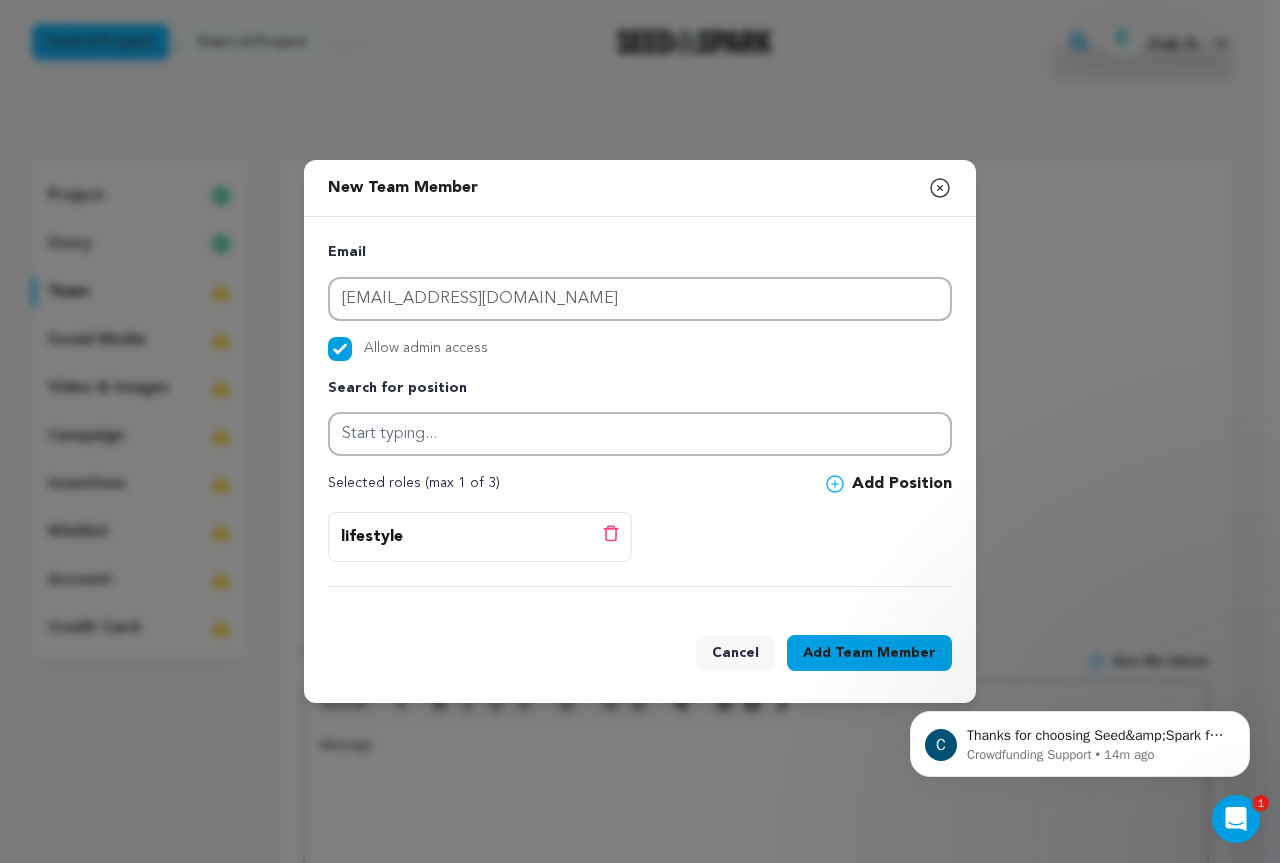 click on "Team Member" at bounding box center (885, 653) 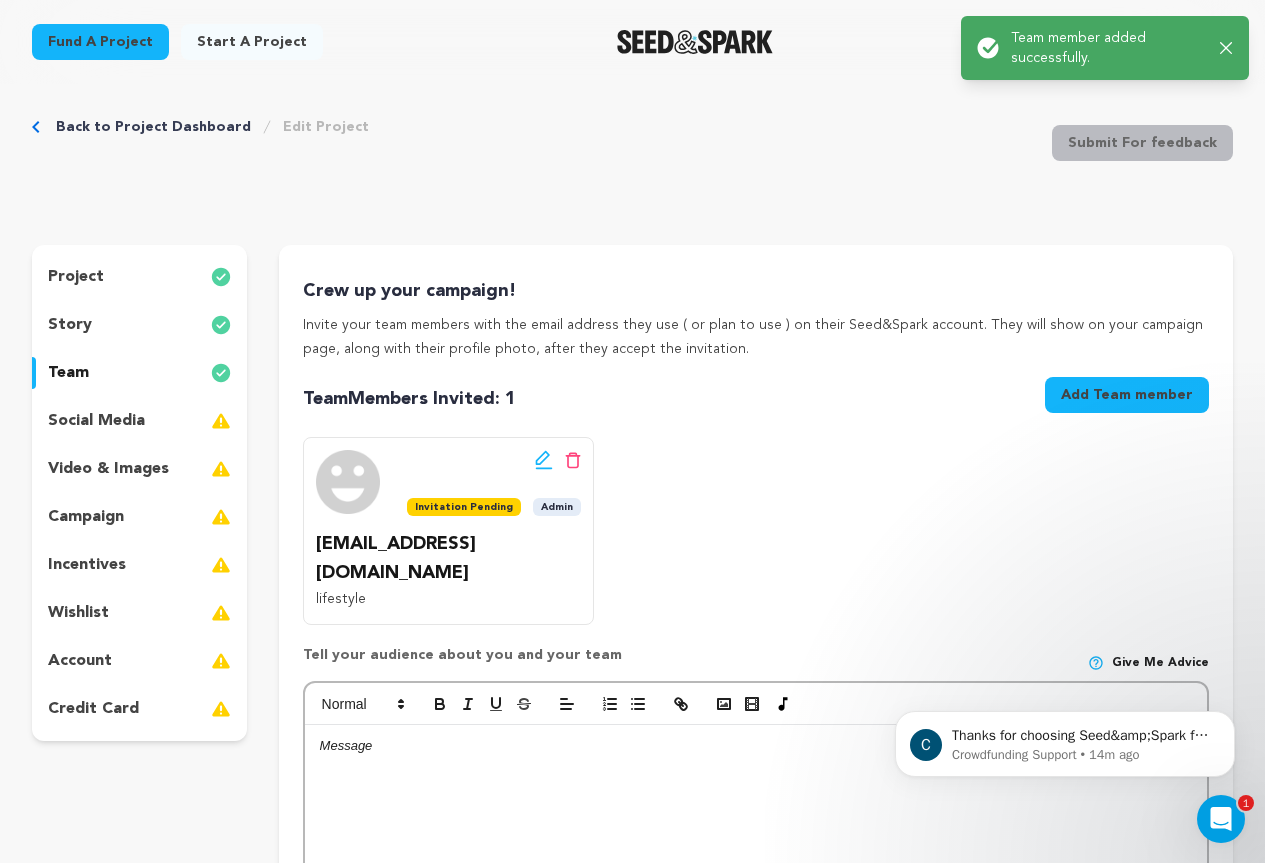 scroll, scrollTop: 0, scrollLeft: 0, axis: both 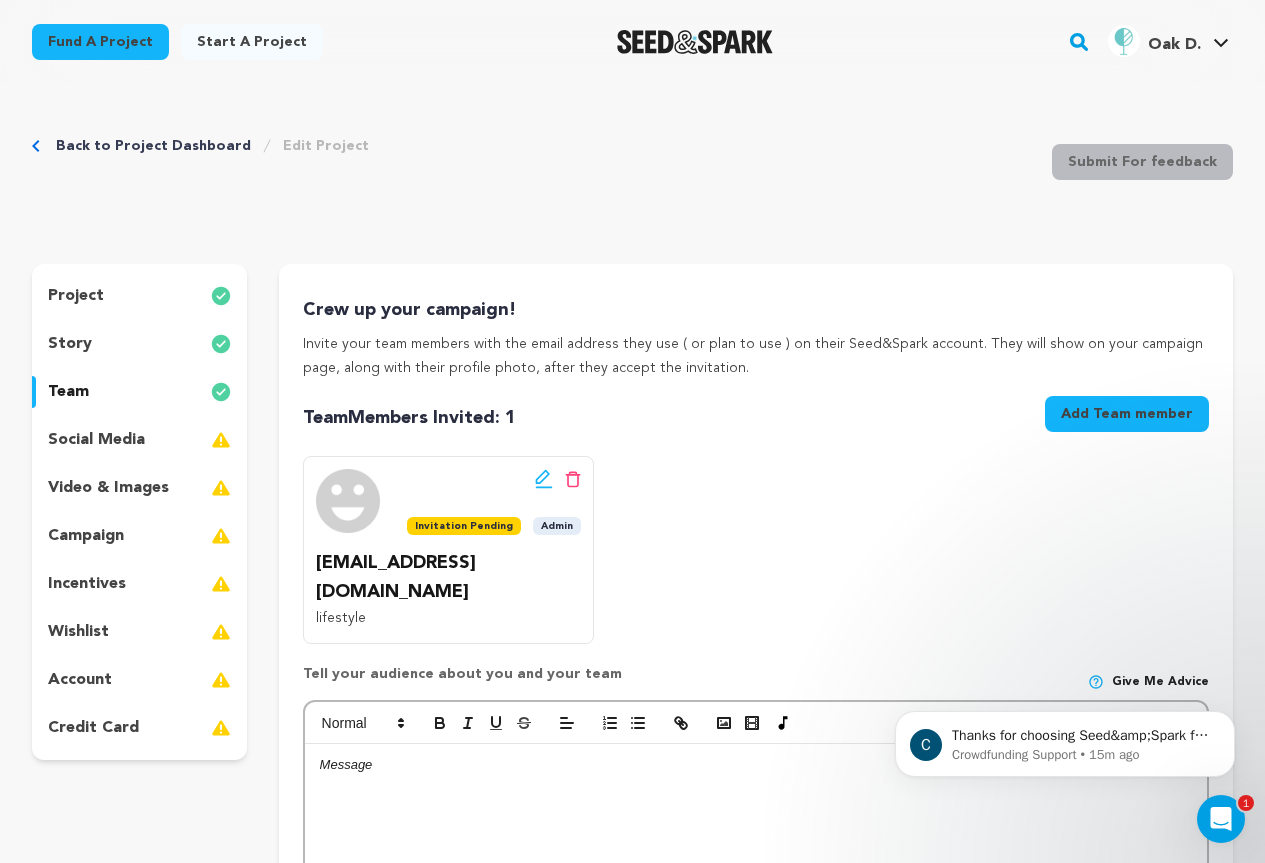 click on "social media" at bounding box center [139, 440] 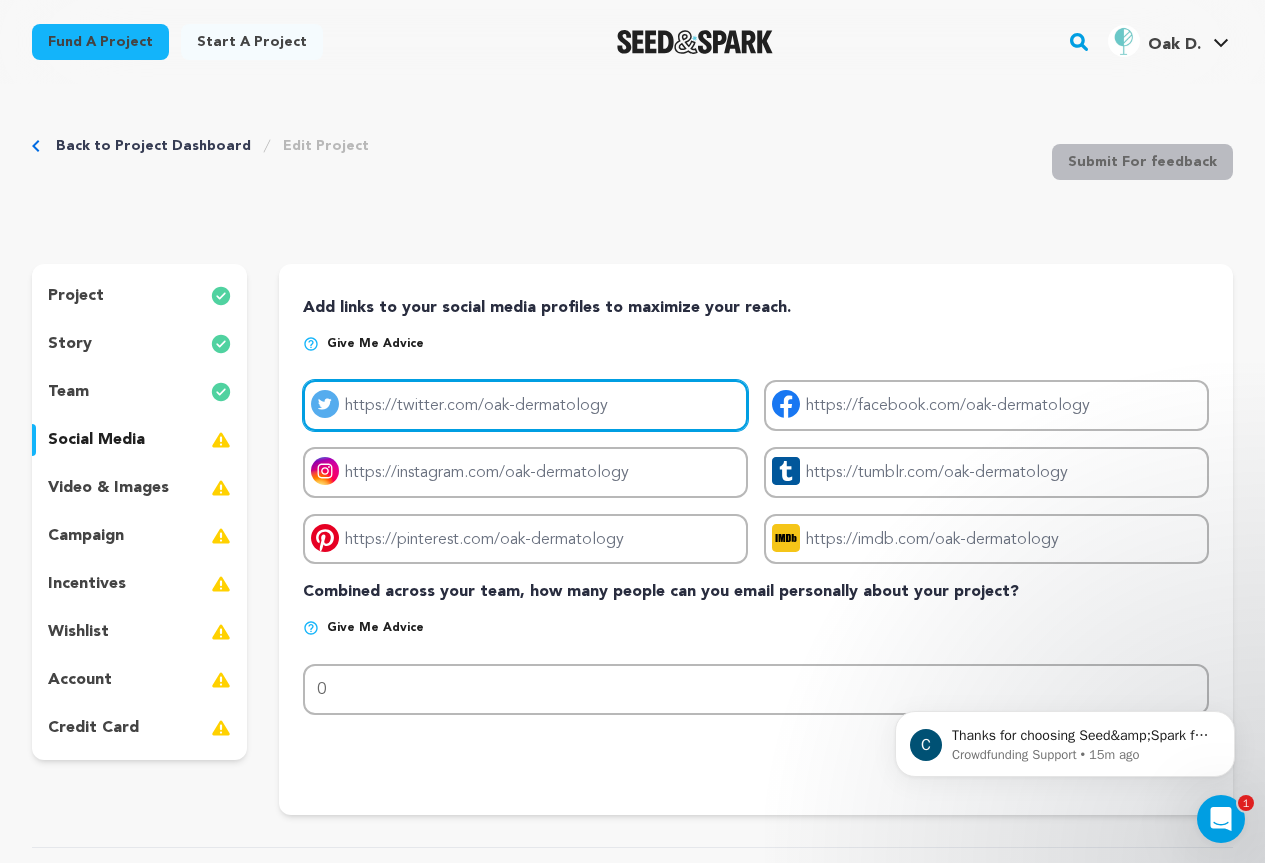 click on "Project twitter link" at bounding box center (525, 405) 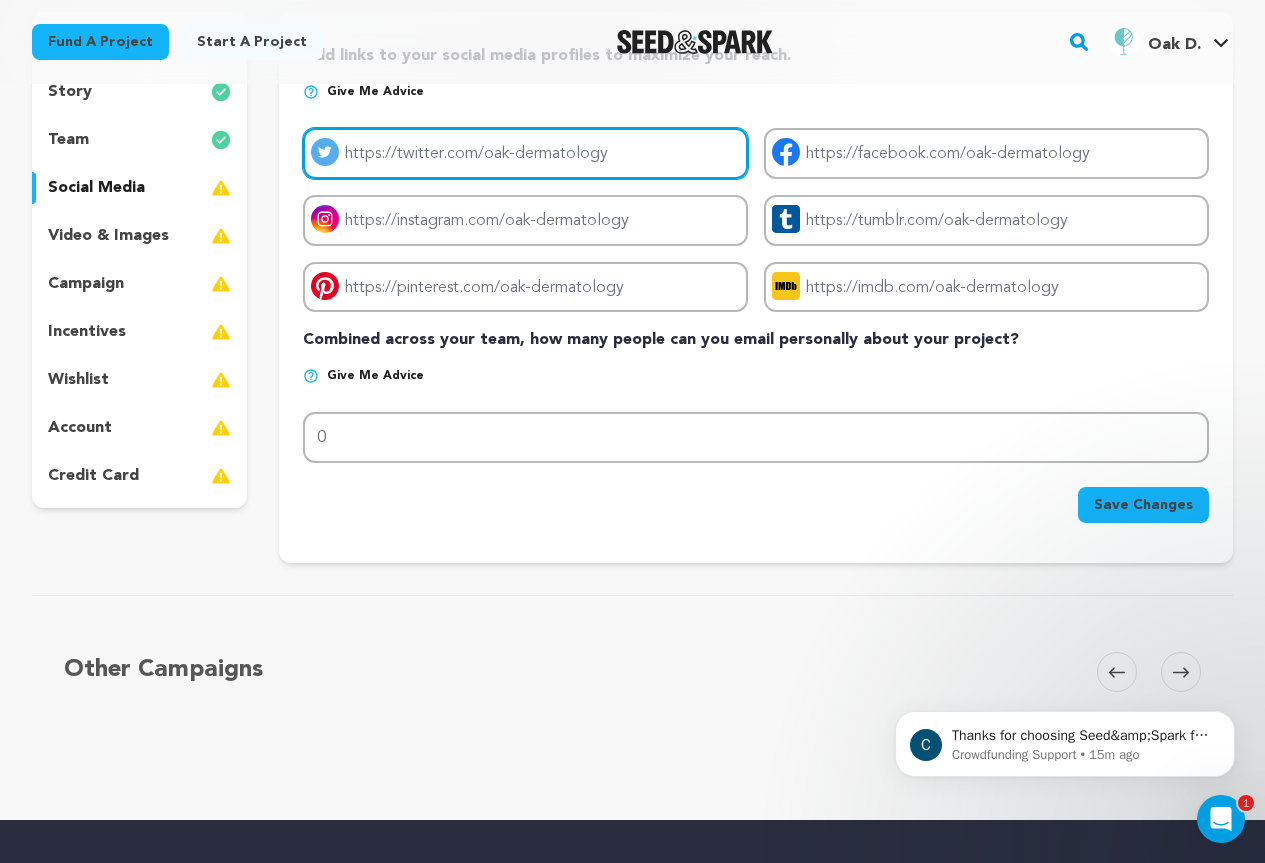 scroll, scrollTop: 300, scrollLeft: 0, axis: vertical 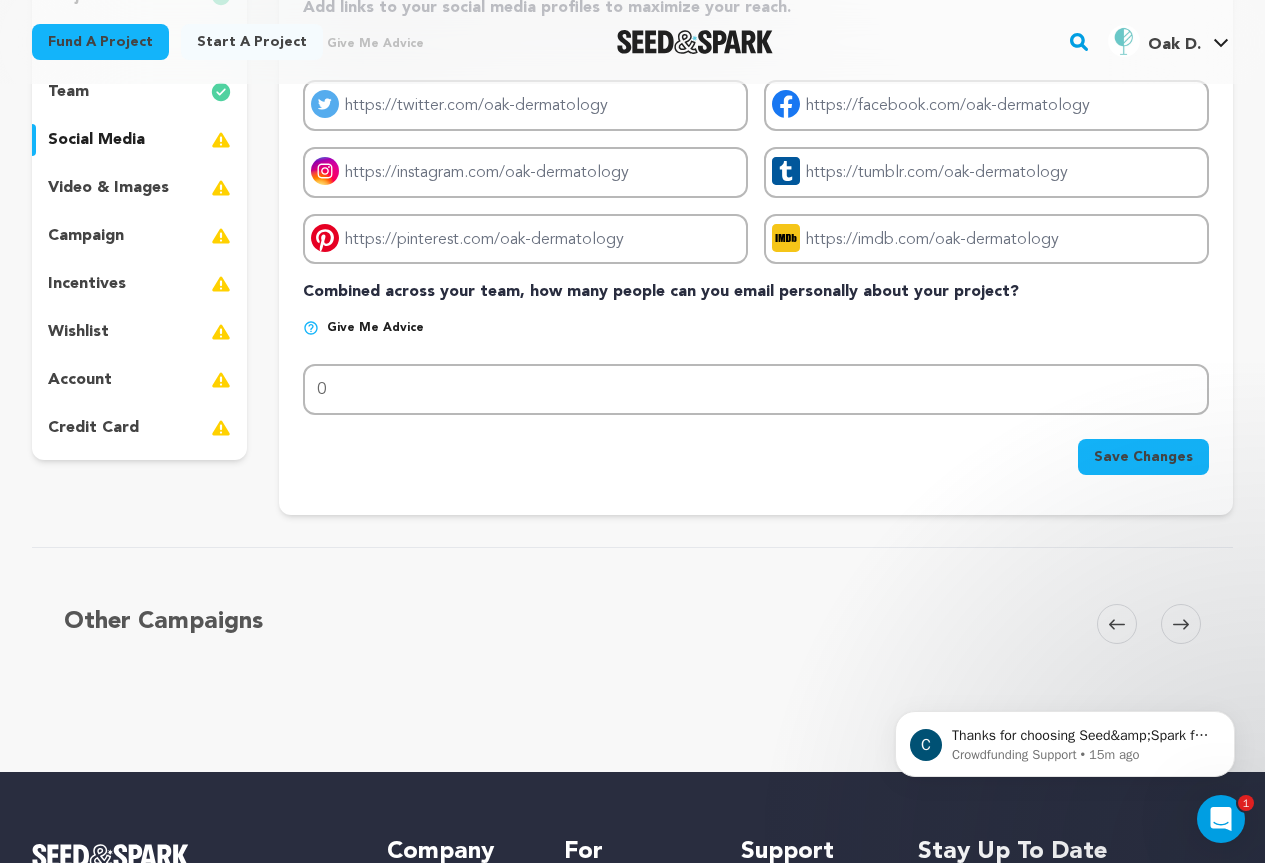 click on "Save Changes" at bounding box center (1143, 457) 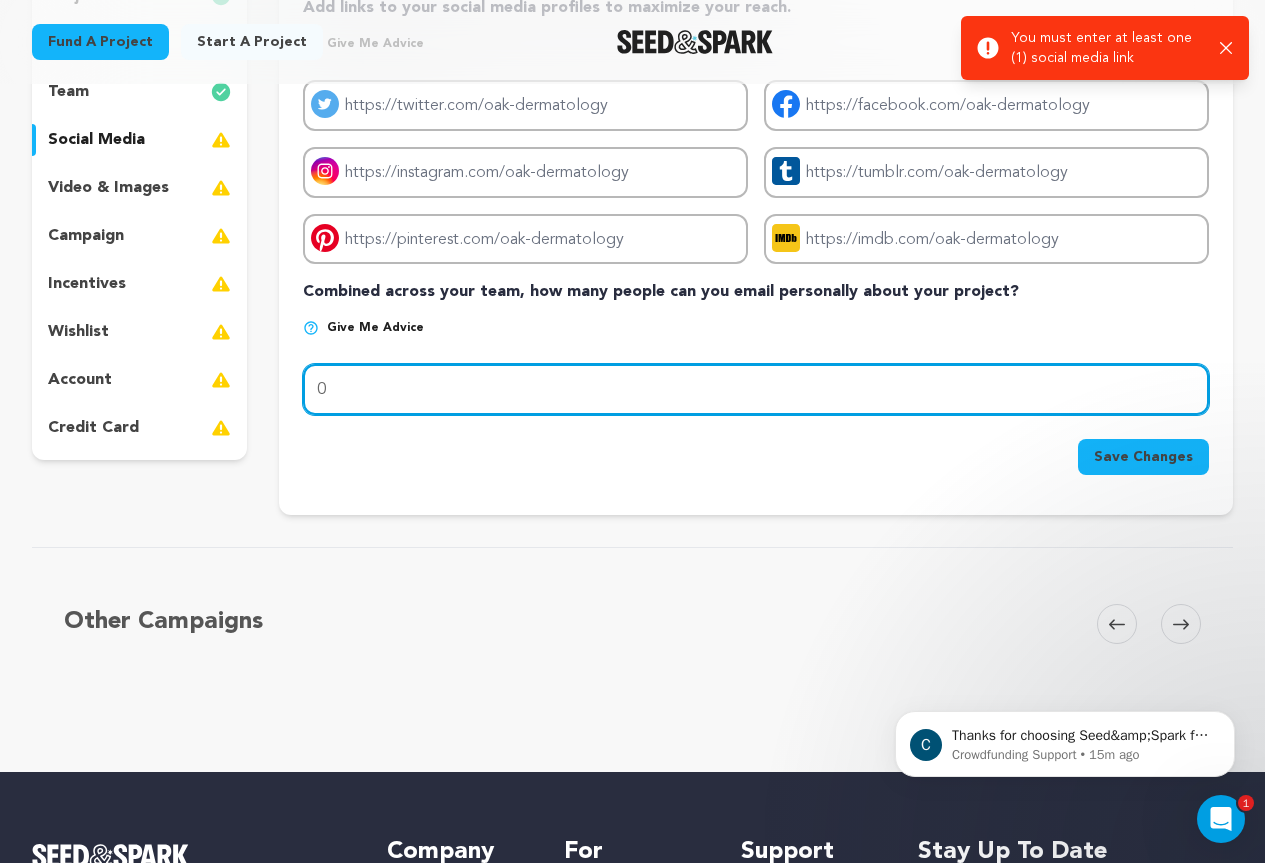 click on "0" at bounding box center [756, 389] 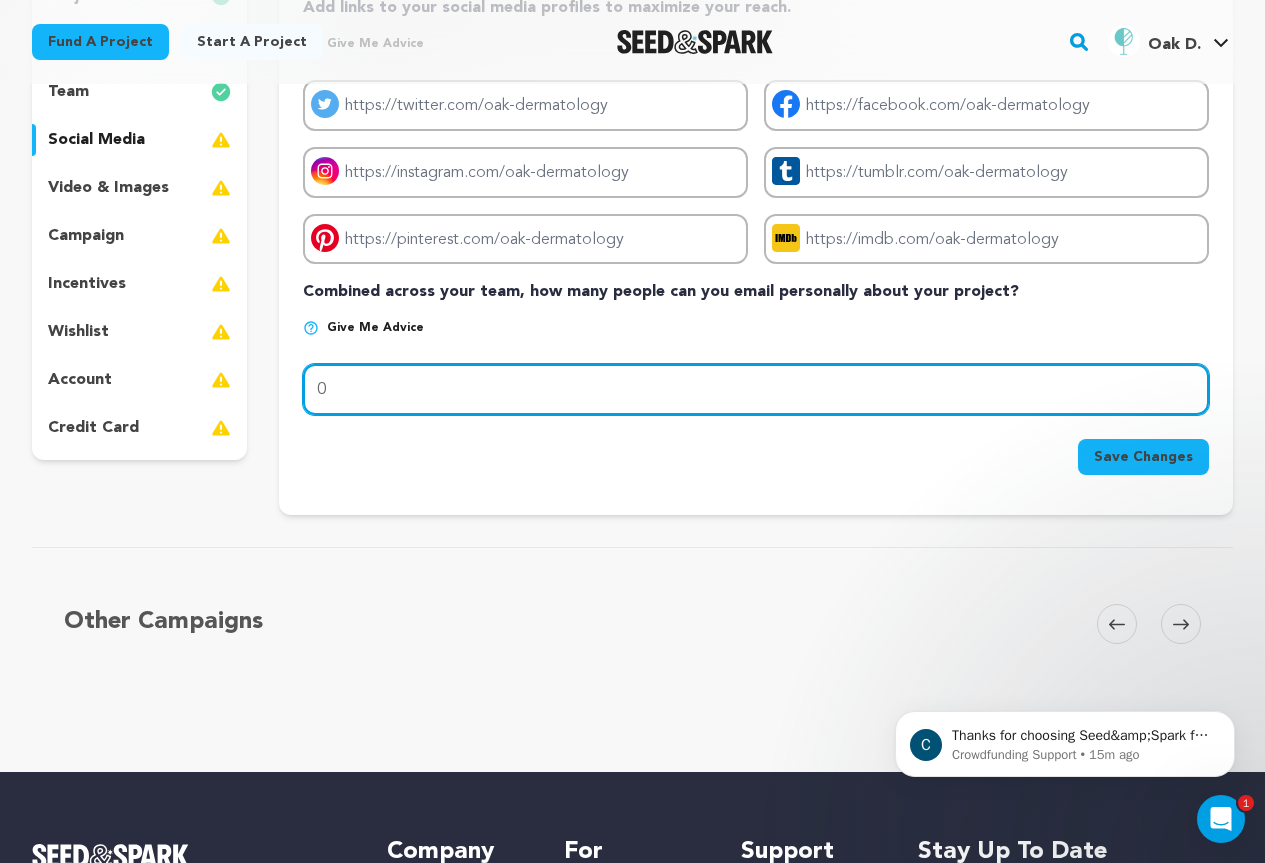 drag, startPoint x: 401, startPoint y: 388, endPoint x: 224, endPoint y: 365, distance: 178.4881 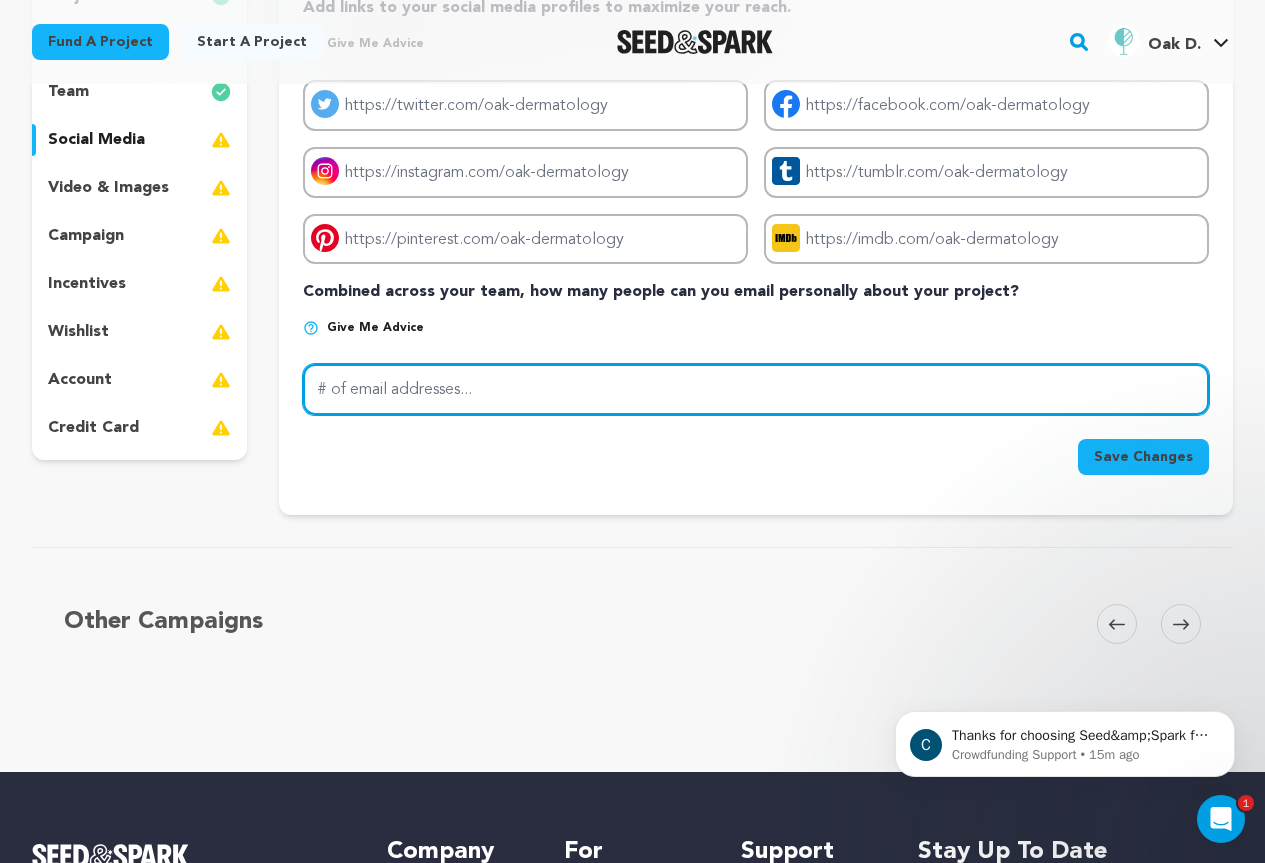 drag, startPoint x: 375, startPoint y: 390, endPoint x: 205, endPoint y: 406, distance: 170.75128 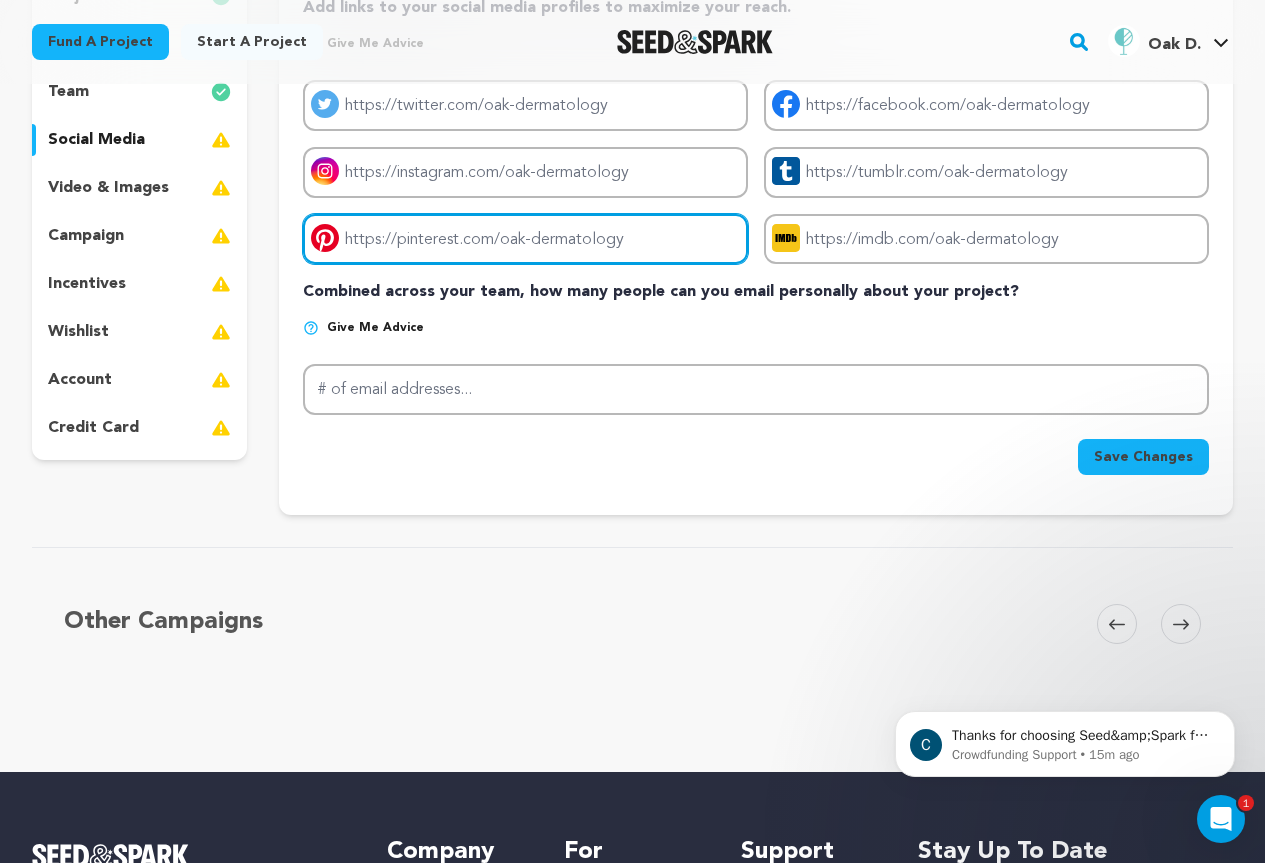 click on "Project pinterest link" at bounding box center [525, 239] 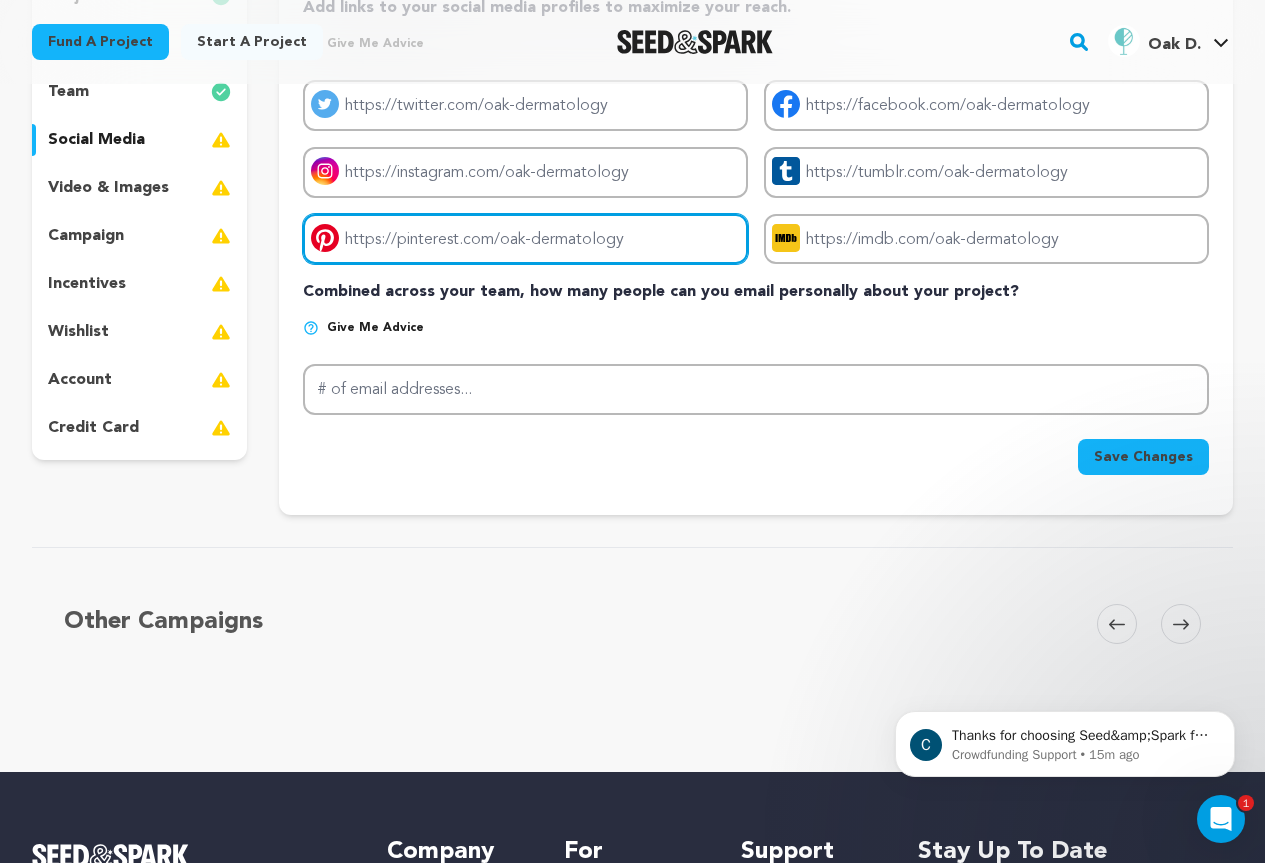 drag, startPoint x: 347, startPoint y: 242, endPoint x: 677, endPoint y: 250, distance: 330.09695 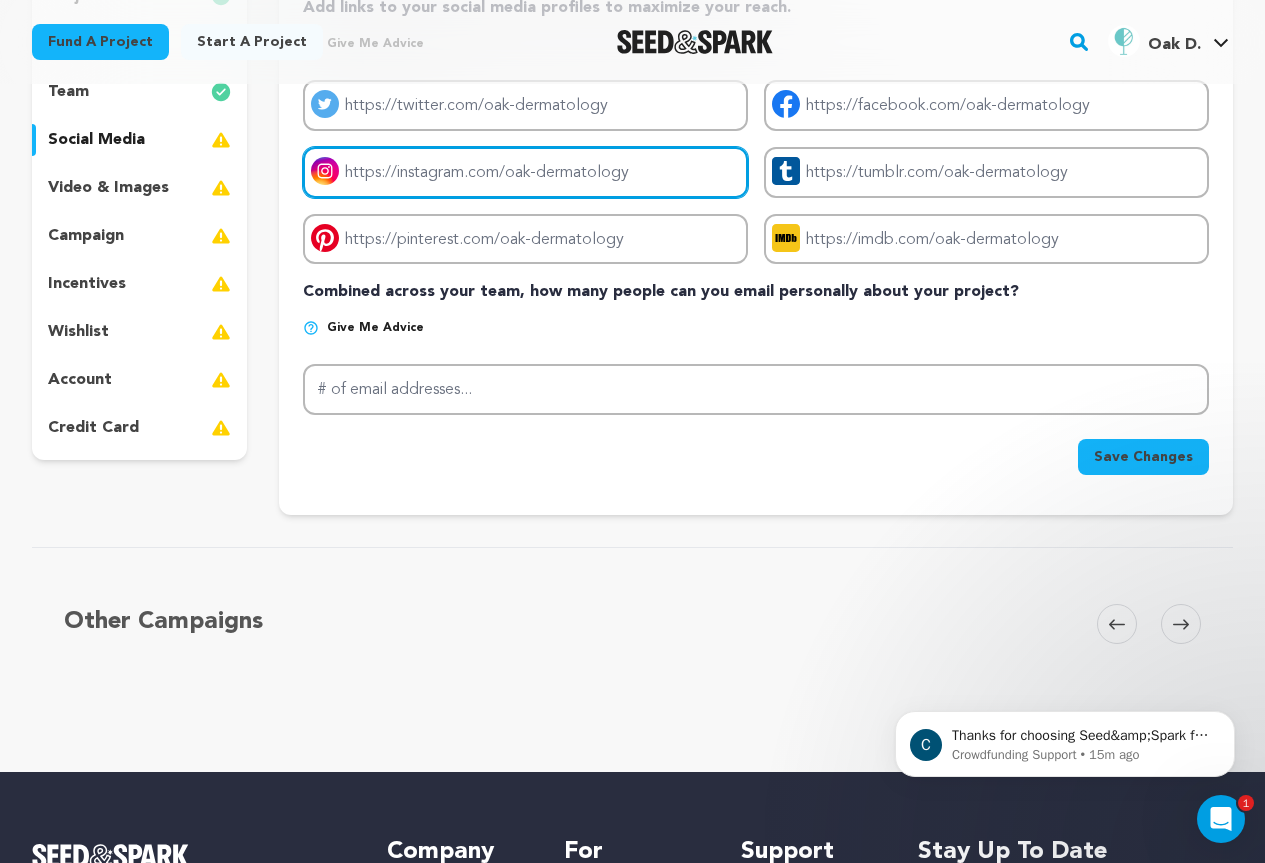 click on "Project instagram link" at bounding box center [525, 172] 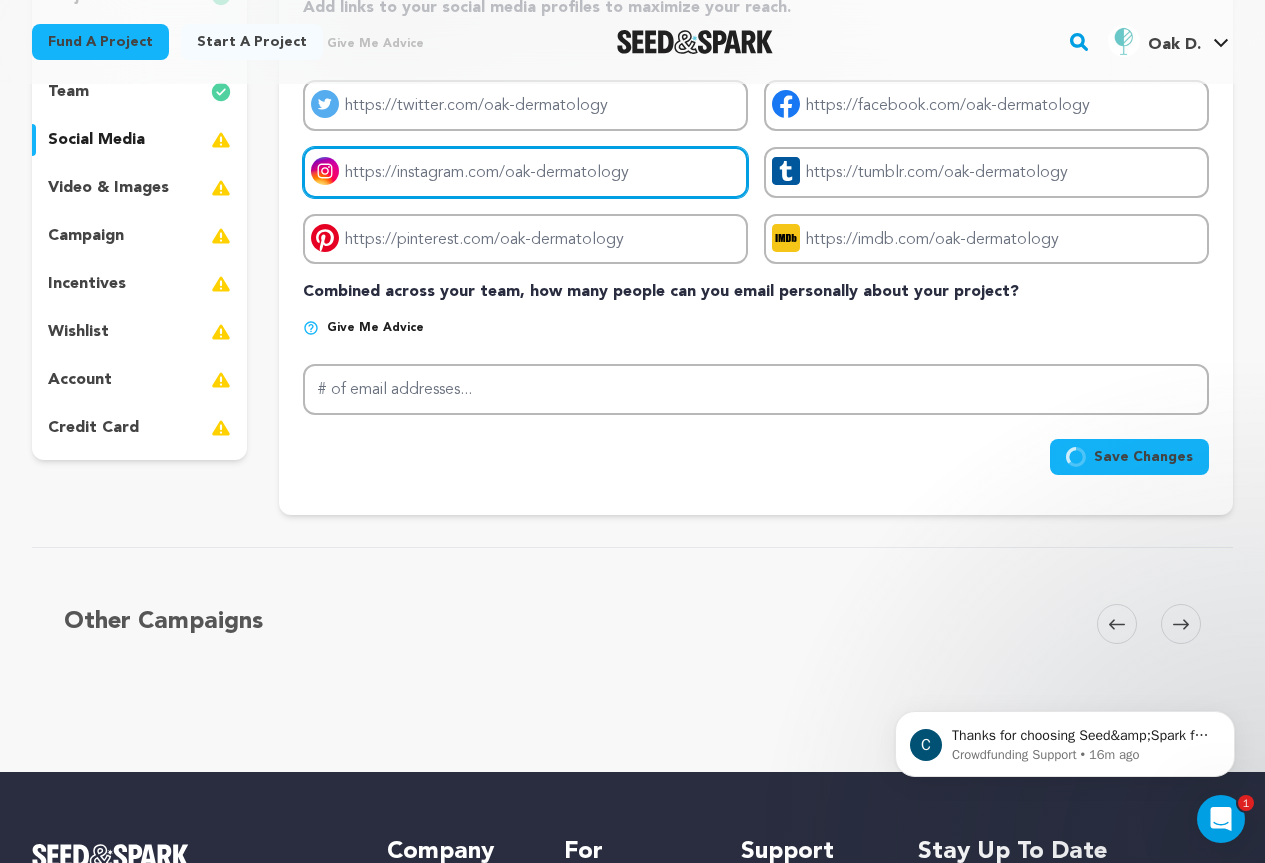 click on "Project instagram link" at bounding box center [525, 172] 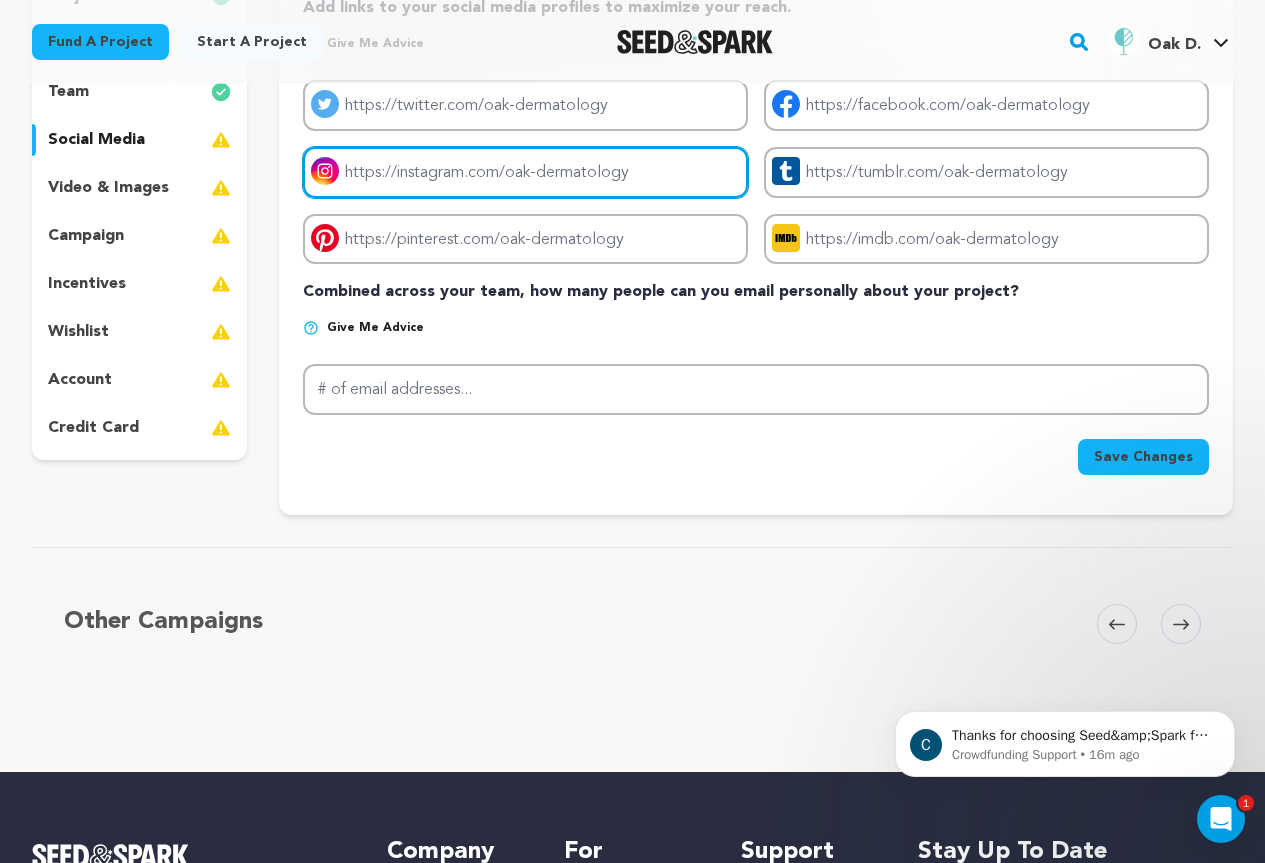 type on "https://www.instagram.com/oakderm/" 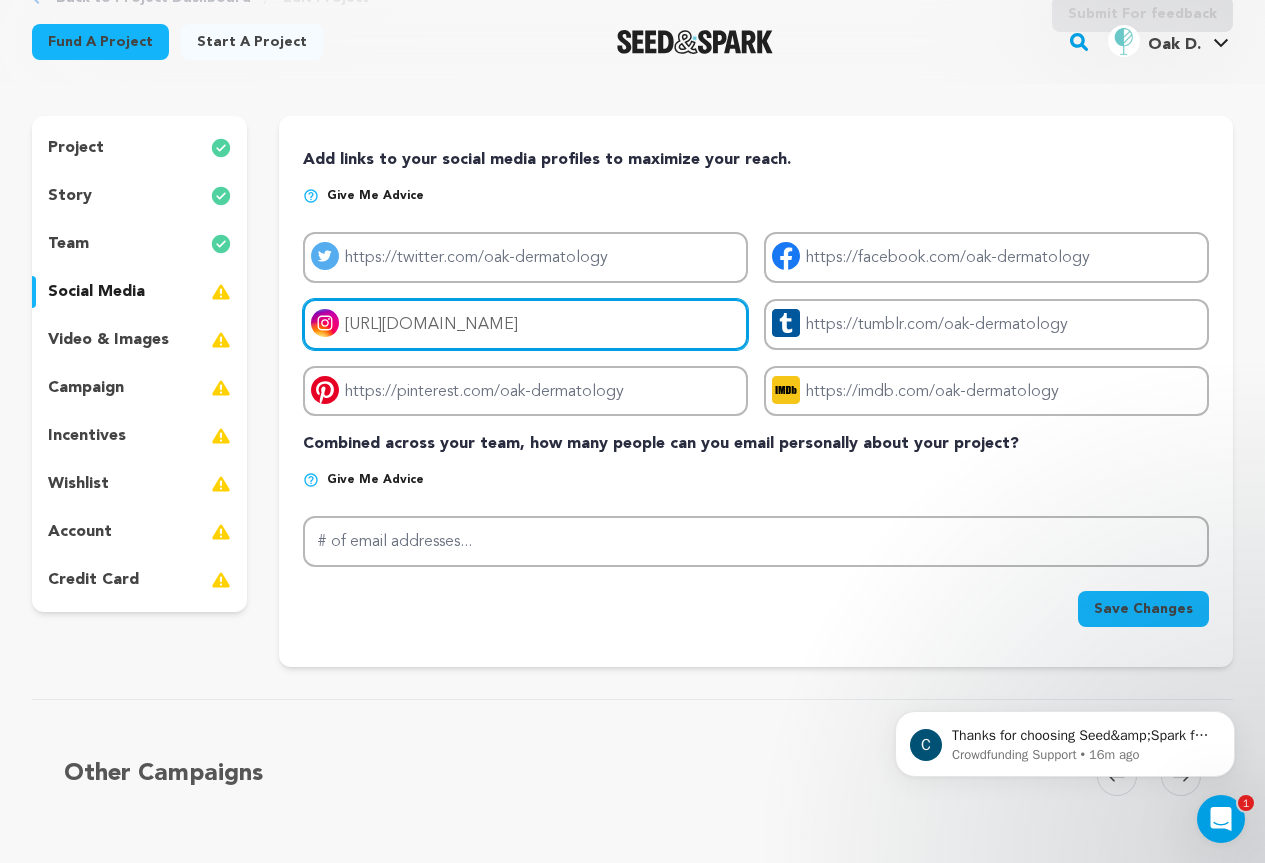 scroll, scrollTop: 100, scrollLeft: 0, axis: vertical 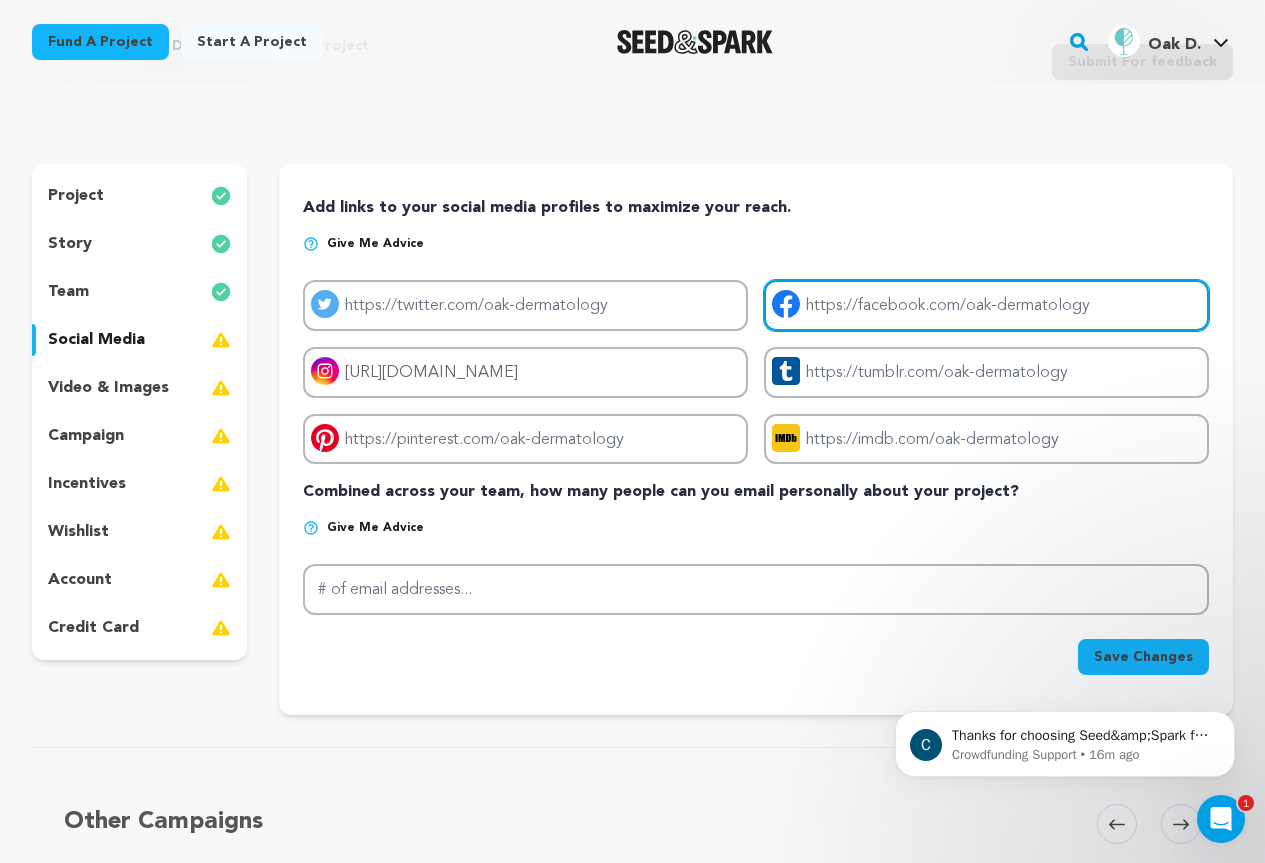 click on "Project facebook link" at bounding box center [986, 305] 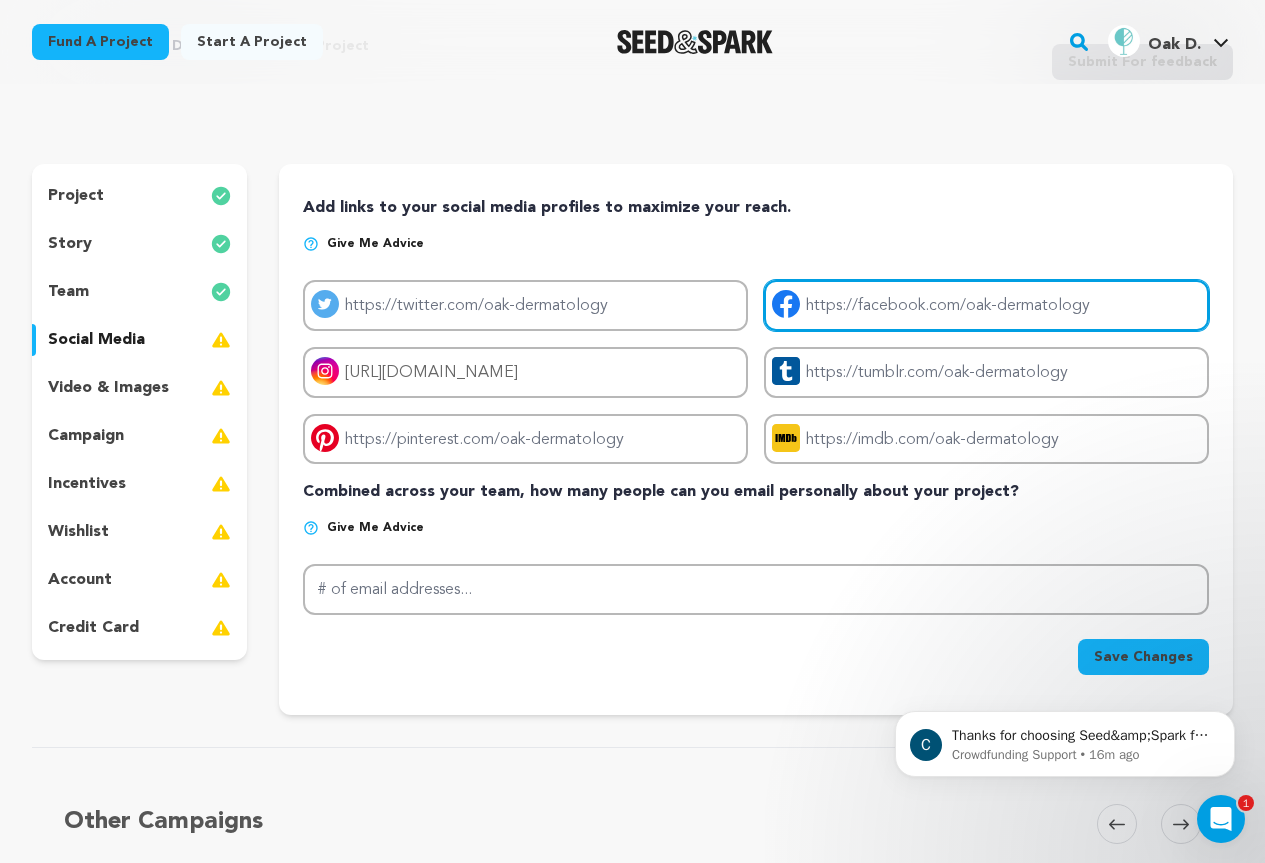 type on "https://www.facebook.com/oakdermatology/" 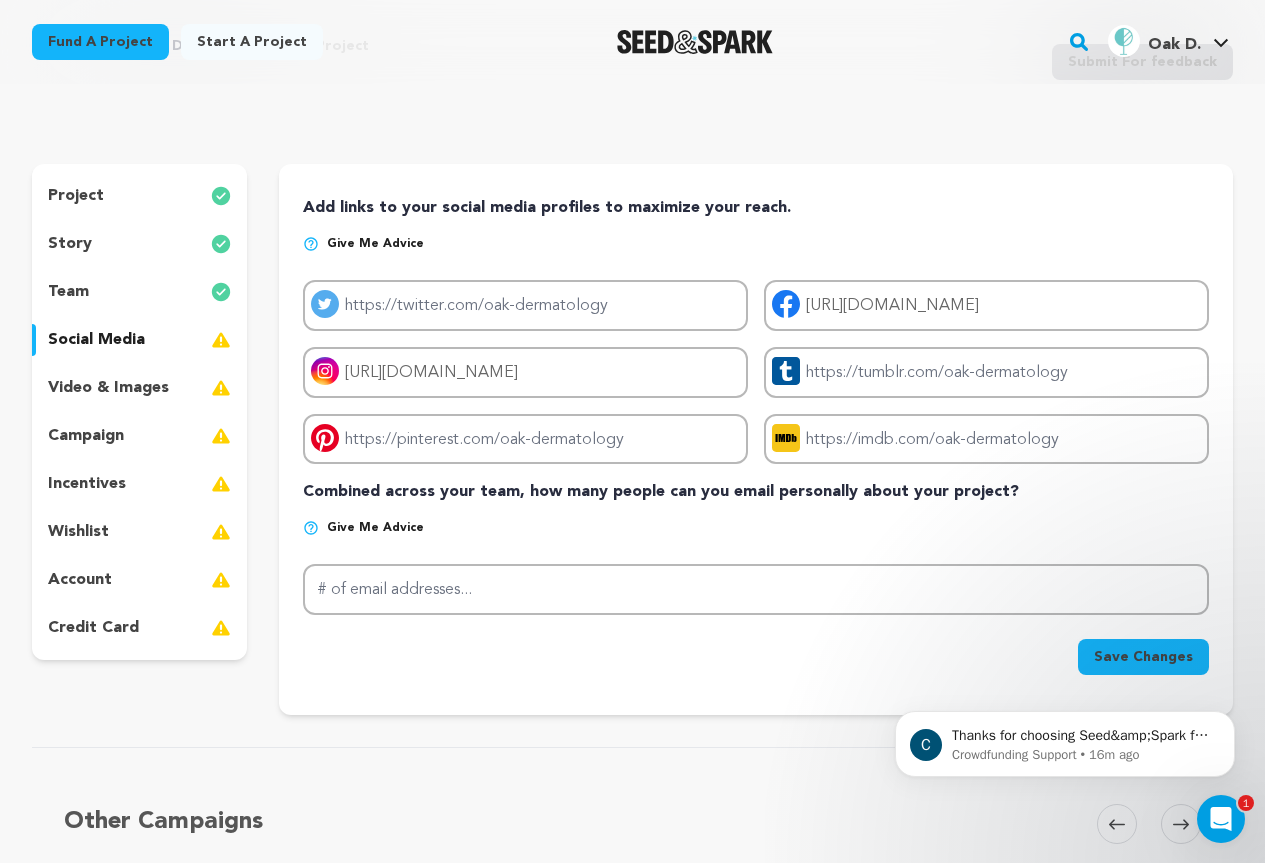 click on "Save Changes" at bounding box center (1143, 657) 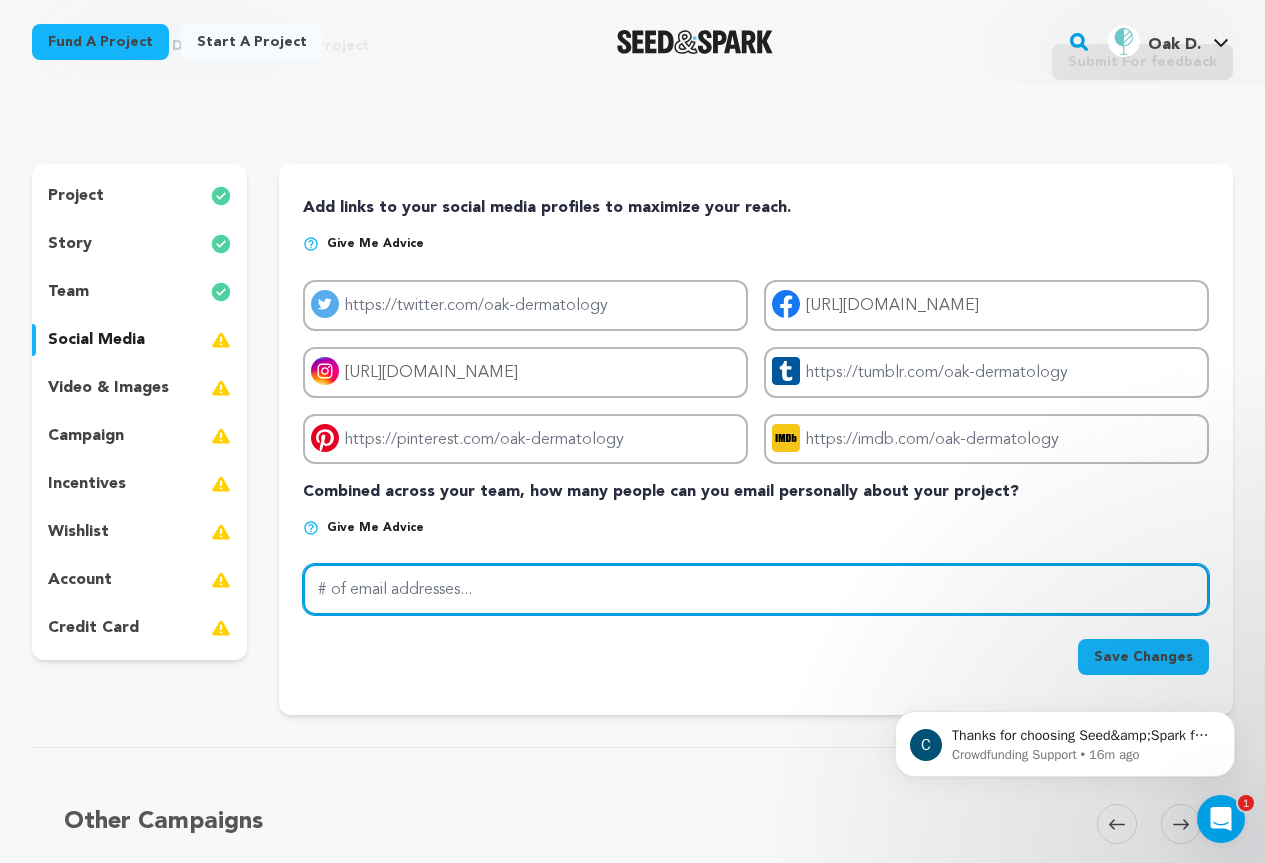 click on "# of email addresses..." at bounding box center [756, 589] 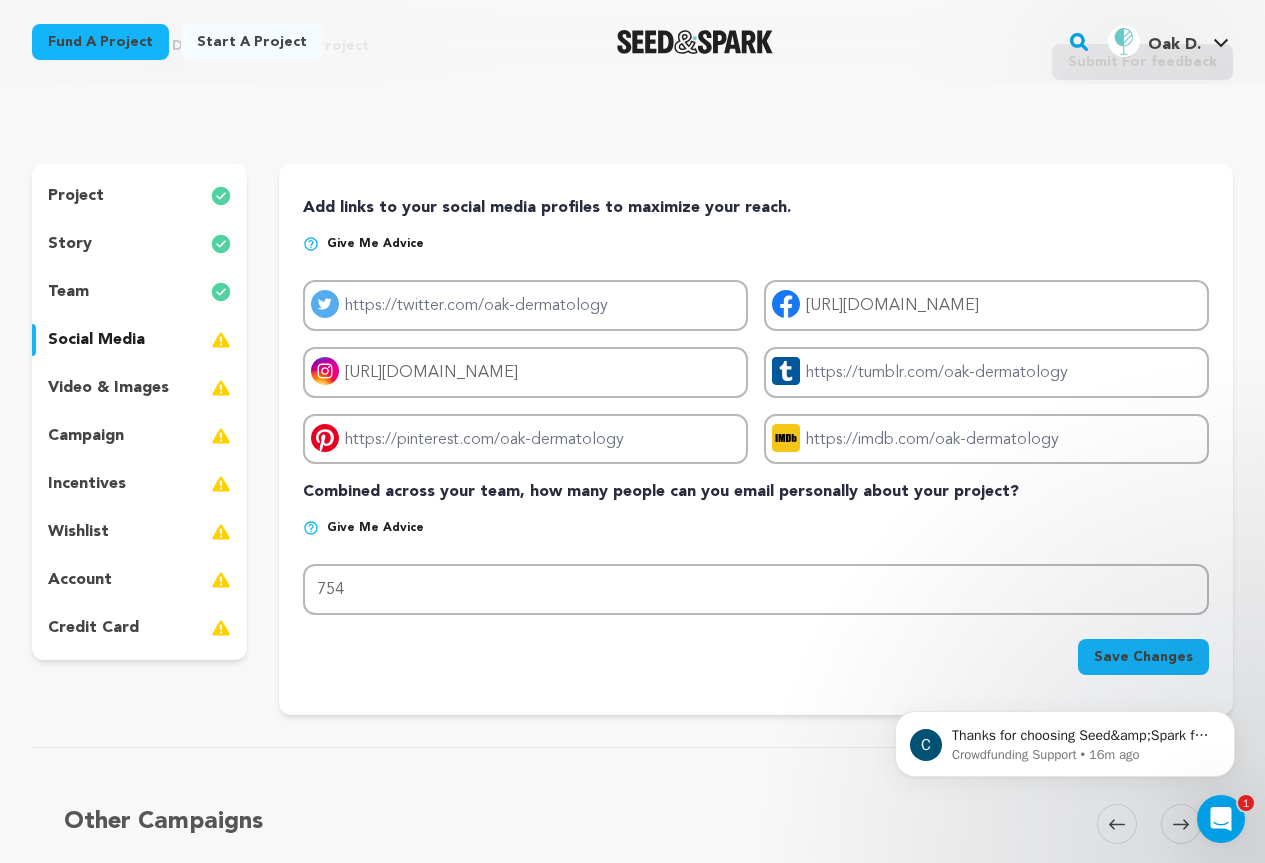 click on "C Thanks for choosing Seed&amp;Spark for your project! If you have any questions as you go, just let us know.  A gentle reminder Seed&amp;Spark is a small (and mighty!) team of lovely humans. As of May 2, 2022, Seed&amp;Spark transitioned to a 4 Day Work Week, working Monday through Thursday, with Fridays off. Crowdfunding Support • 16m ago" at bounding box center [1065, 652] 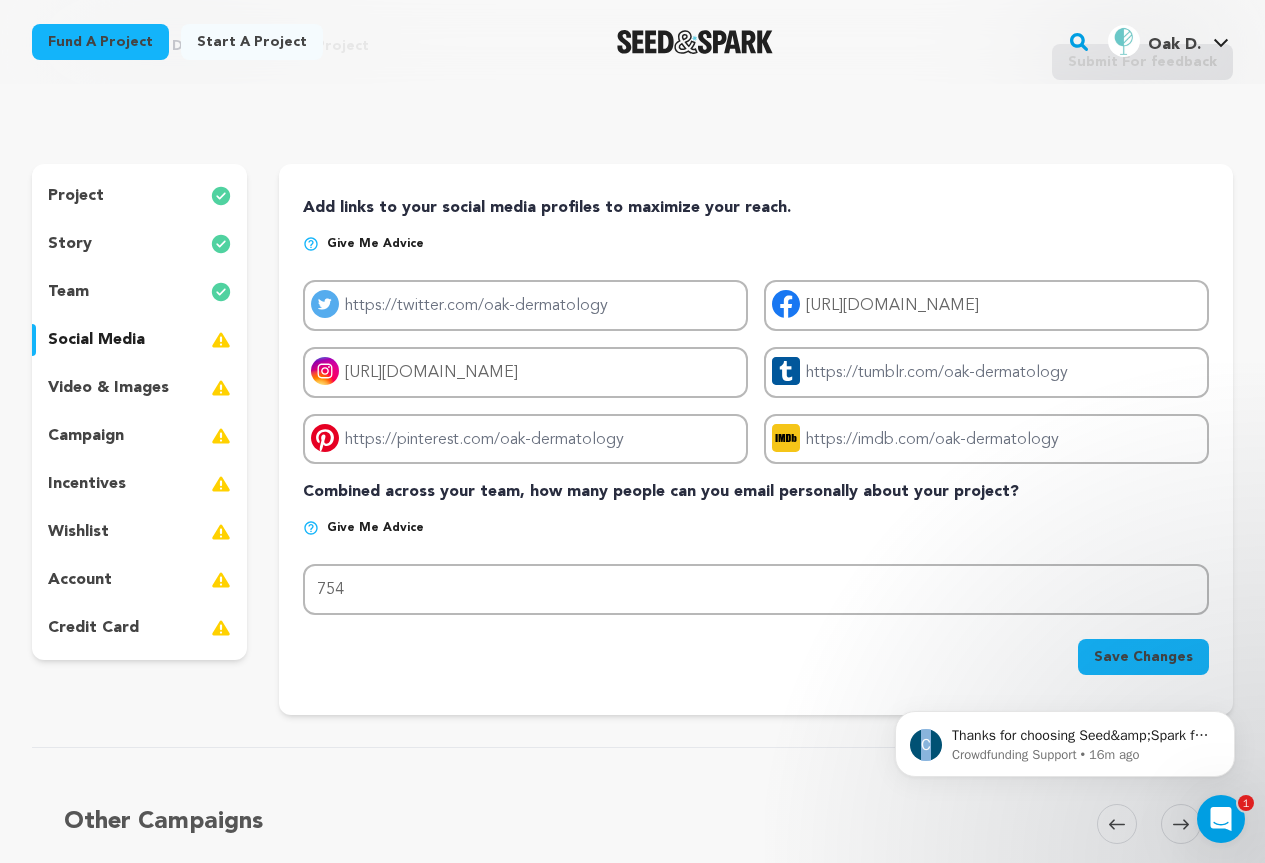 click on "C Thanks for choosing Seed&amp;Spark for your project! If you have any questions as you go, just let us know.  A gentle reminder Seed&amp;Spark is a small (and mighty!) team of lovely humans. As of May 2, 2022, Seed&amp;Spark transitioned to a 4 Day Work Week, working Monday through Thursday, with Fridays off. Crowdfunding Support • 16m ago" at bounding box center (1065, 652) 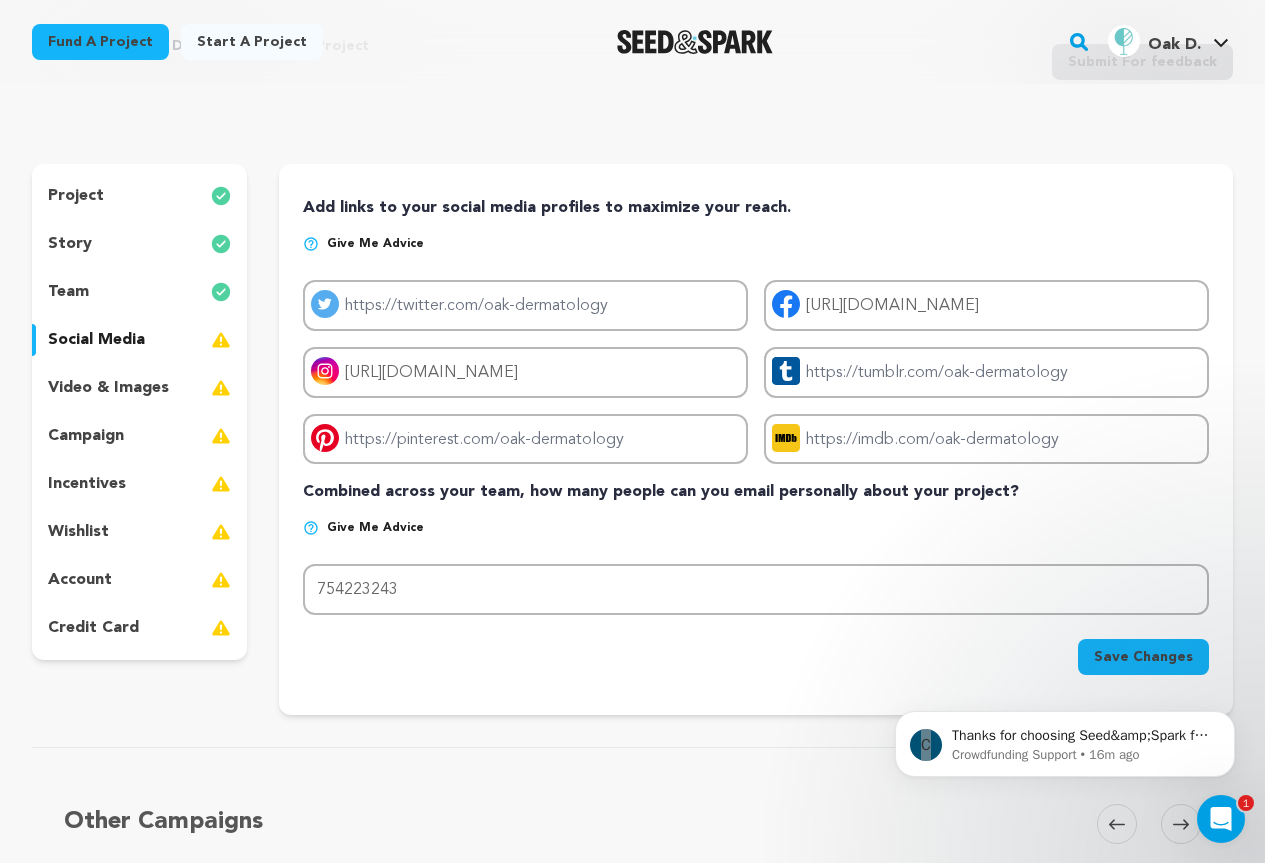 type on "754223243" 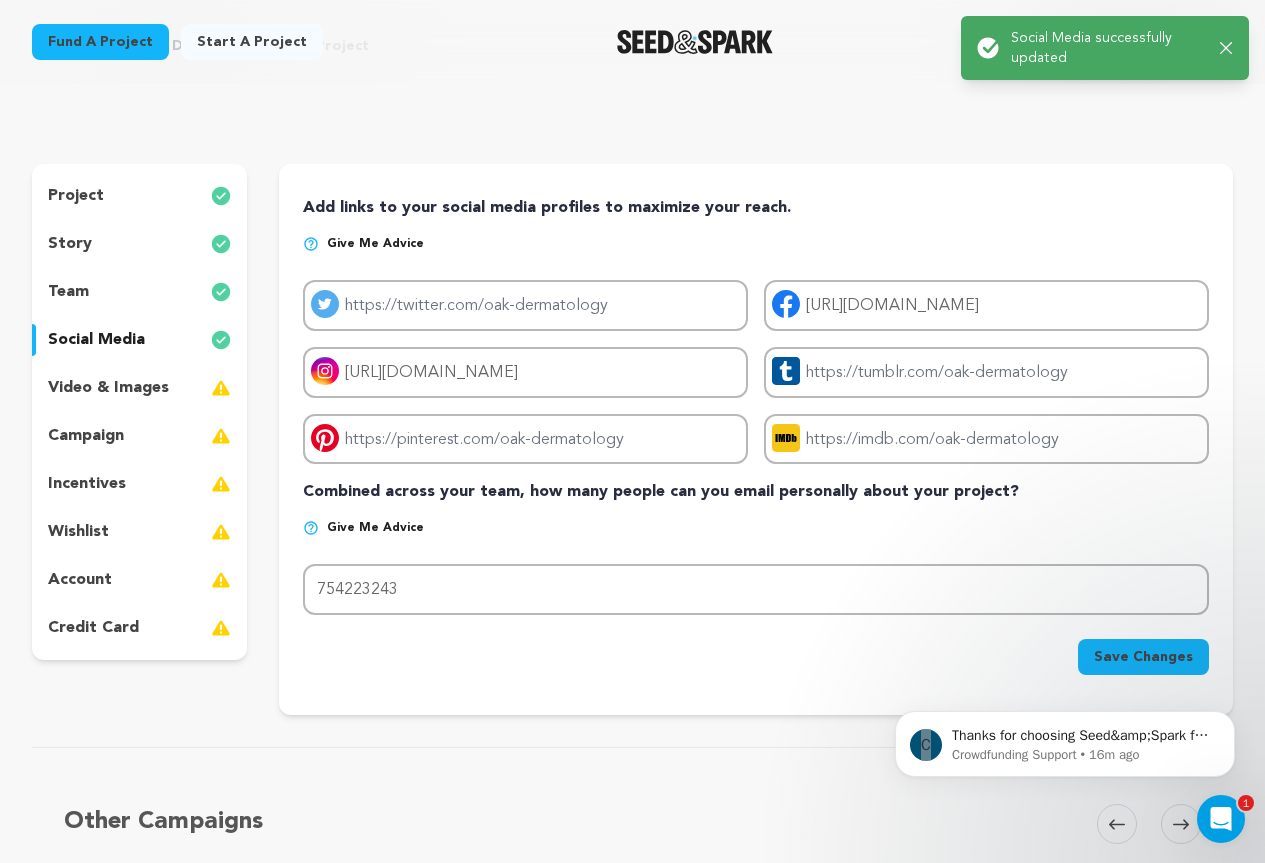 scroll, scrollTop: 0, scrollLeft: 0, axis: both 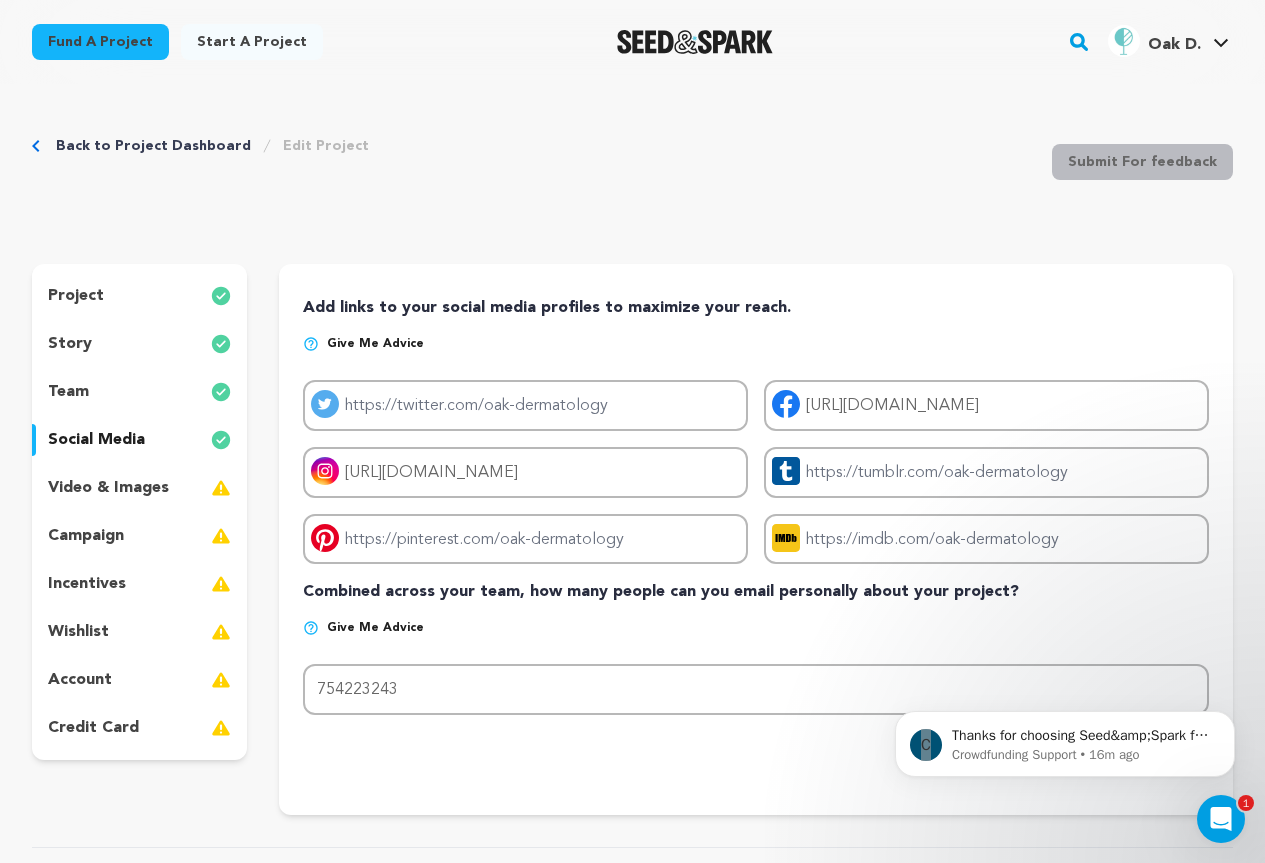 click on "video & images" at bounding box center [139, 488] 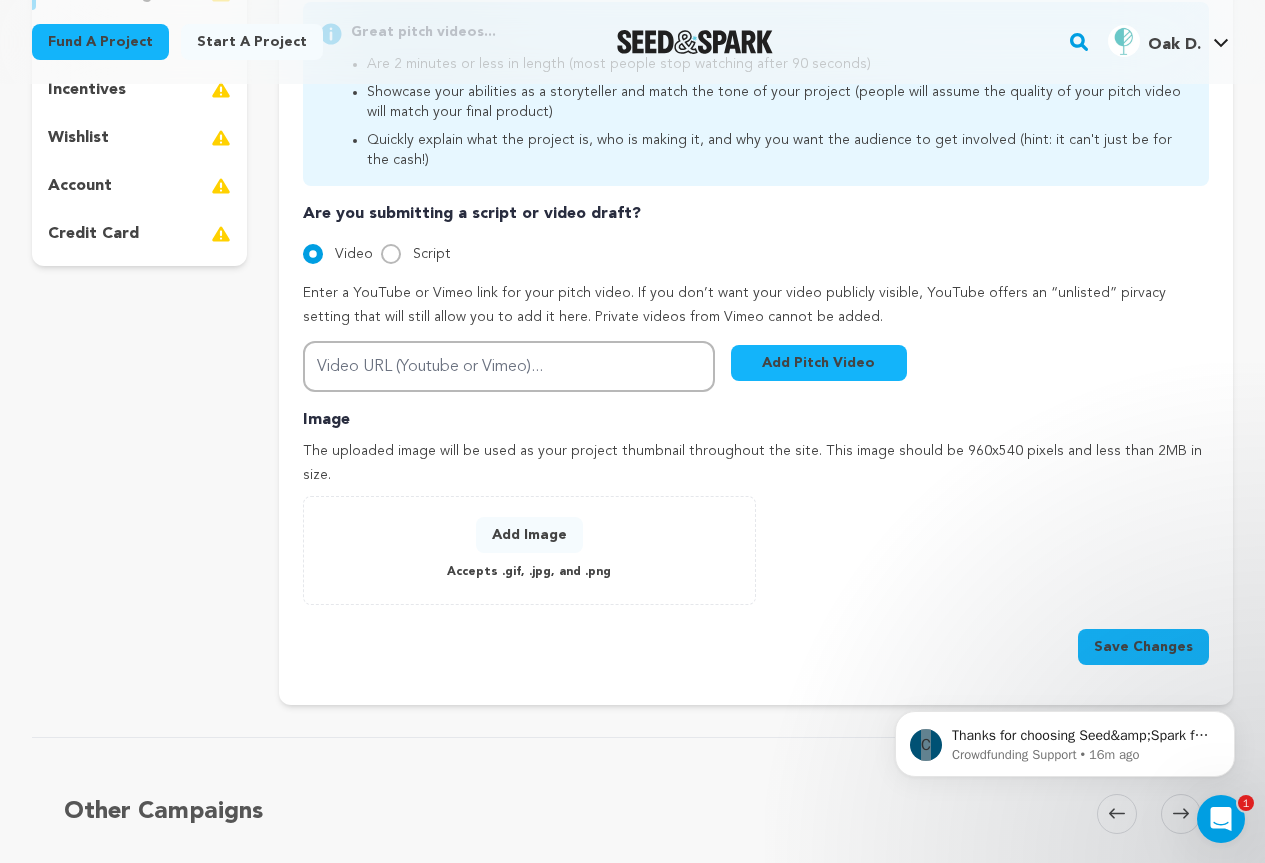 scroll, scrollTop: 600, scrollLeft: 0, axis: vertical 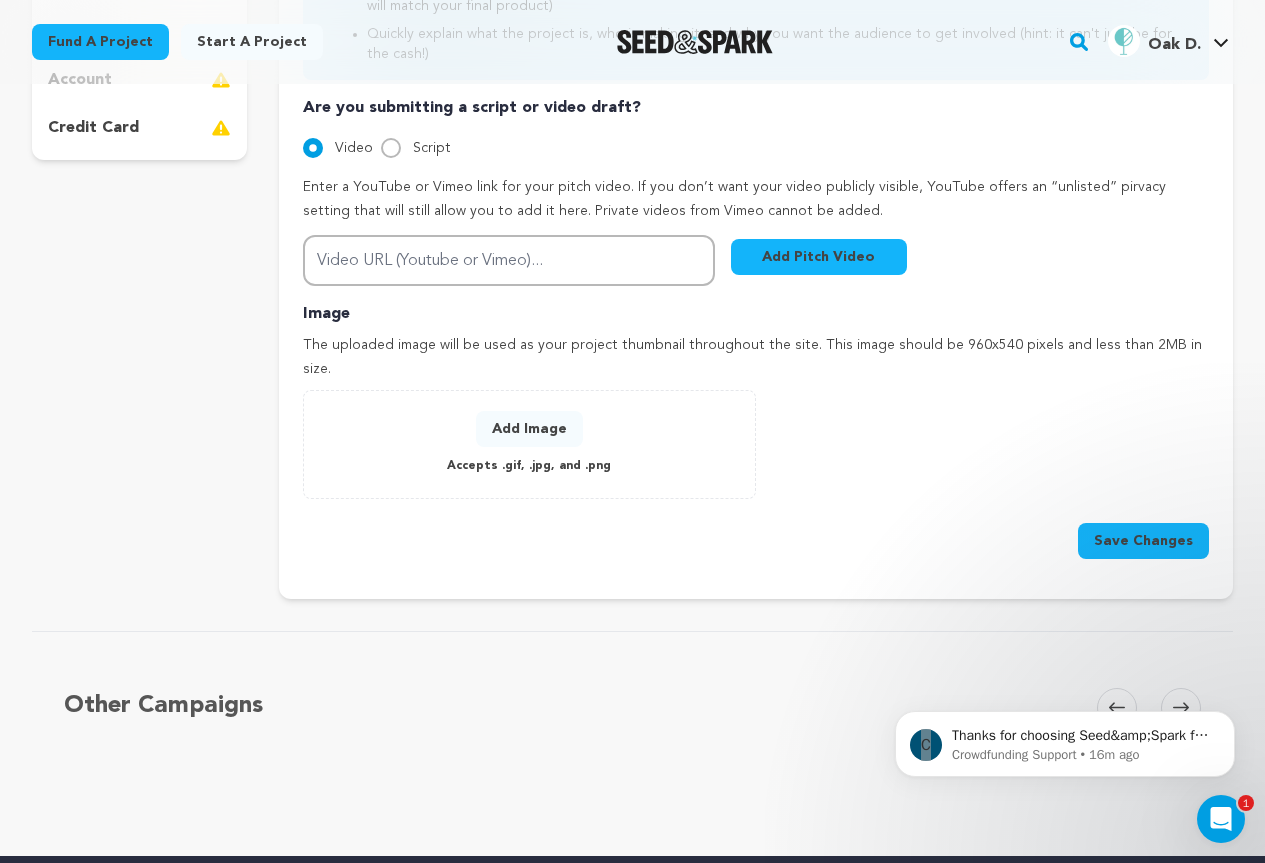 click on "Accepts .gif, .jpg, and .png" at bounding box center (529, 466) 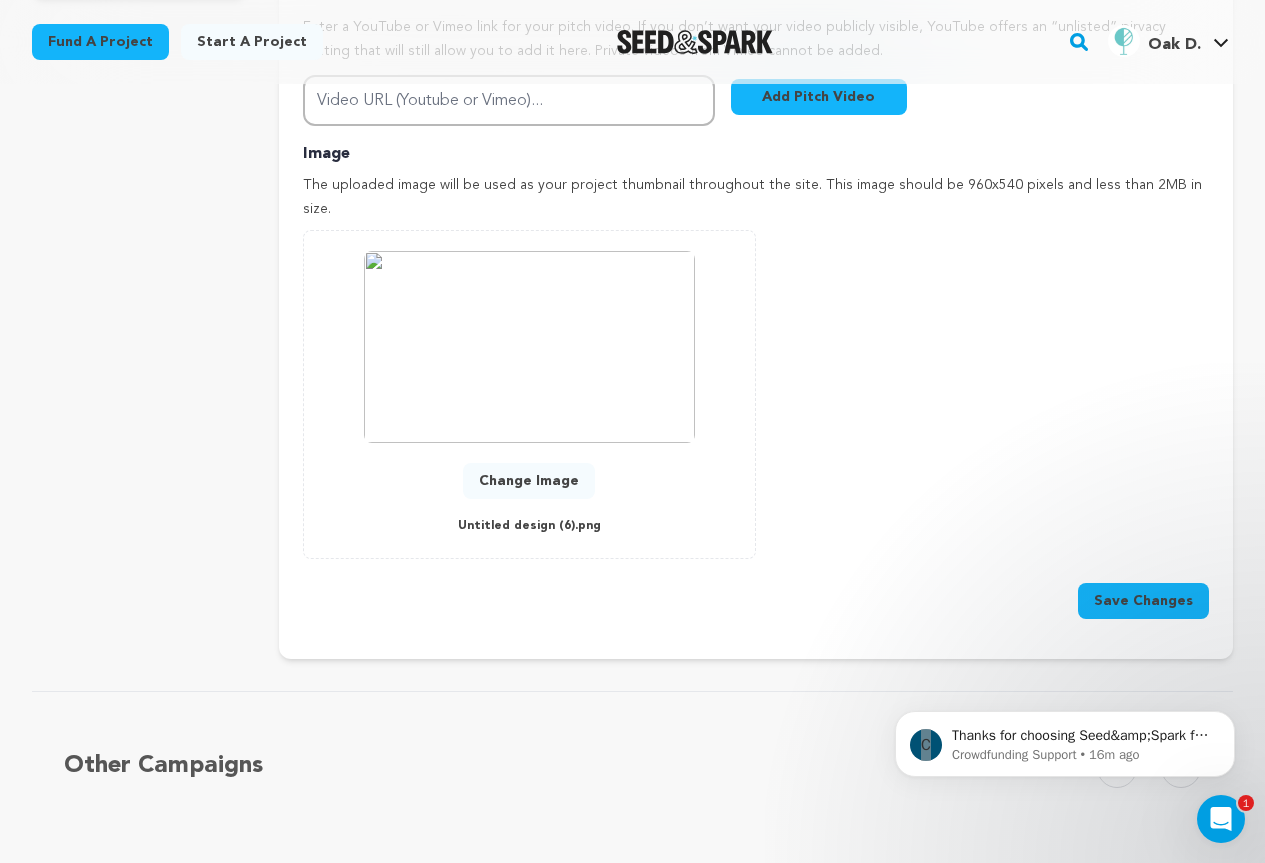 scroll, scrollTop: 900, scrollLeft: 0, axis: vertical 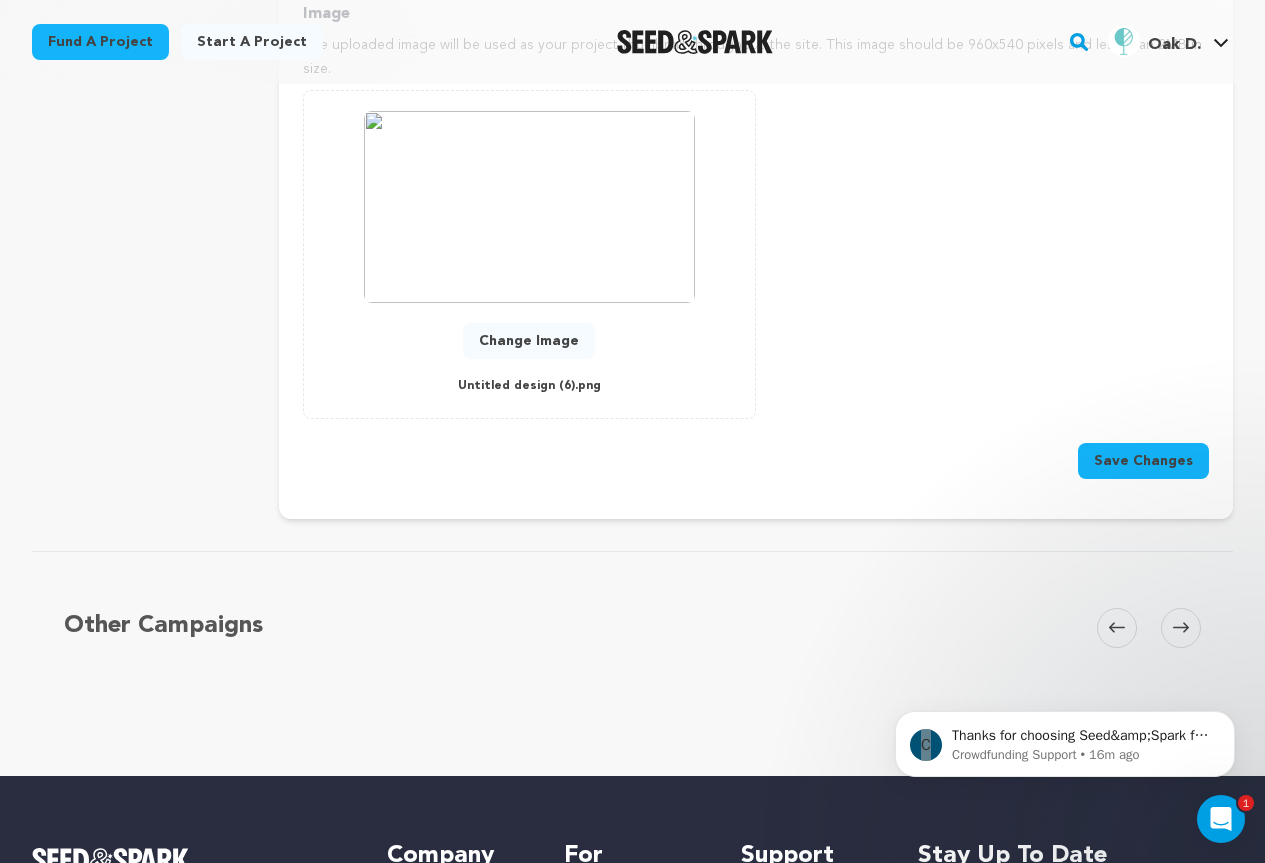 click on "Save Changes" at bounding box center (1143, 461) 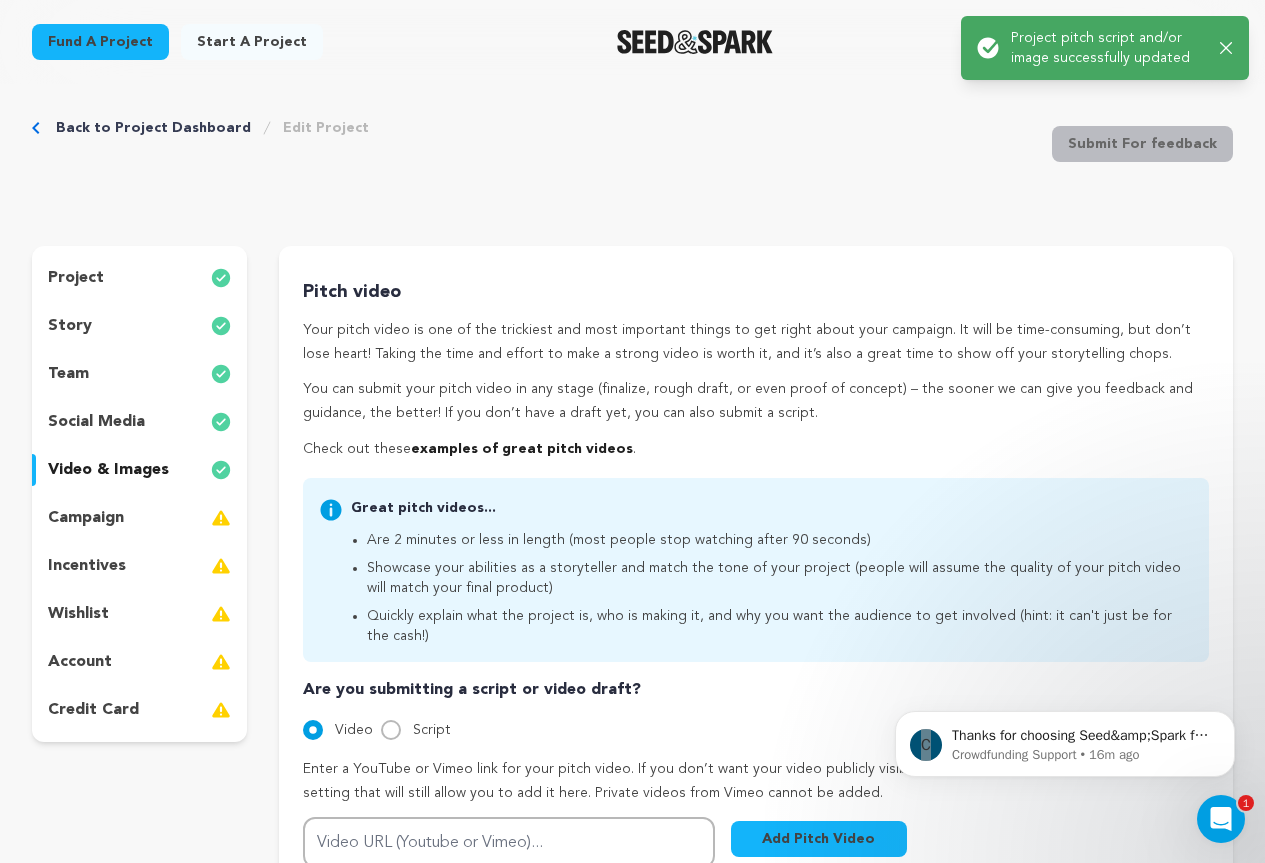 scroll, scrollTop: 0, scrollLeft: 0, axis: both 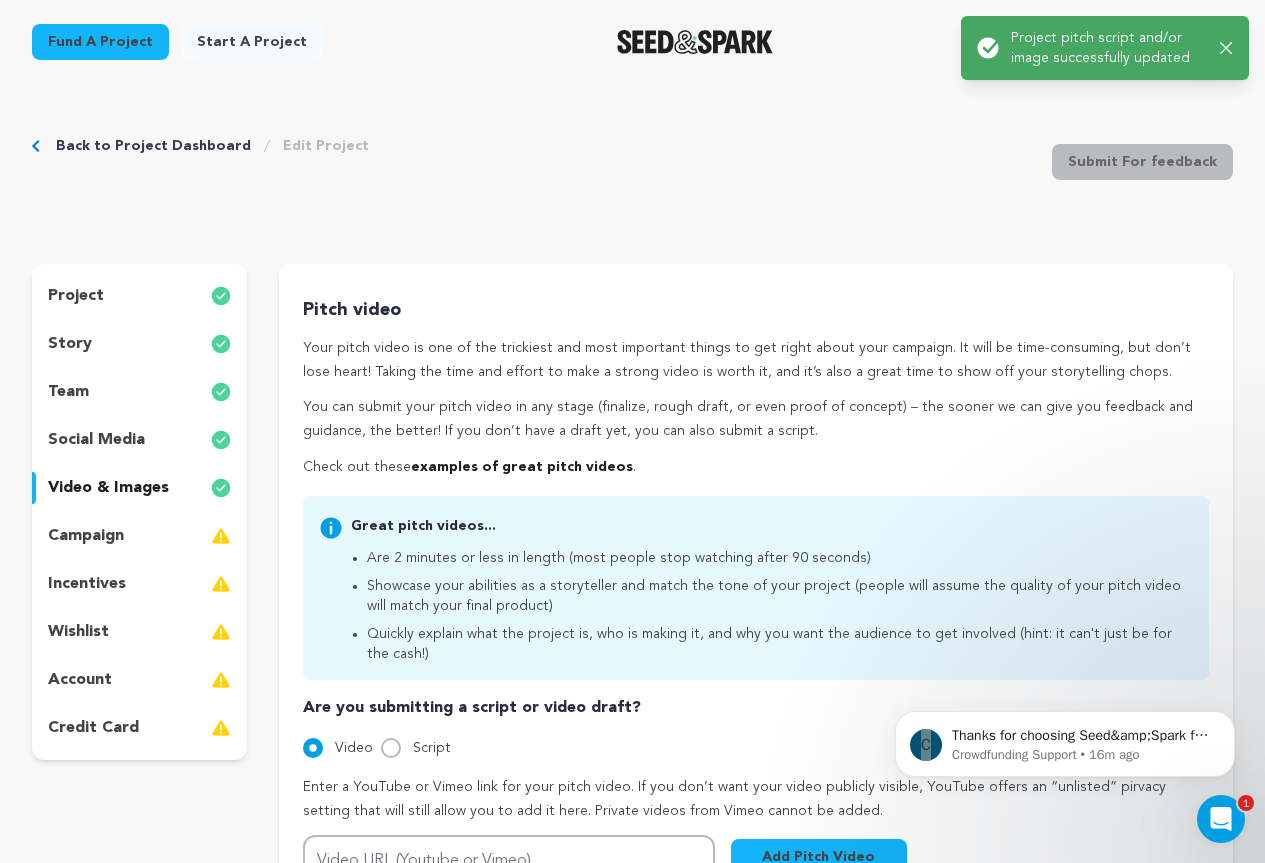 click on "campaign" at bounding box center (139, 536) 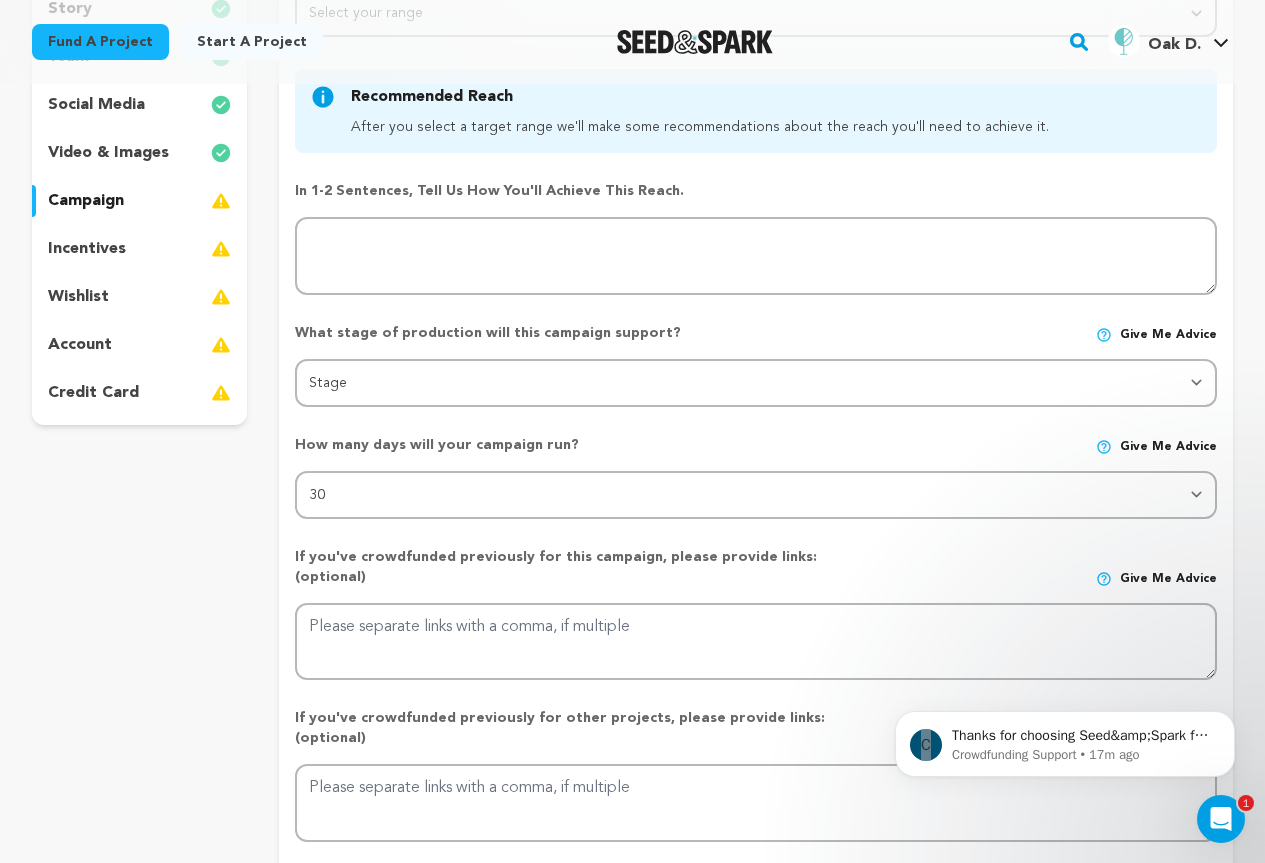scroll, scrollTop: 300, scrollLeft: 0, axis: vertical 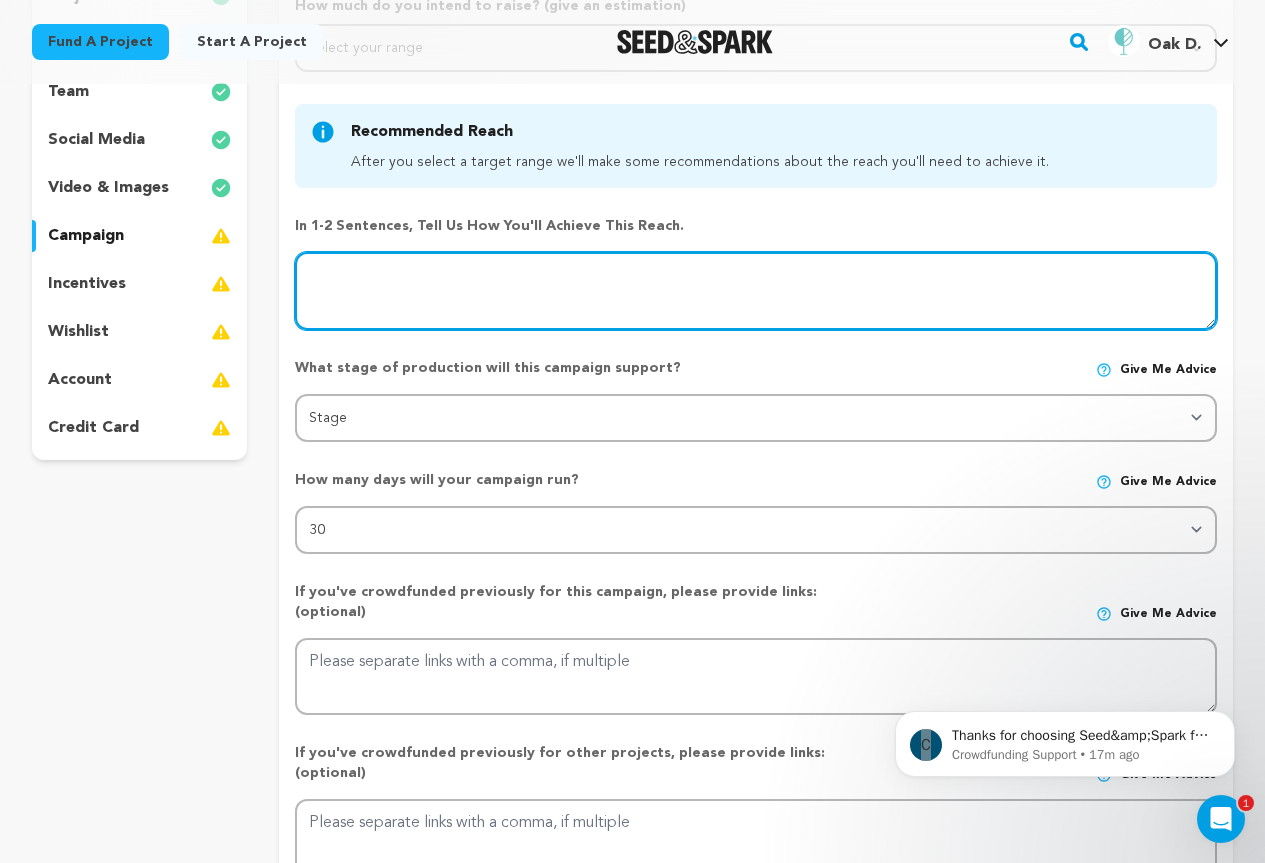 click at bounding box center [756, 291] 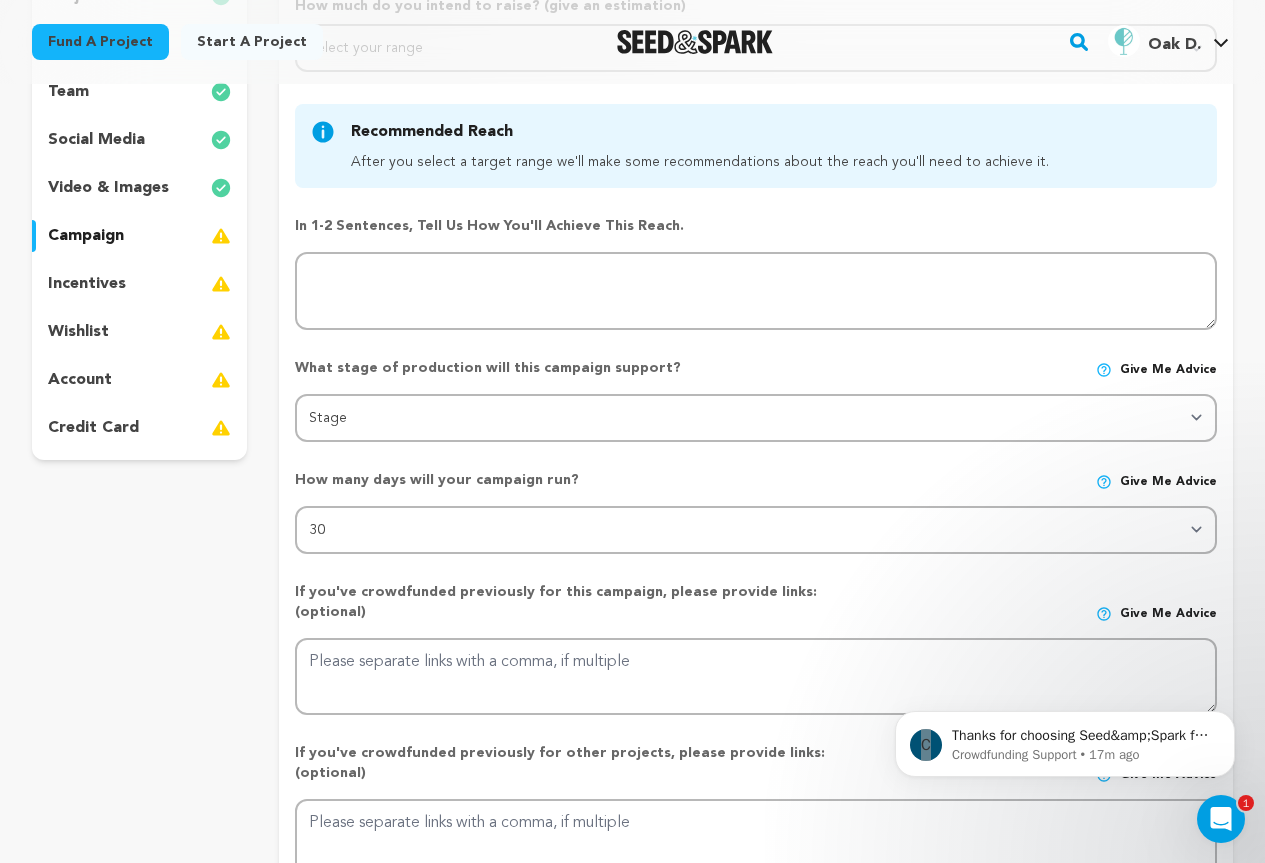 drag, startPoint x: 285, startPoint y: 223, endPoint x: 706, endPoint y: 226, distance: 421.01068 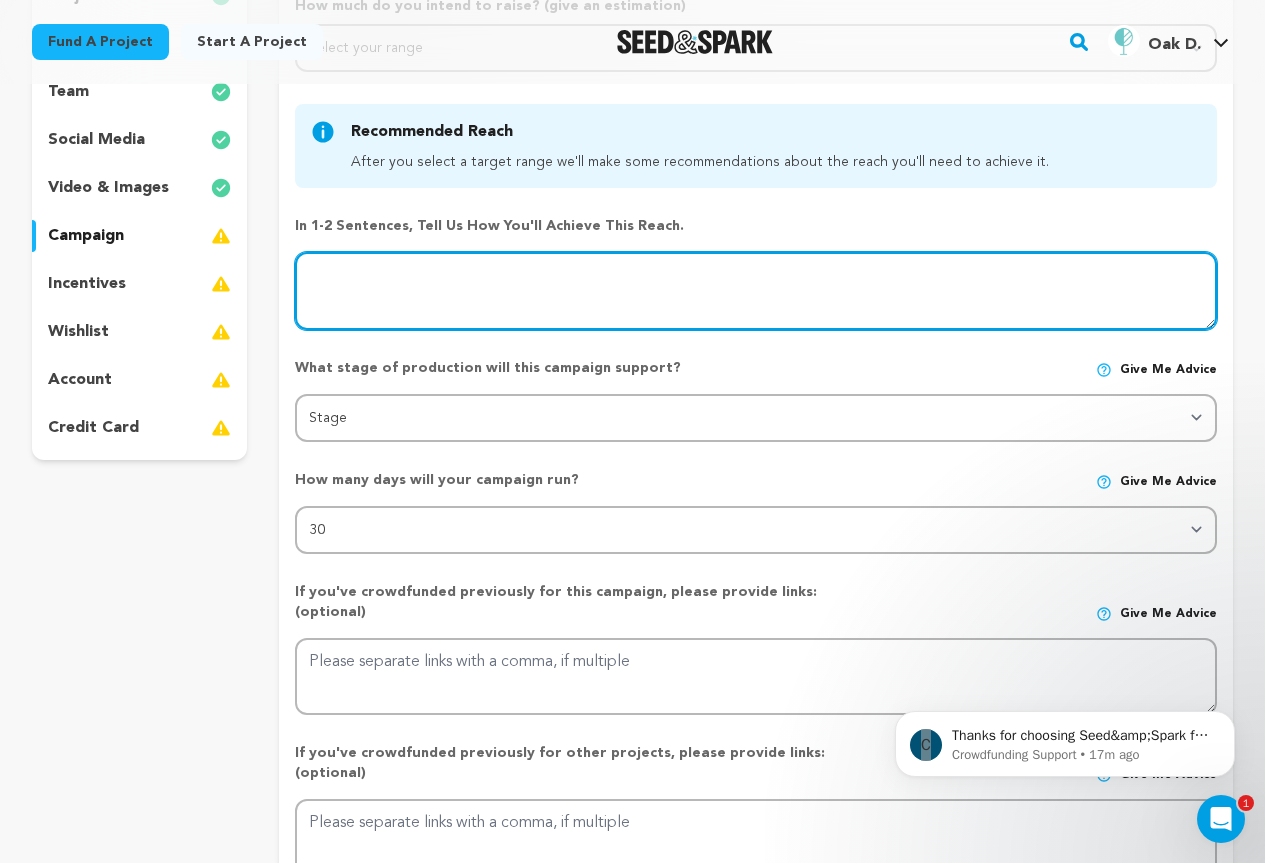 click at bounding box center (756, 291) 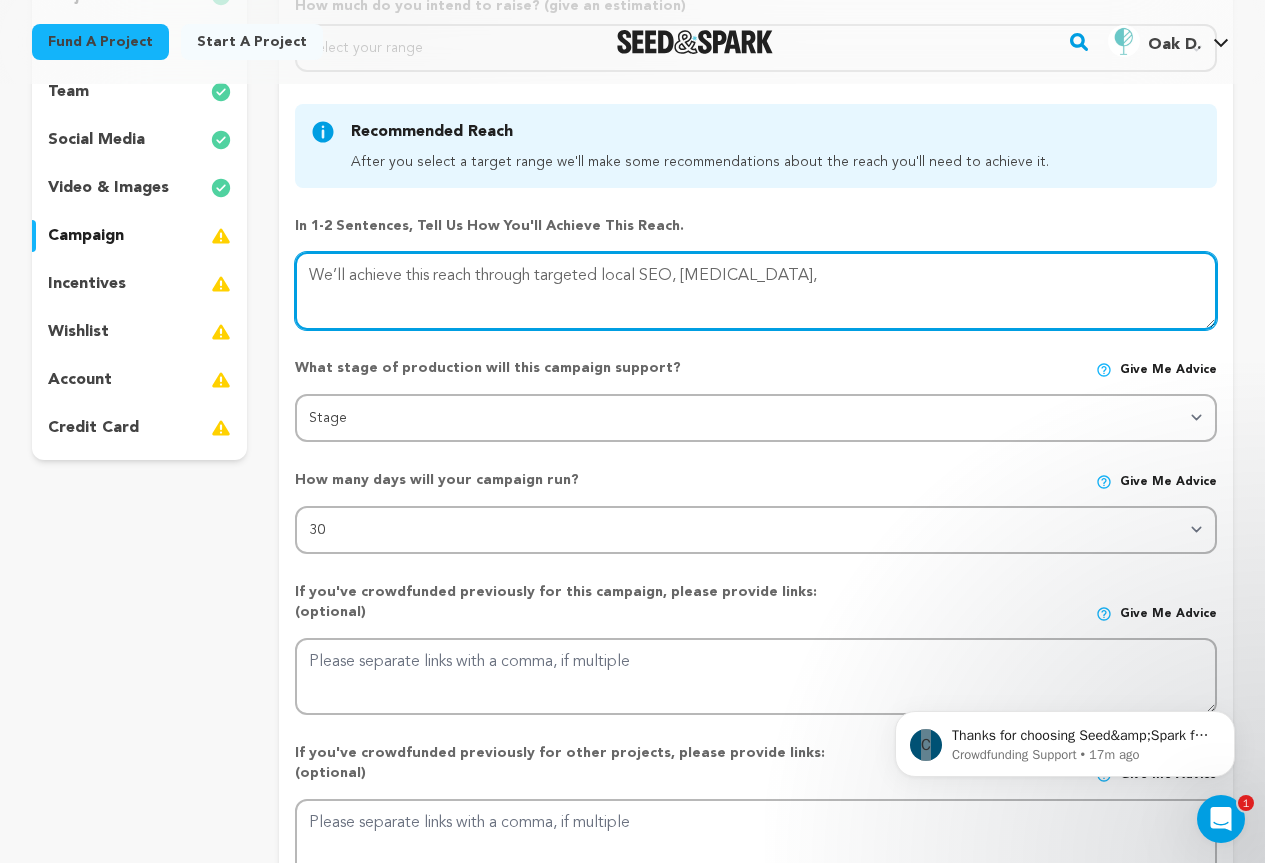 type on "We’ll achieve this reach through targeted local SEO, patient education," 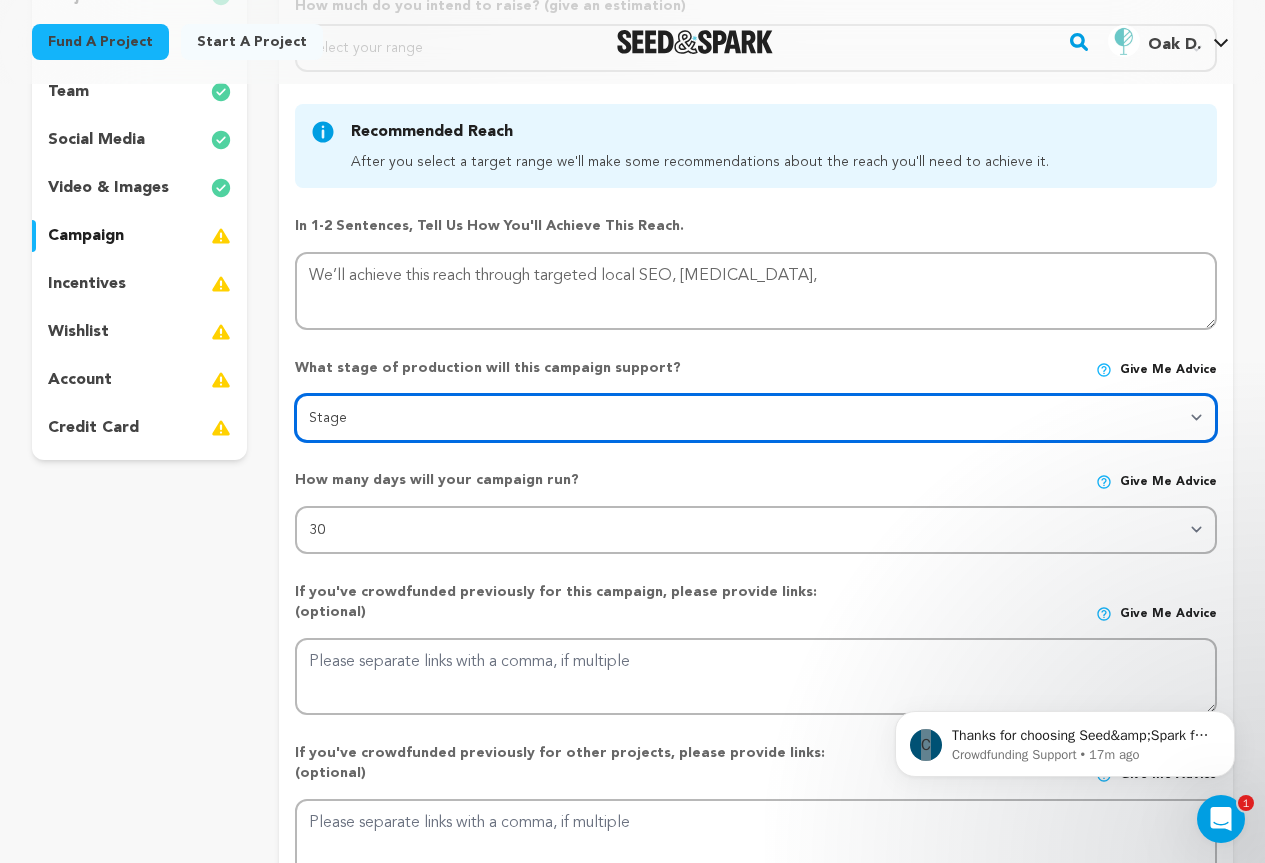 click on "Stage
DEVELOPMENT
PRODUCTION
POST-PRODUCTION
DISTRIBUTION
PRE-PRODUCTION
ENHANCEMENT
PRODUCTION PHASE 2
FESTIVALS
PR/MARKETING
TOUR
IMPACT CAMPAIGN" at bounding box center [756, 418] 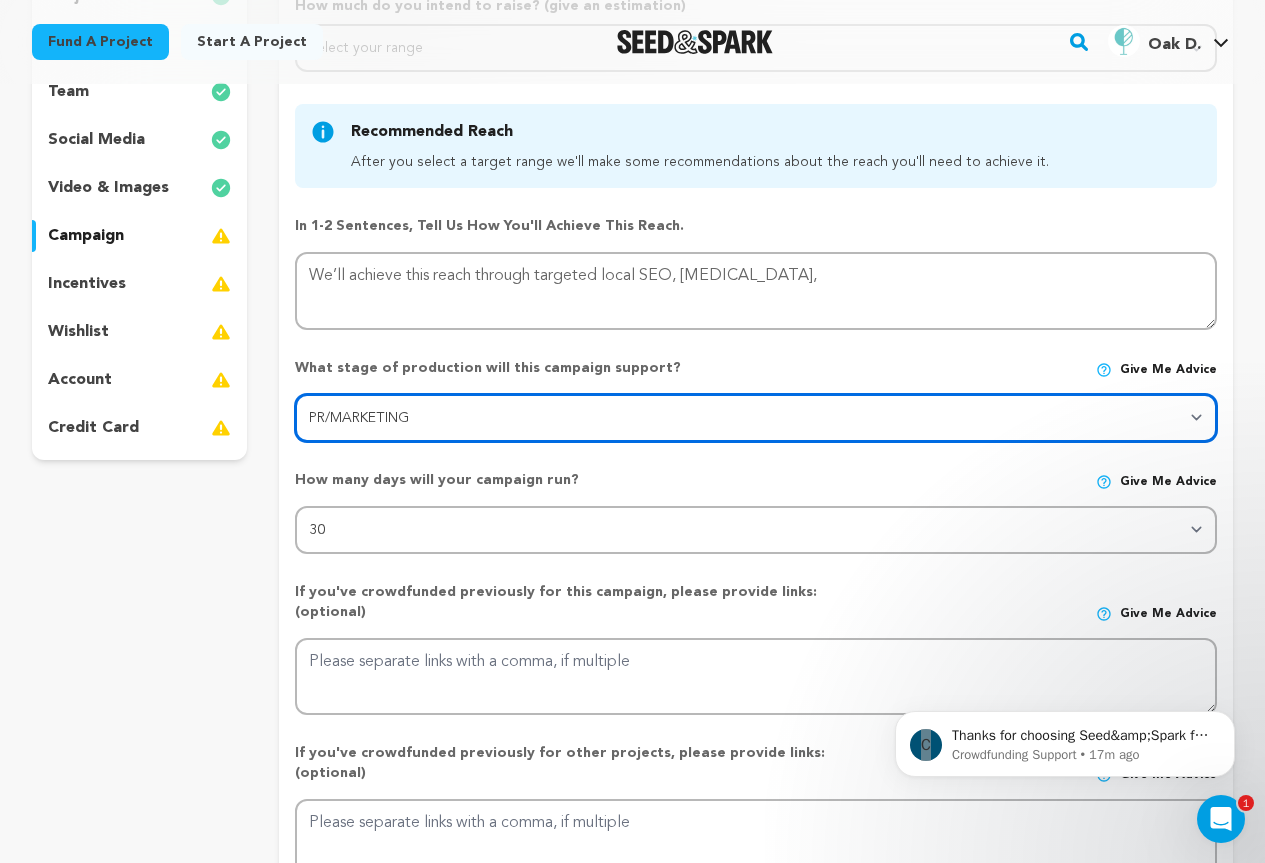 click on "Stage
DEVELOPMENT
PRODUCTION
POST-PRODUCTION
DISTRIBUTION
PRE-PRODUCTION
ENHANCEMENT
PRODUCTION PHASE 2
FESTIVALS
PR/MARKETING
TOUR
IMPACT CAMPAIGN" at bounding box center (756, 418) 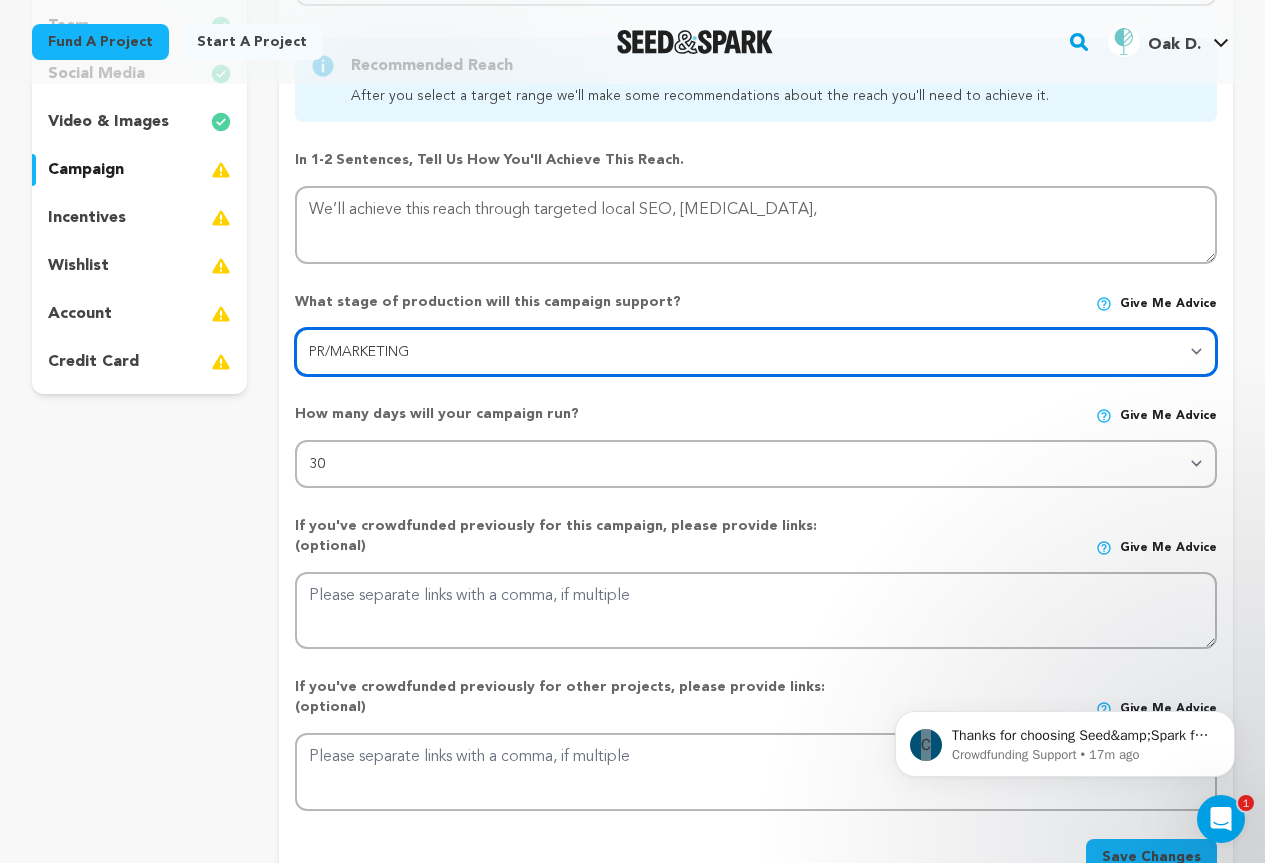 scroll, scrollTop: 400, scrollLeft: 0, axis: vertical 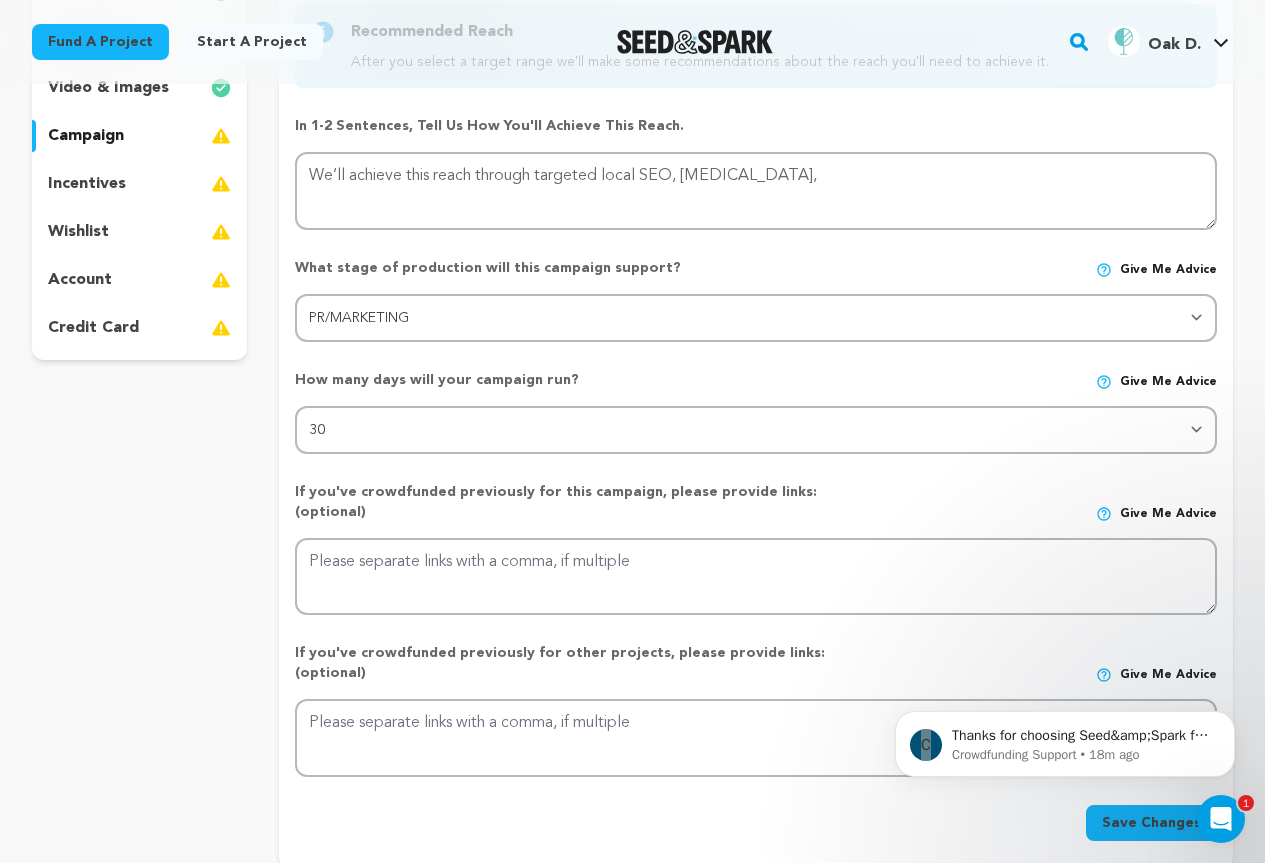click at bounding box center (221, 184) 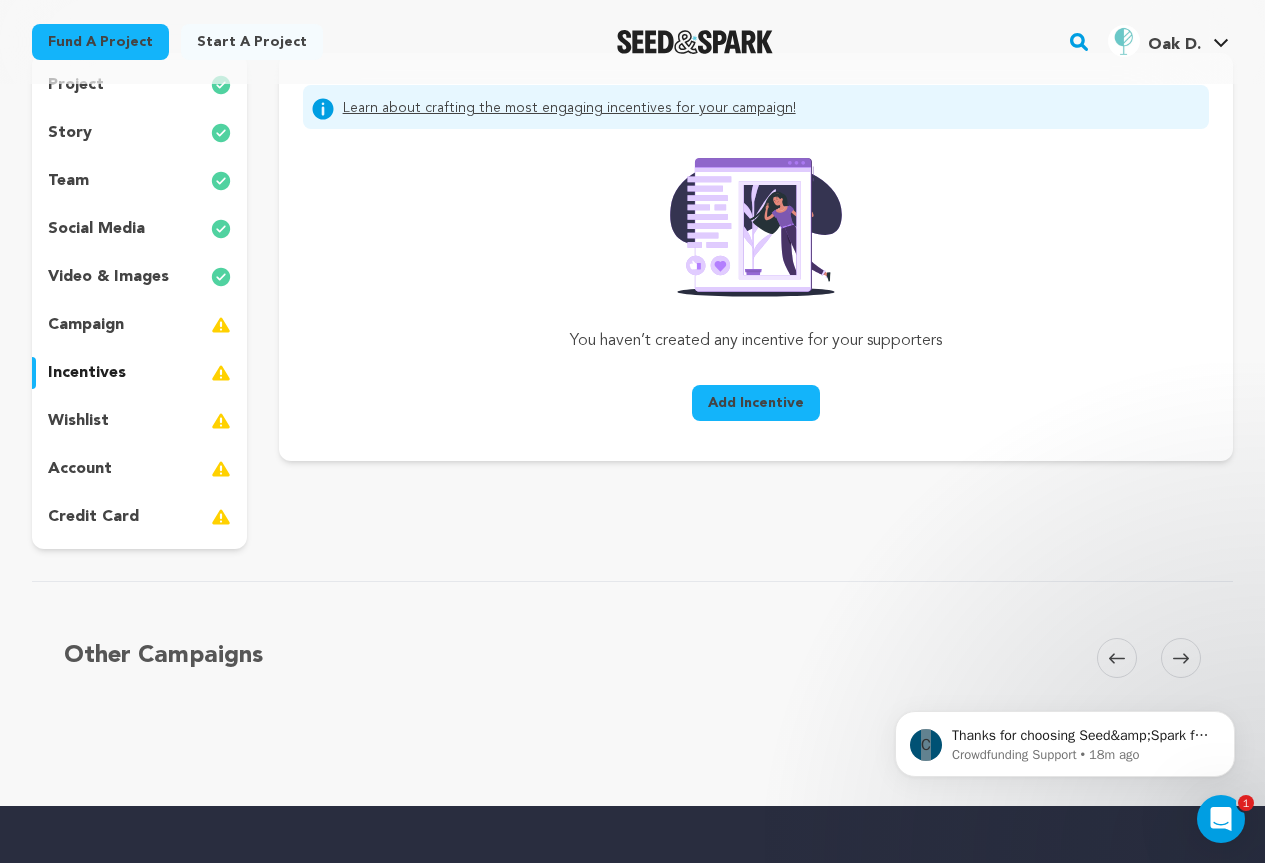scroll, scrollTop: 200, scrollLeft: 0, axis: vertical 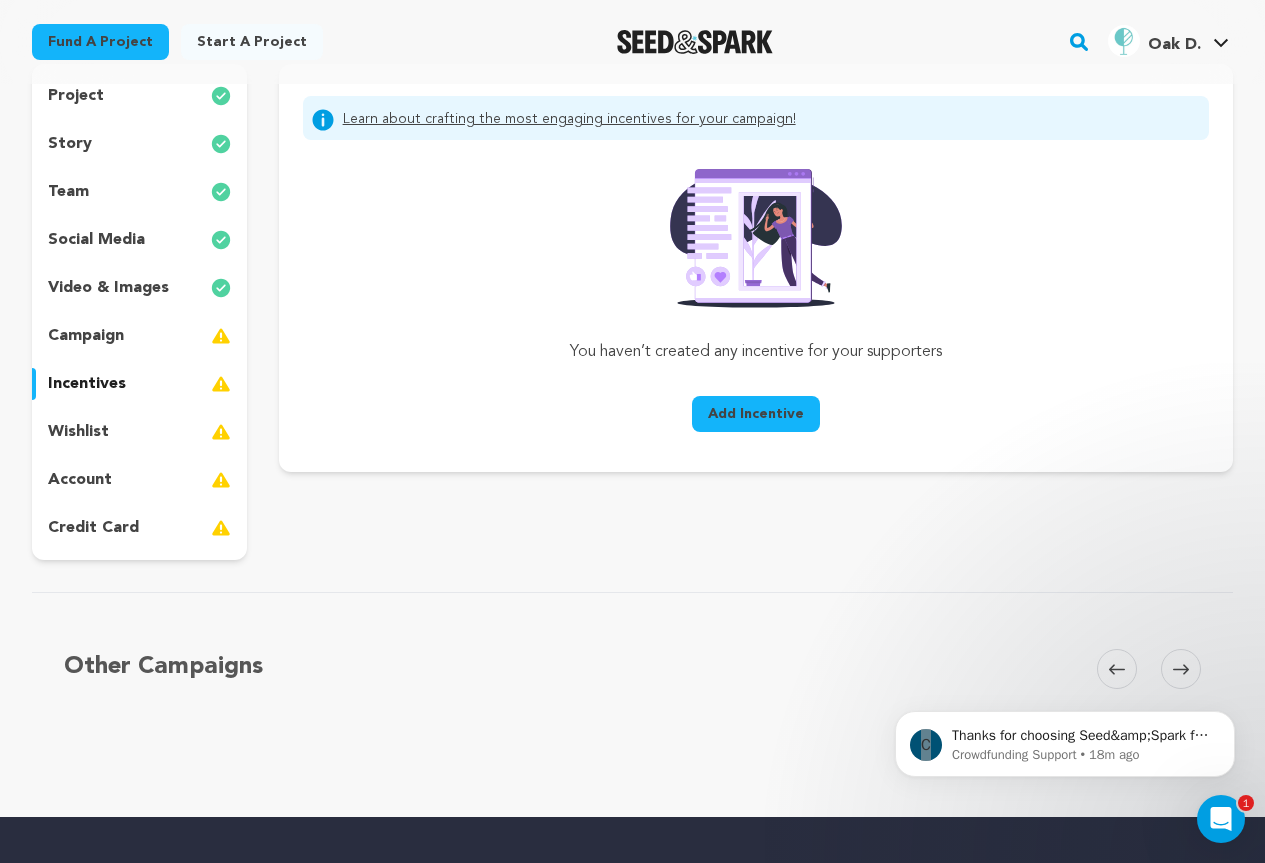 click on "account" at bounding box center [139, 480] 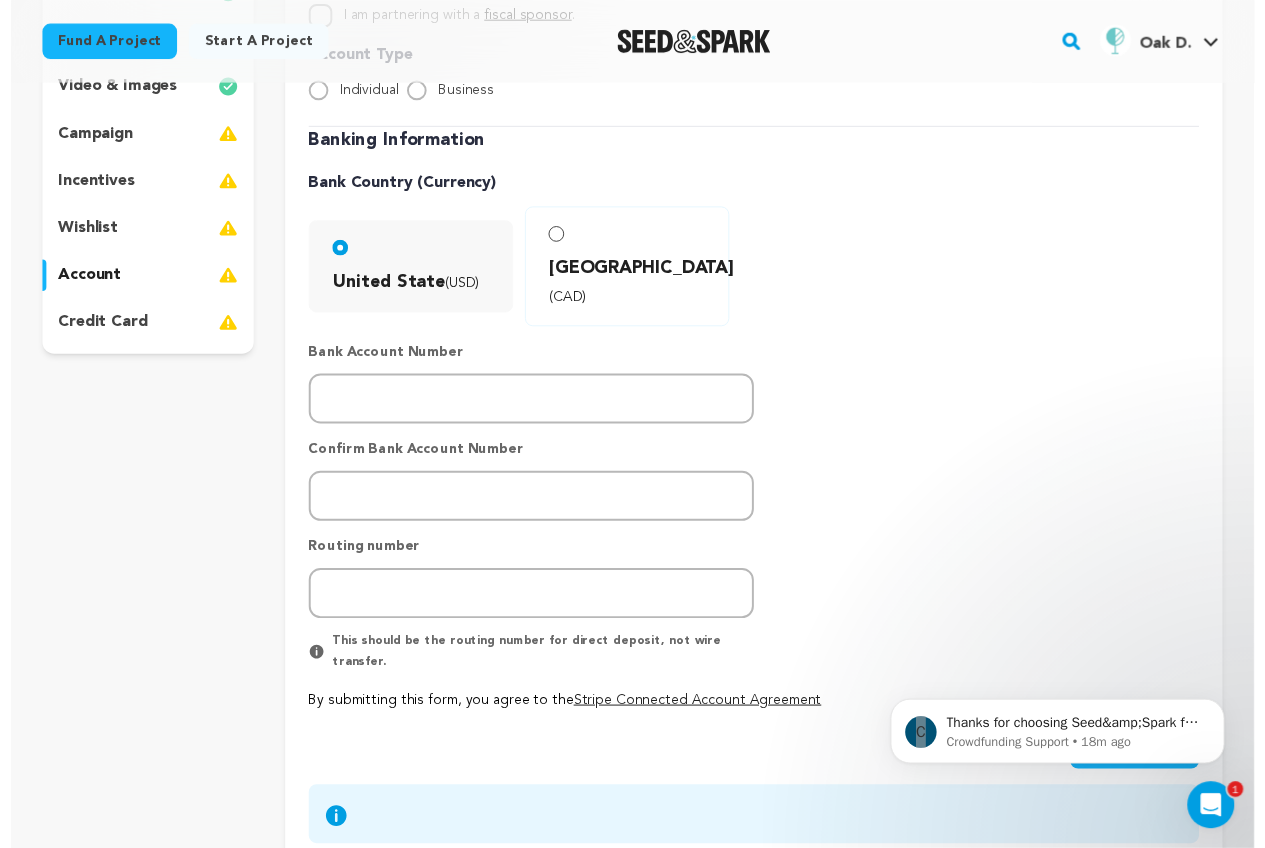 scroll, scrollTop: 0, scrollLeft: 0, axis: both 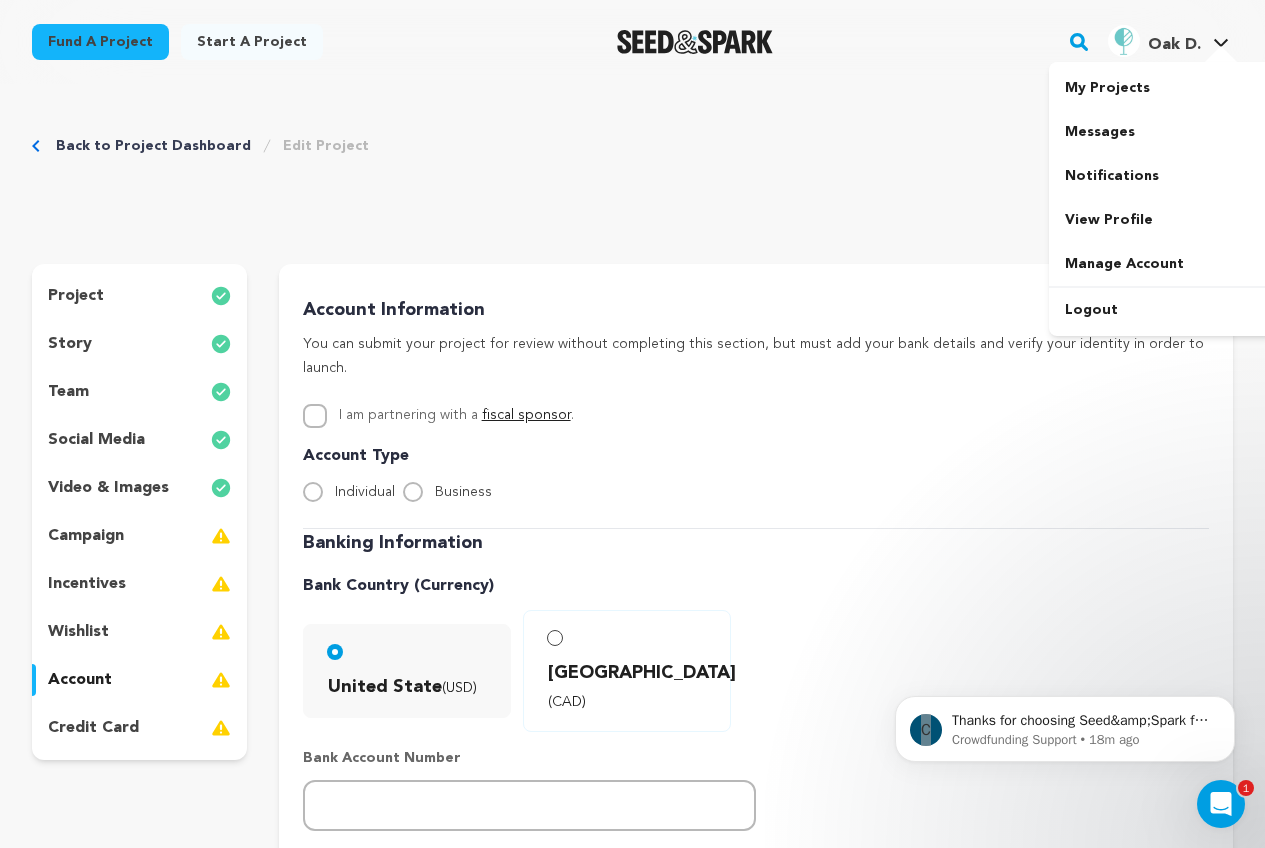 click at bounding box center (1221, 56) 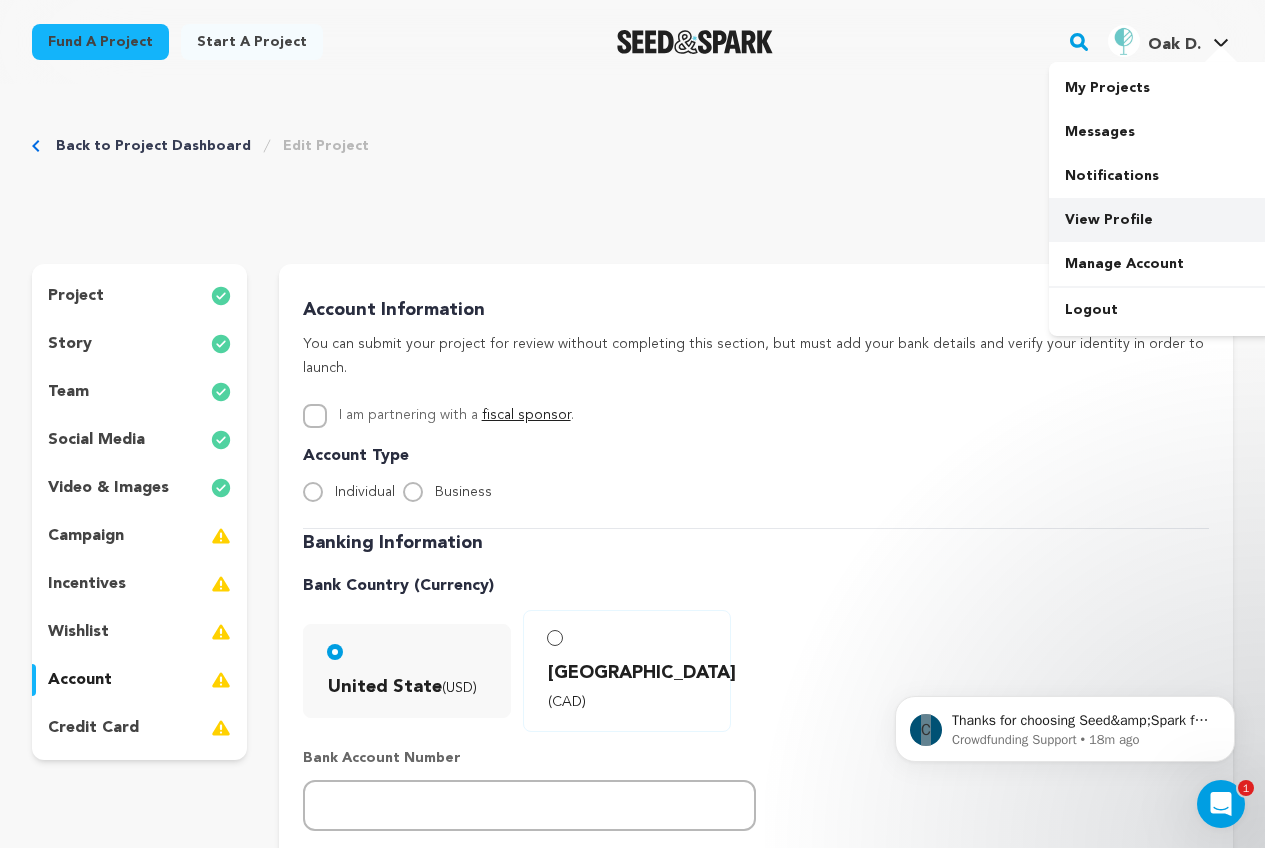 click on "View Profile" at bounding box center (1161, 220) 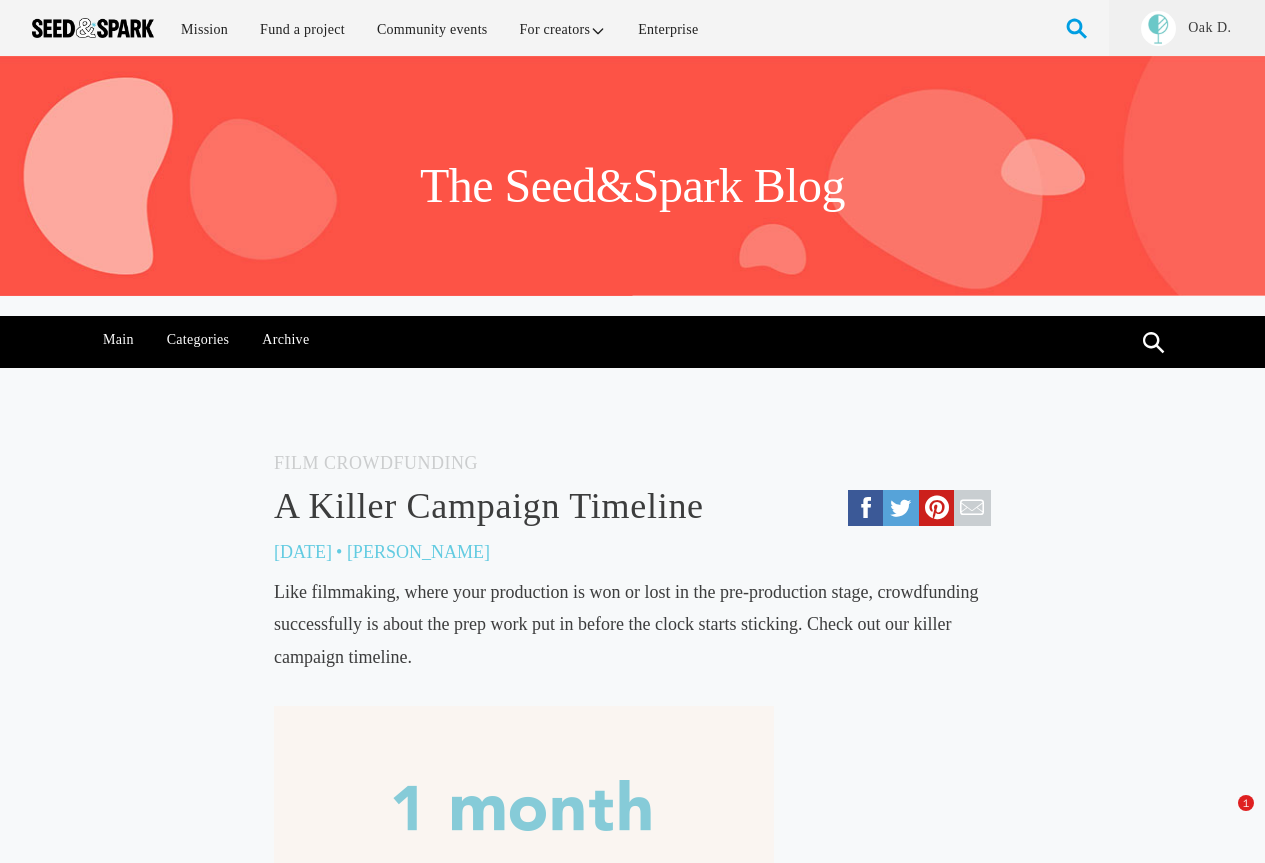 scroll, scrollTop: 0, scrollLeft: 0, axis: both 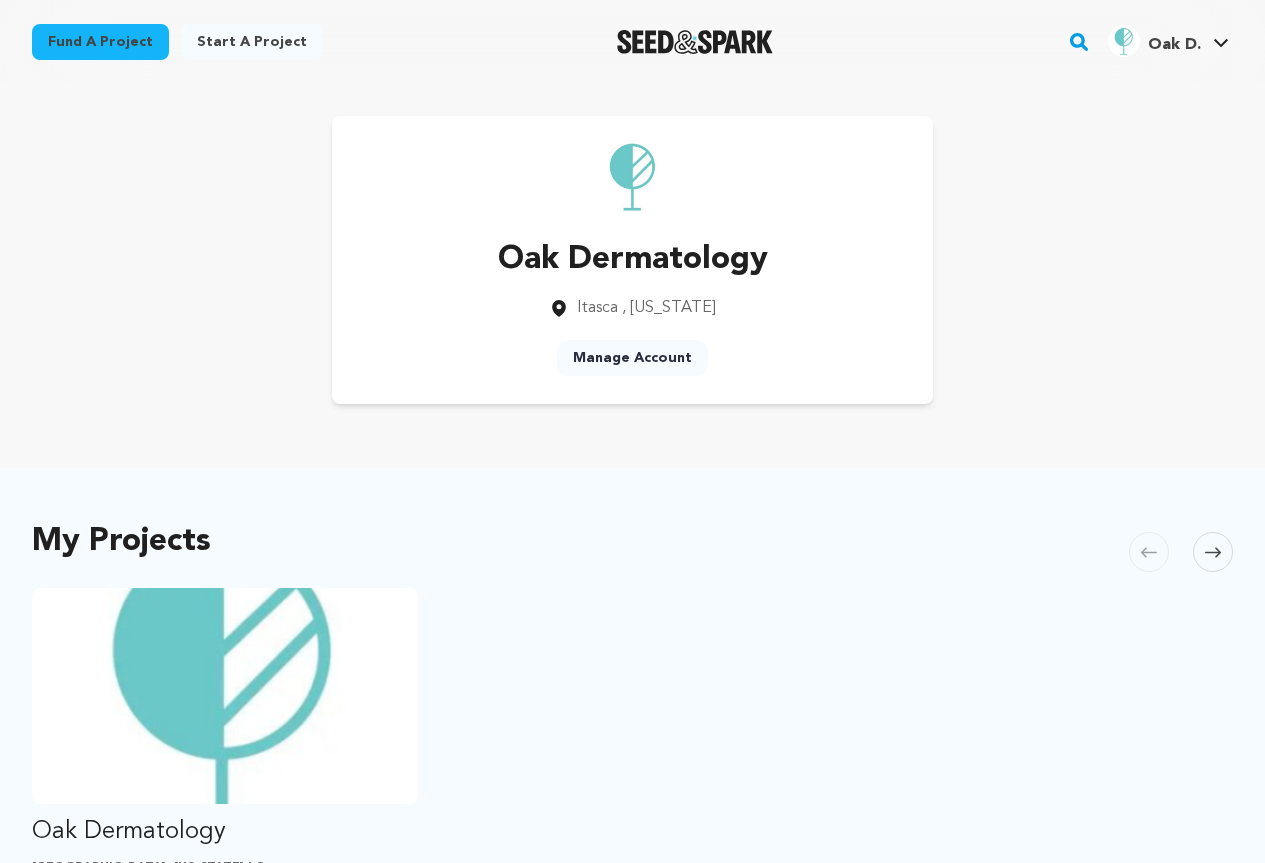 click on "Oak D.
Oak D." at bounding box center (1168, 39) 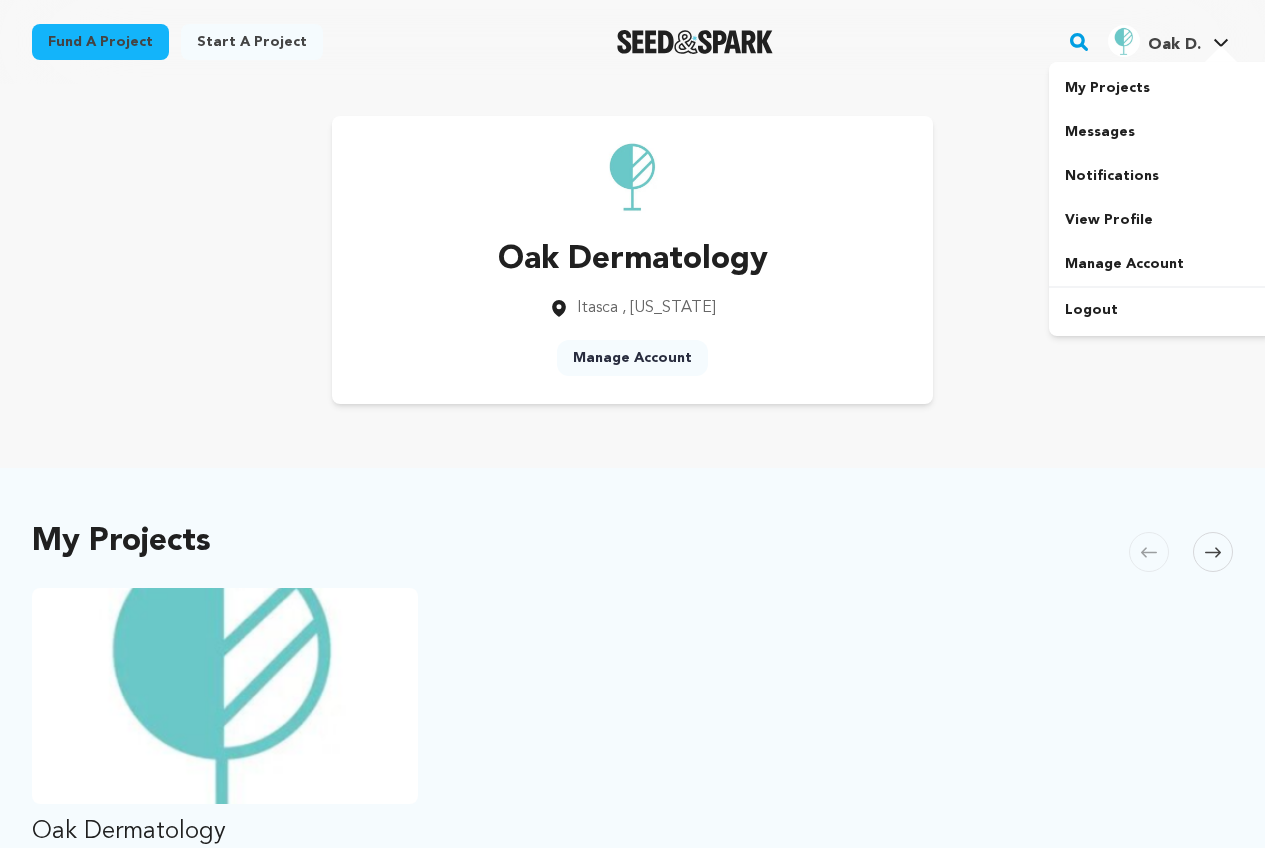 click on "My Projects" at bounding box center (1161, 88) 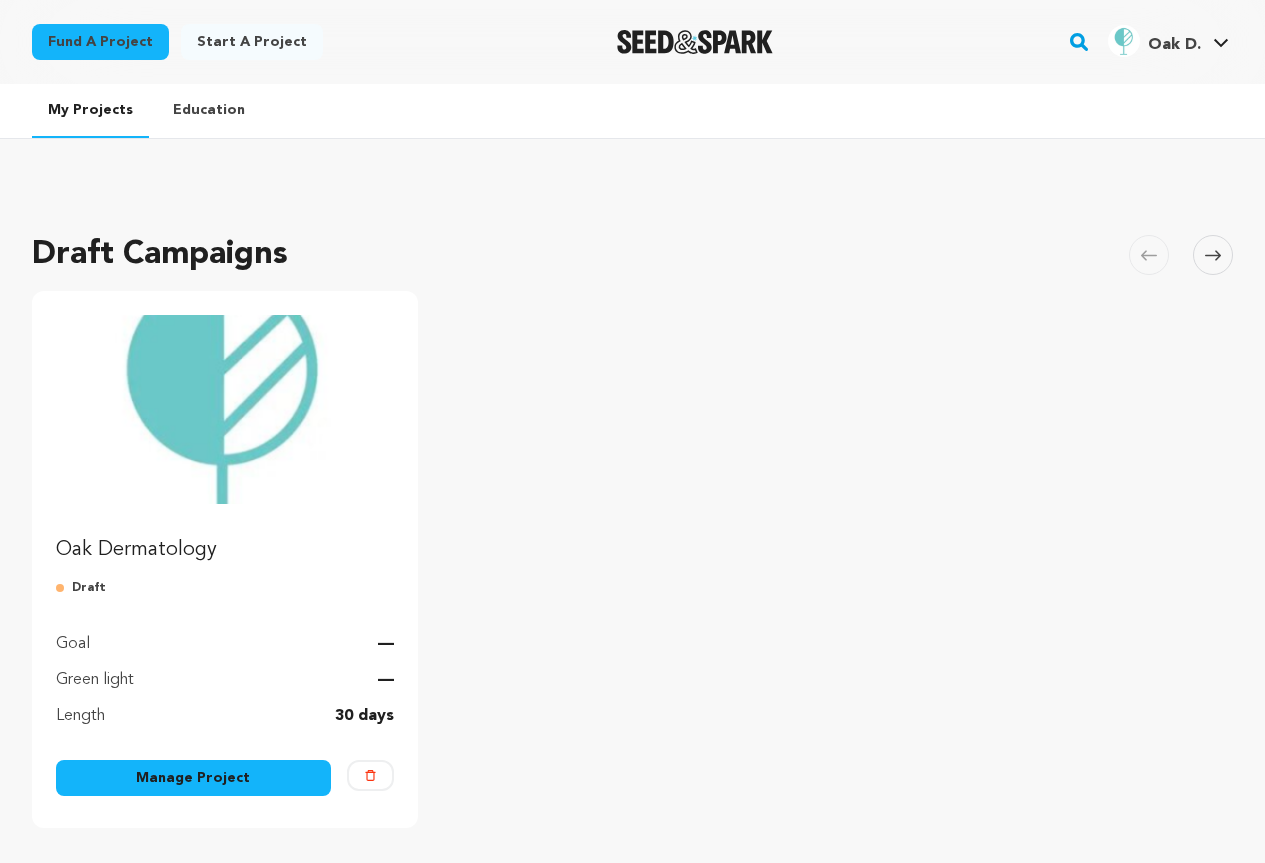 scroll, scrollTop: 0, scrollLeft: 0, axis: both 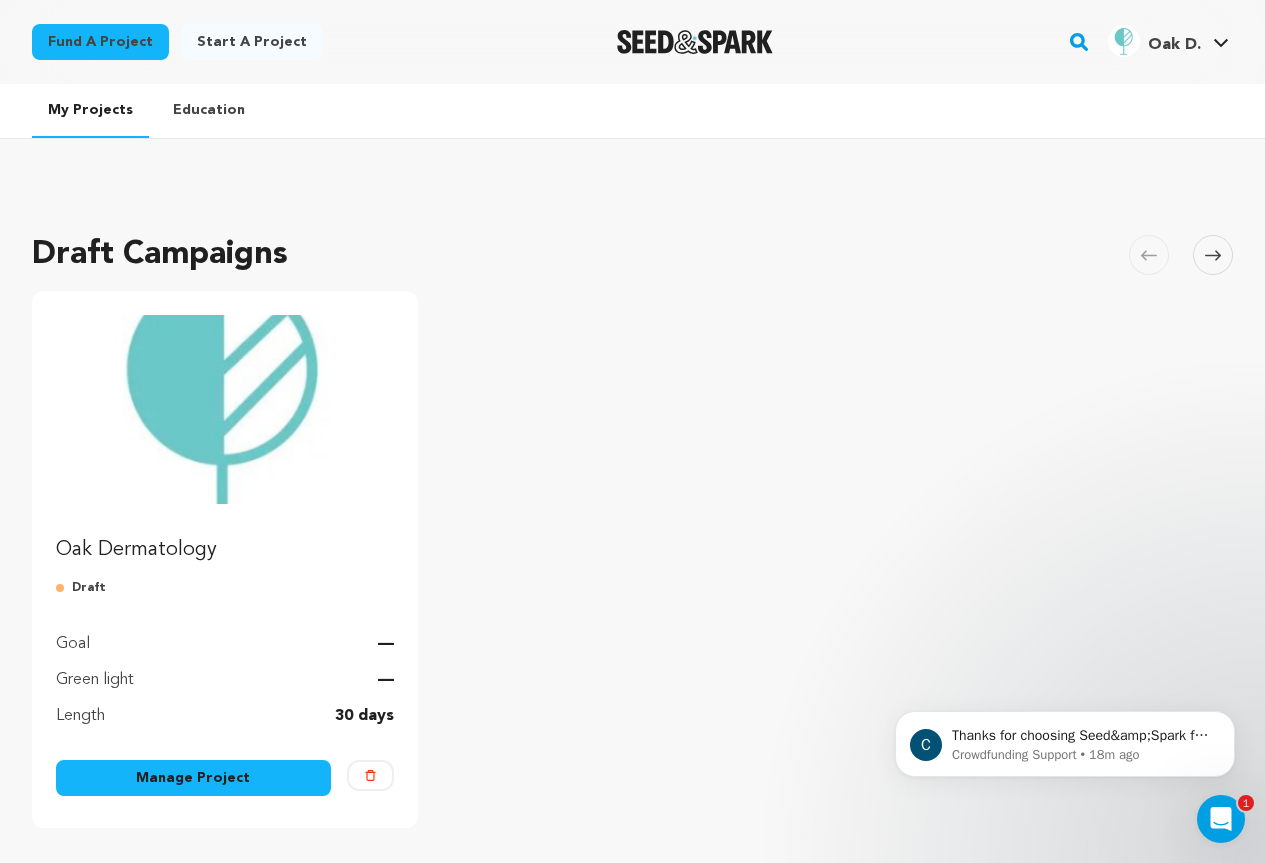 click on "Delete" at bounding box center [370, 775] 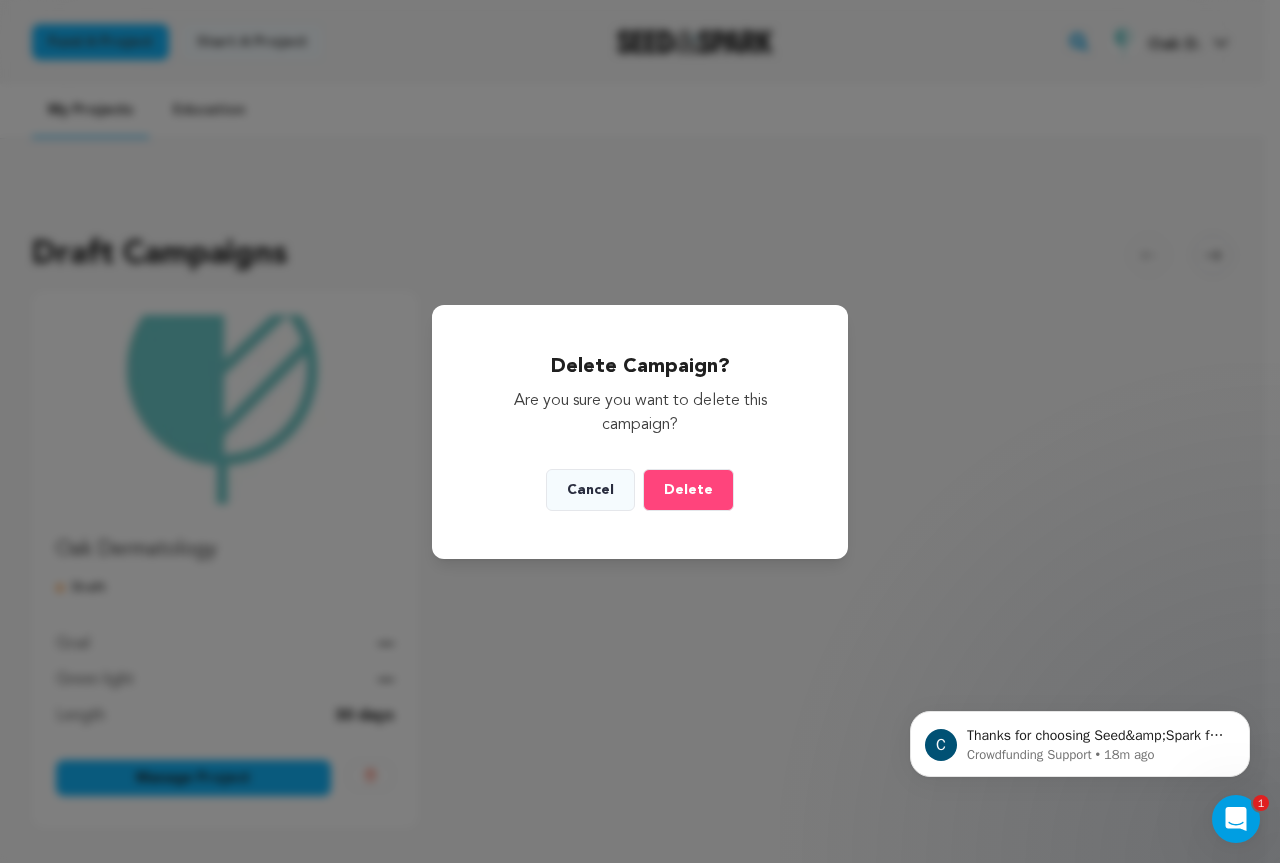 click on "Delete" at bounding box center [688, 490] 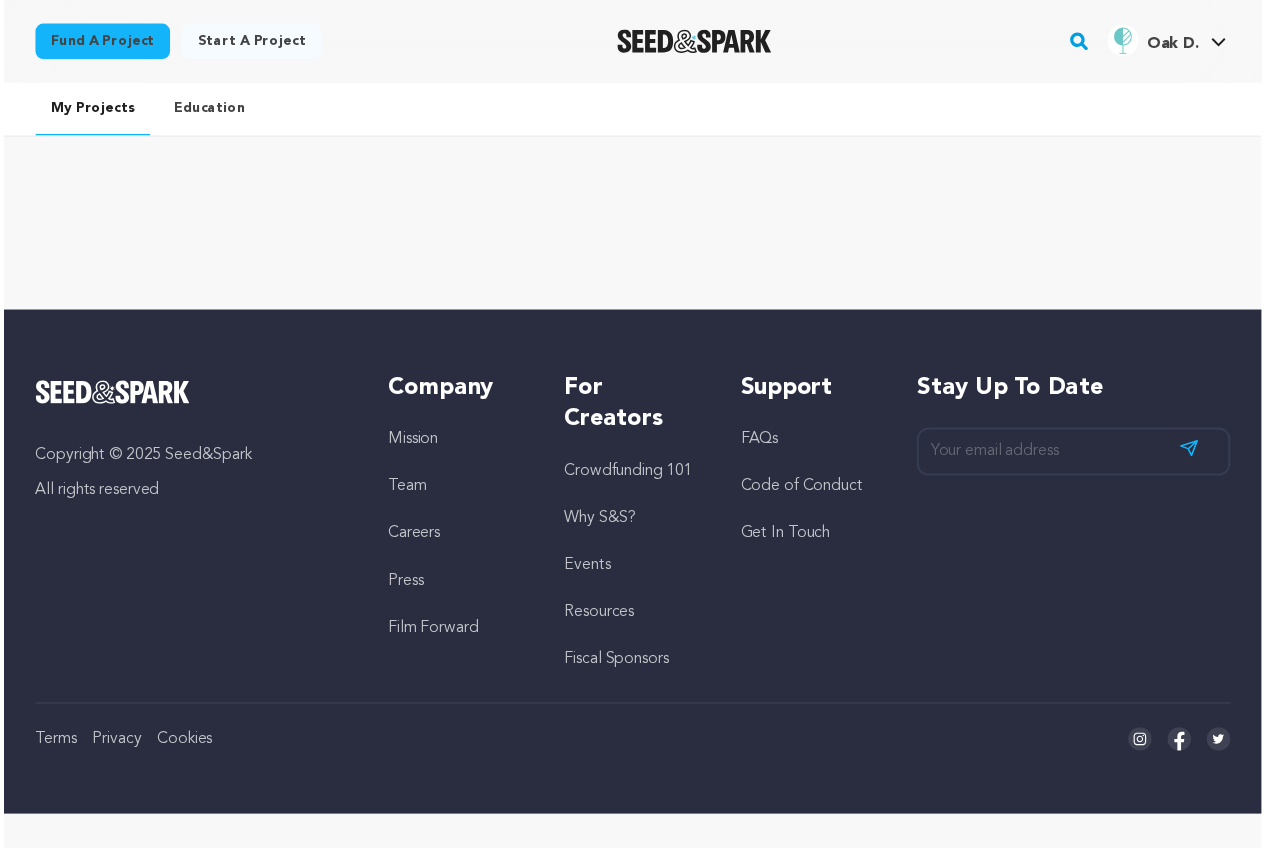 scroll, scrollTop: 0, scrollLeft: 0, axis: both 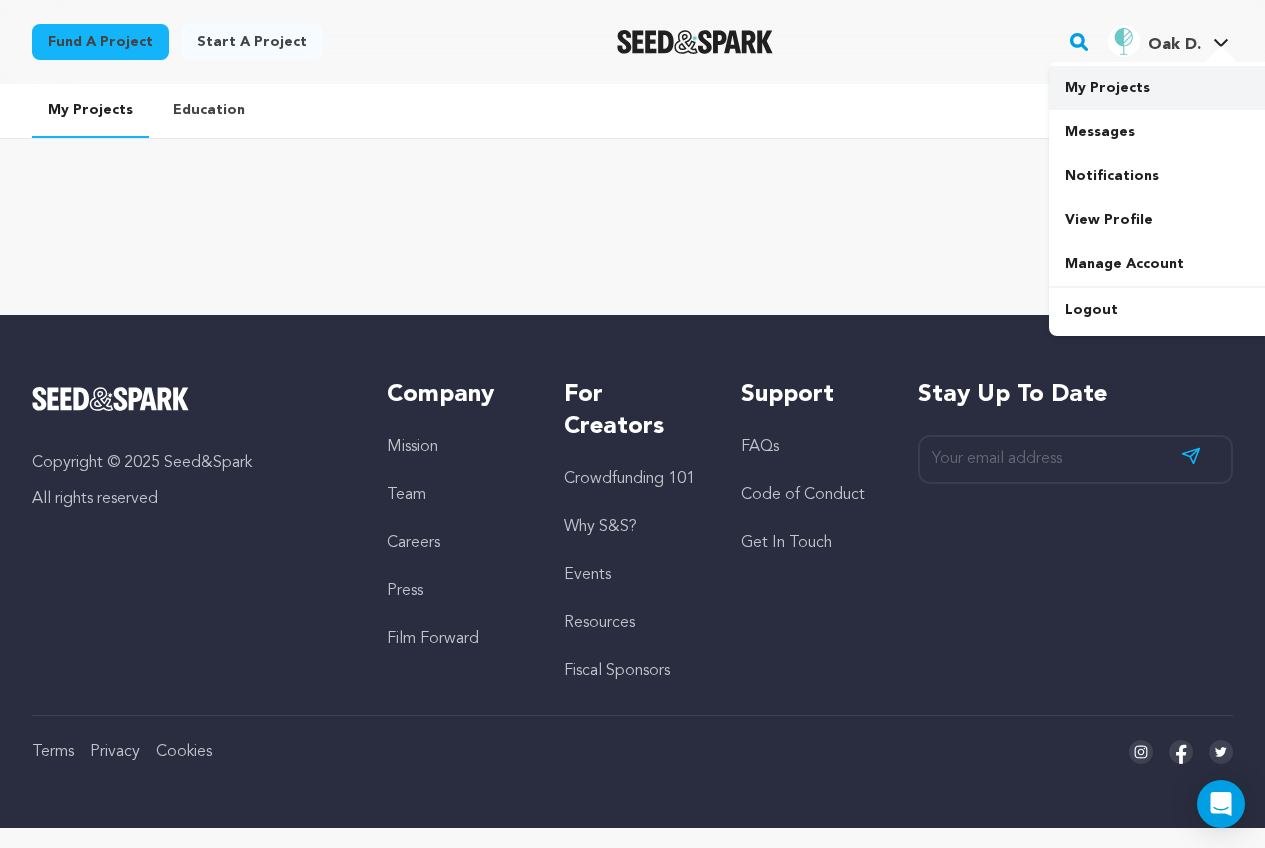 click on "My Projects" at bounding box center [1161, 88] 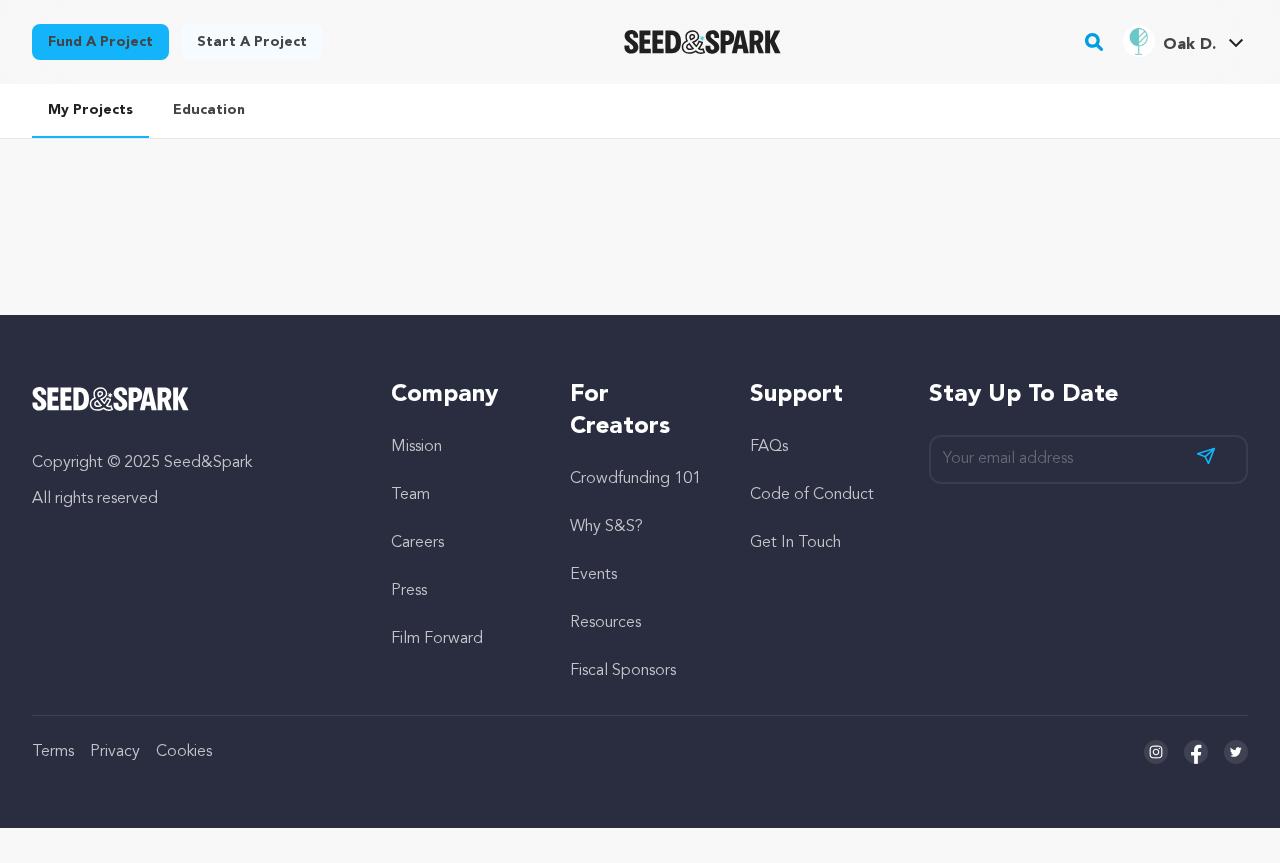 scroll, scrollTop: 0, scrollLeft: 0, axis: both 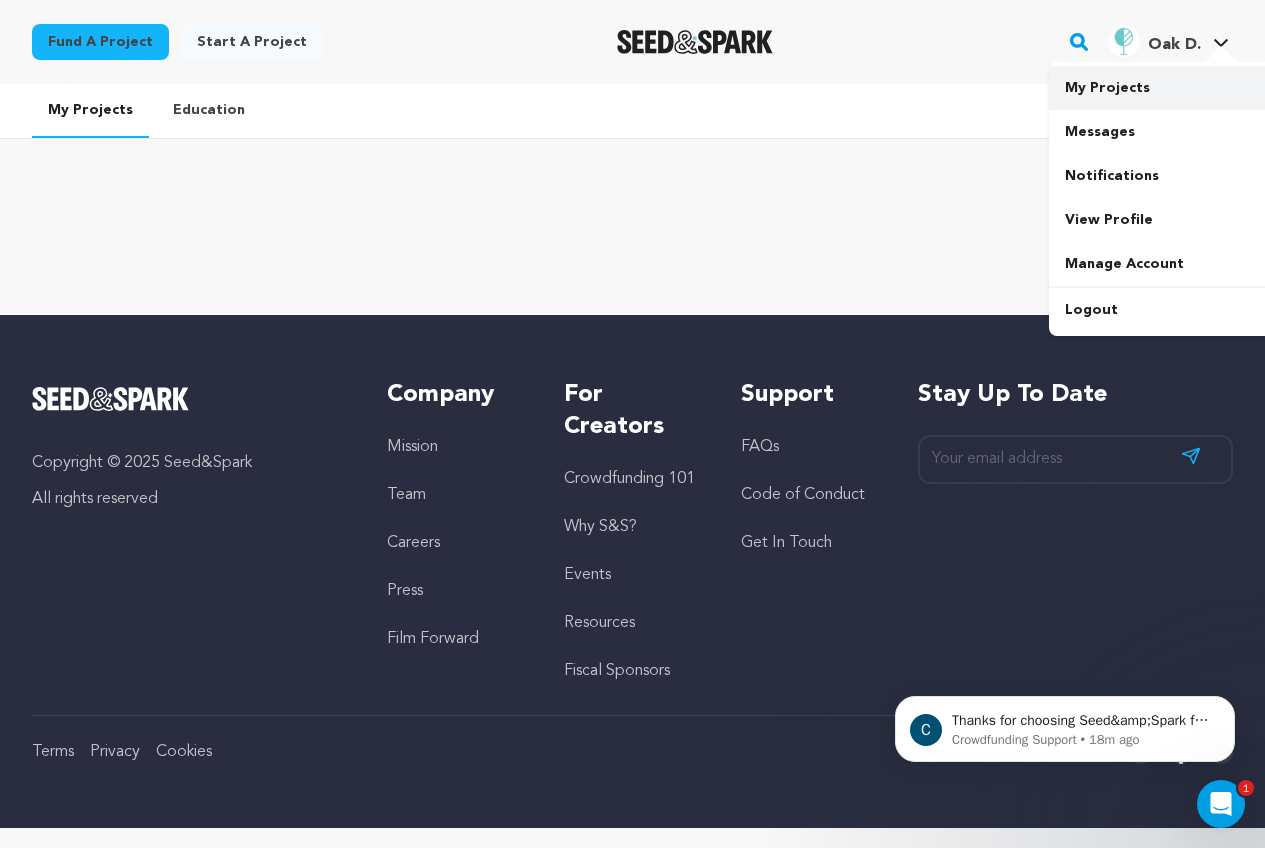 click on "My Projects" at bounding box center (1161, 88) 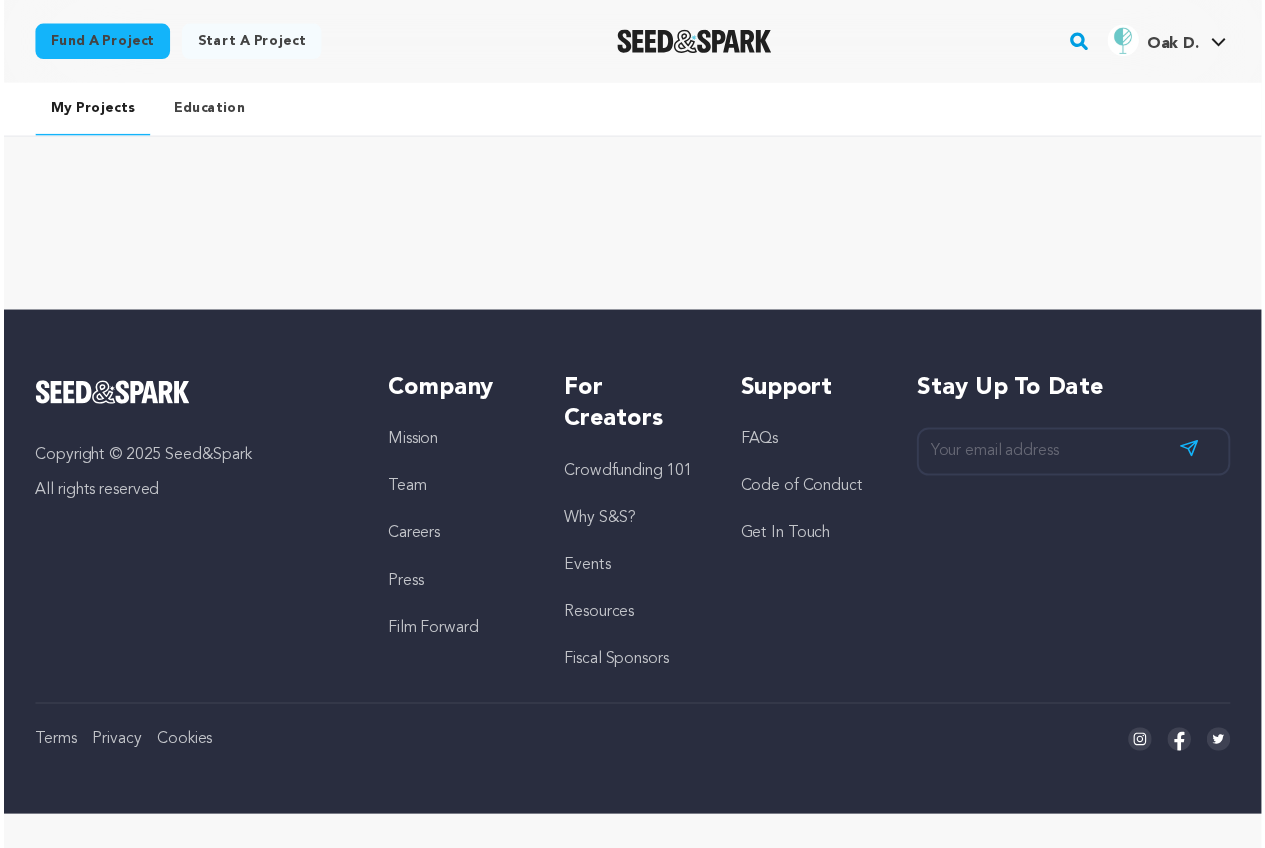scroll, scrollTop: 0, scrollLeft: 0, axis: both 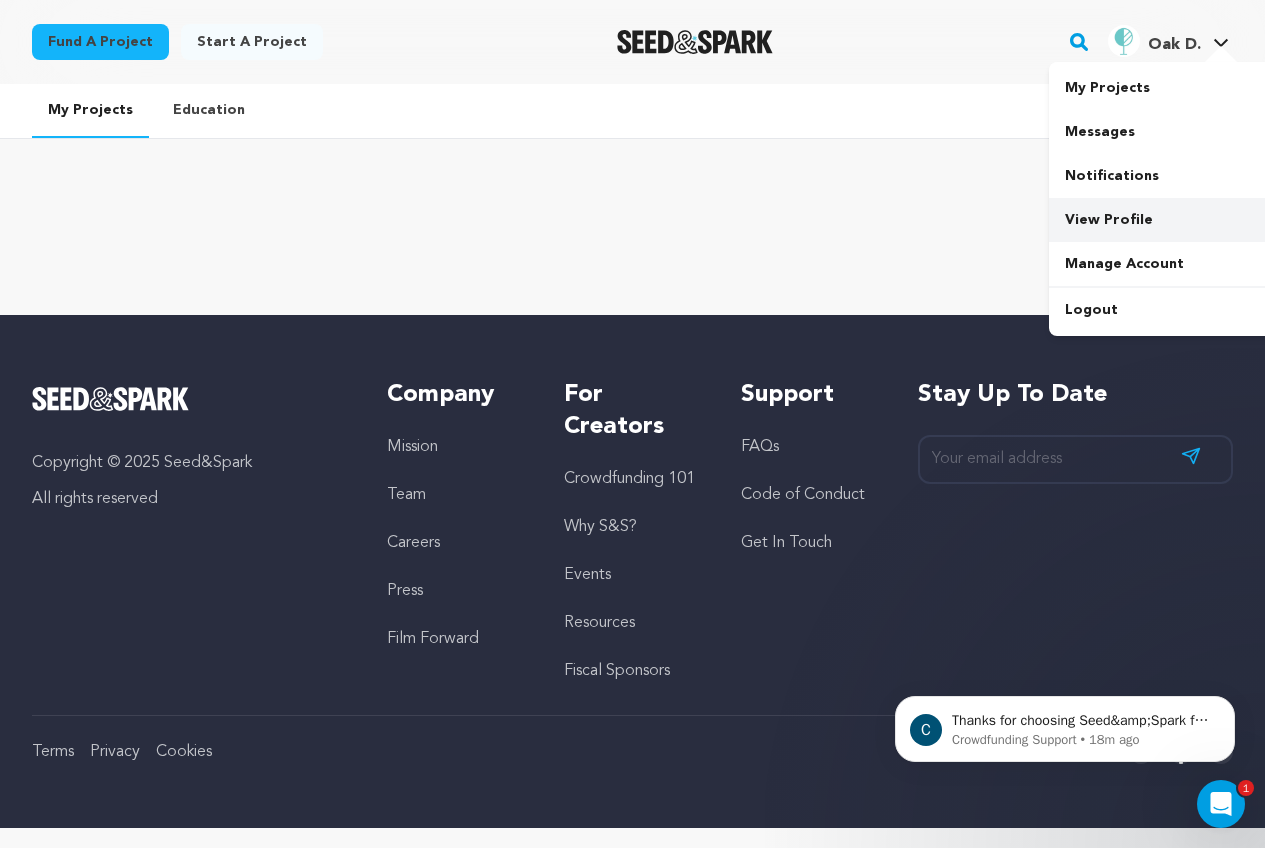 click on "View Profile" at bounding box center (1161, 220) 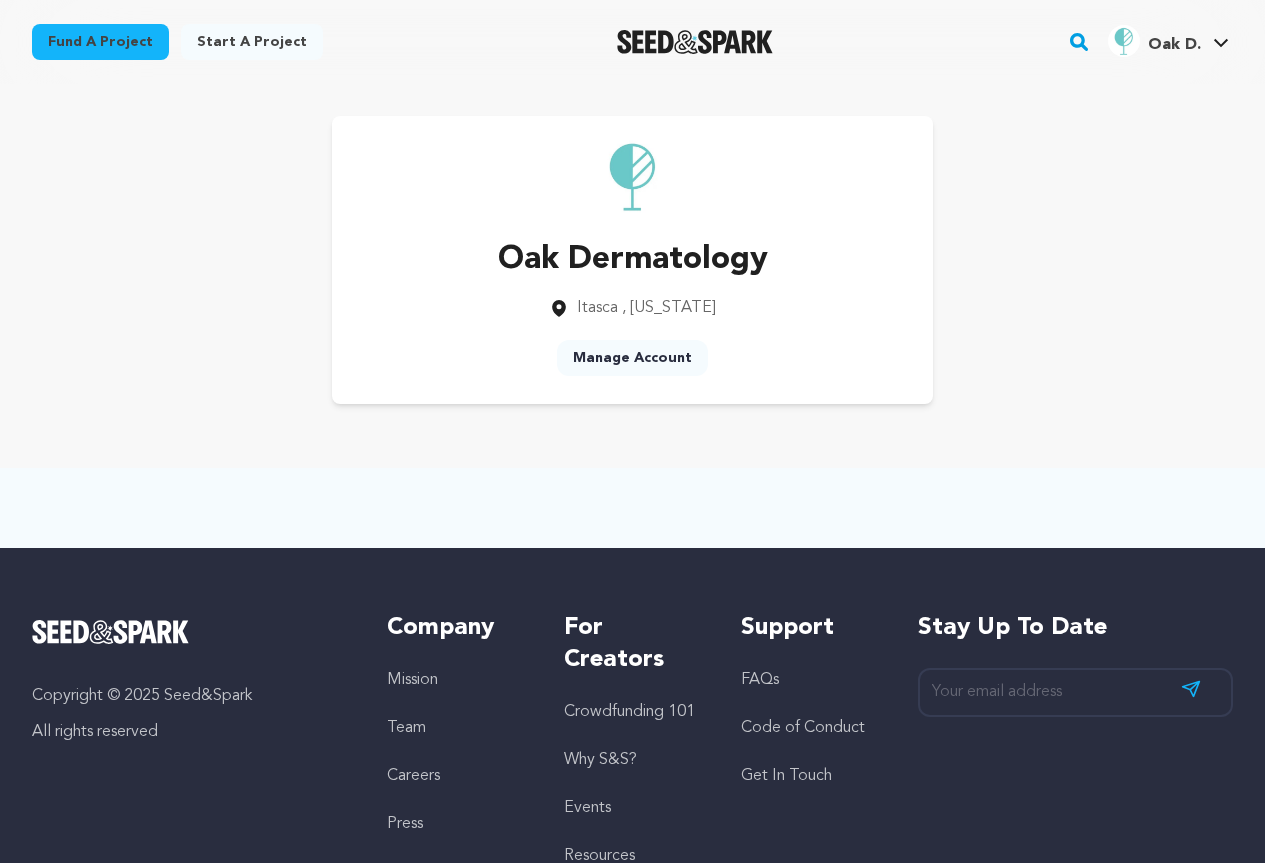 scroll, scrollTop: 0, scrollLeft: 0, axis: both 